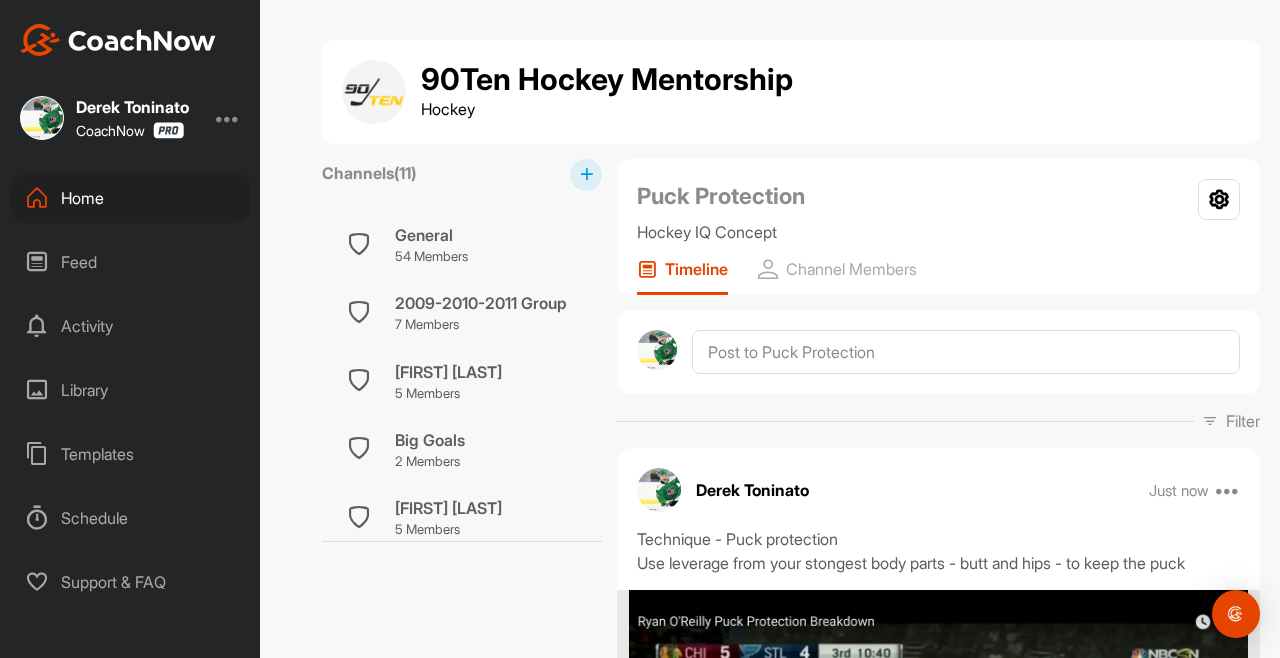 scroll, scrollTop: 0, scrollLeft: 0, axis: both 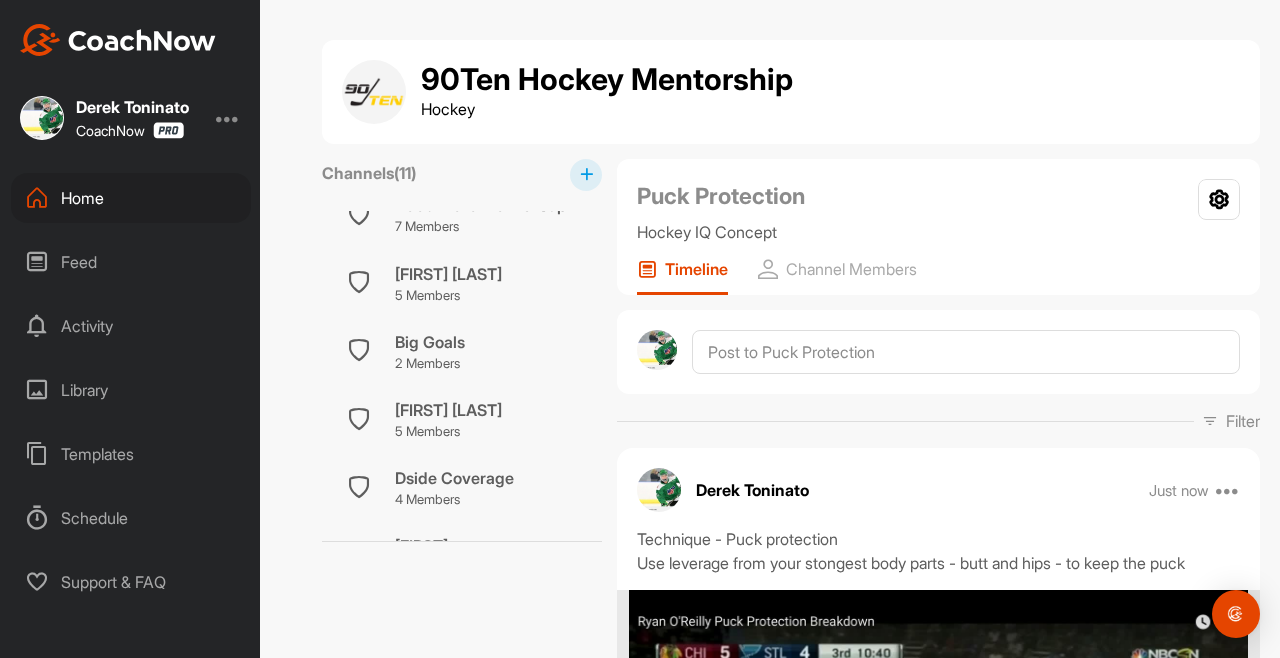 click on "Channels  ( 11 ) General 54 Members 2009-2010-2011 Group 7 Members [FIRST] [LAST] 5 Members Big Goals 2 Members [FIRST] [LAST] 5 Members Dside Coverage 4 Members Duvie 5 Members [FIRST] [LAST] 5 Members Puck Possession 4 Members Puck Protection 4 Members Puck Support 4 Members Scanning 4 Members" at bounding box center (462, 4986) 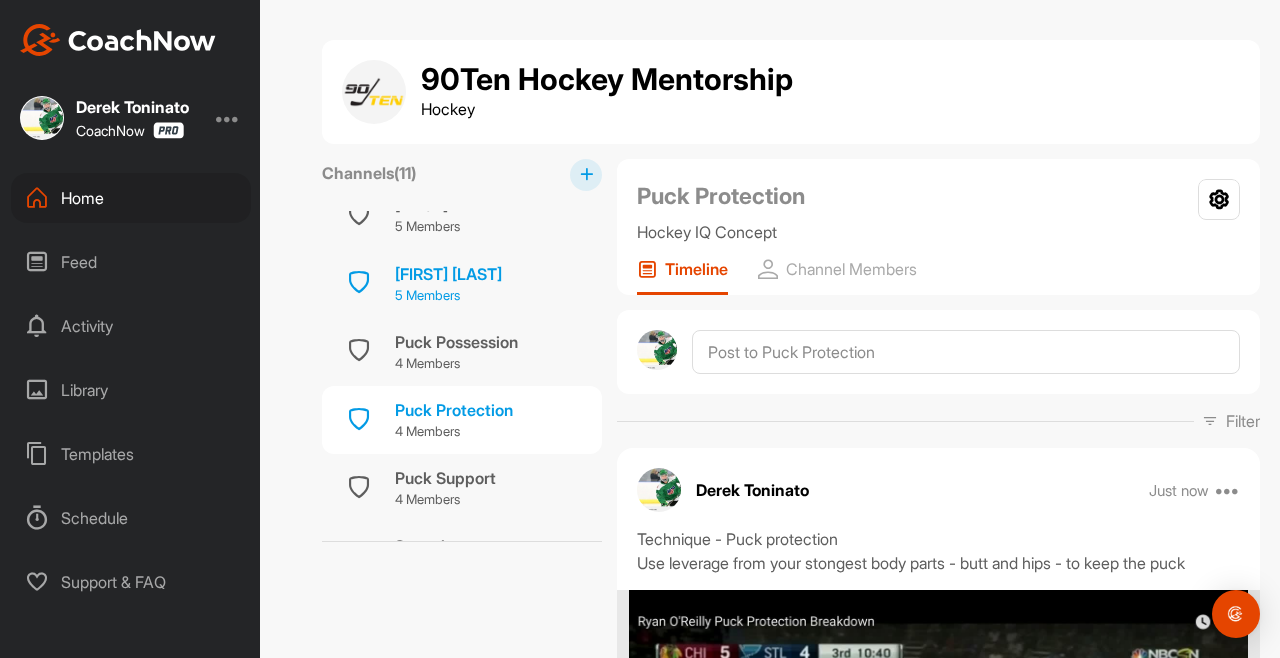 scroll, scrollTop: 465, scrollLeft: 0, axis: vertical 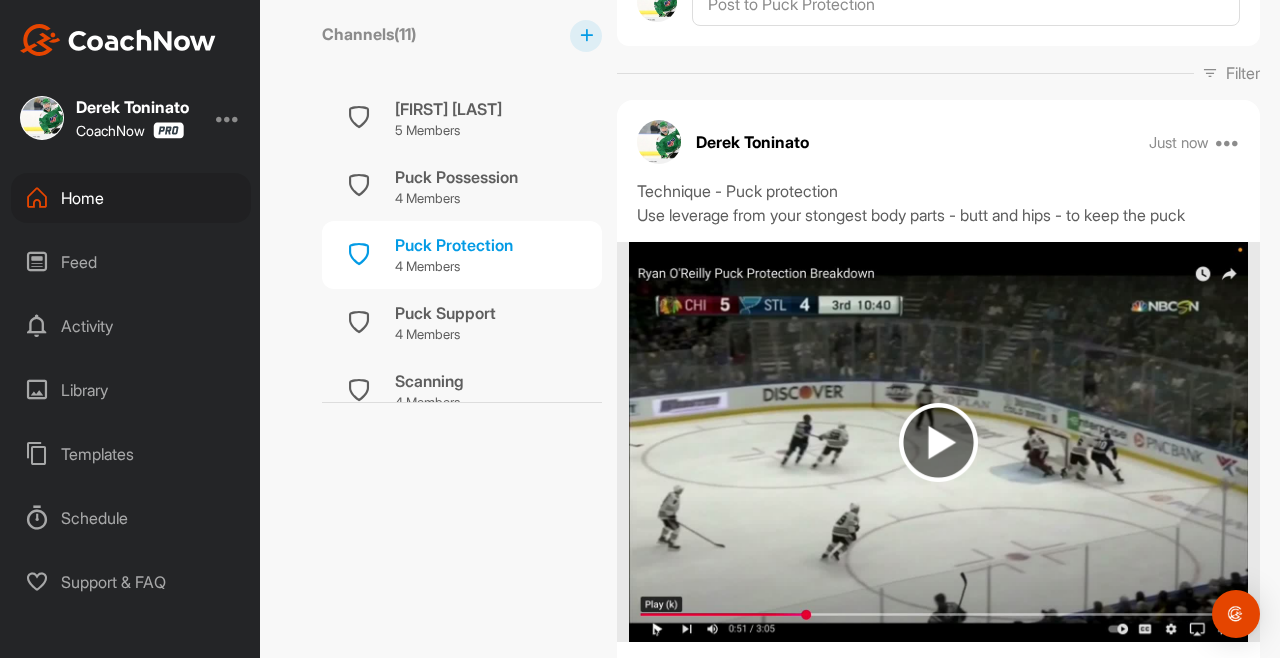 click at bounding box center [938, 442] 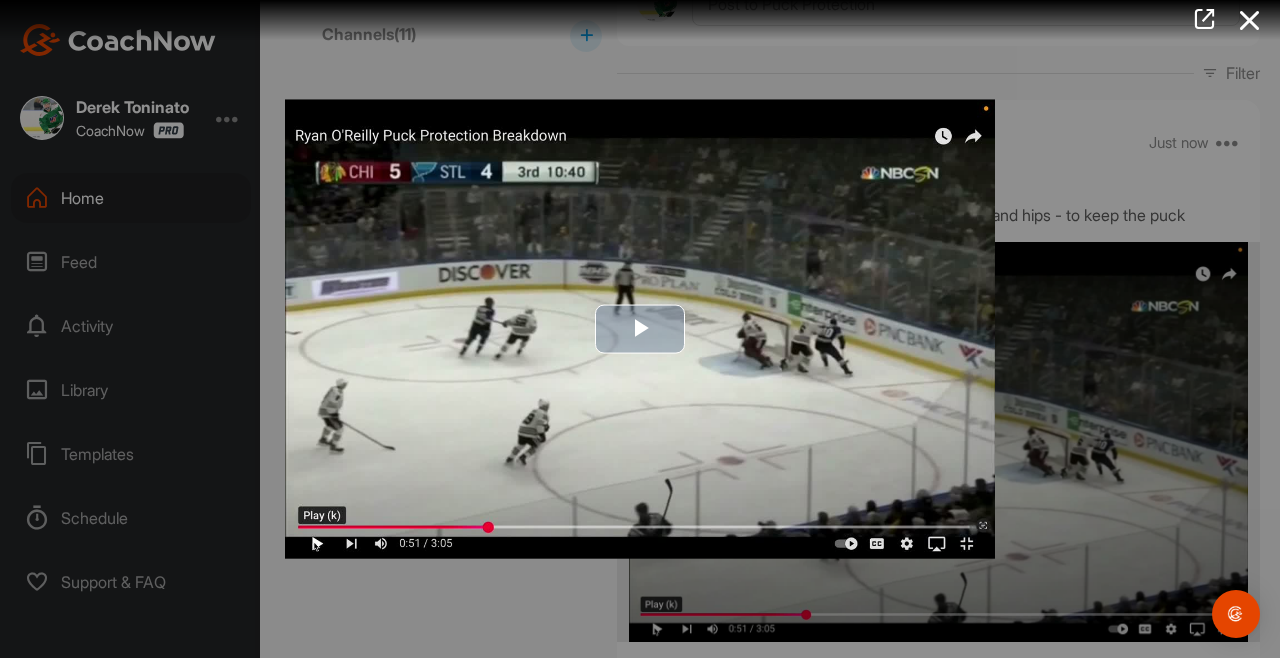click at bounding box center (640, 329) 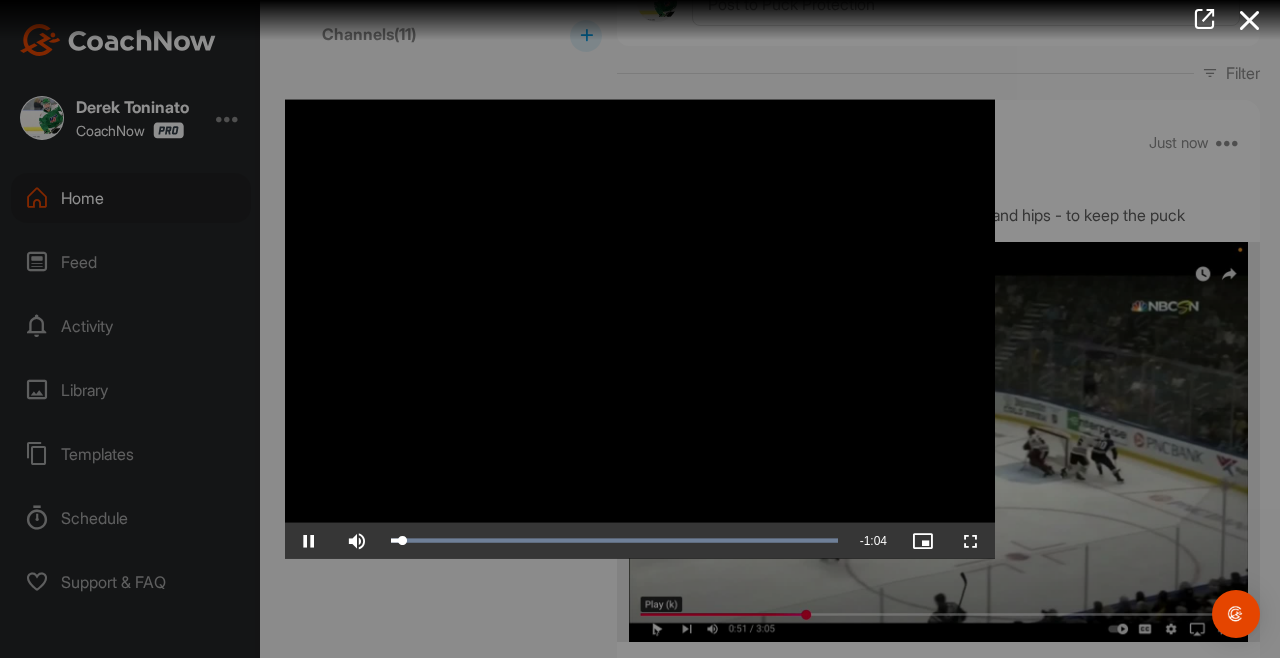 click at bounding box center [640, 329] 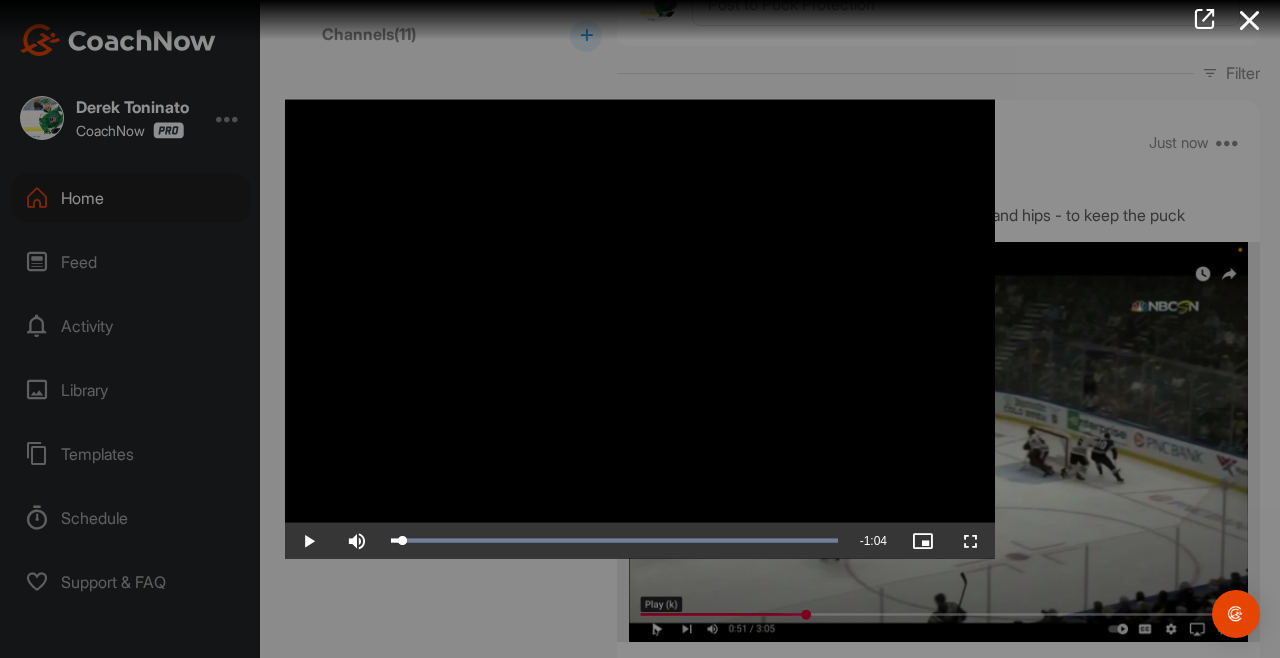 click at bounding box center [971, 540] 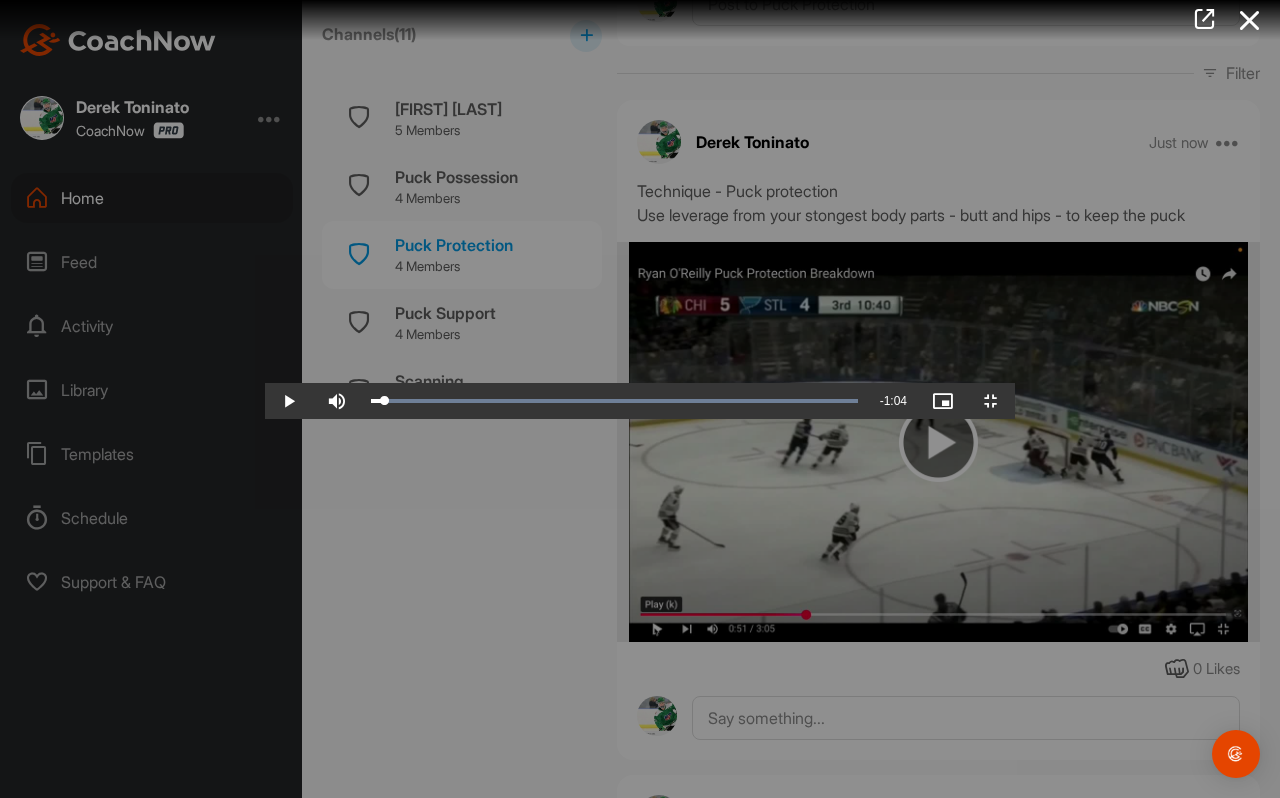 drag, startPoint x: 1000, startPoint y: 145, endPoint x: 410, endPoint y: 510, distance: 693.7759 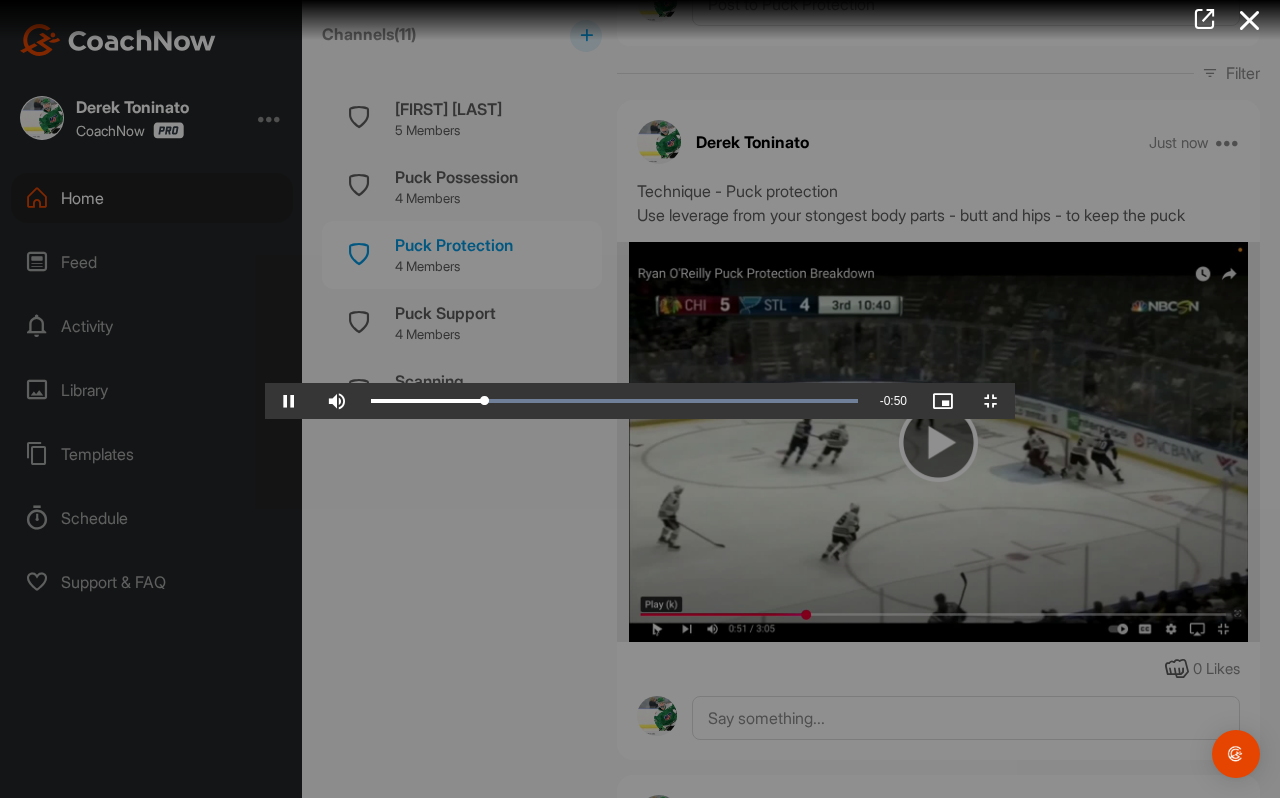 click at bounding box center (640, 399) 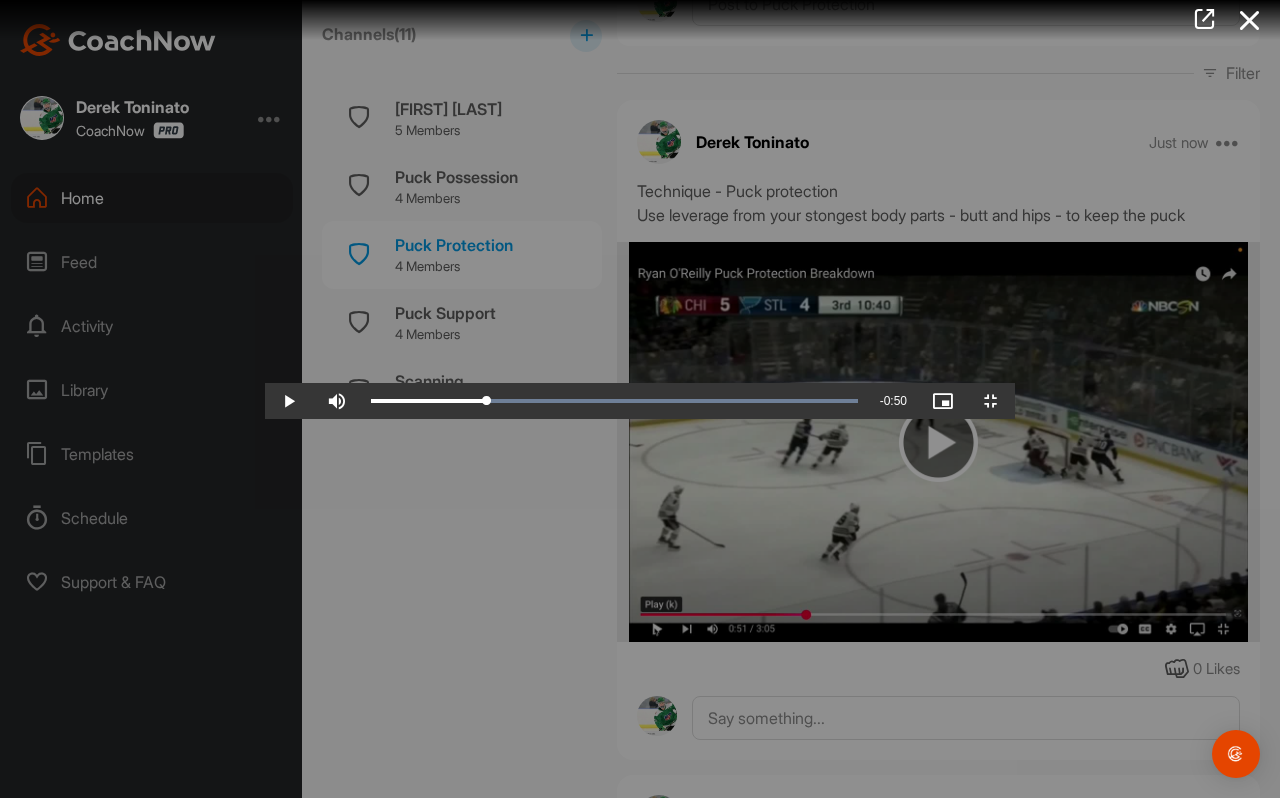 click at bounding box center [640, 399] 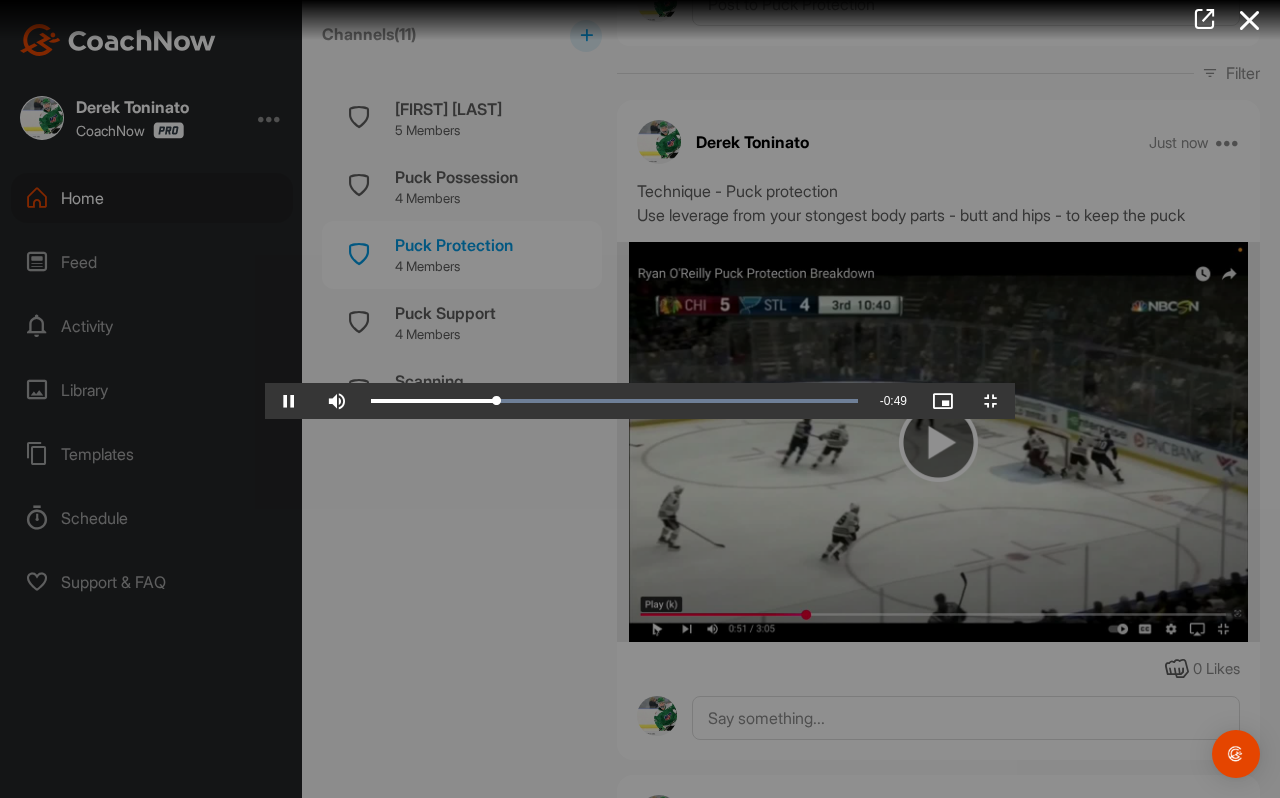 click at bounding box center (640, 399) 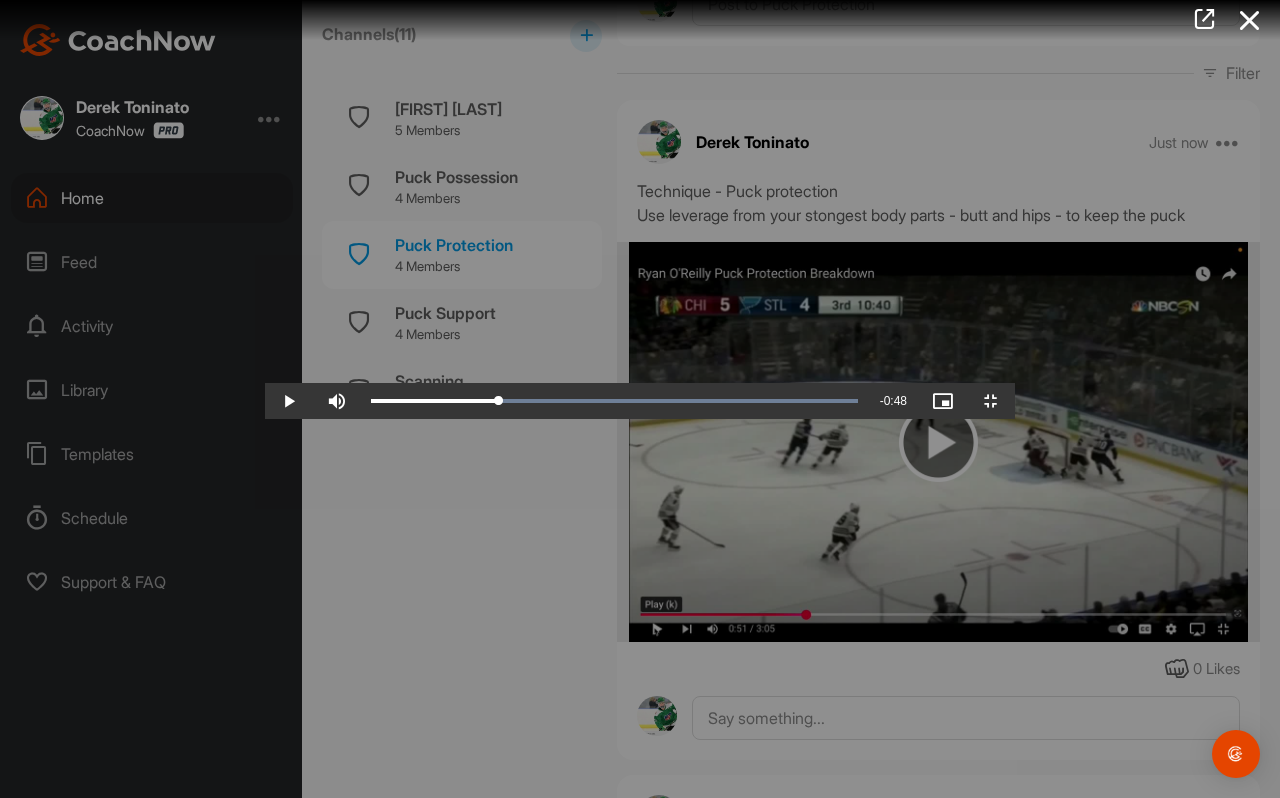 click at bounding box center [640, 399] 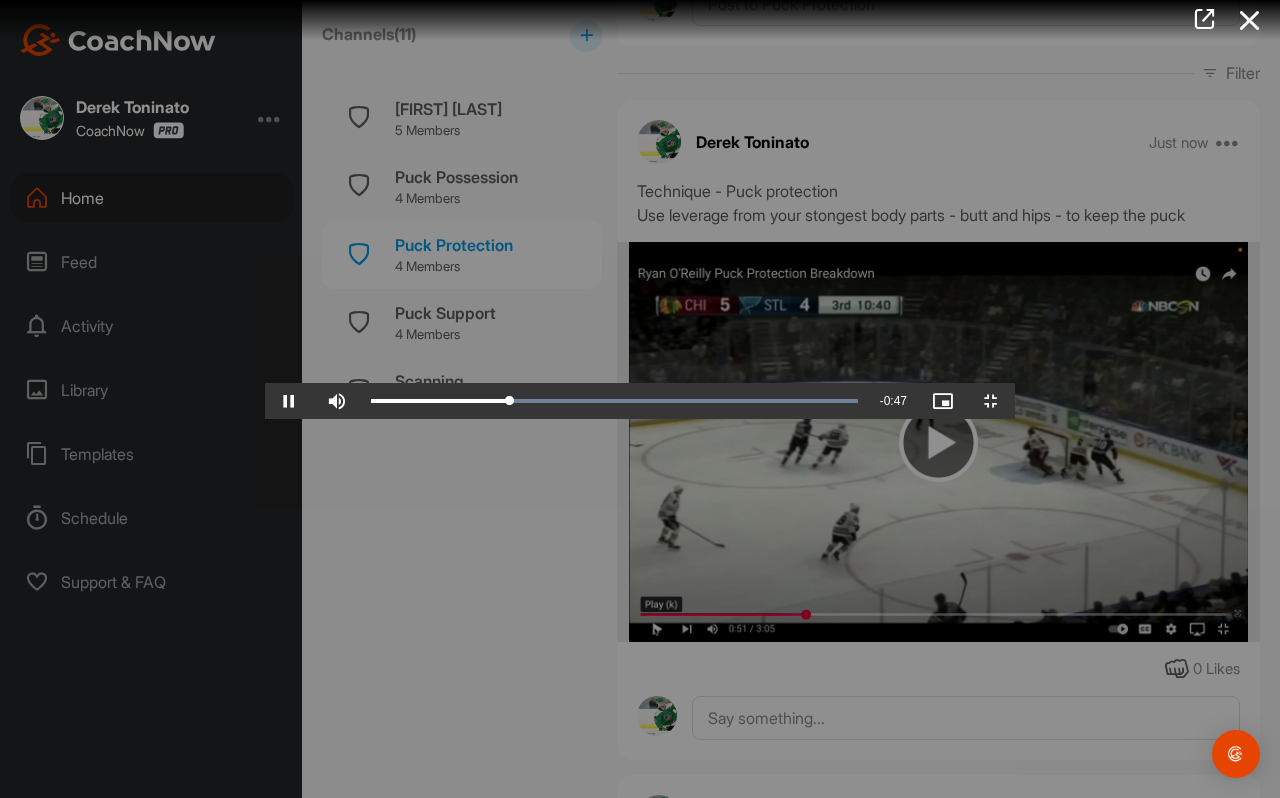 click at bounding box center (640, 399) 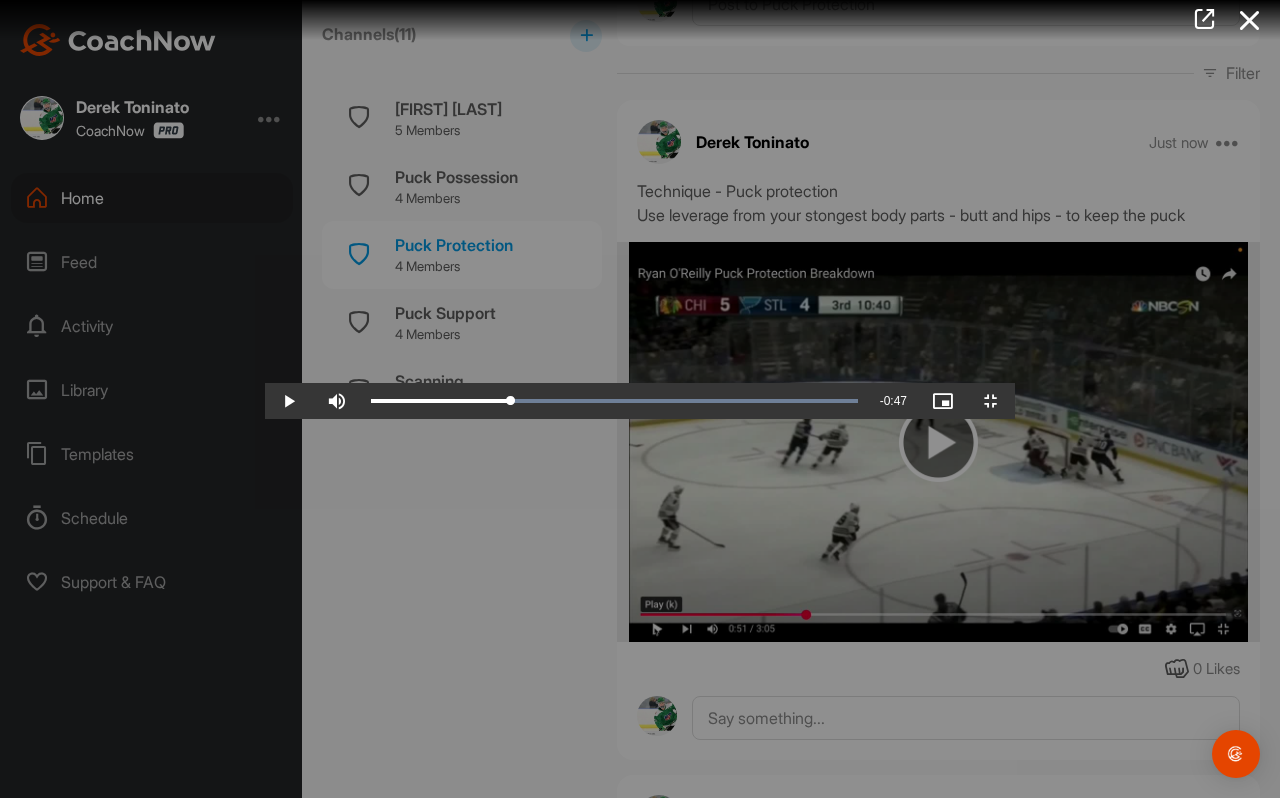 click at bounding box center [640, 399] 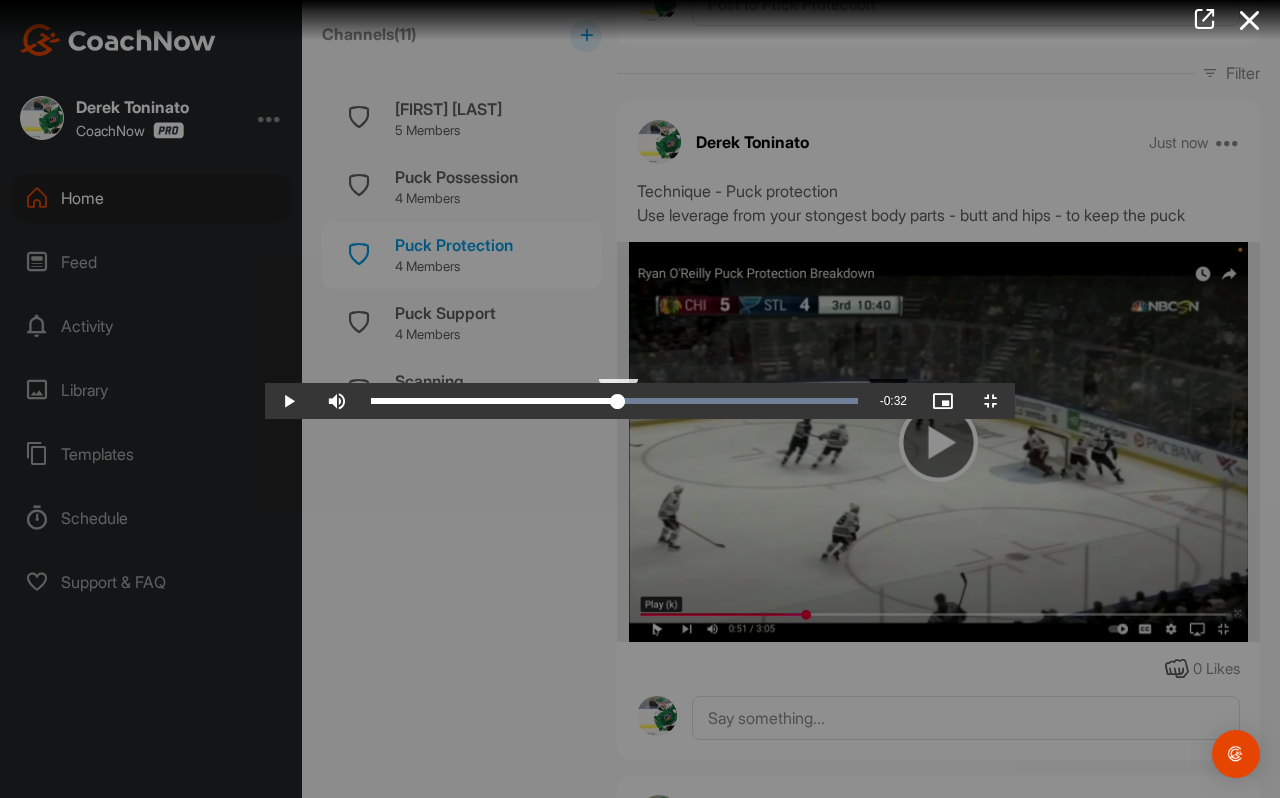 drag, startPoint x: 1128, startPoint y: 784, endPoint x: 624, endPoint y: 775, distance: 504.08035 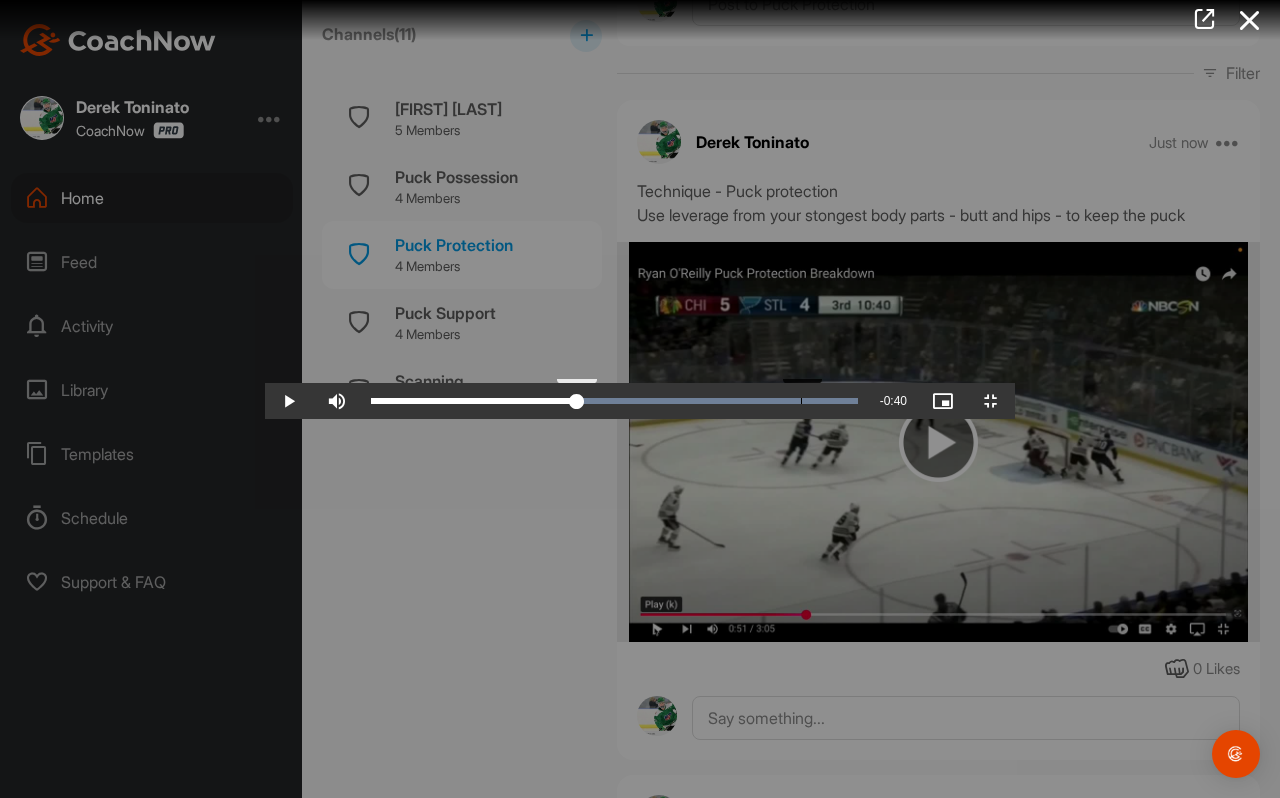 drag, startPoint x: 624, startPoint y: 775, endPoint x: 535, endPoint y: 779, distance: 89.08984 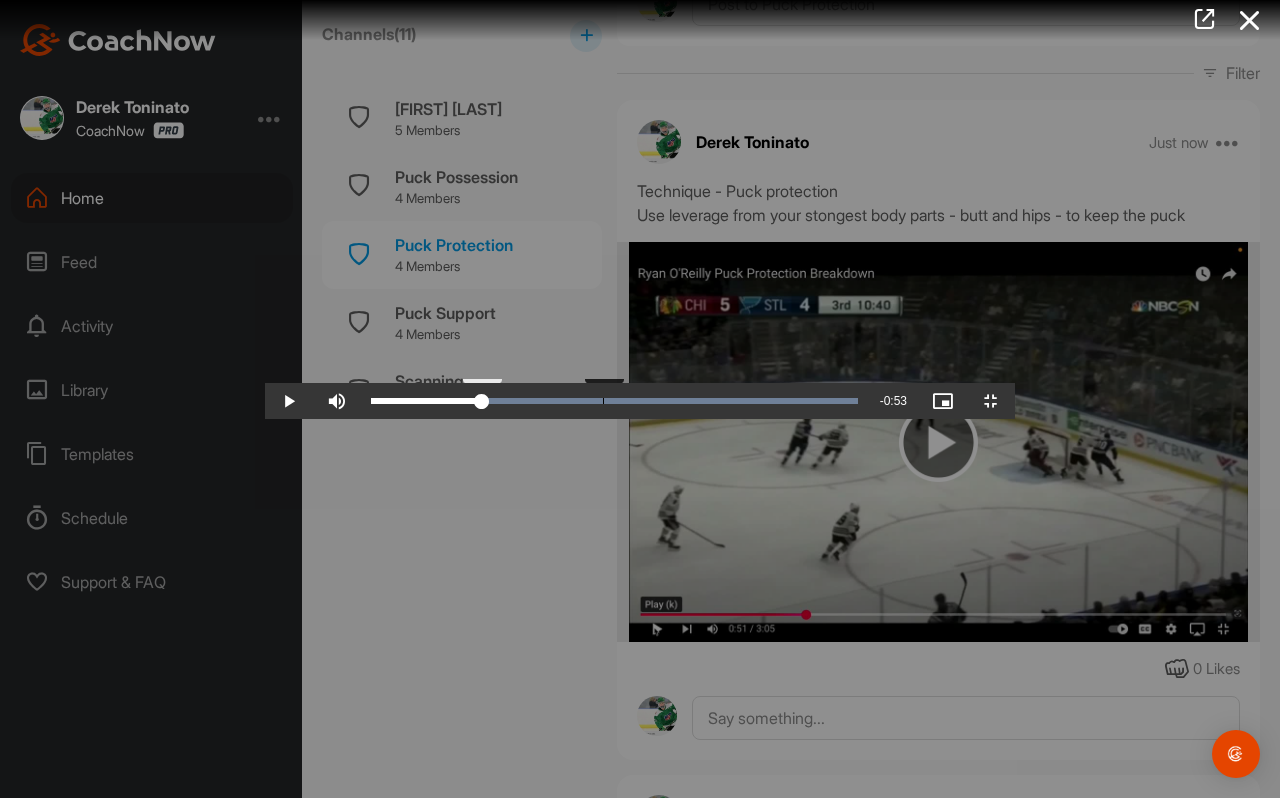drag, startPoint x: 486, startPoint y: 777, endPoint x: 340, endPoint y: 769, distance: 146.21901 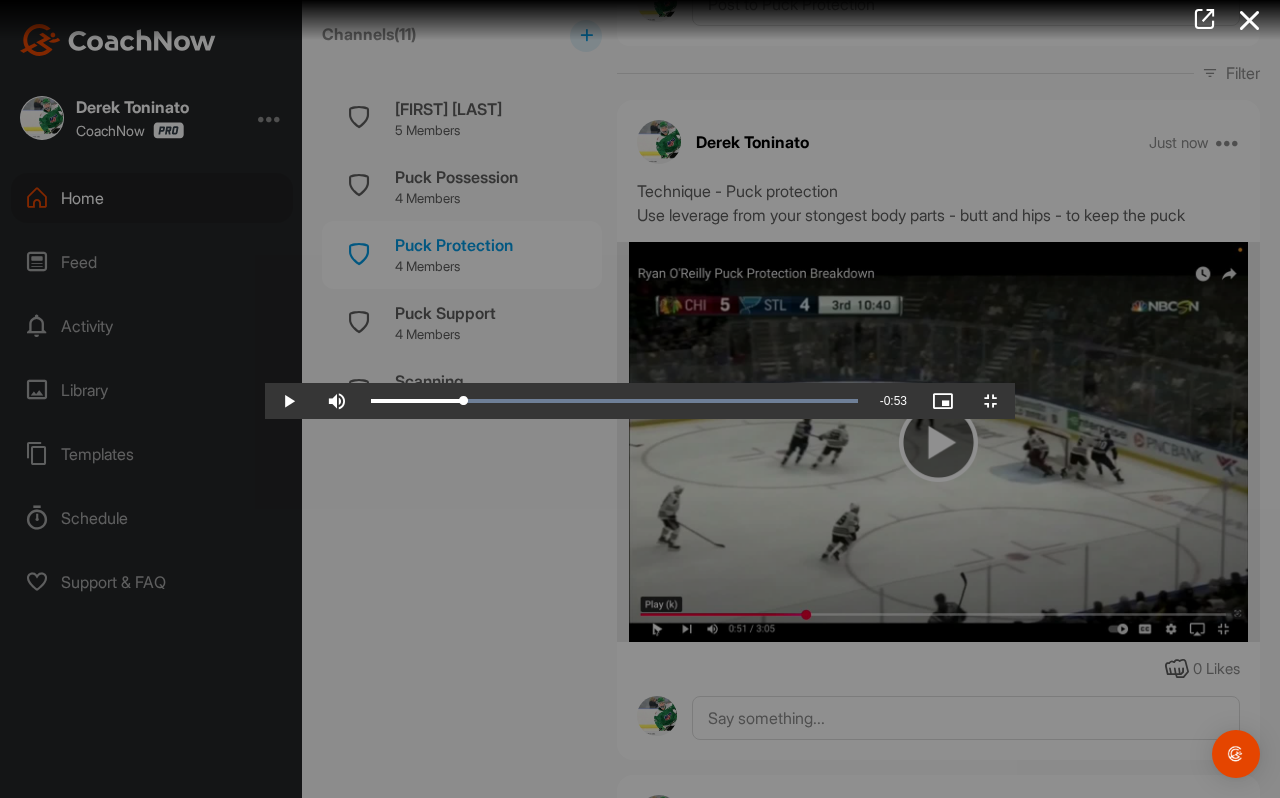 click at bounding box center [640, 399] 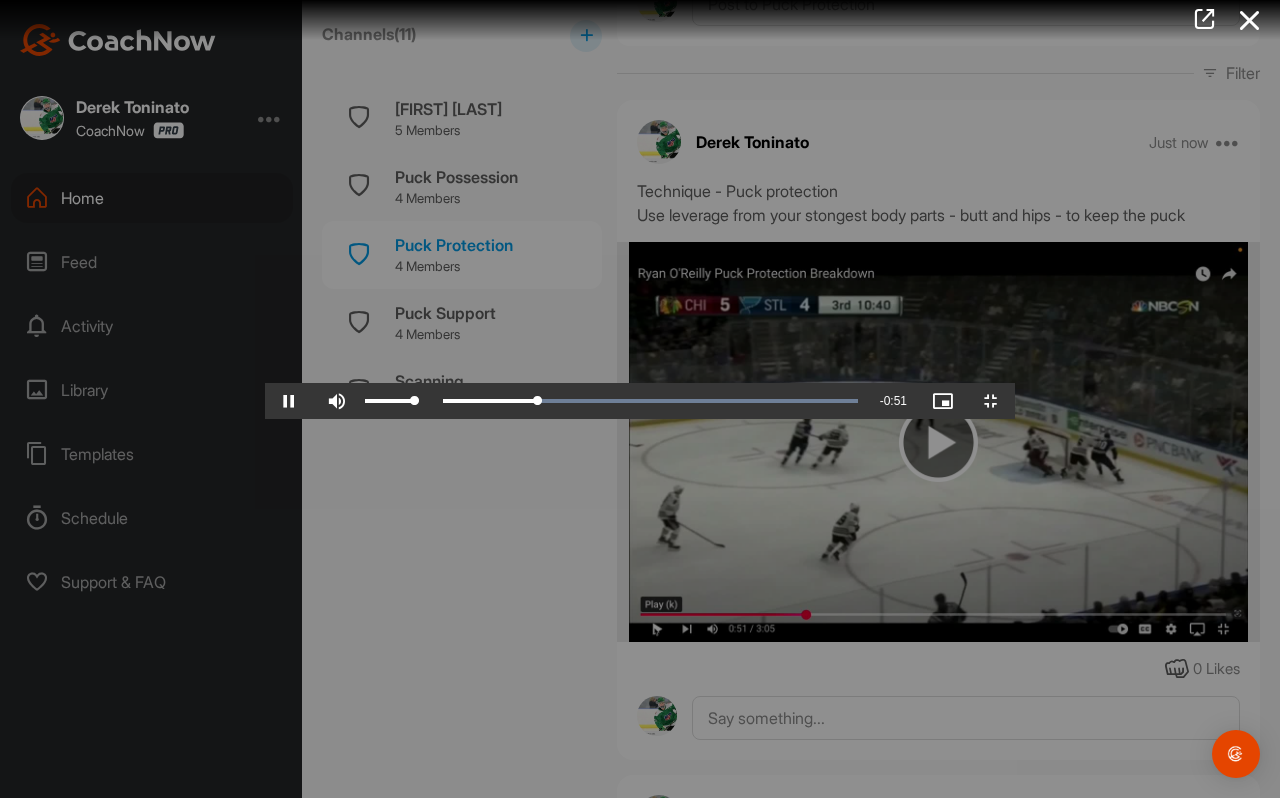 click at bounding box center [337, 401] 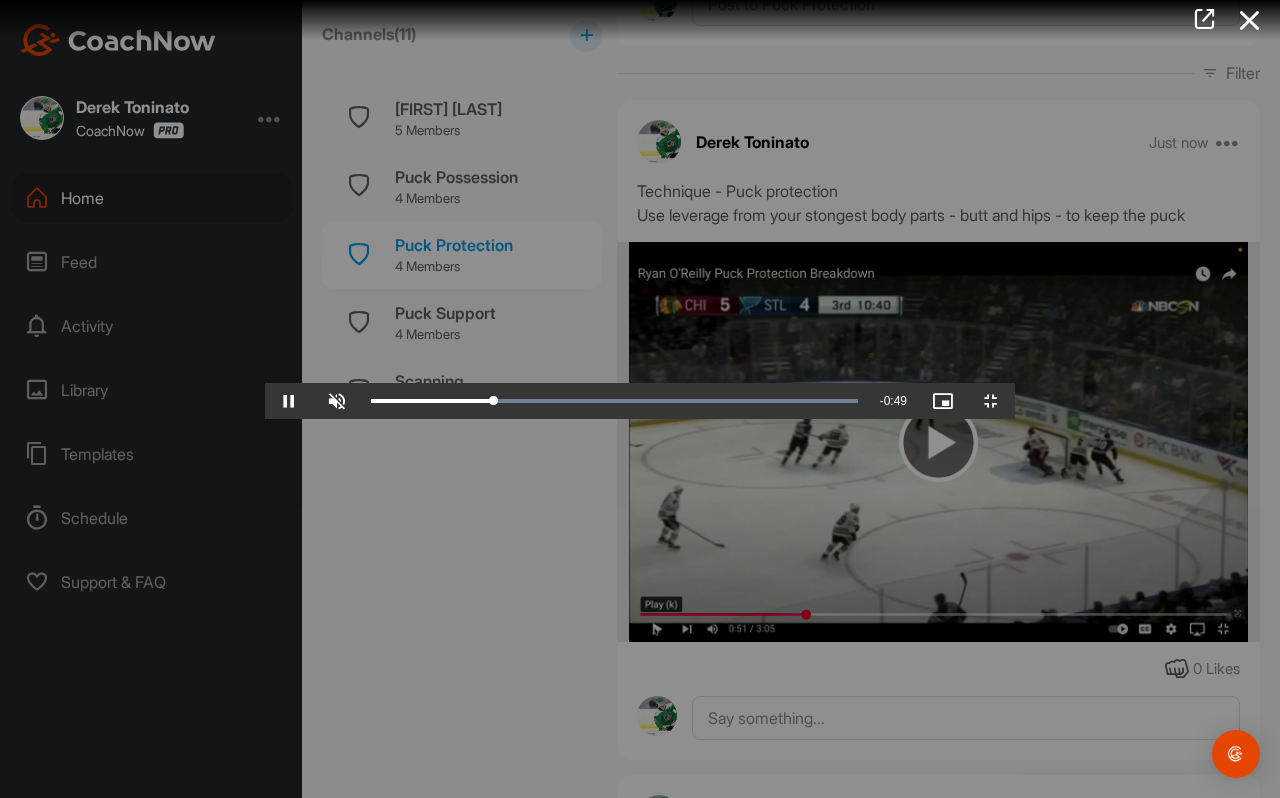 click at bounding box center [640, 399] 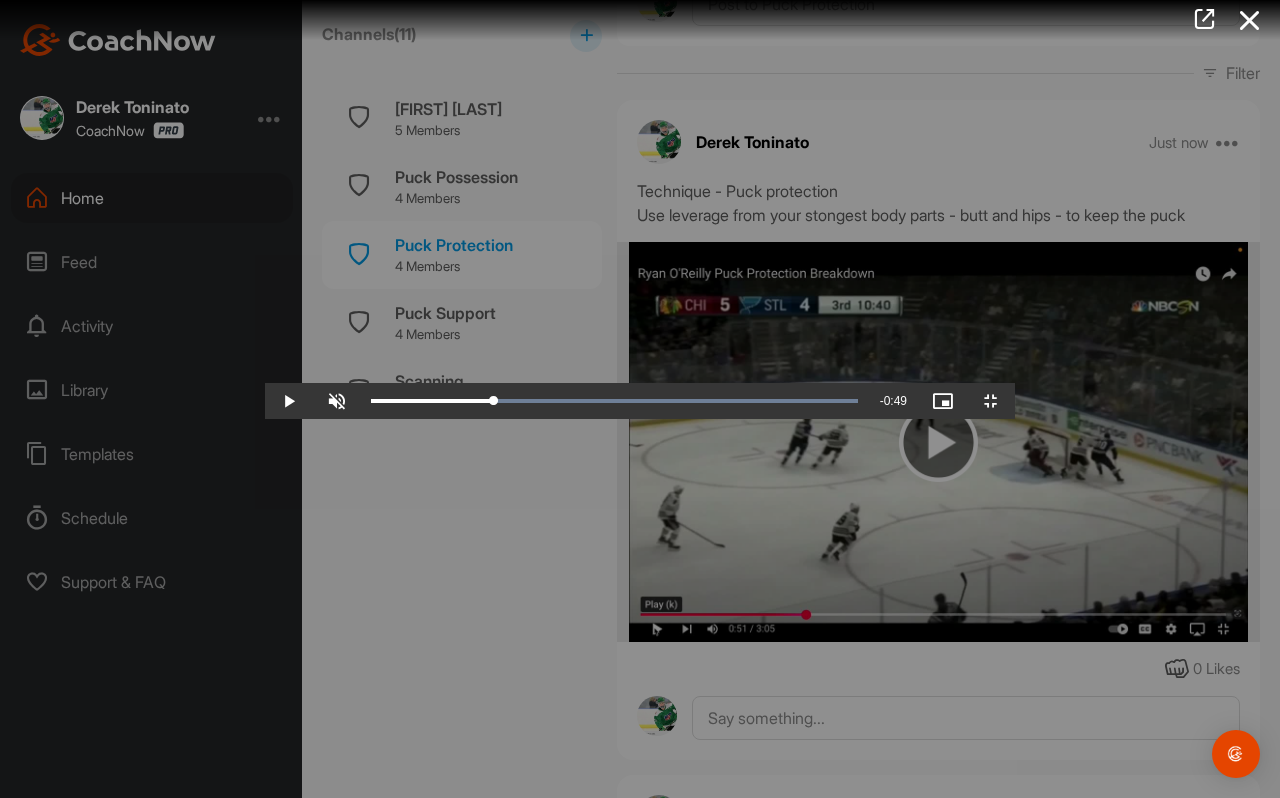 click at bounding box center [640, 399] 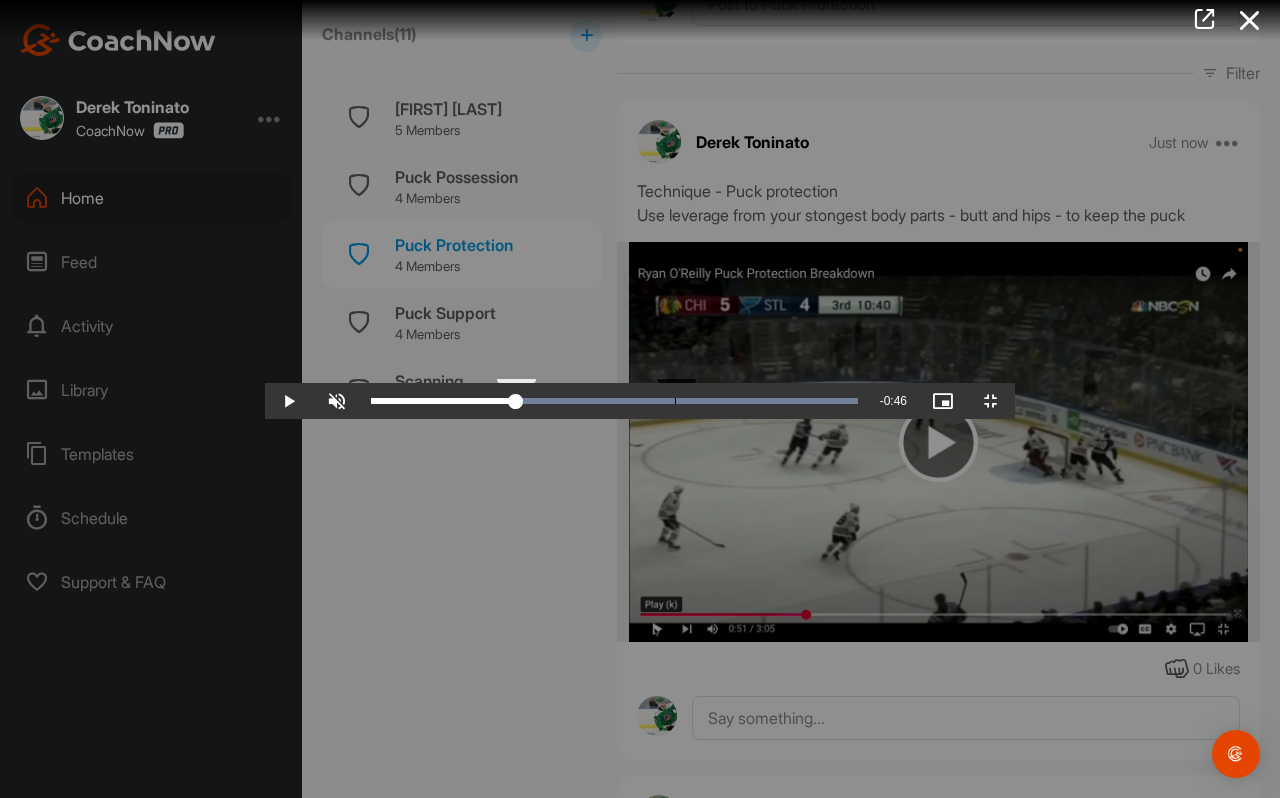 click on "0:19" at bounding box center [443, 401] 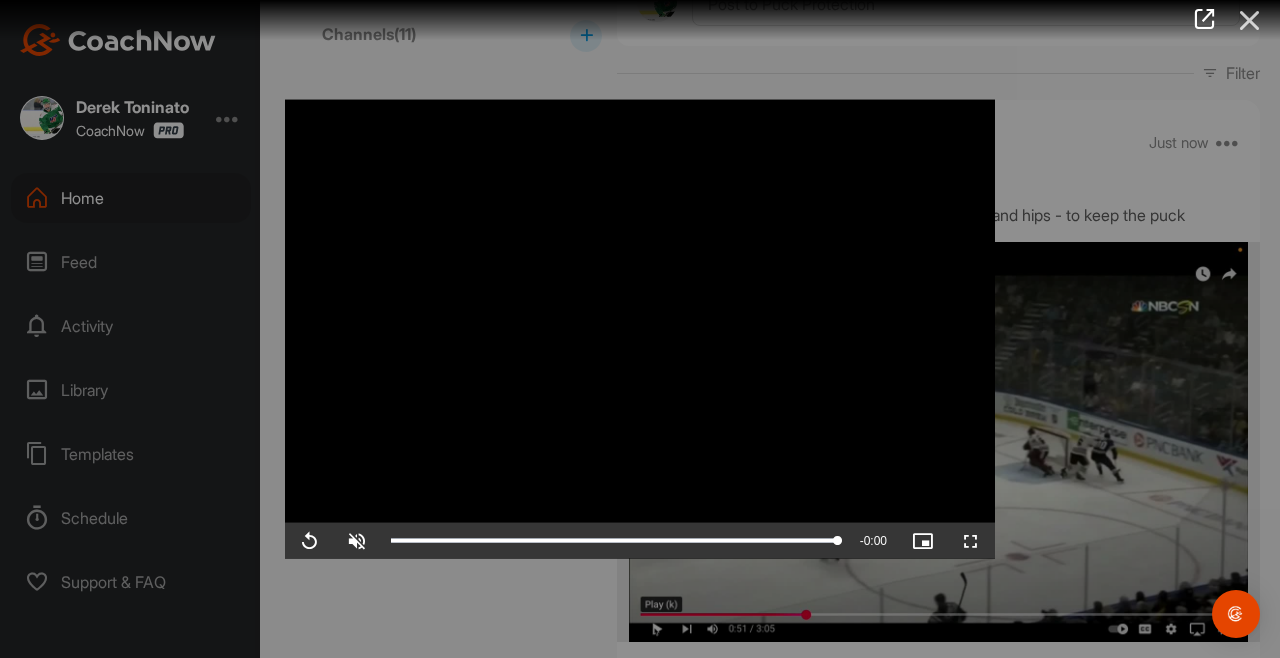 click at bounding box center (1250, 20) 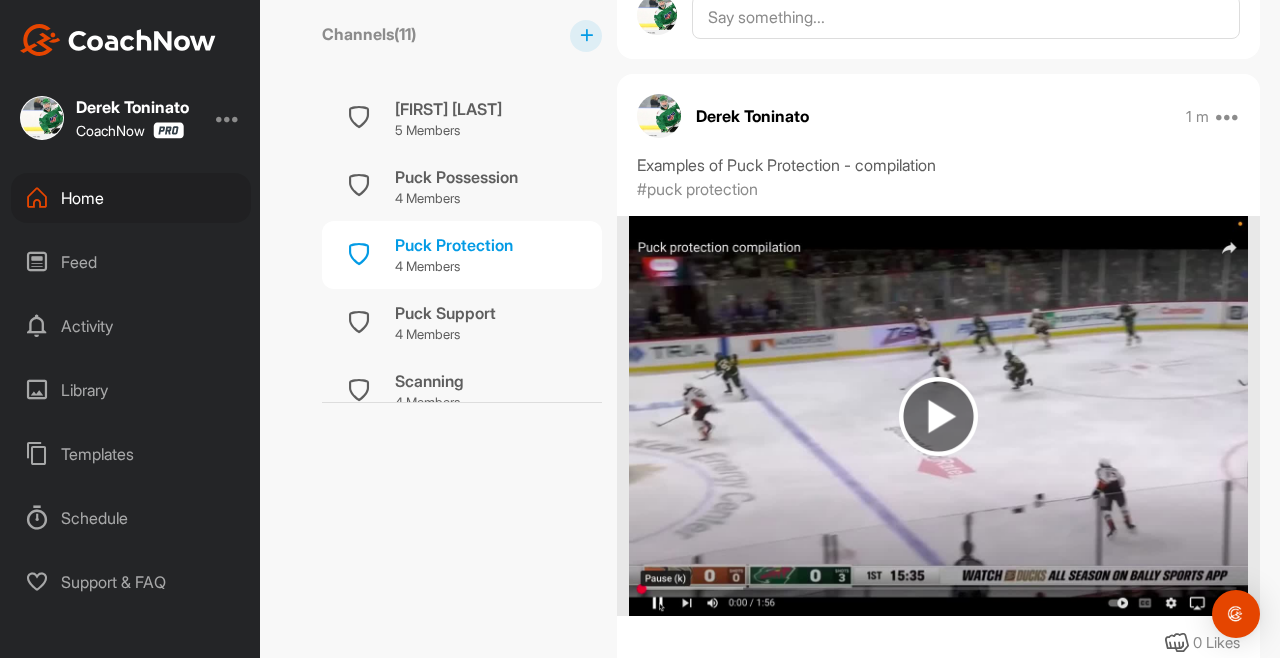 scroll, scrollTop: 1065, scrollLeft: 0, axis: vertical 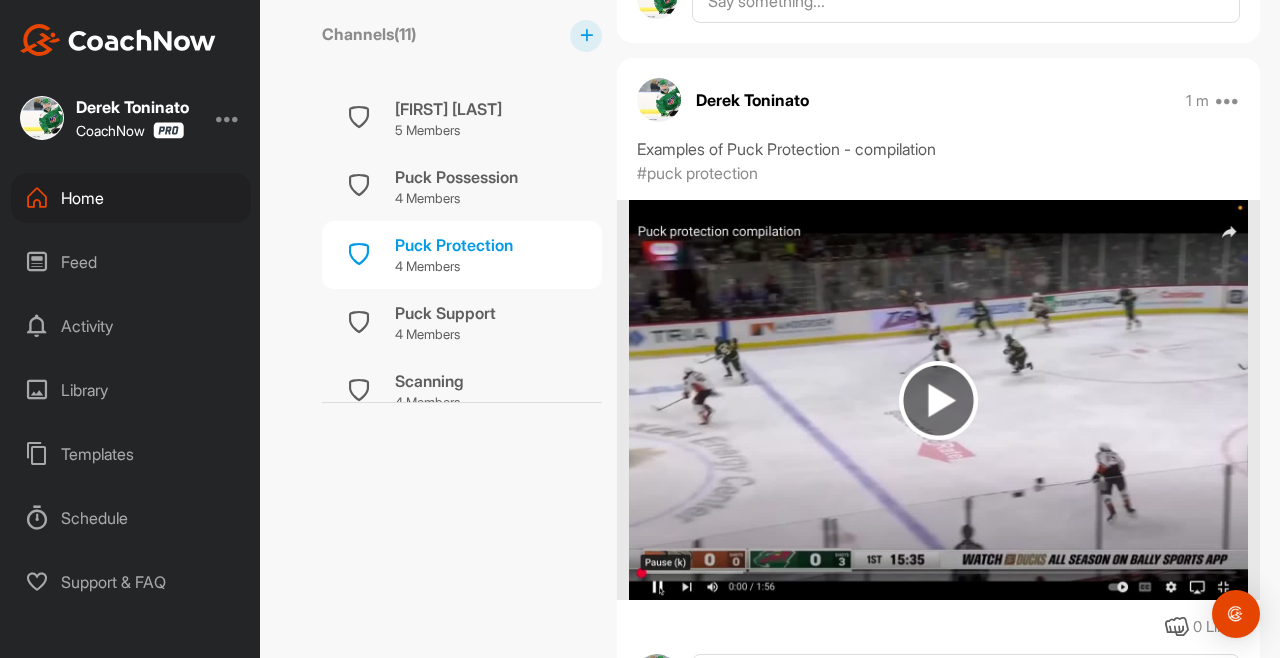 click at bounding box center (938, 400) 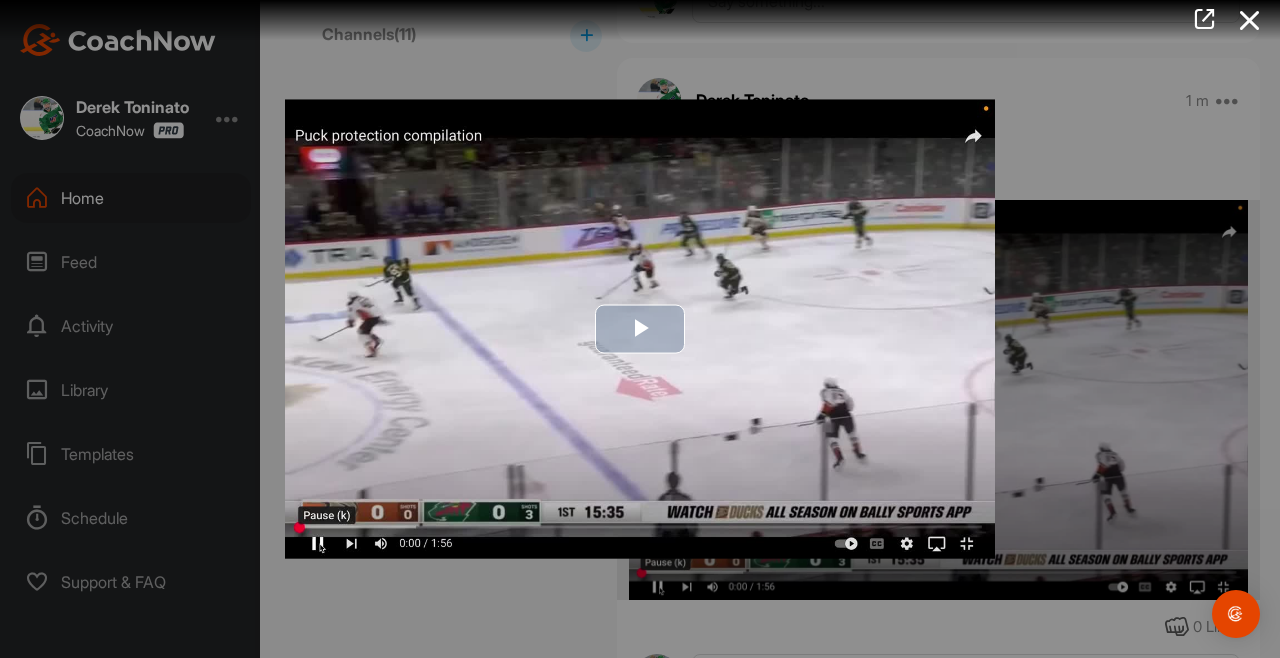 click at bounding box center [640, 329] 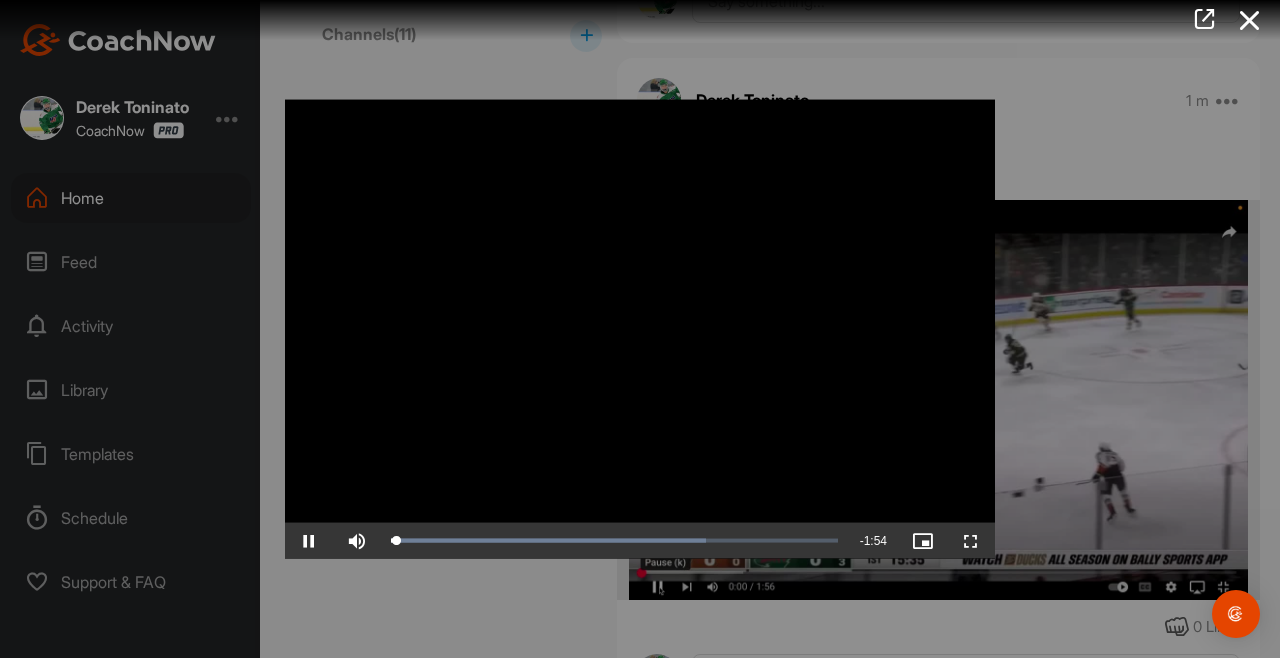 click at bounding box center [971, 540] 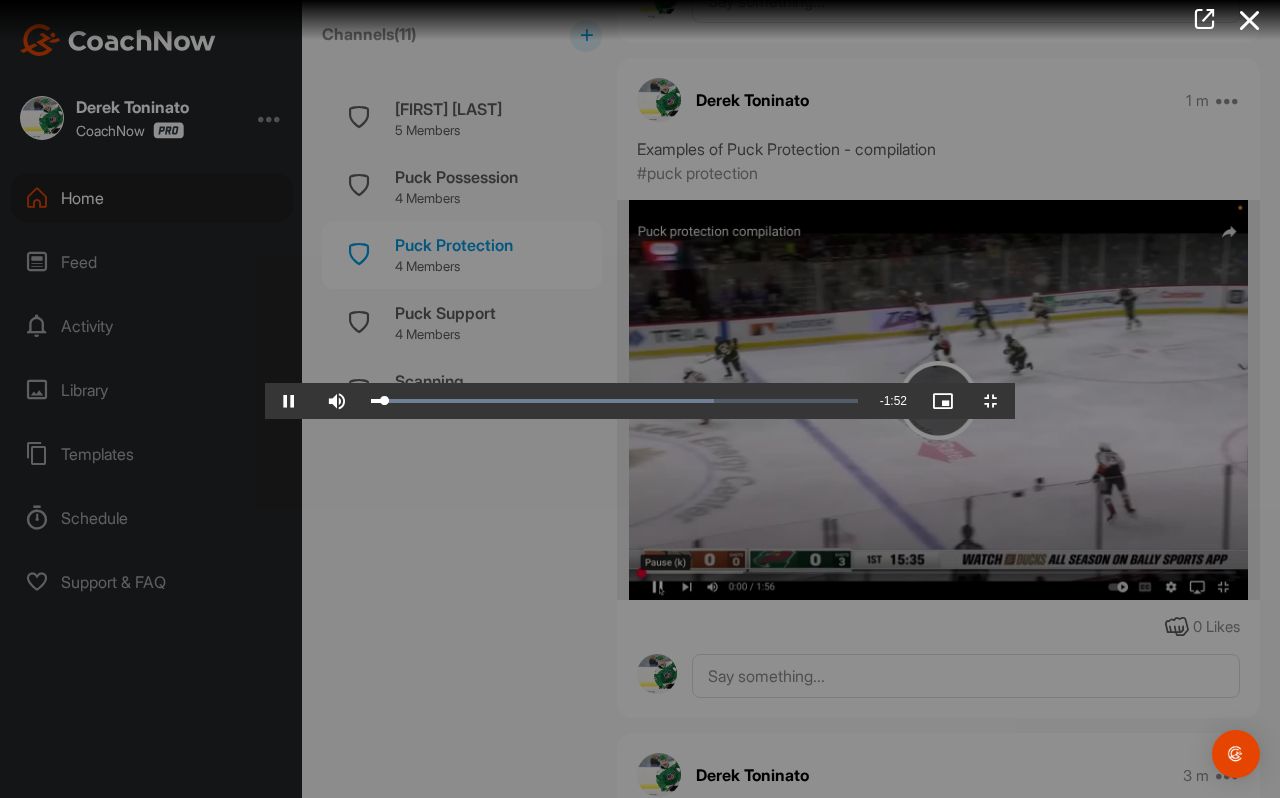 click at bounding box center (640, 399) 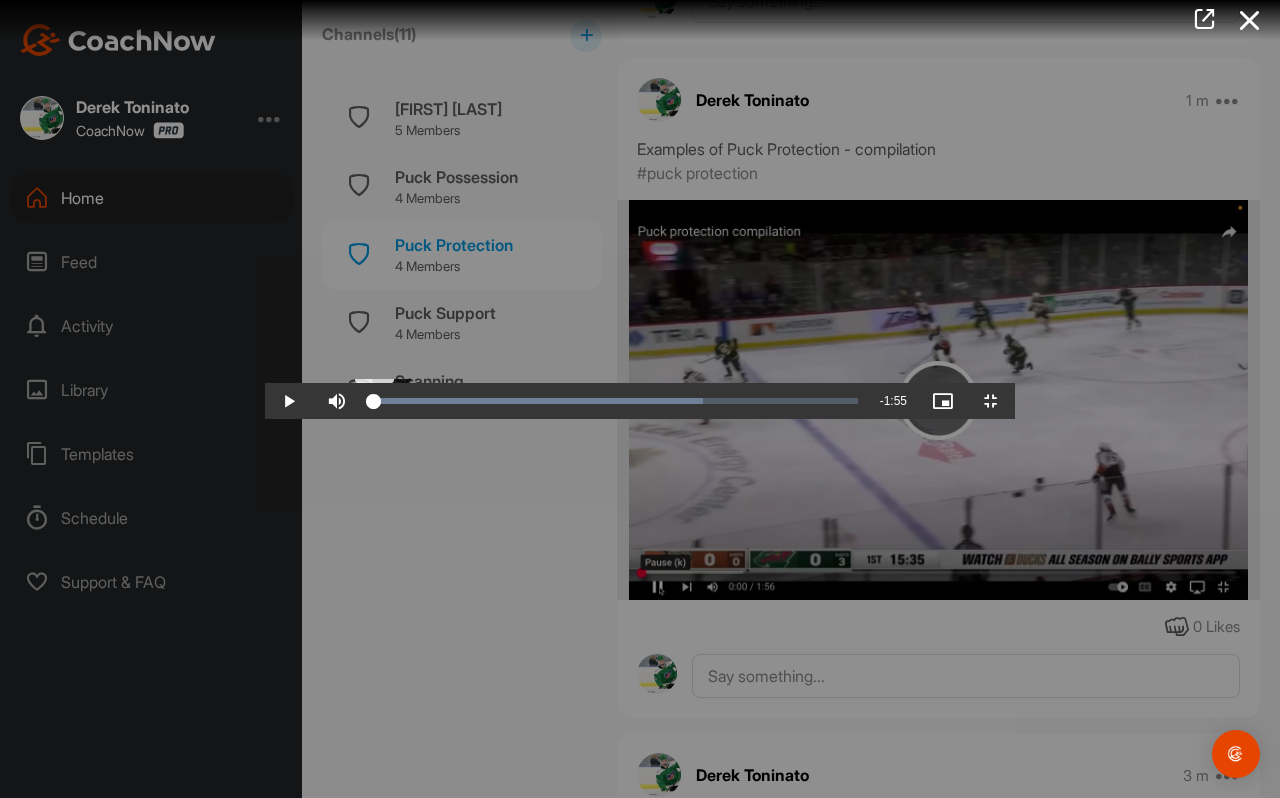 drag, startPoint x: 123, startPoint y: 770, endPoint x: 111, endPoint y: 771, distance: 12.0415945 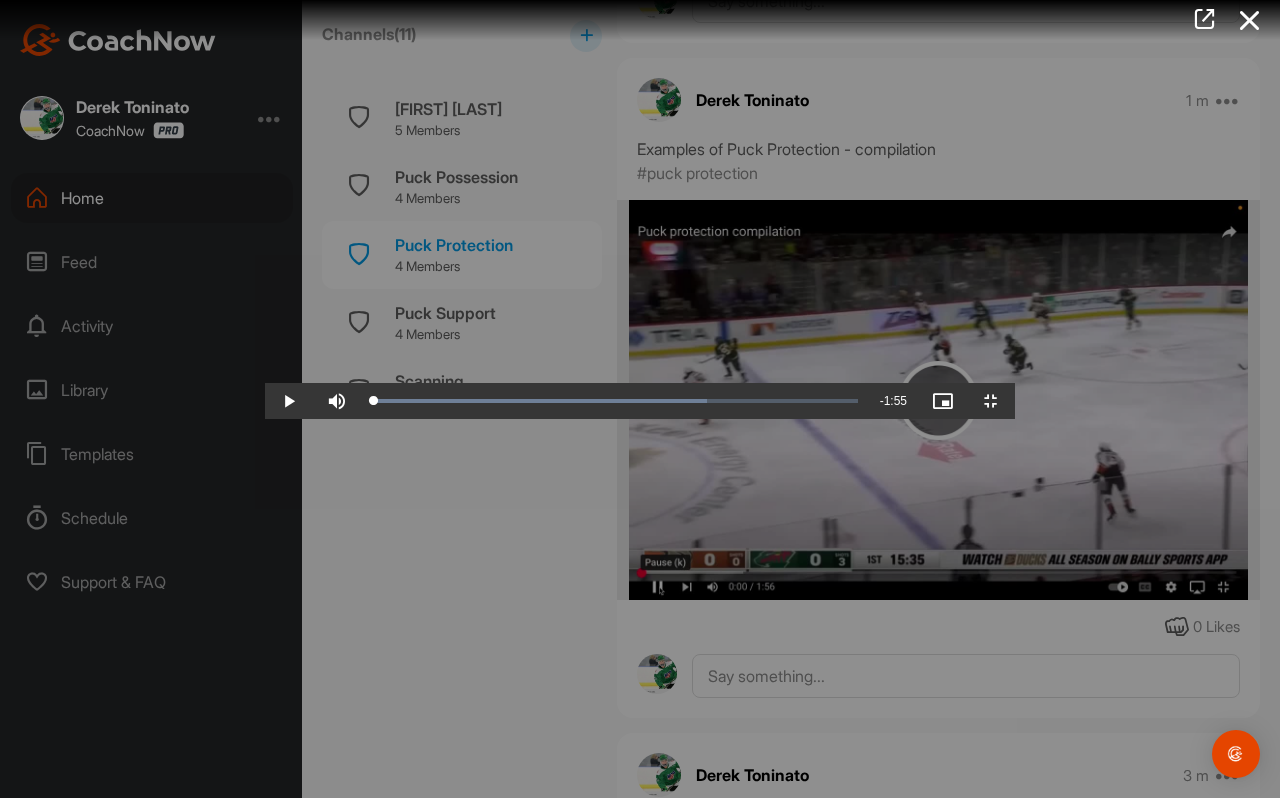 click at bounding box center [640, 399] 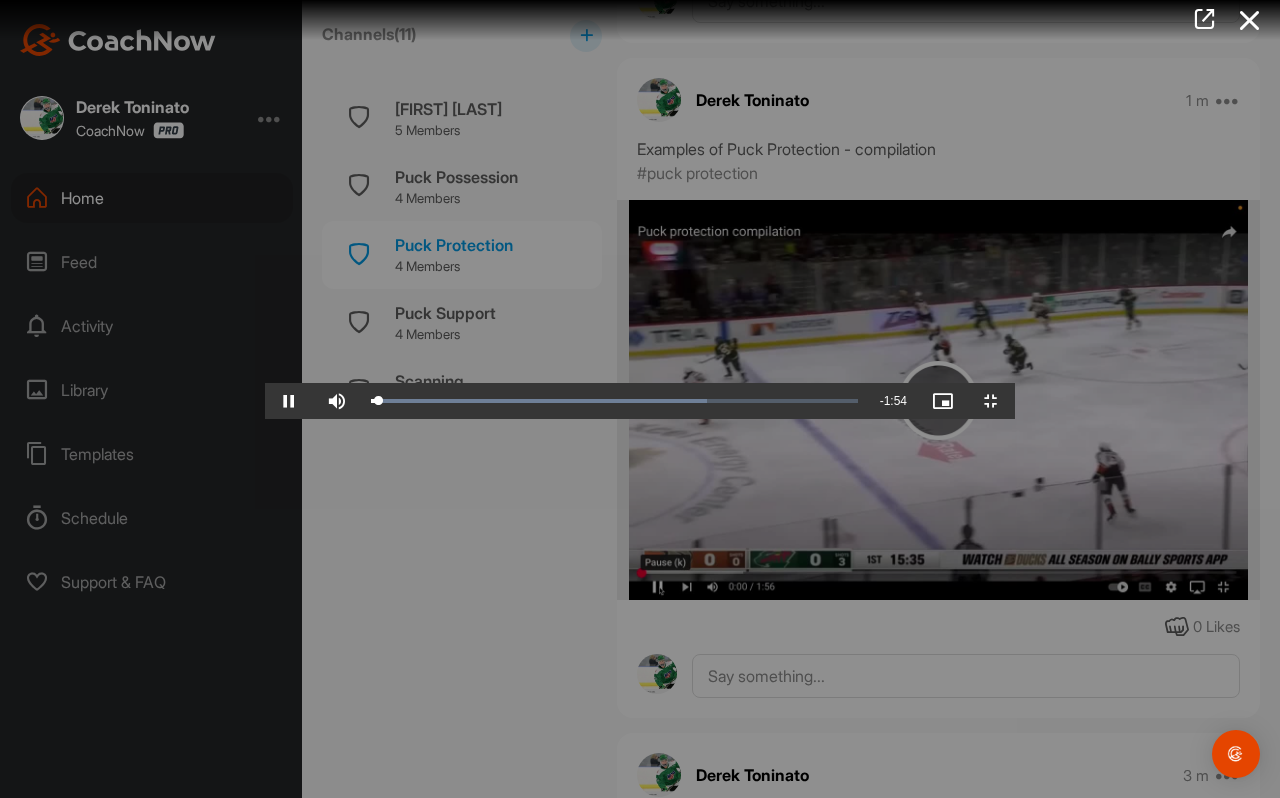 click at bounding box center [640, 399] 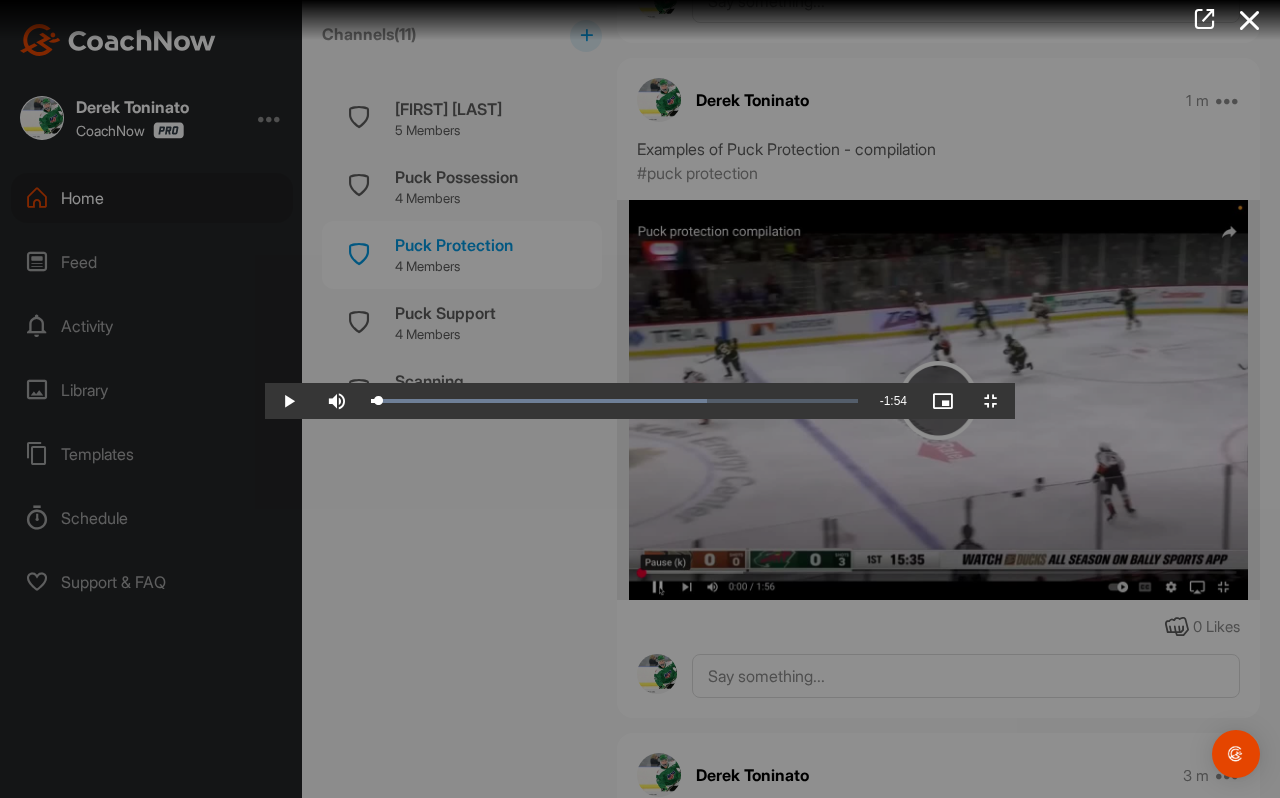 click at bounding box center (640, 399) 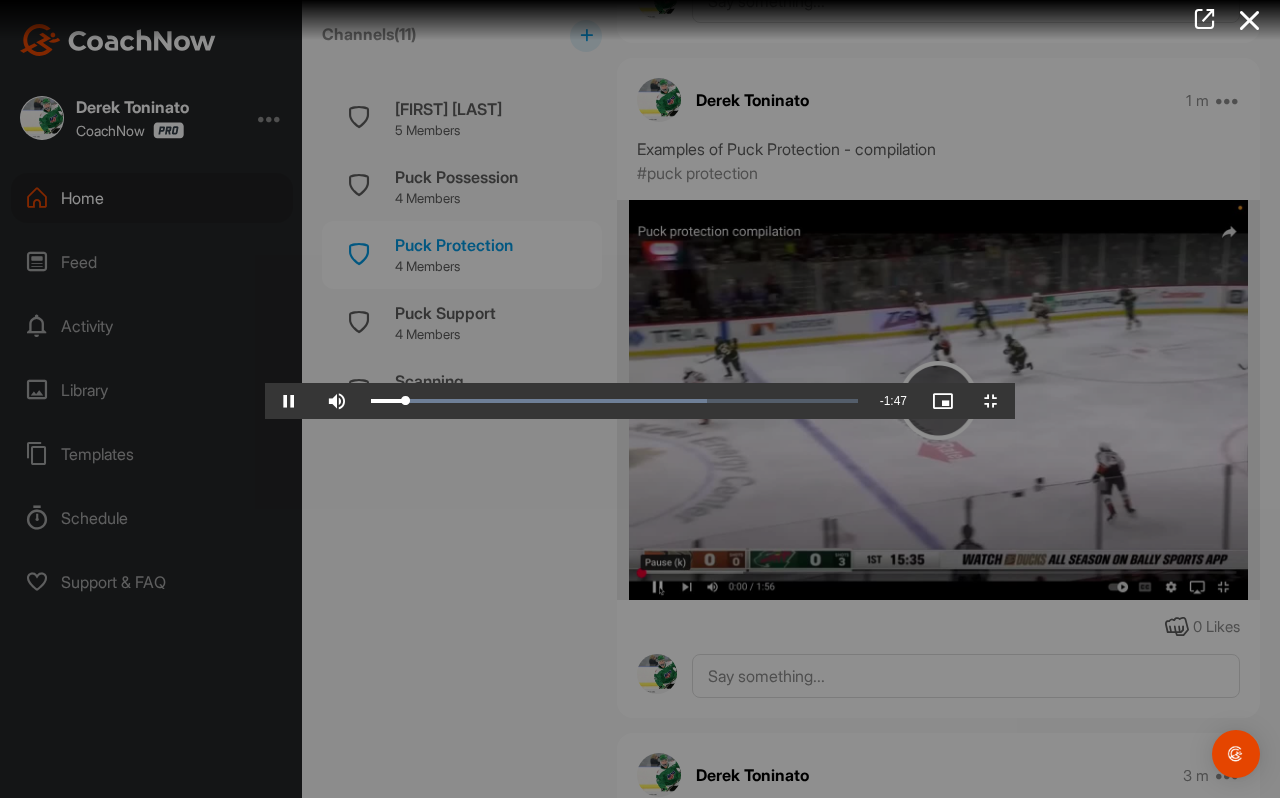 click at bounding box center [640, 399] 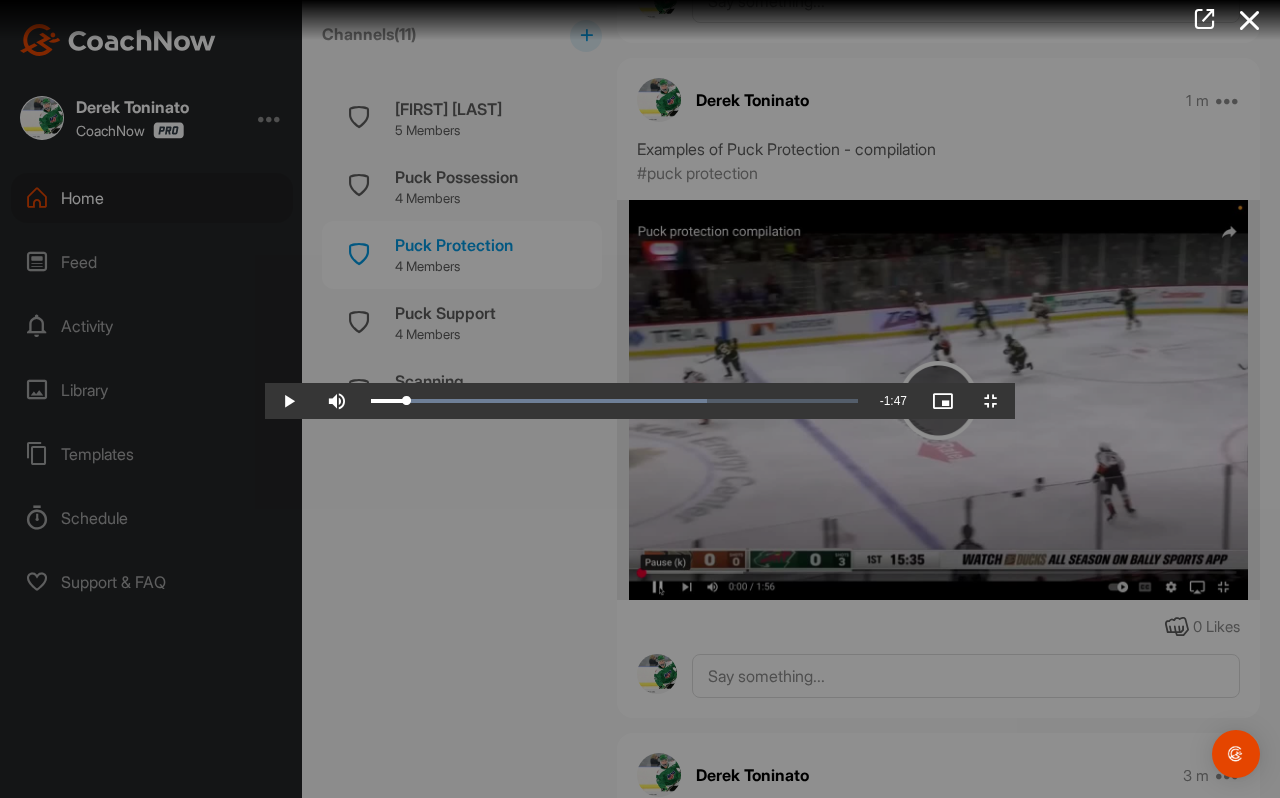 click at bounding box center [640, 399] 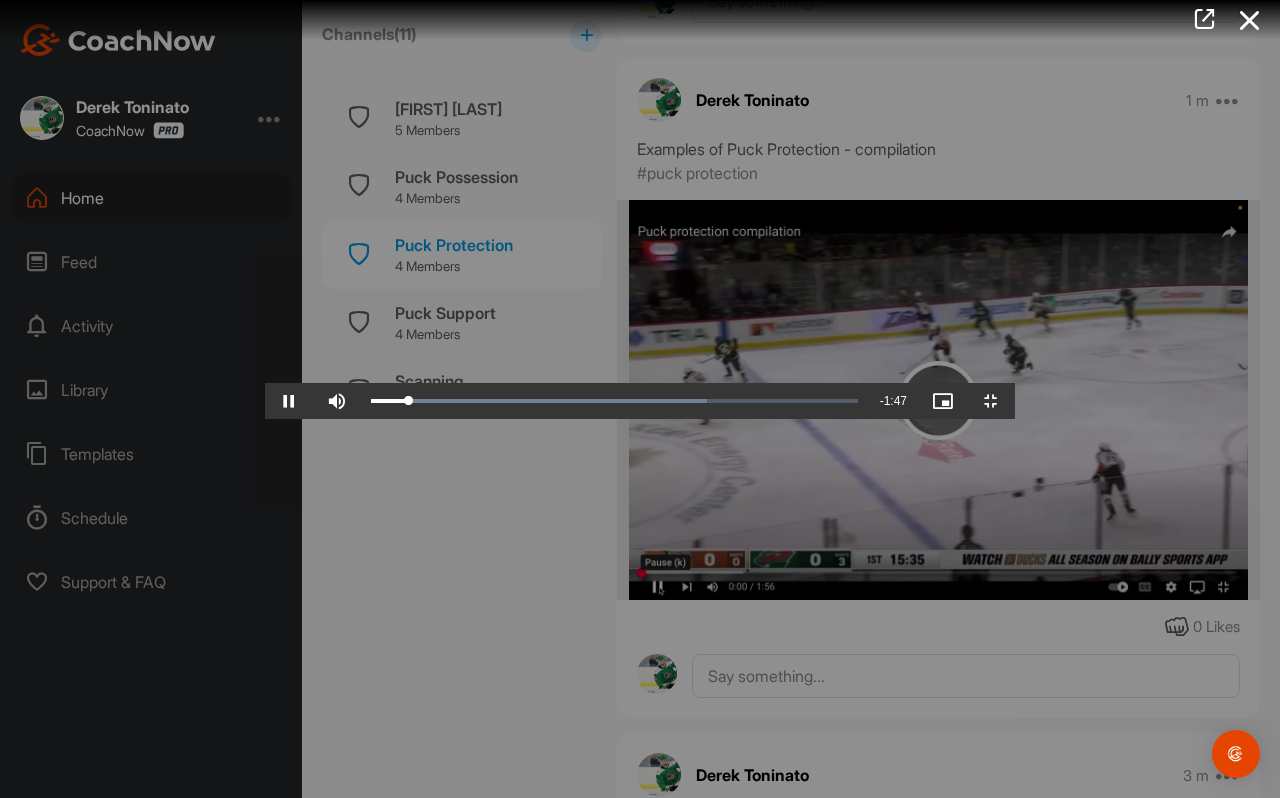 click at bounding box center [640, 399] 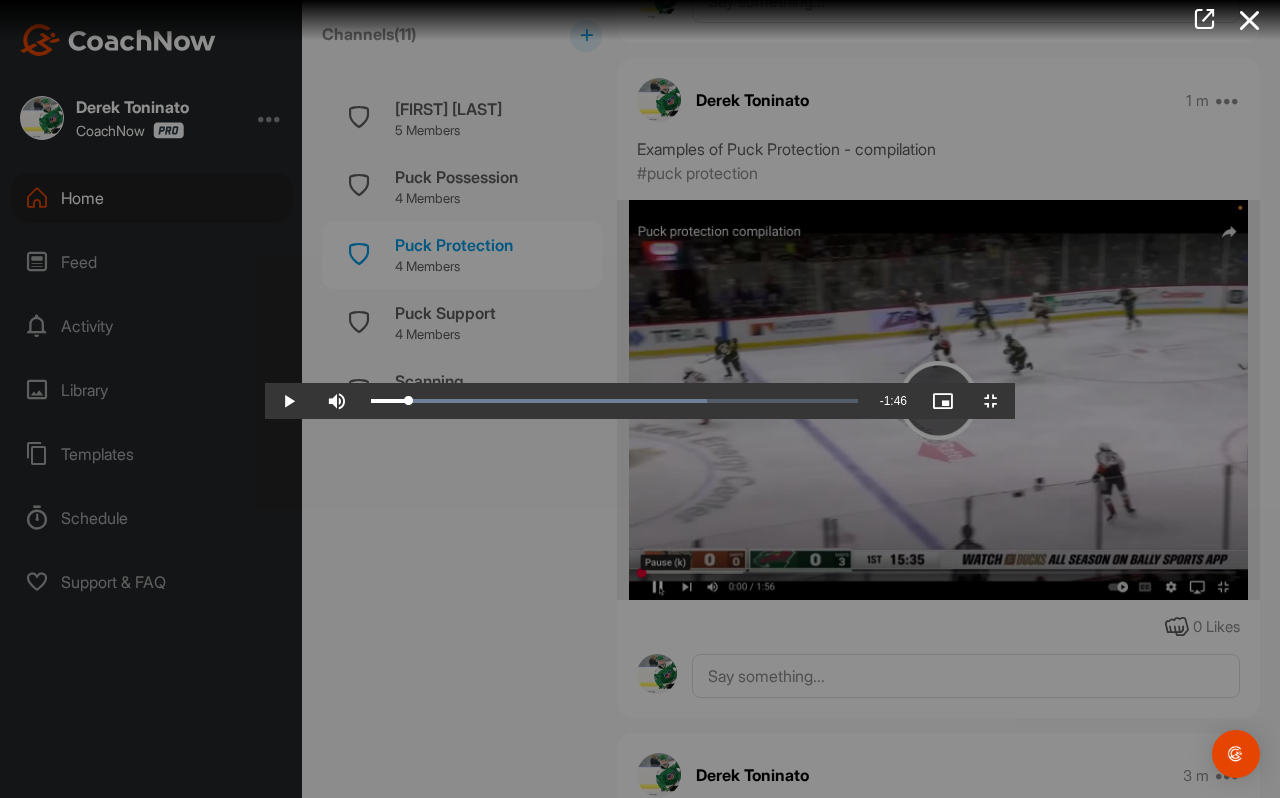 click at bounding box center (640, 399) 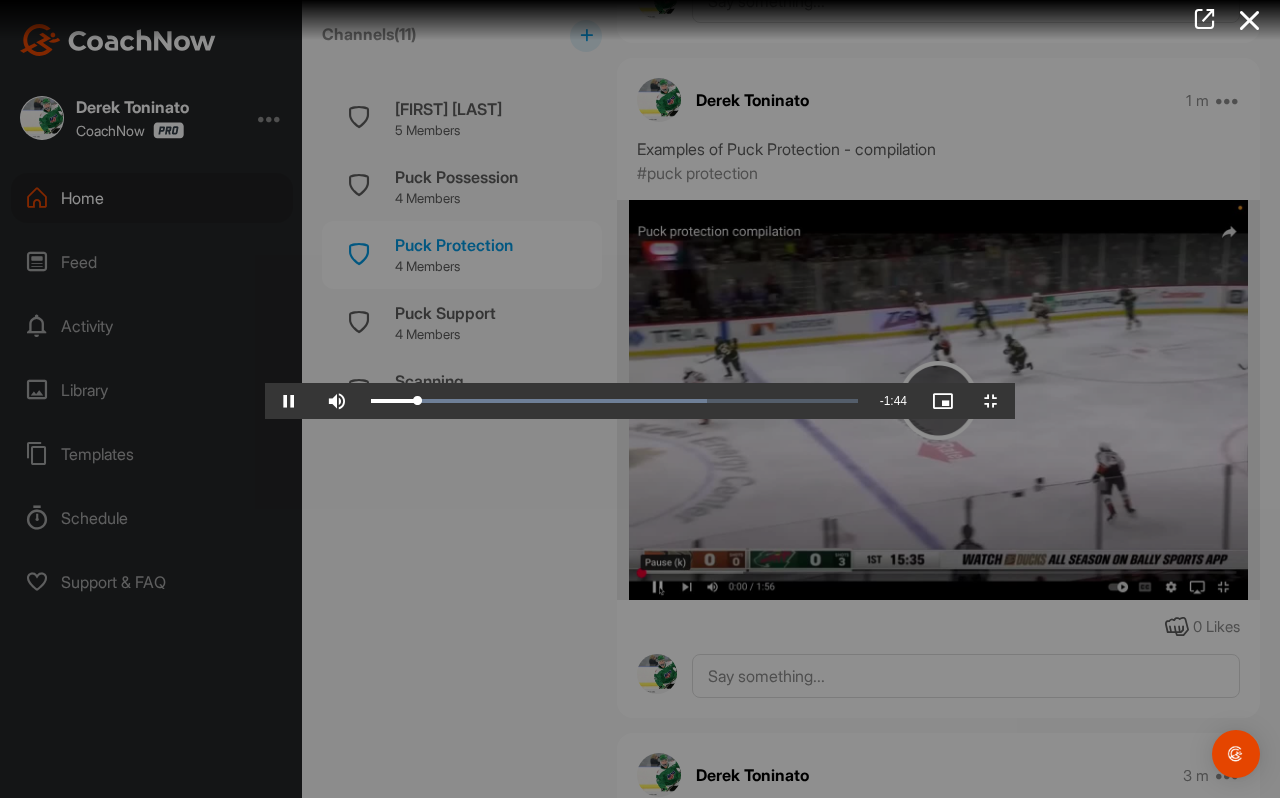 click at bounding box center (640, 399) 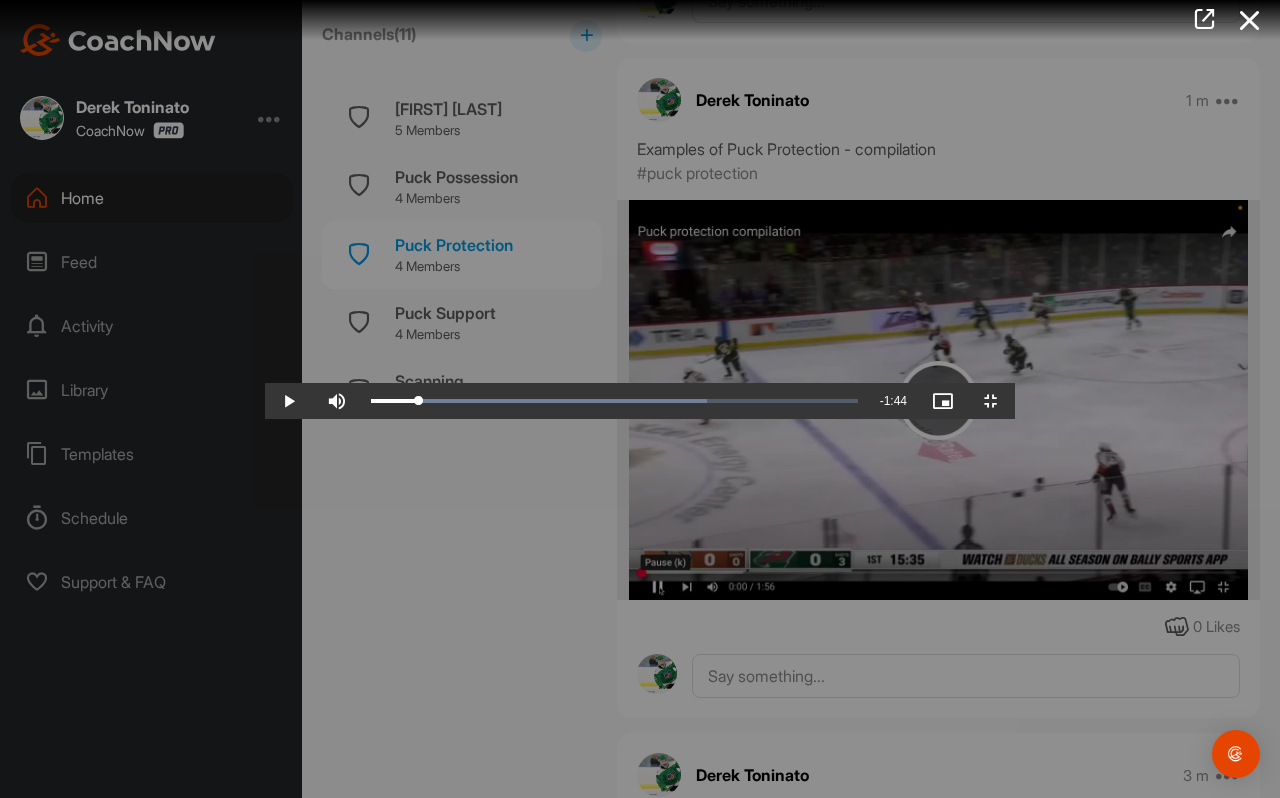 click at bounding box center (640, 399) 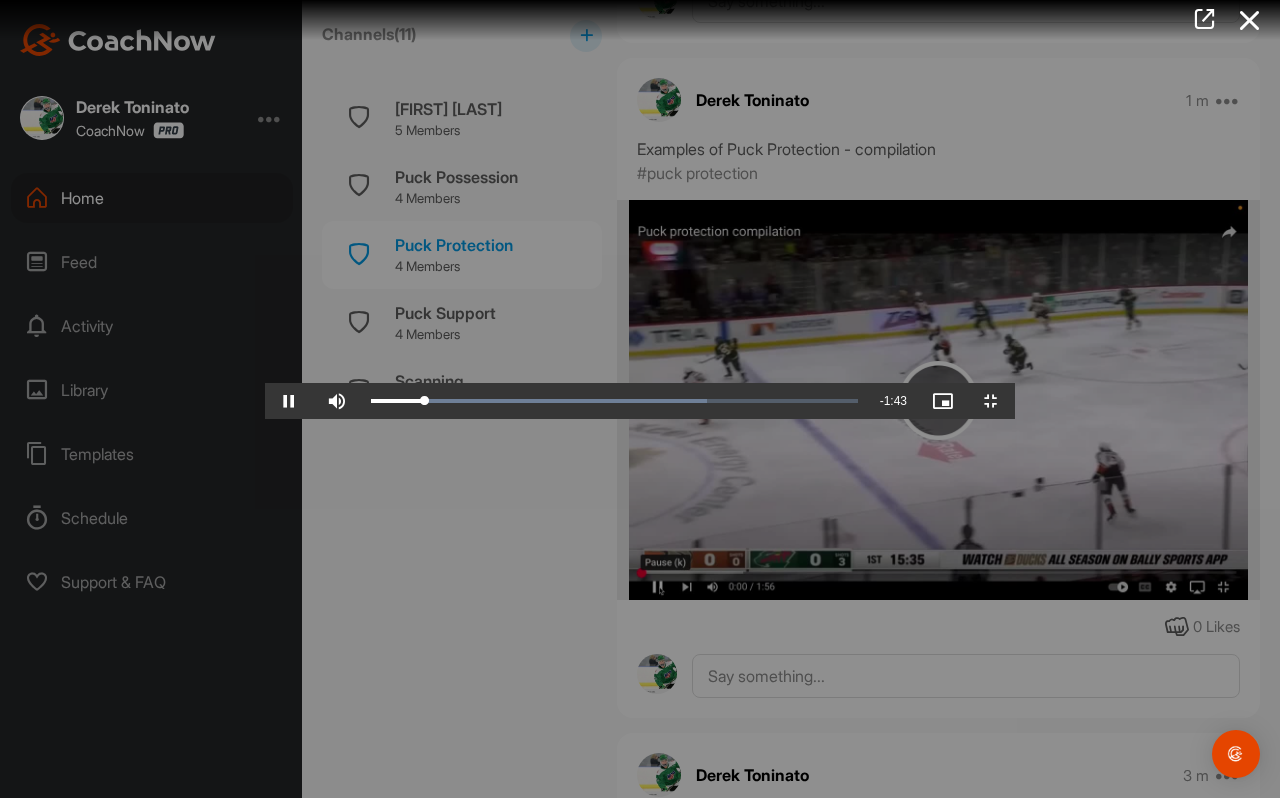 click at bounding box center (640, 399) 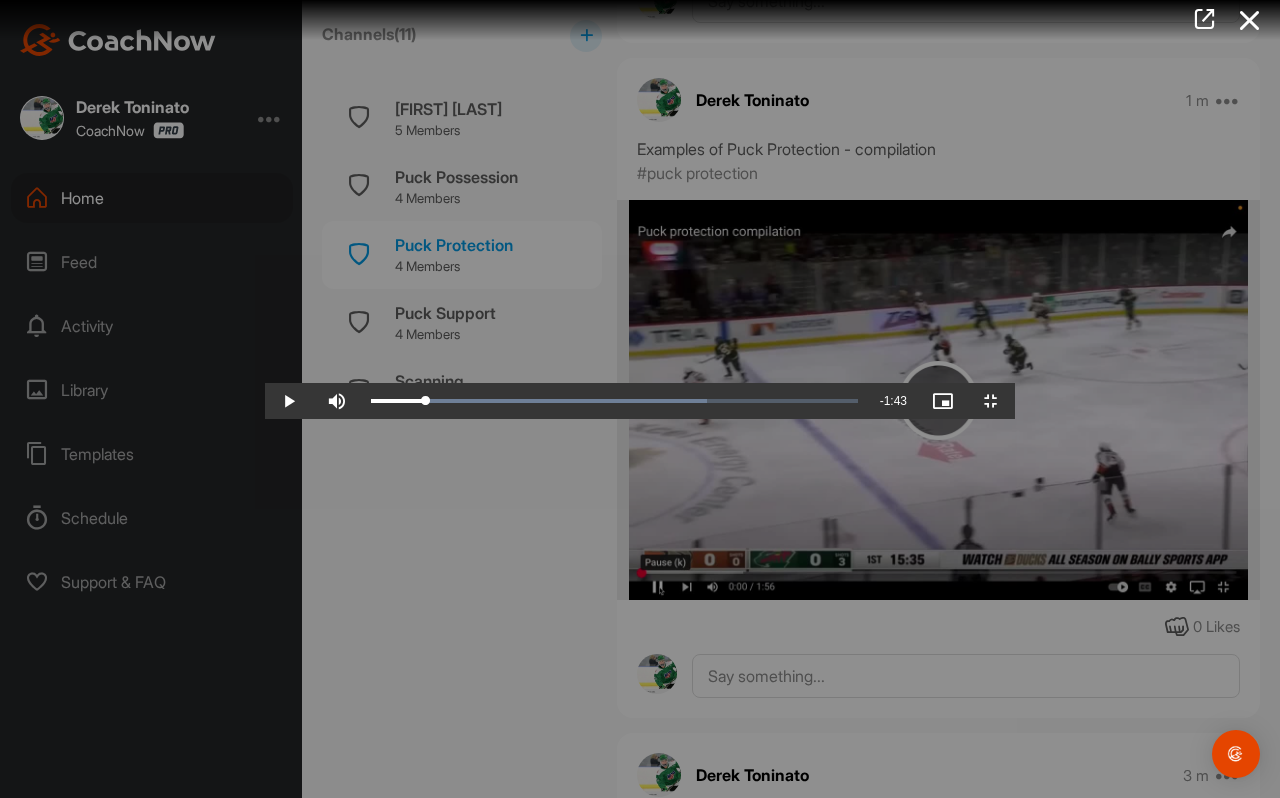click at bounding box center [640, 399] 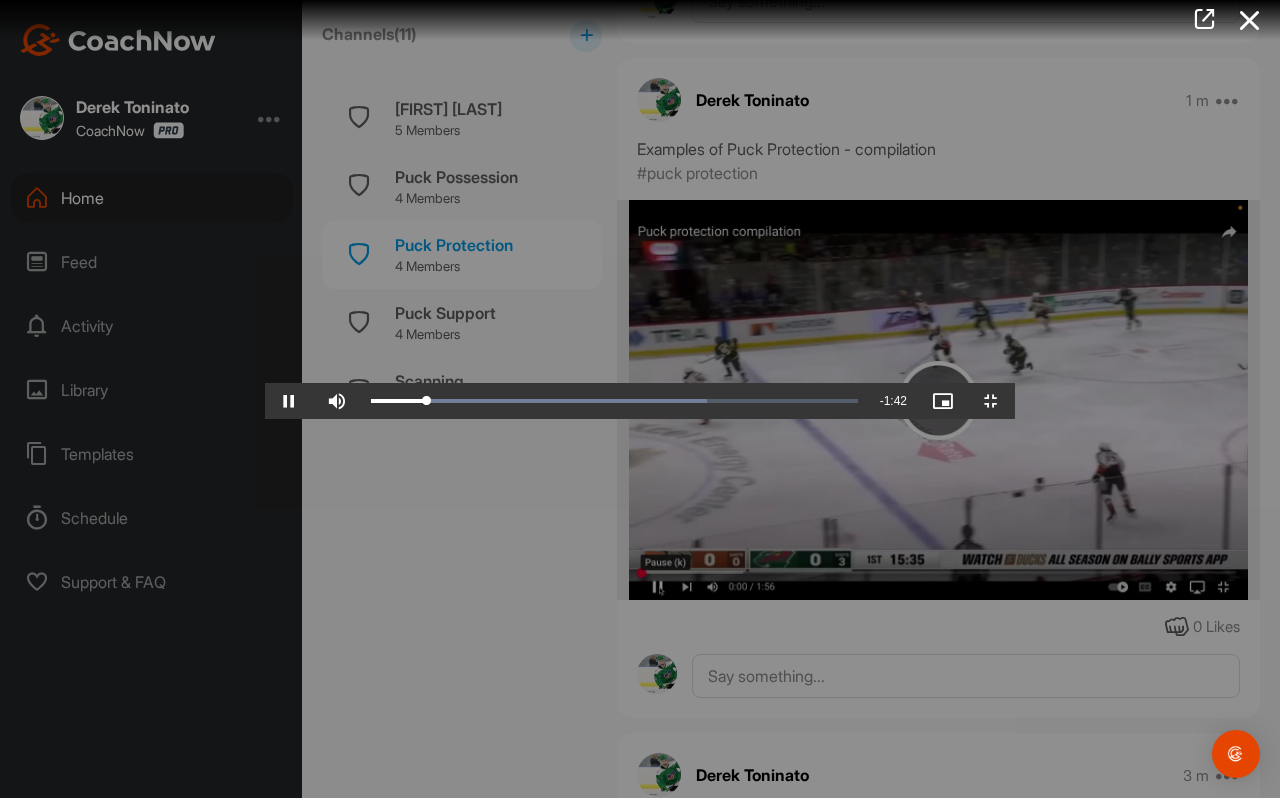 click at bounding box center [640, 399] 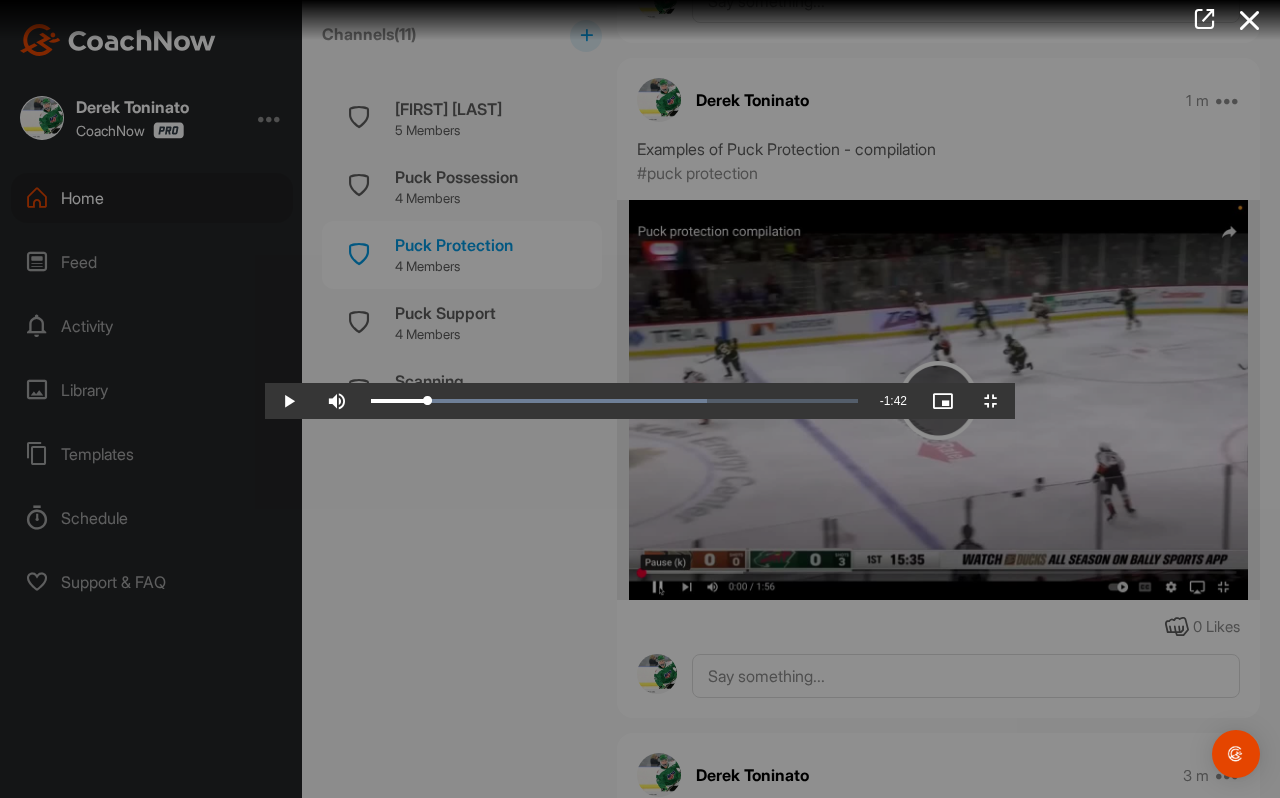 click at bounding box center [640, 399] 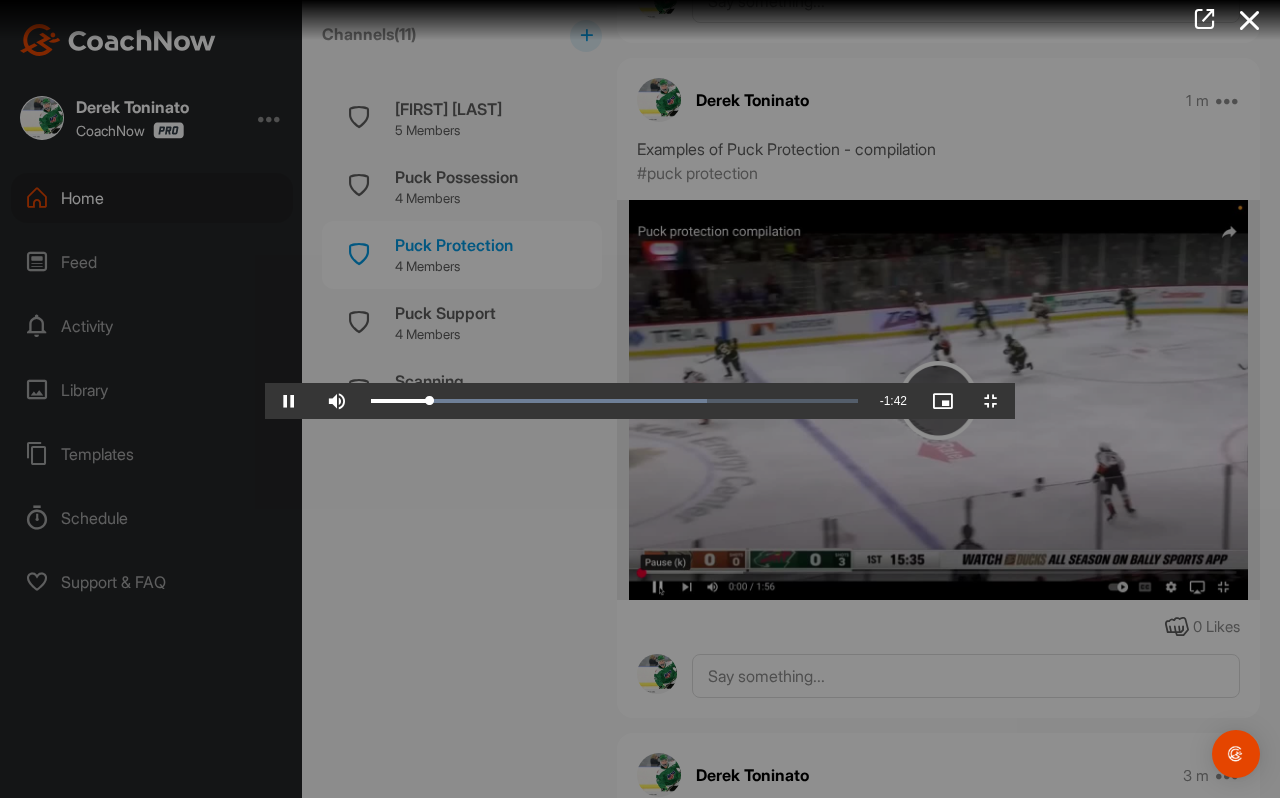 click at bounding box center (640, 399) 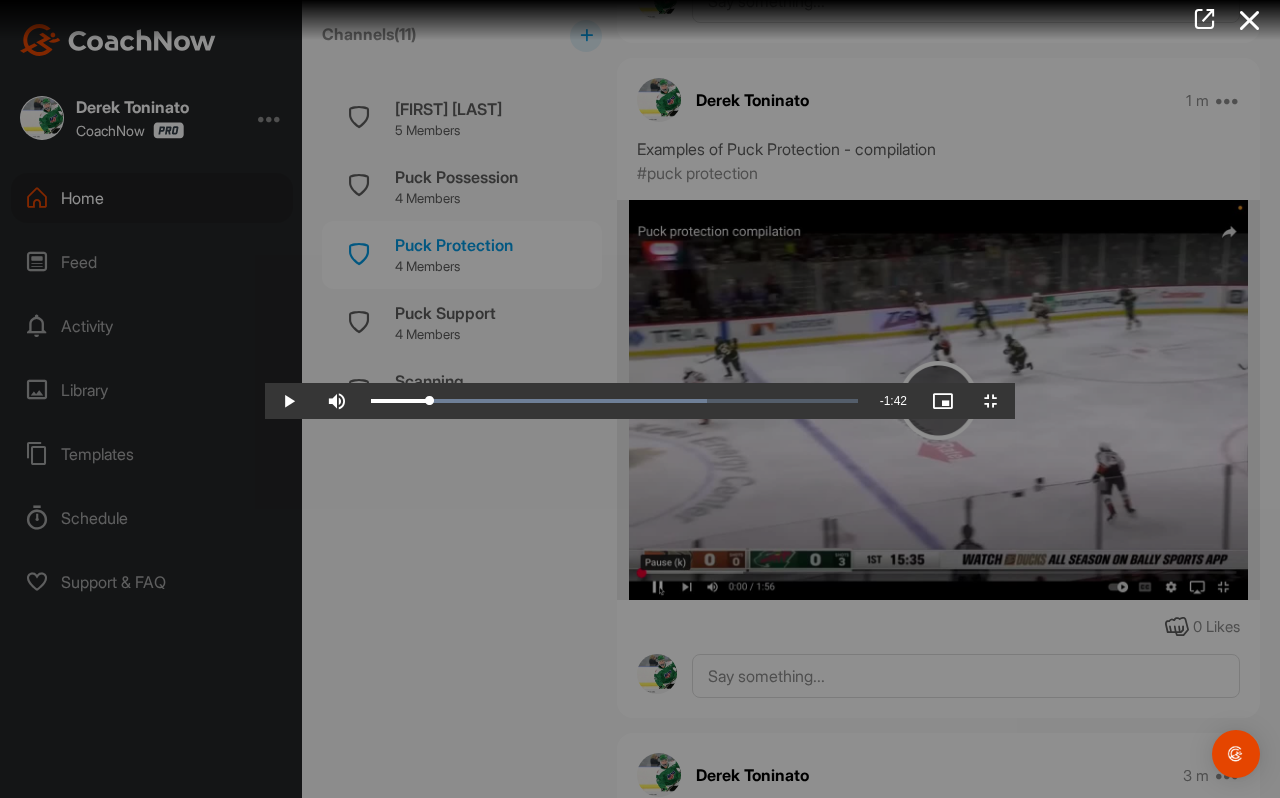 click at bounding box center [640, 399] 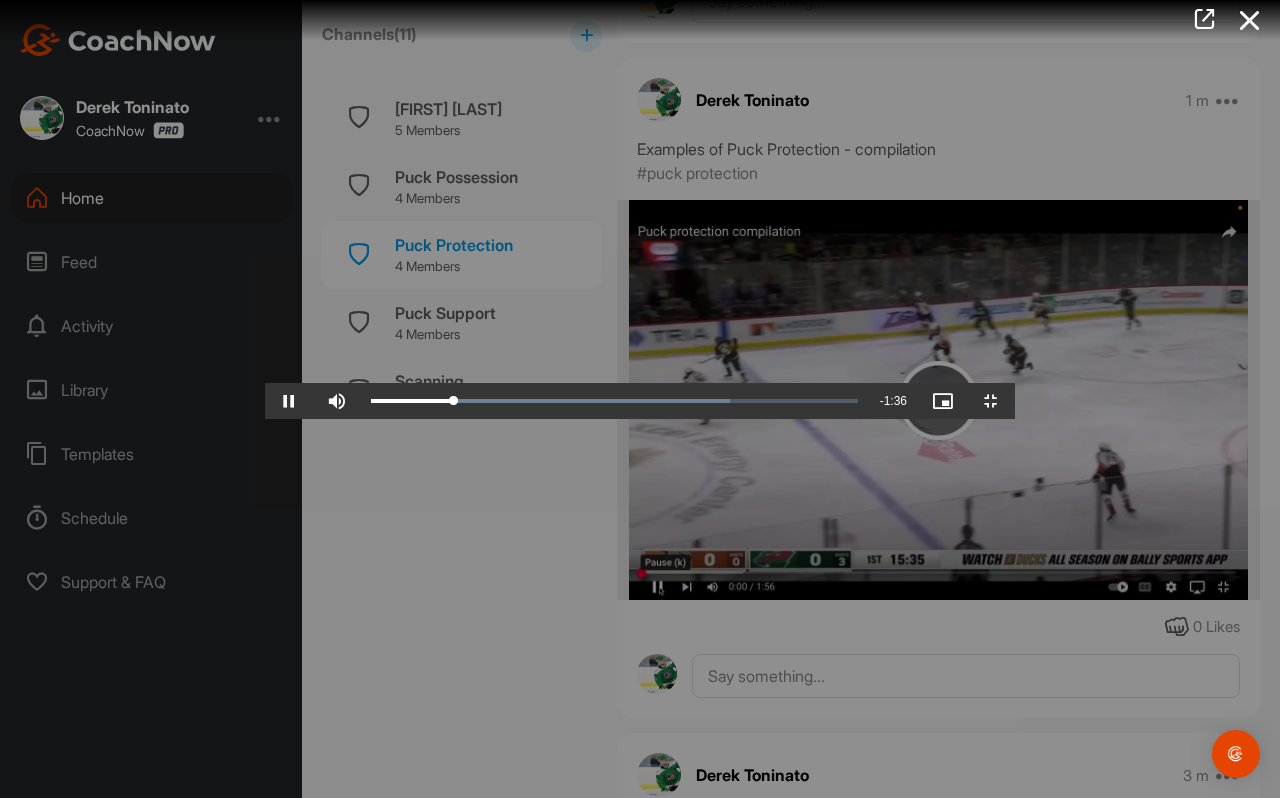 click at bounding box center [640, 399] 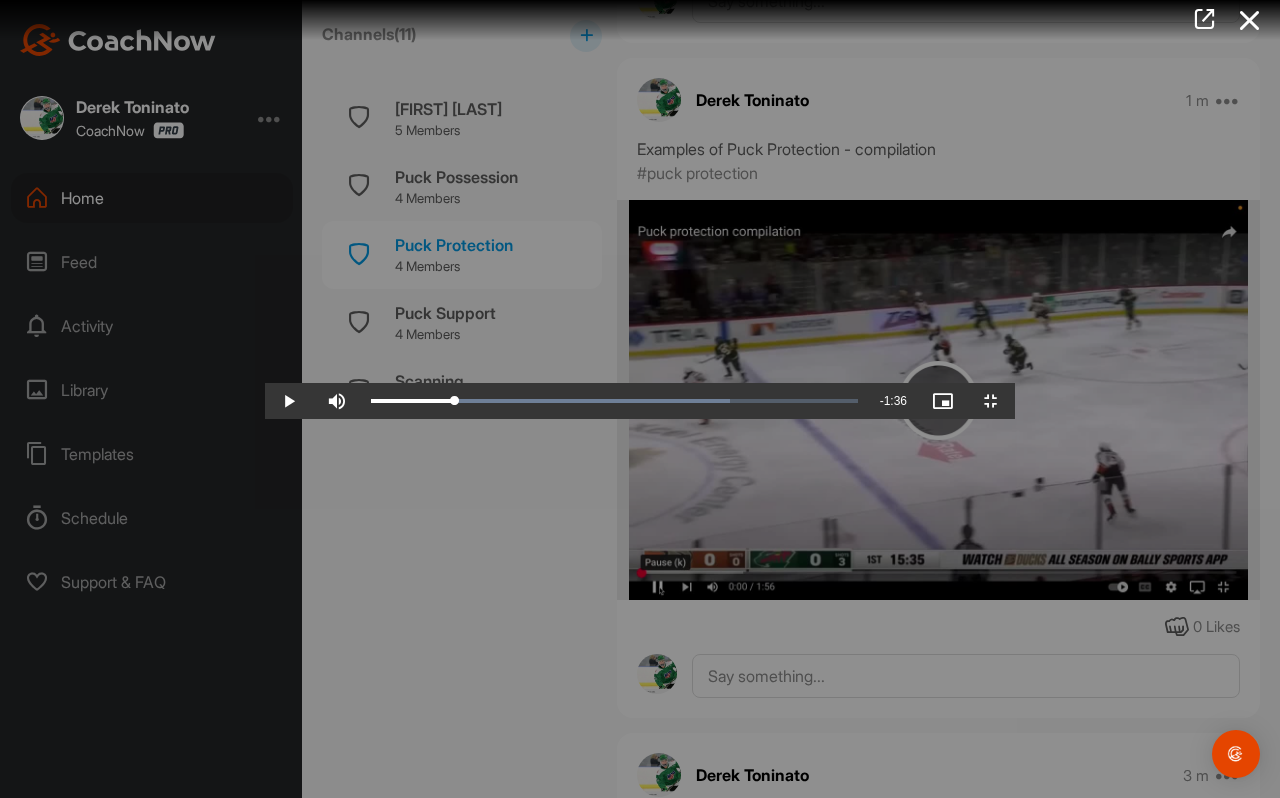 click at bounding box center [640, 399] 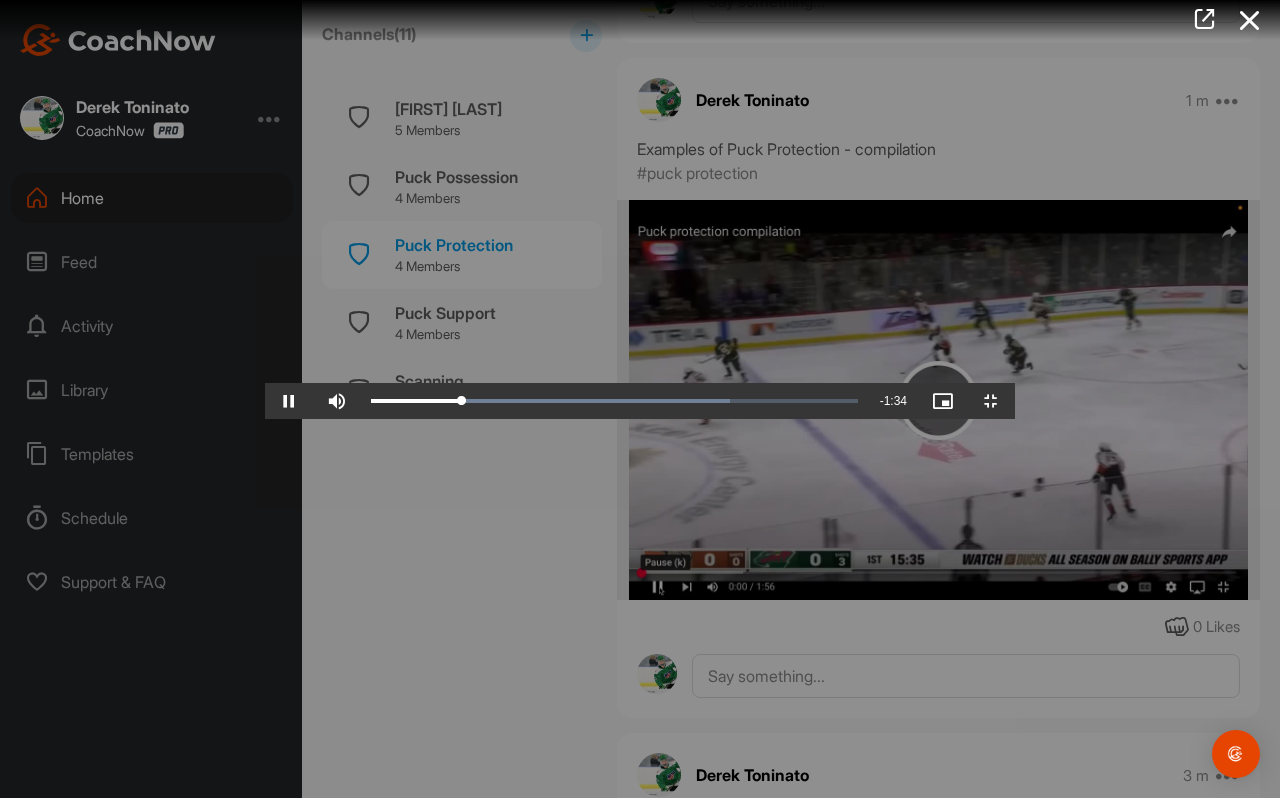 click at bounding box center (640, 399) 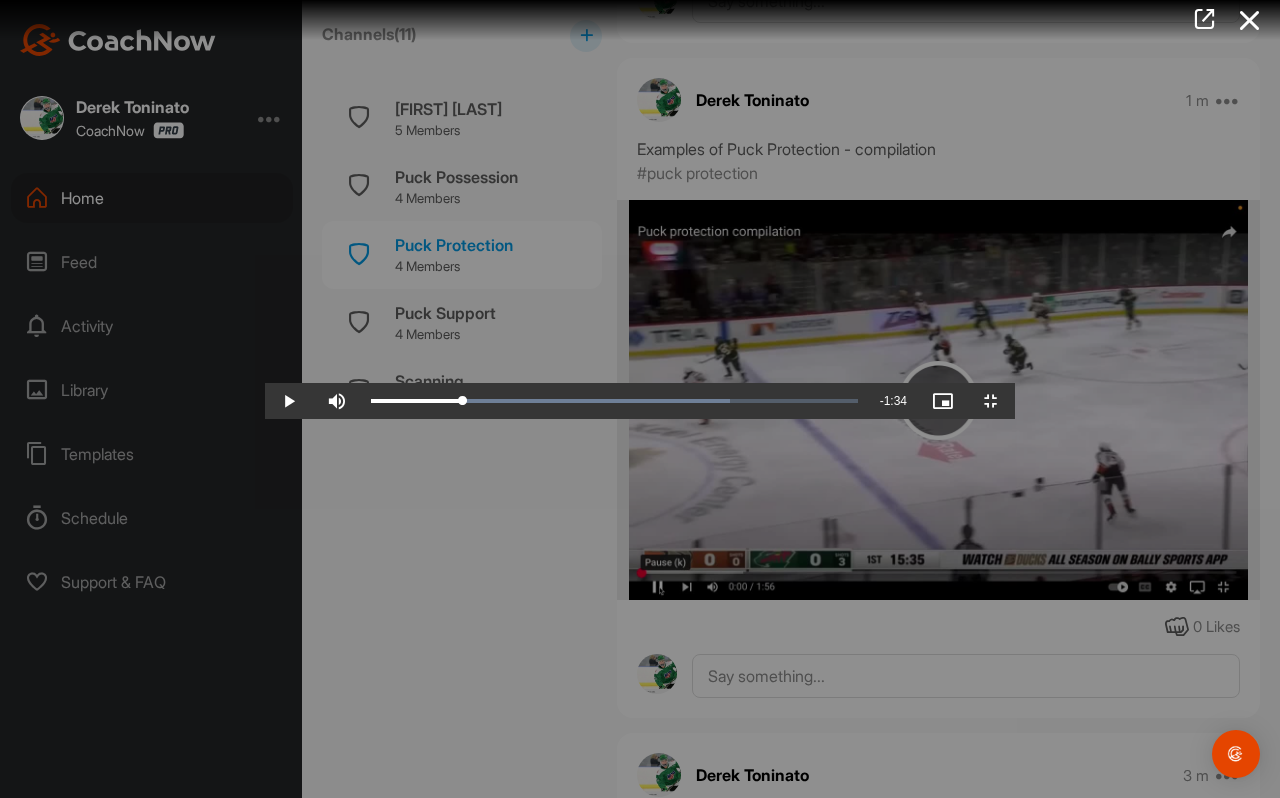 click at bounding box center [640, 399] 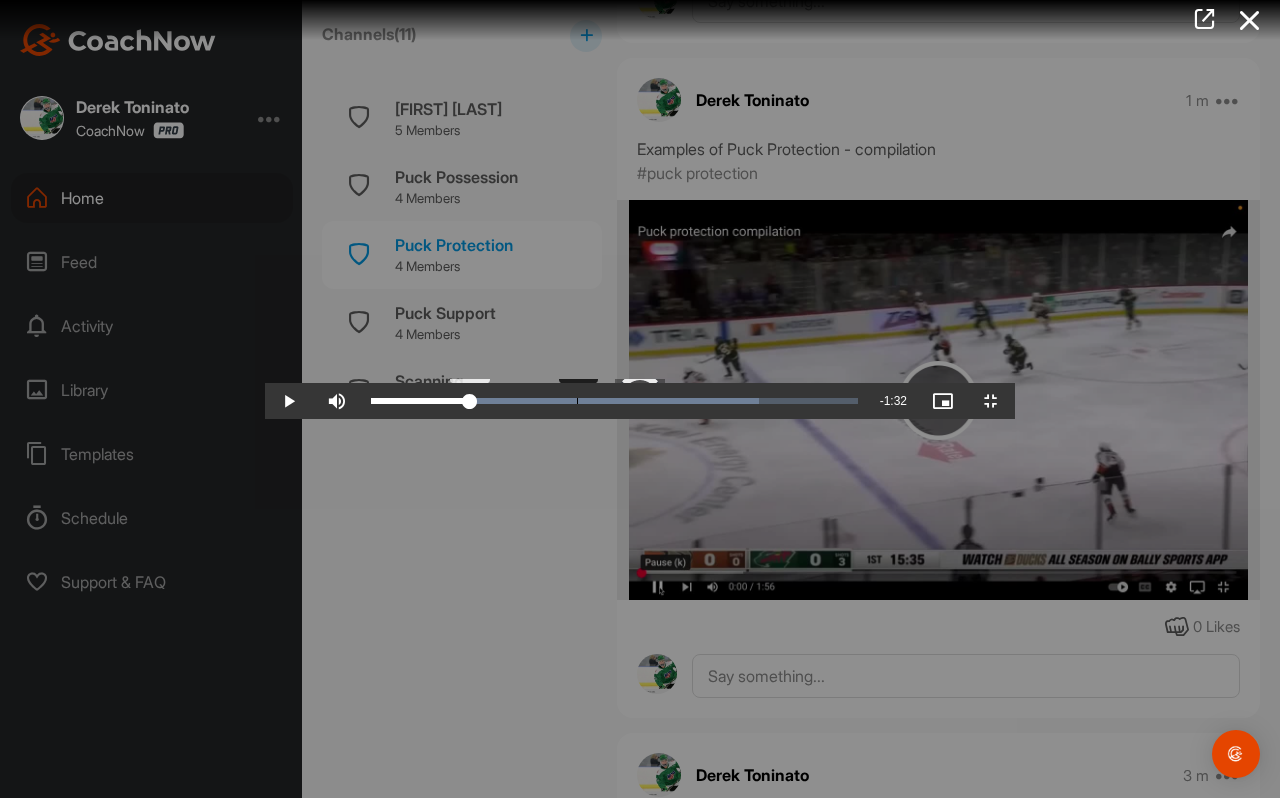 drag, startPoint x: 337, startPoint y: 783, endPoint x: 311, endPoint y: 783, distance: 26 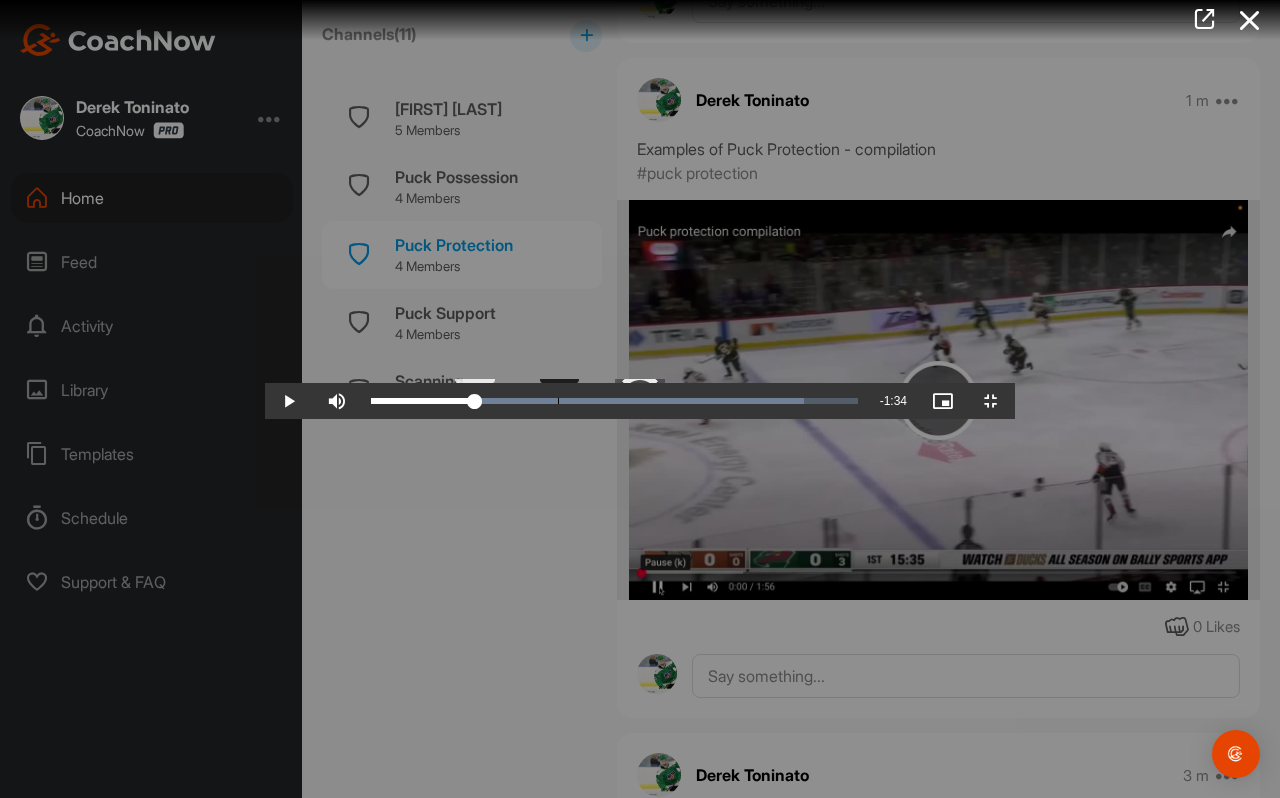 click on "Loaded :  88.96% 0:21 0:21" at bounding box center [614, 401] 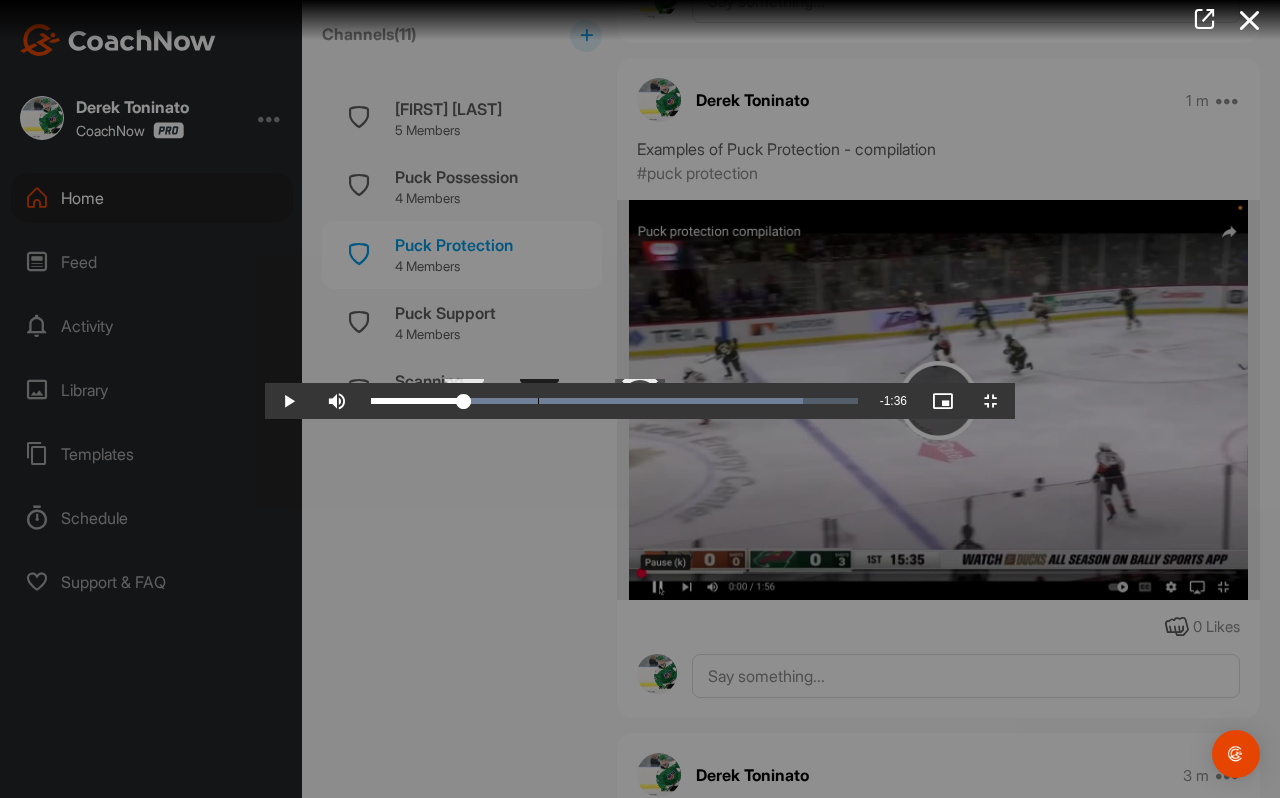 click on "0:19" at bounding box center [538, 401] 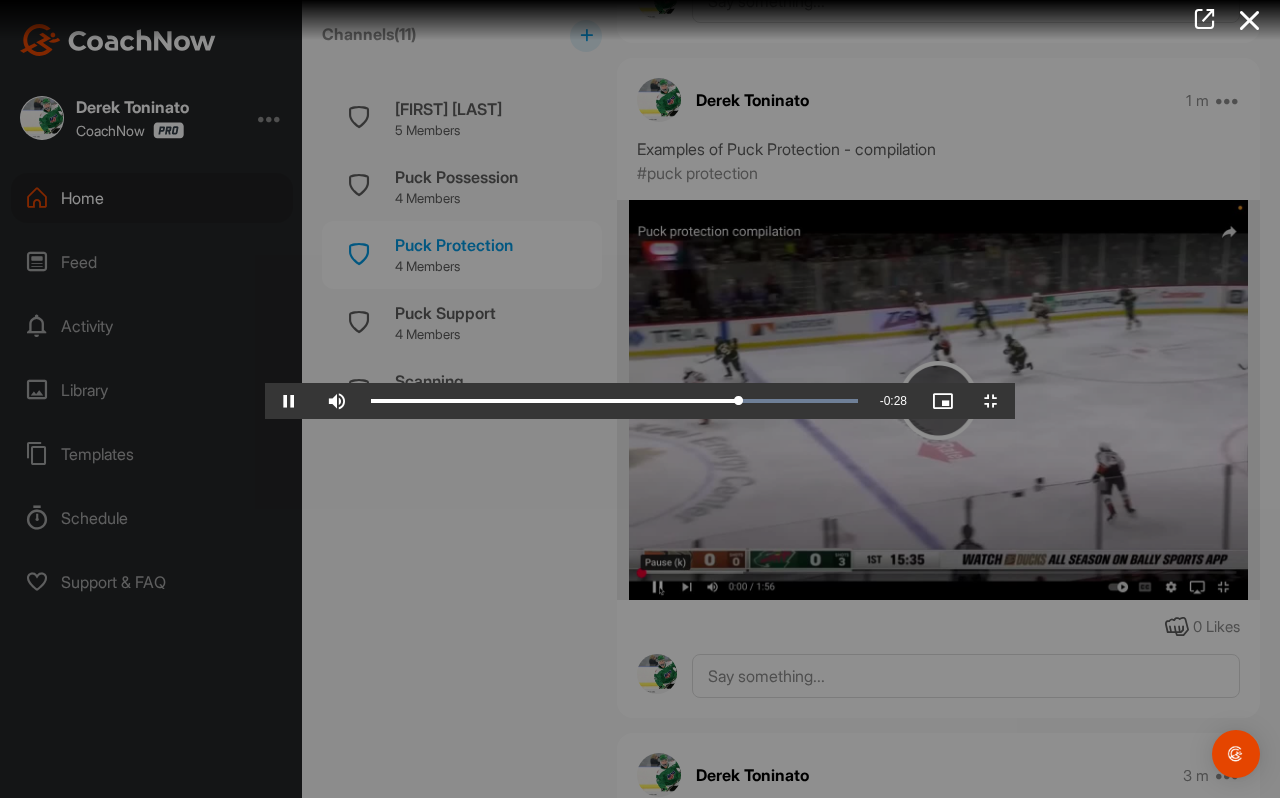 click at bounding box center (640, 399) 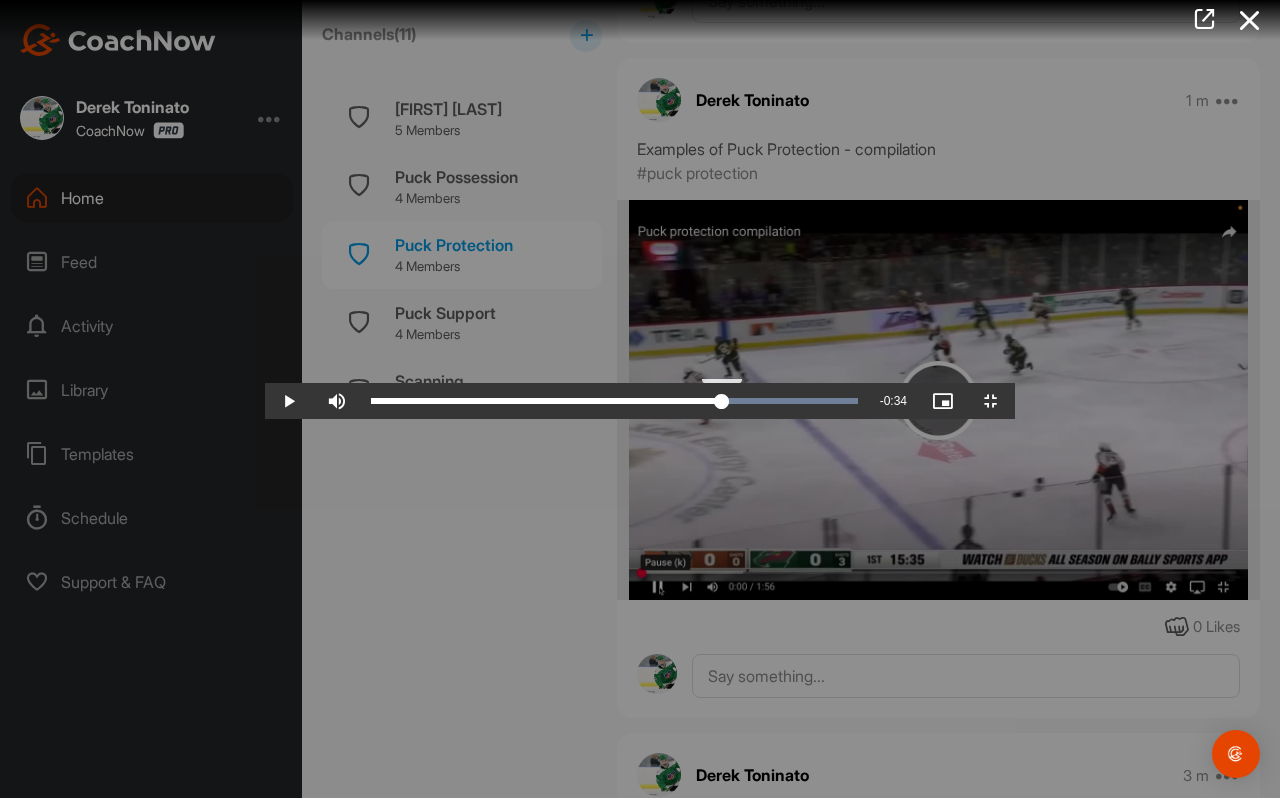 drag, startPoint x: 872, startPoint y: 776, endPoint x: 842, endPoint y: 776, distance: 30 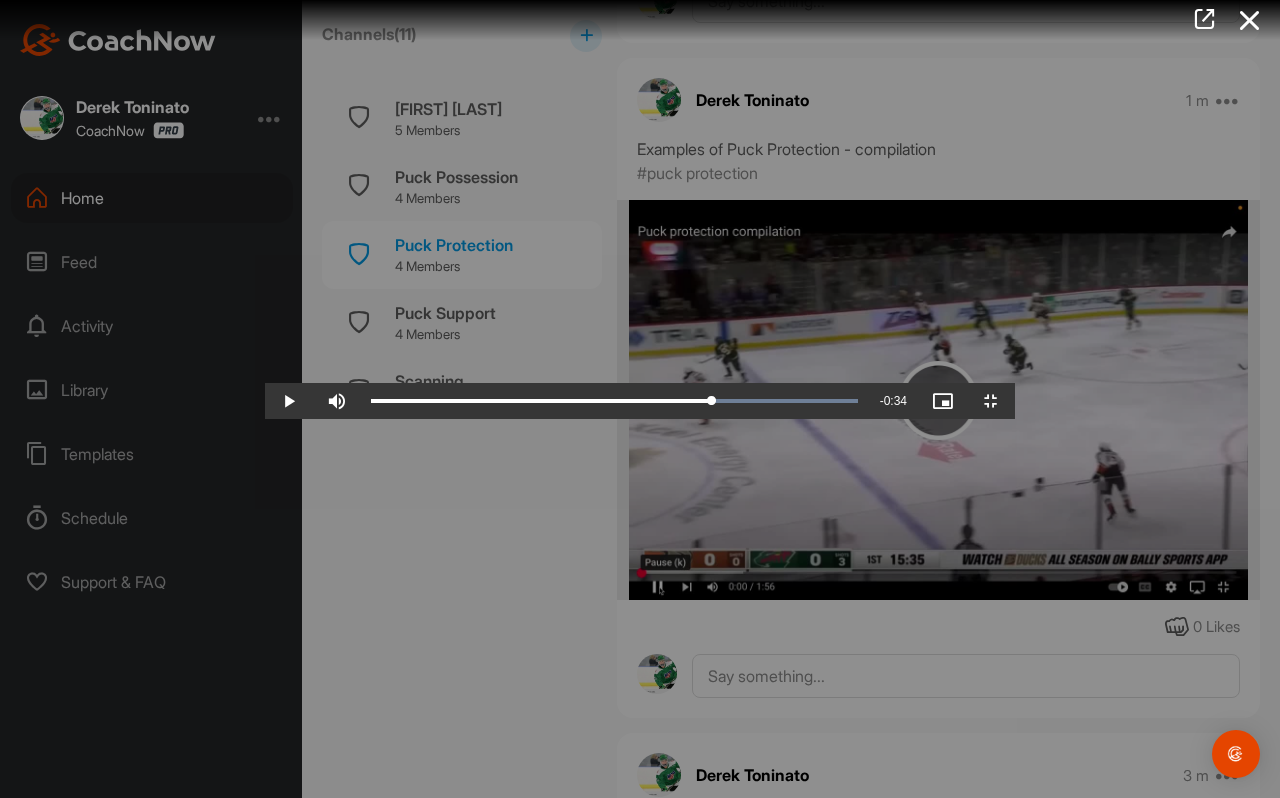 click at bounding box center (640, 399) 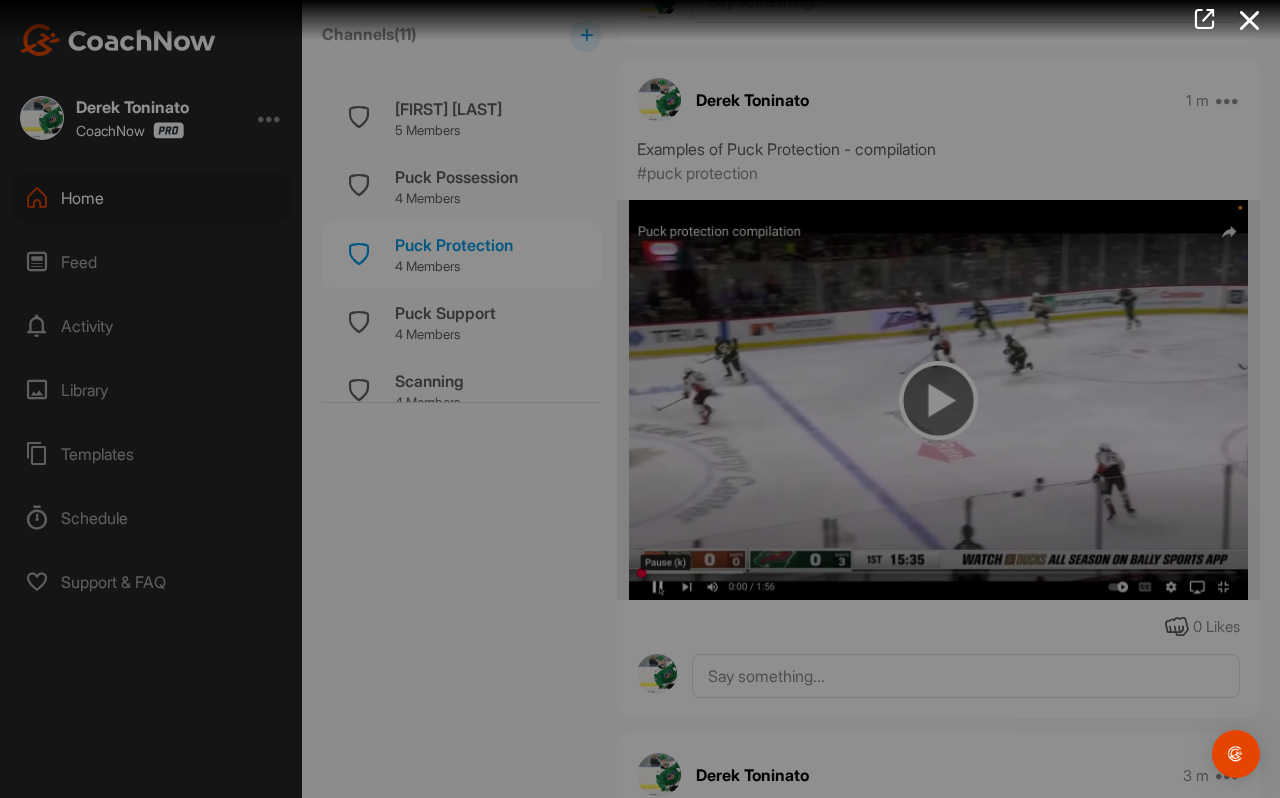 click at bounding box center (640, 399) 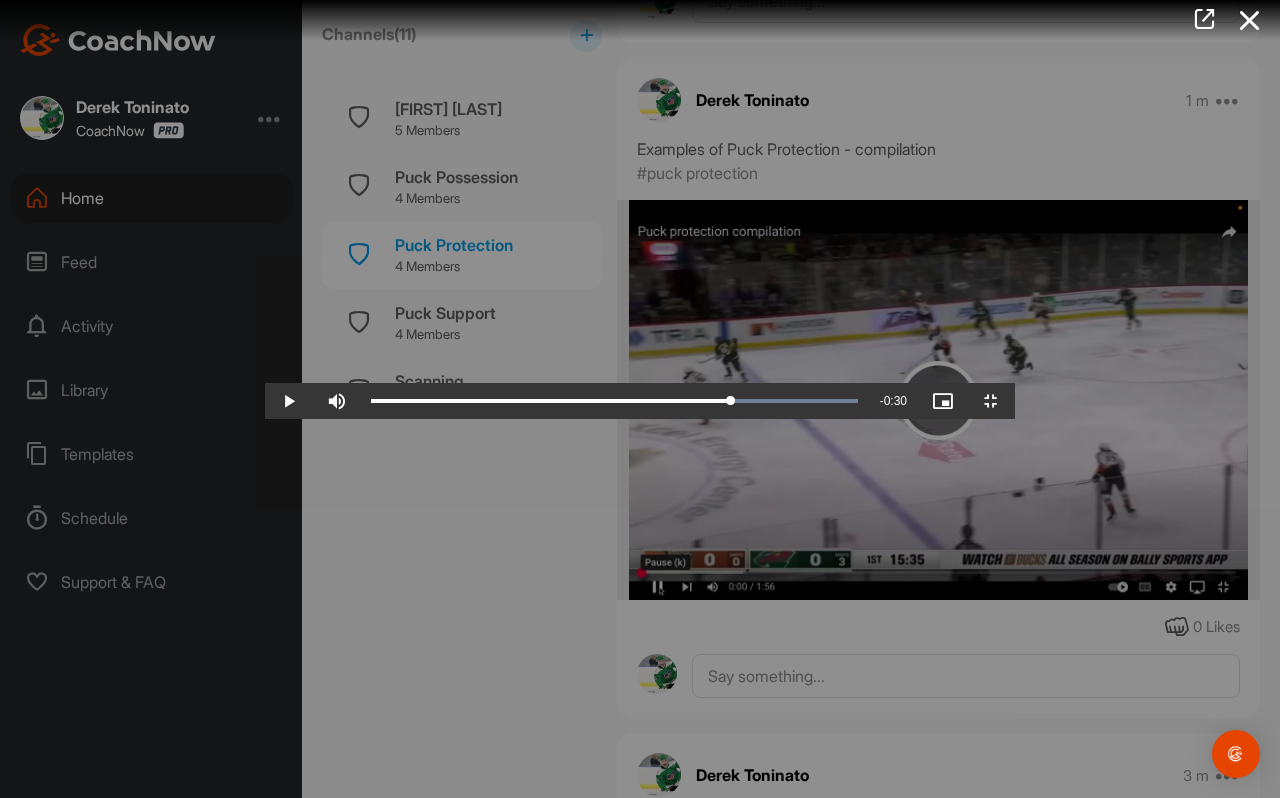 click at bounding box center (640, 399) 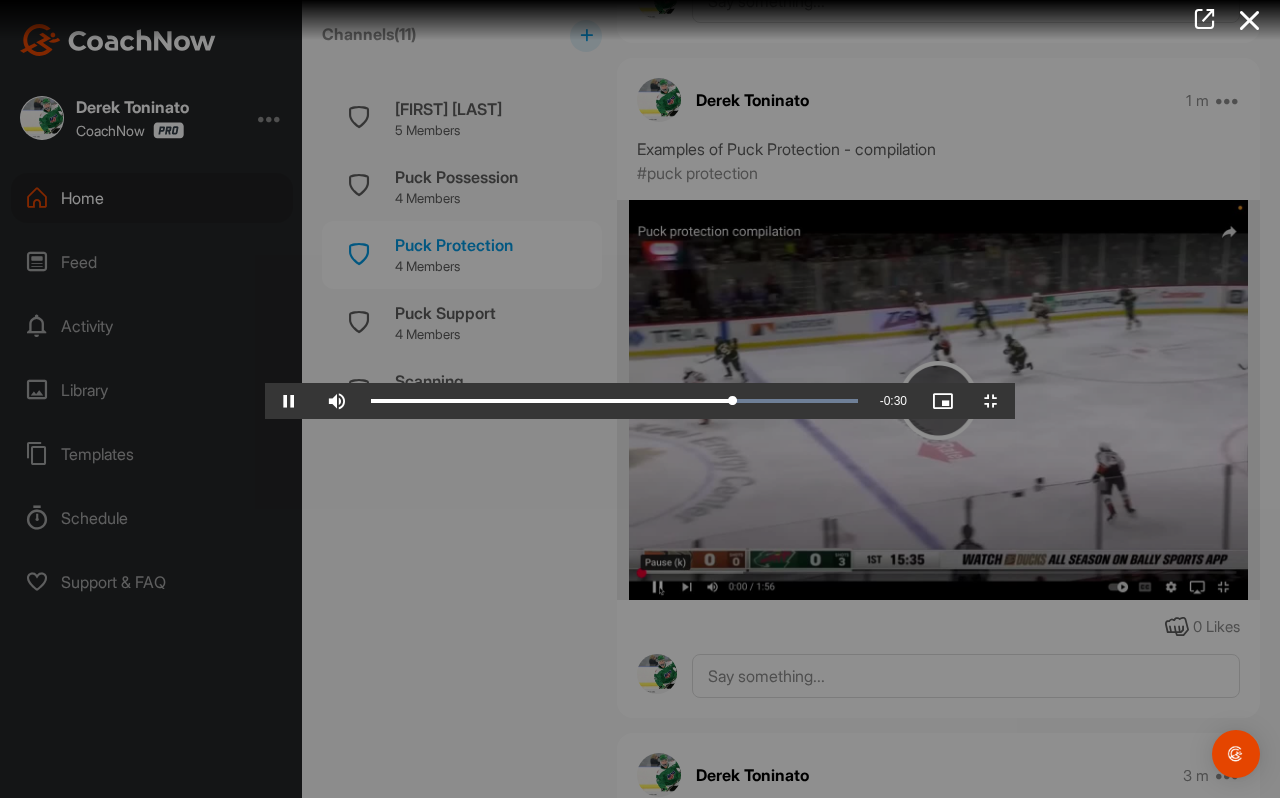 click at bounding box center (640, 399) 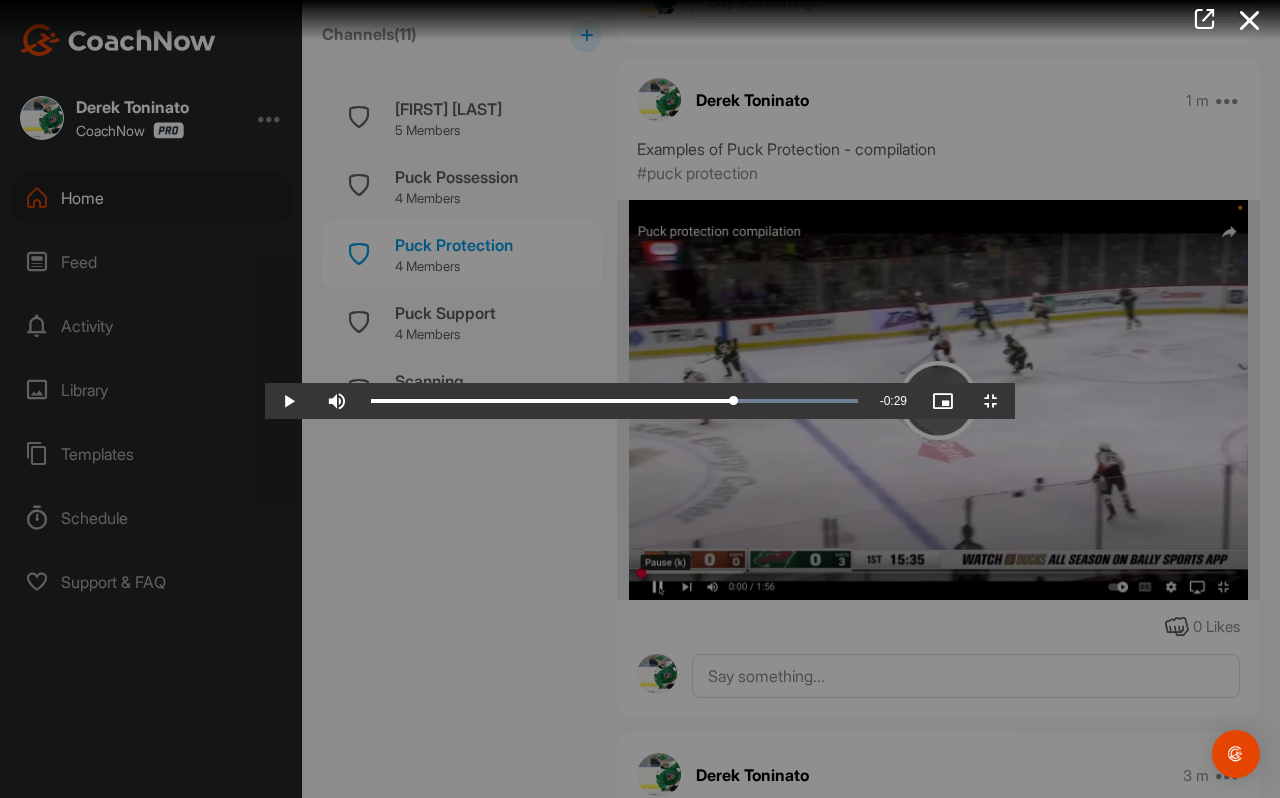 click at bounding box center (640, 399) 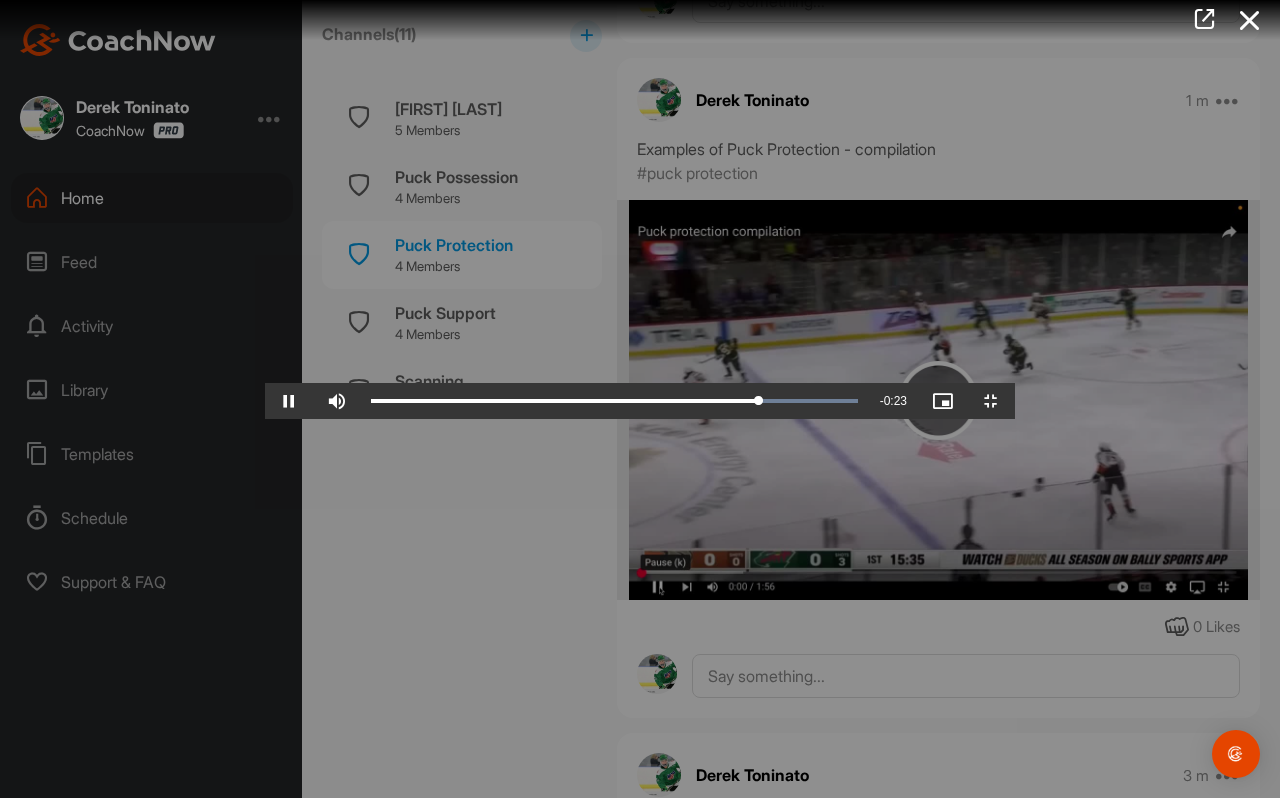 click at bounding box center [640, 399] 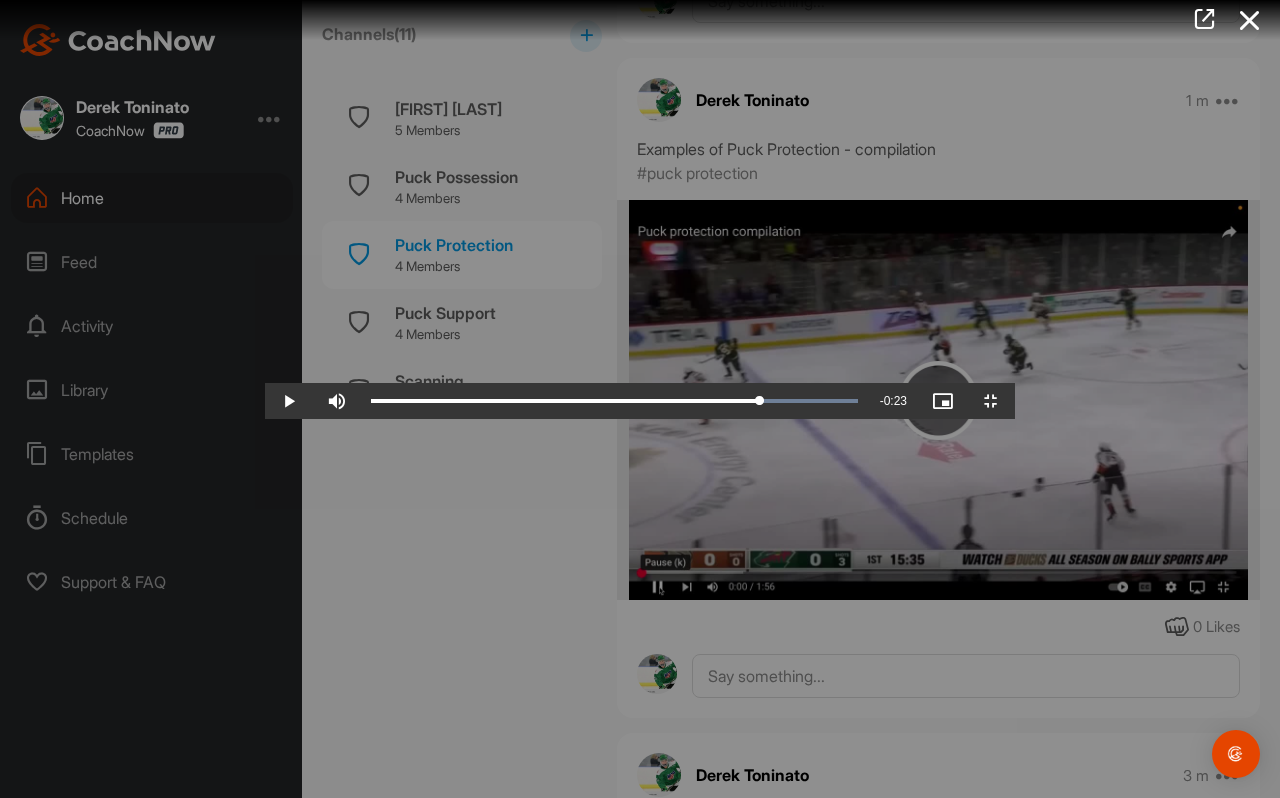 click at bounding box center (640, 399) 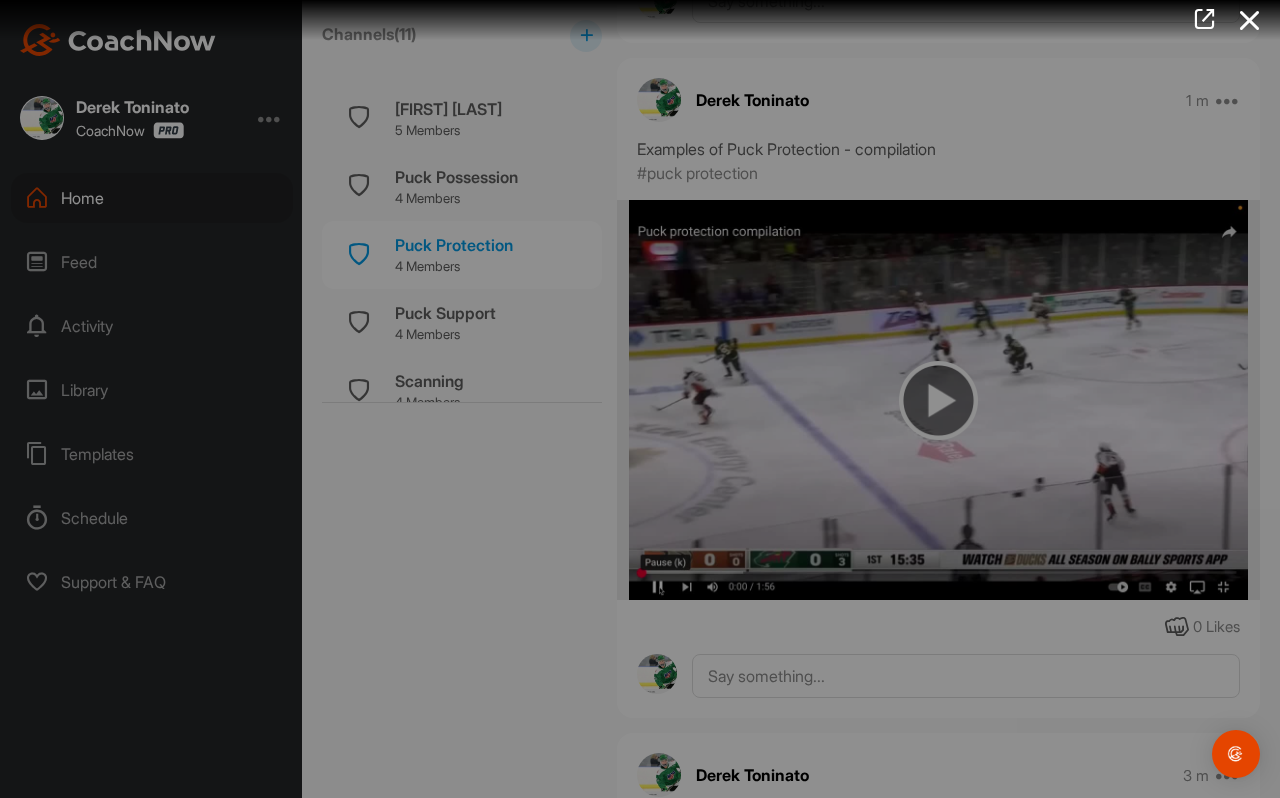 click at bounding box center [640, 399] 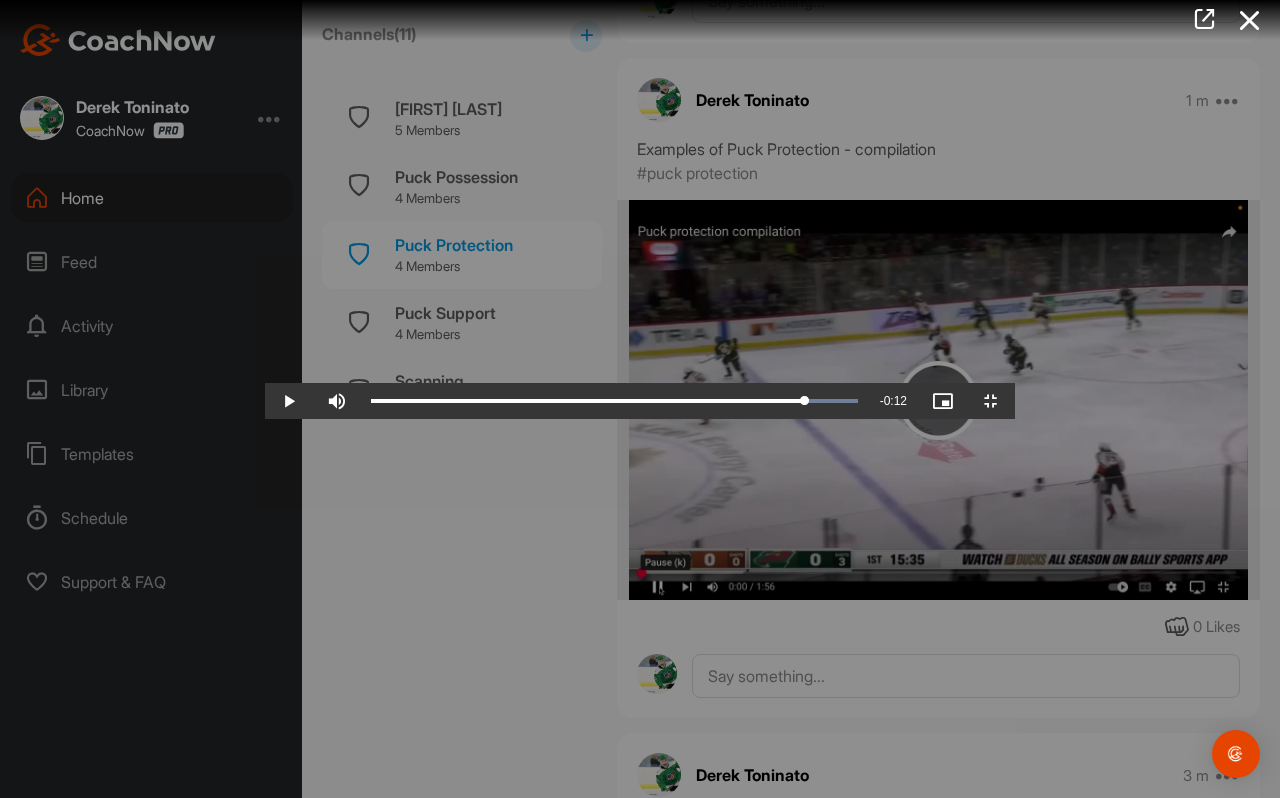 click at bounding box center [640, 399] 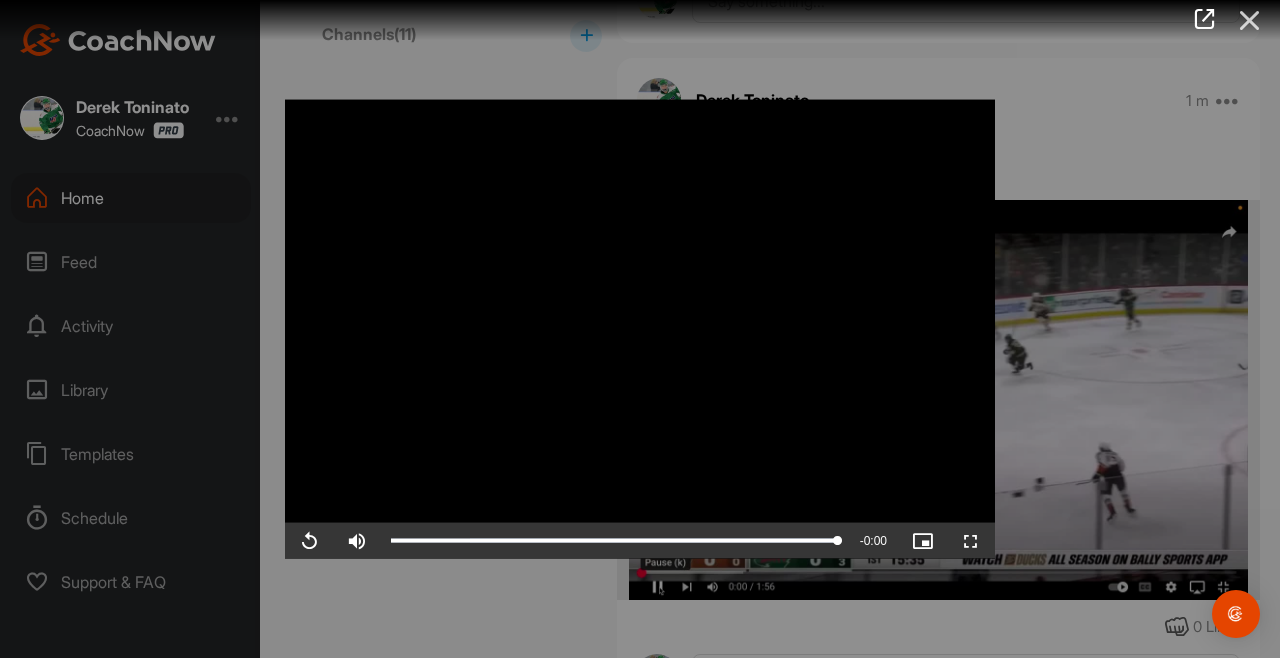 click at bounding box center [1250, 20] 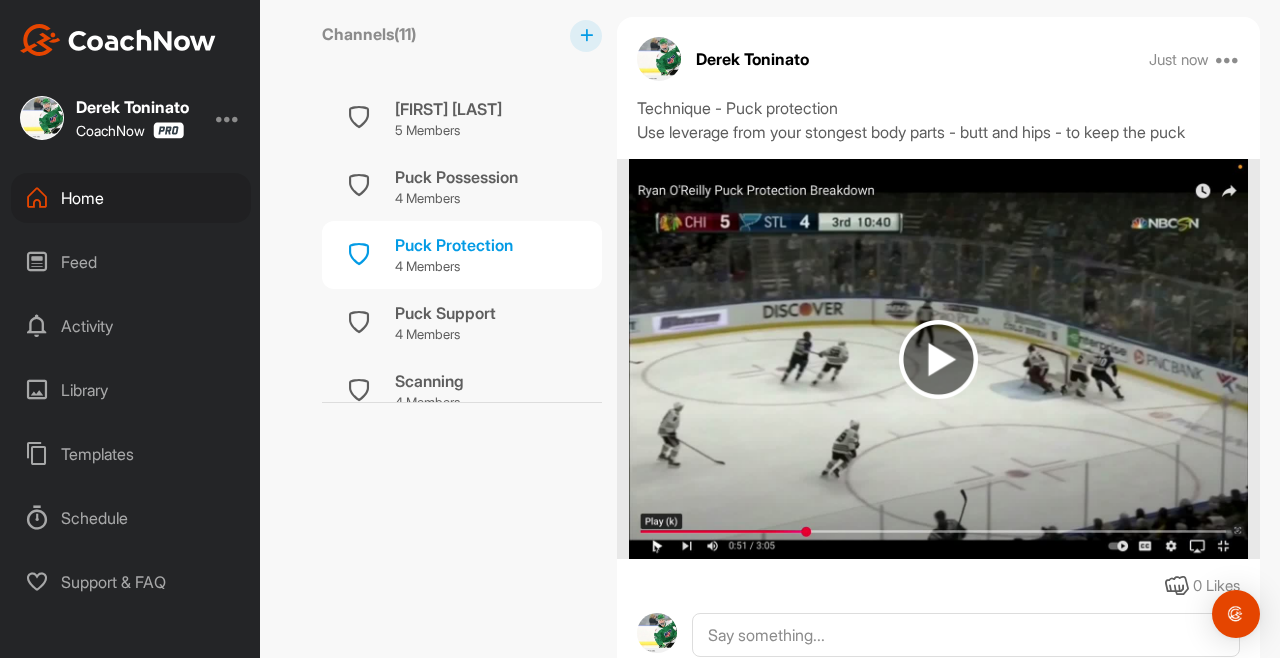 scroll, scrollTop: 410, scrollLeft: 0, axis: vertical 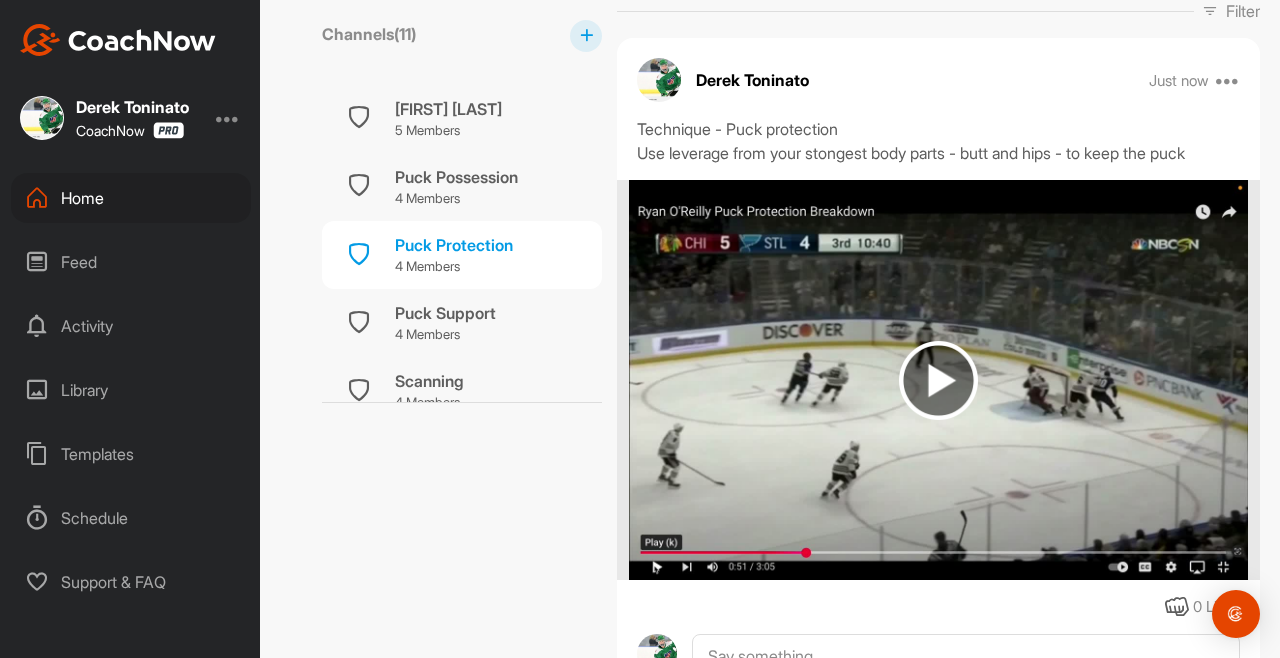 click at bounding box center (938, 380) 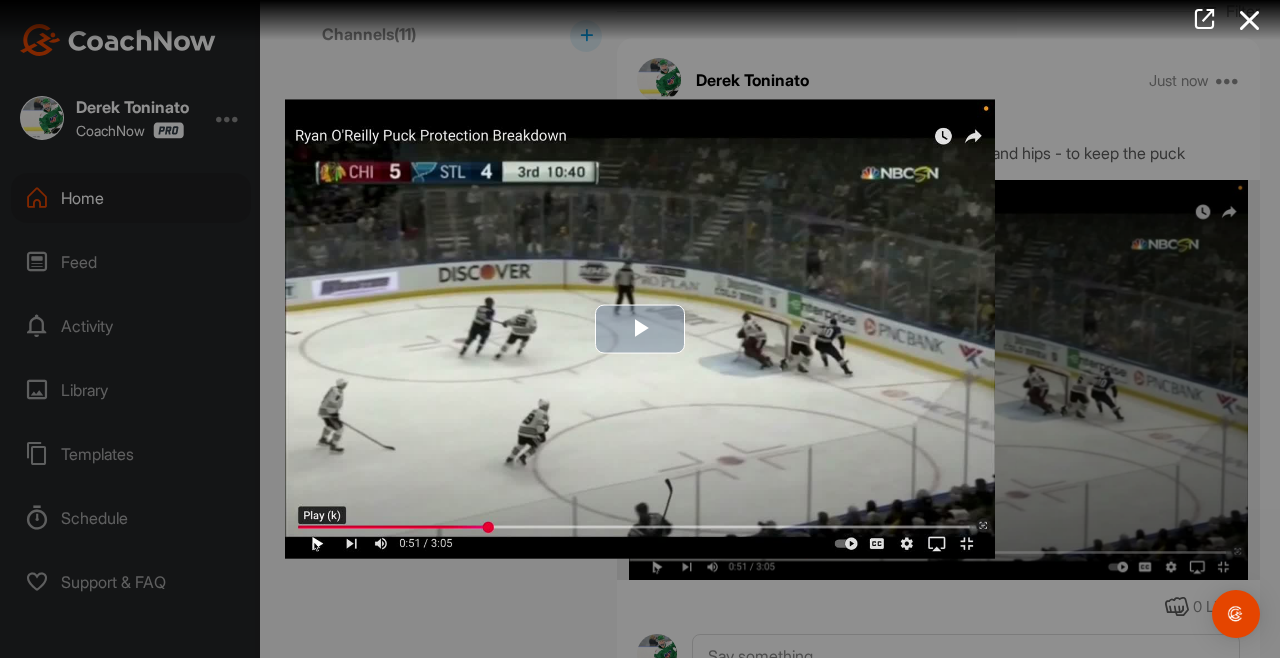 click at bounding box center (640, 329) 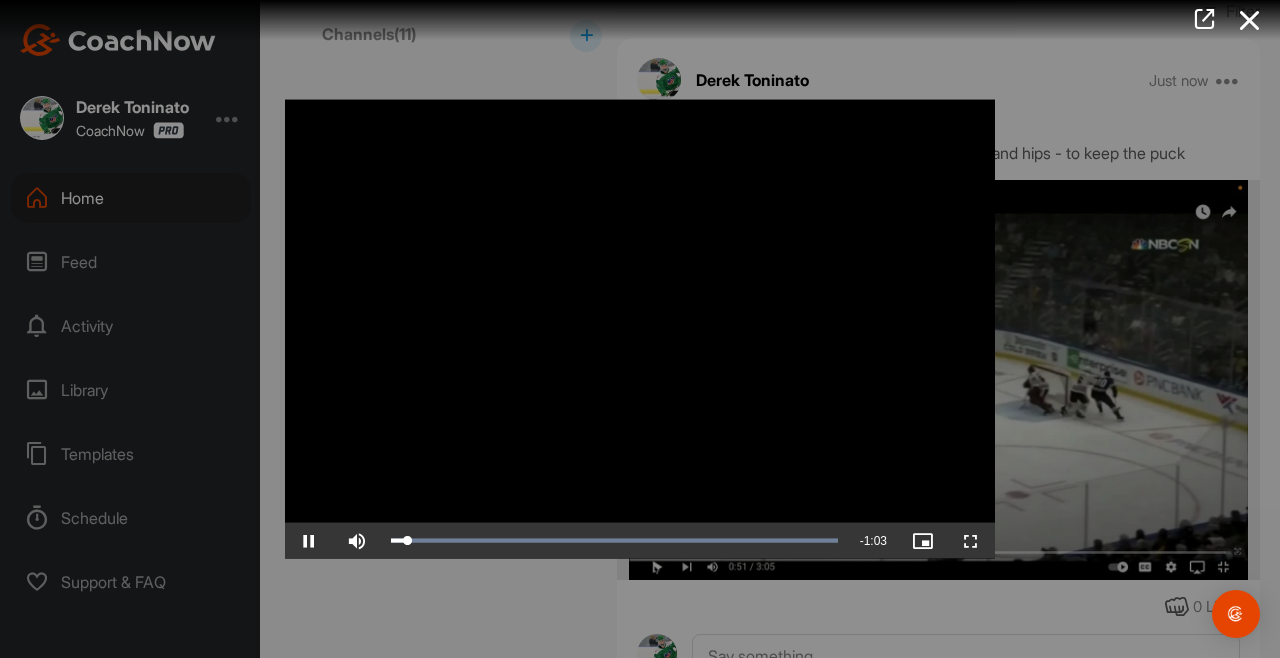 click at bounding box center [640, 329] 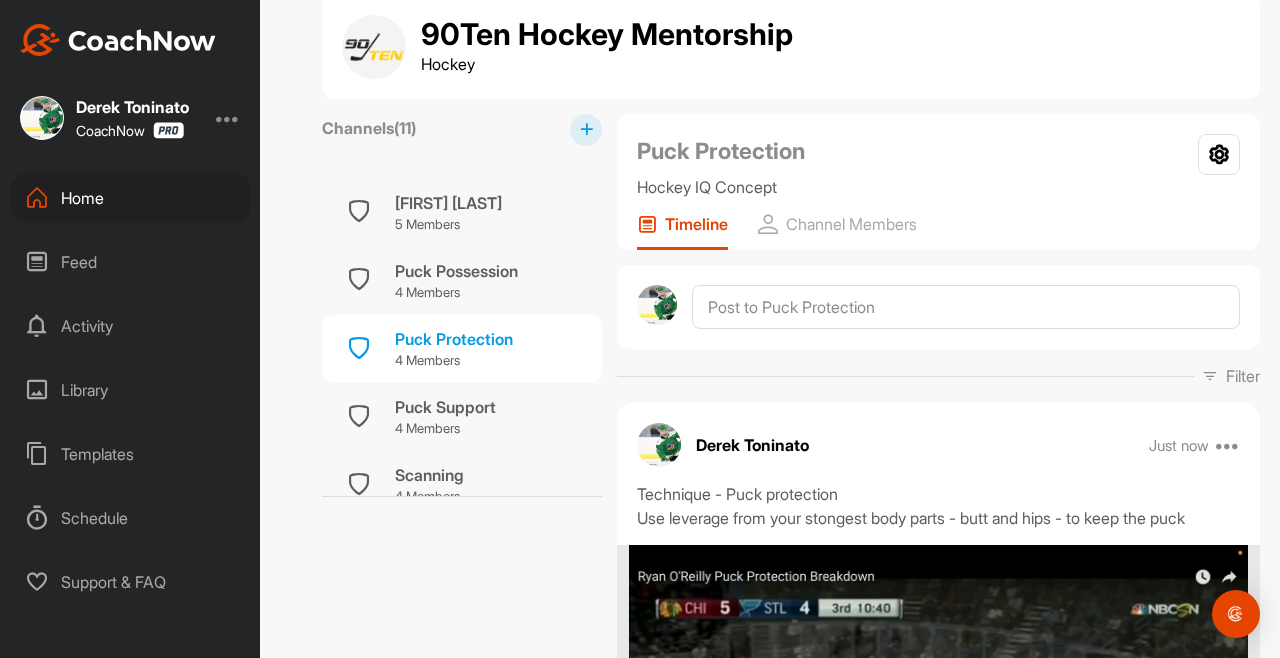 scroll, scrollTop: 52, scrollLeft: 0, axis: vertical 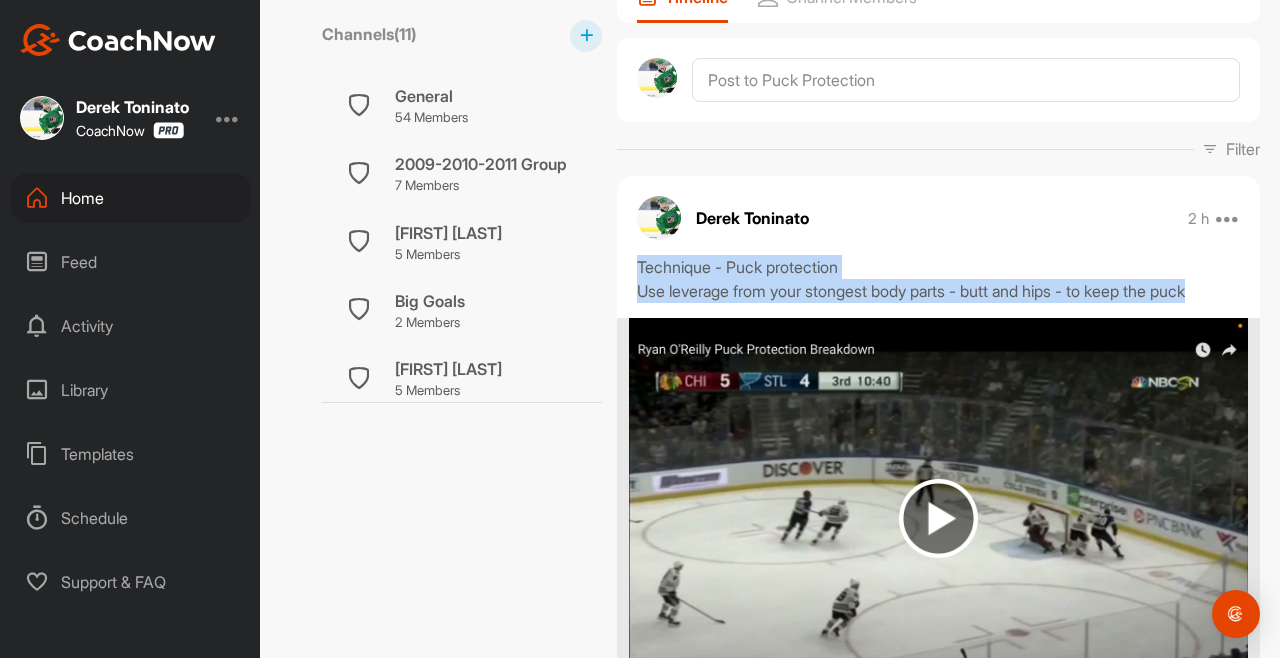 drag, startPoint x: 1228, startPoint y: 288, endPoint x: 633, endPoint y: 265, distance: 595.4444 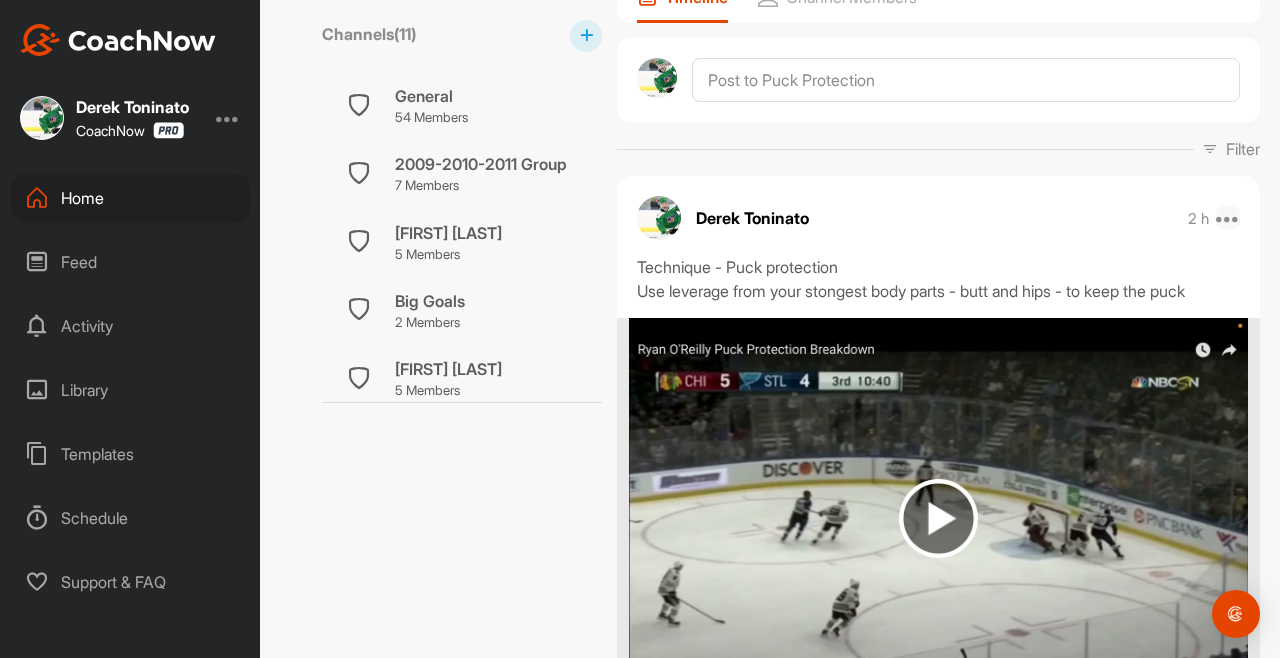 click at bounding box center (1228, 218) 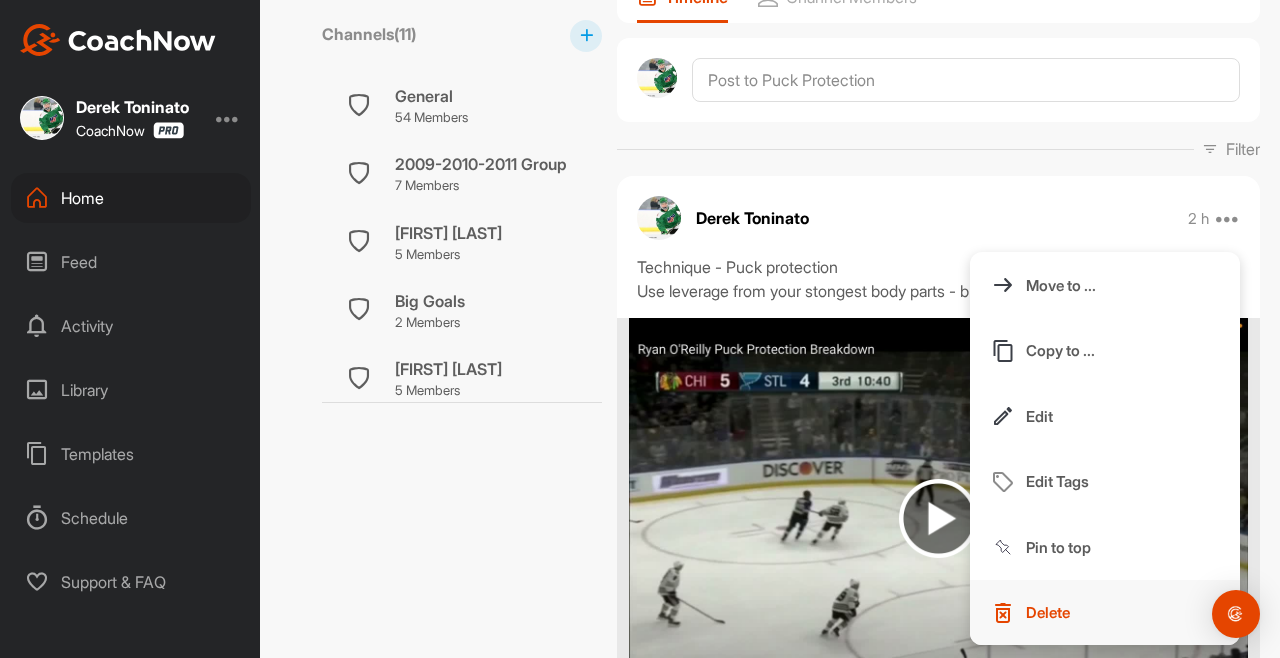 click on "Delete" at bounding box center [1048, 612] 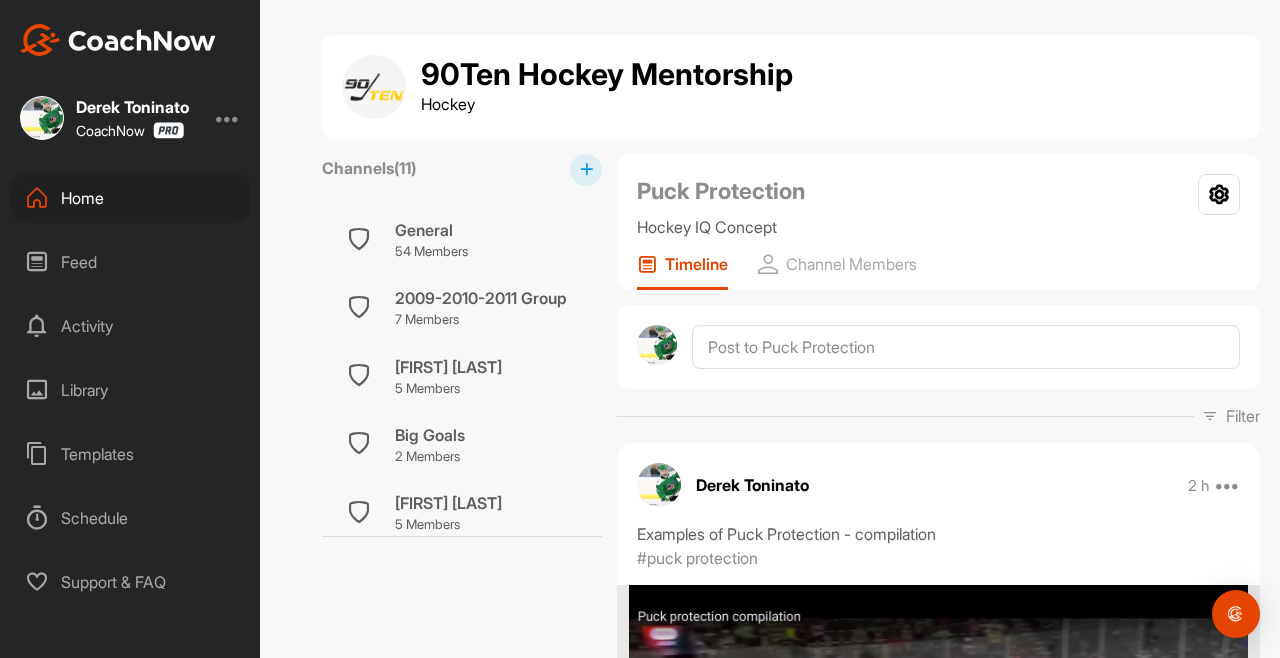 scroll, scrollTop: 0, scrollLeft: 0, axis: both 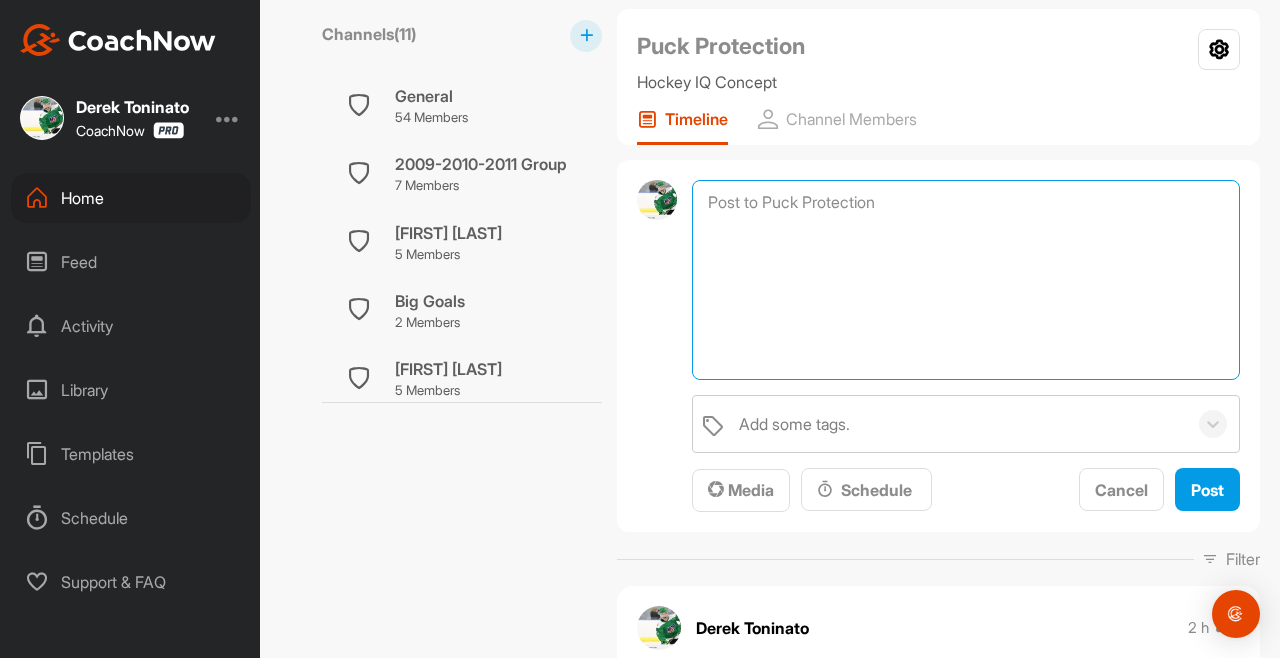 click at bounding box center (966, 280) 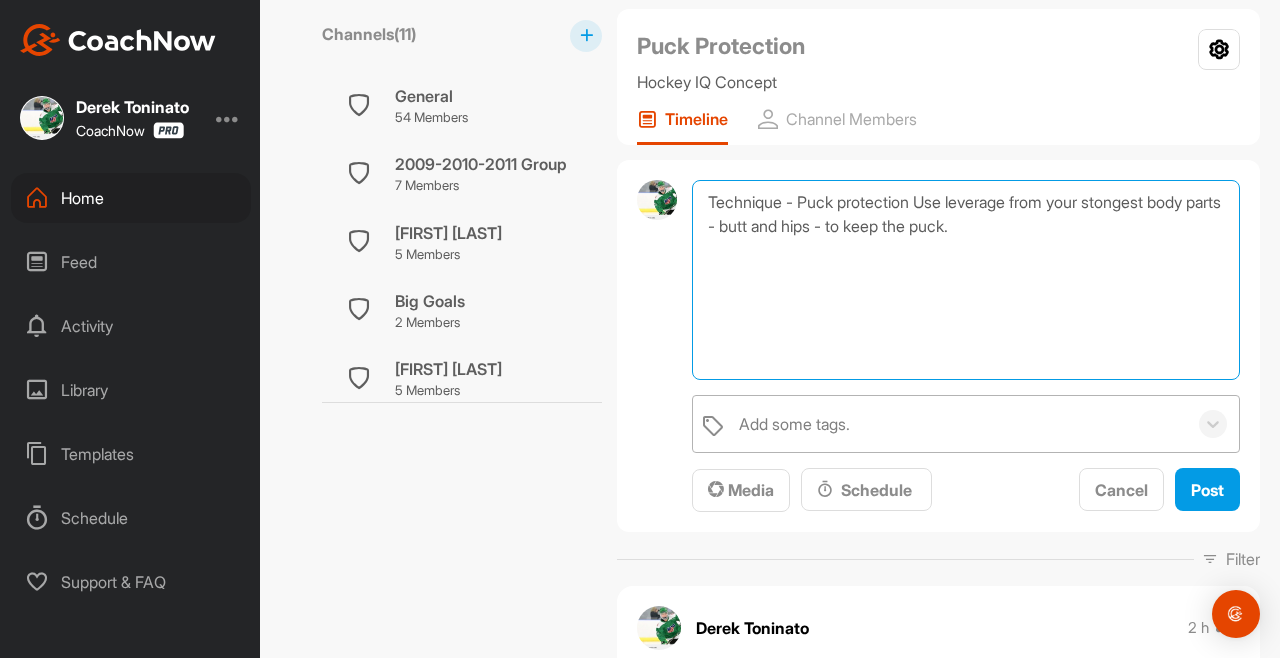 type on "Technique - Puck protection Use leverage from your stongest body parts - butt and hips - to keep the puck." 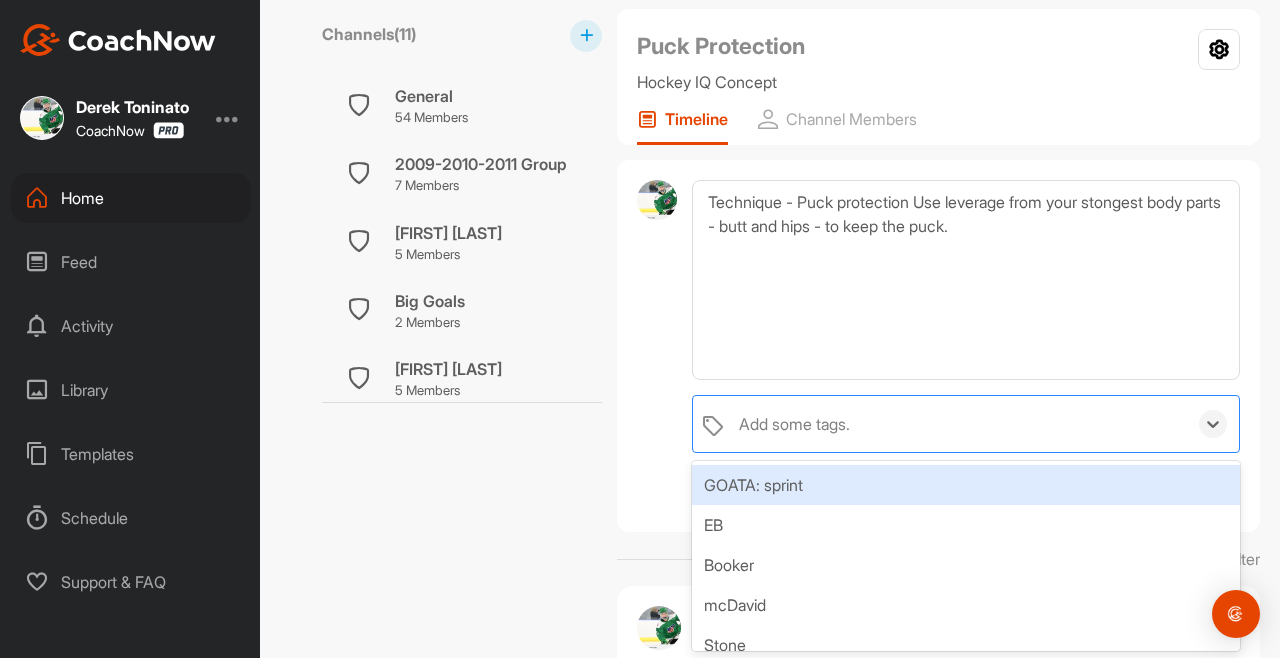 click on "Add some tags." at bounding box center [794, 424] 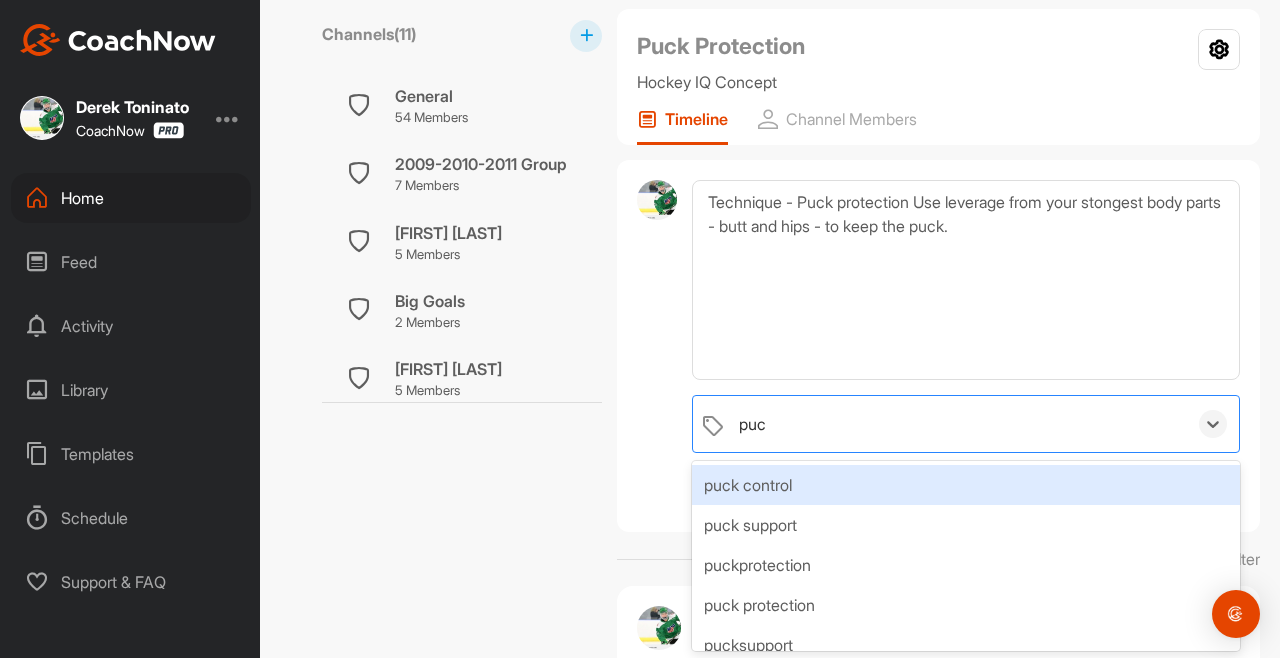 type on "puck" 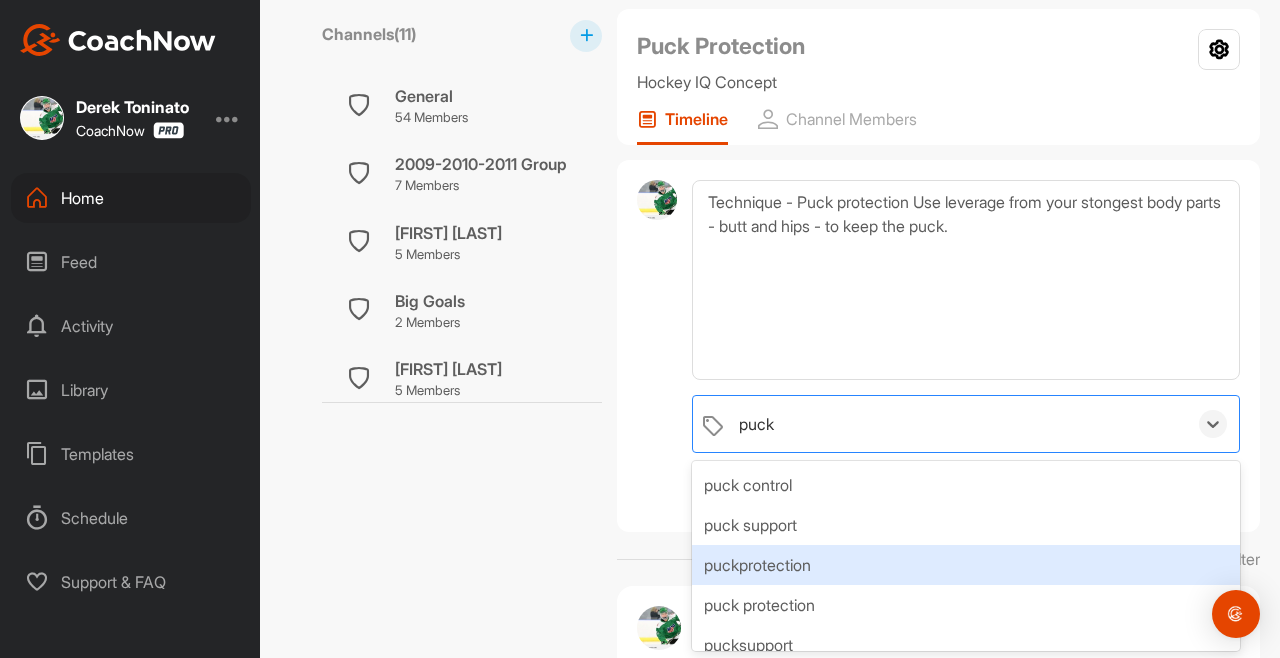 click on "puckprotection" at bounding box center (966, 565) 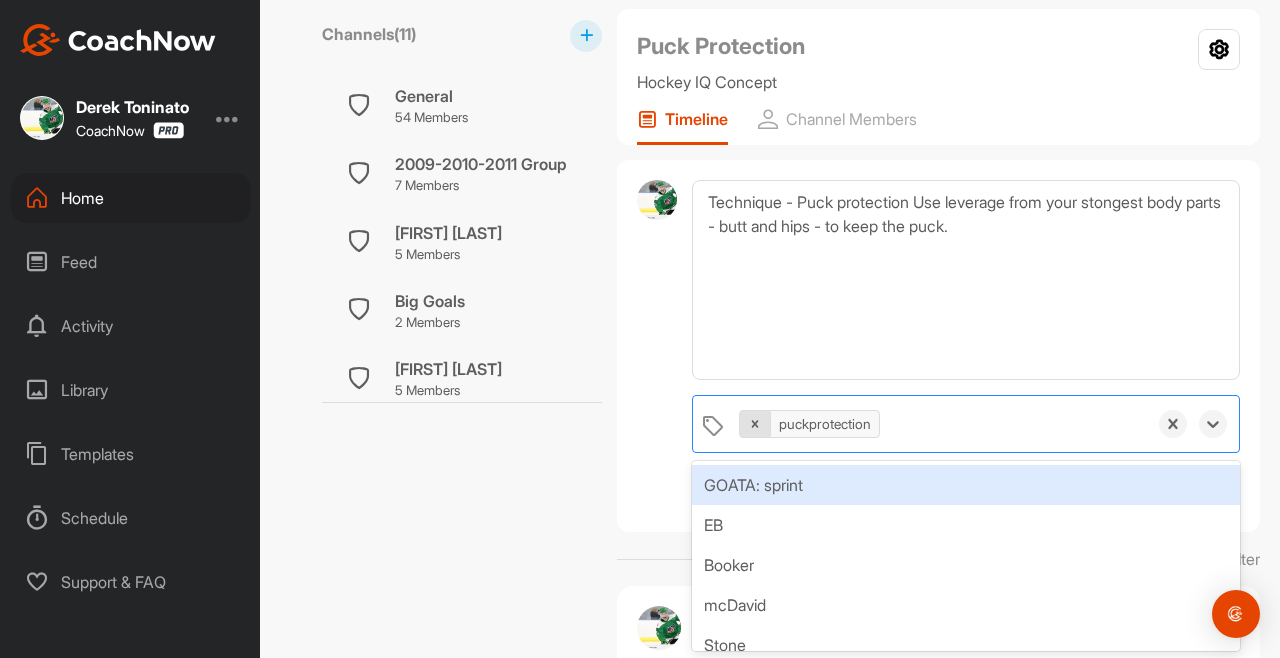 click 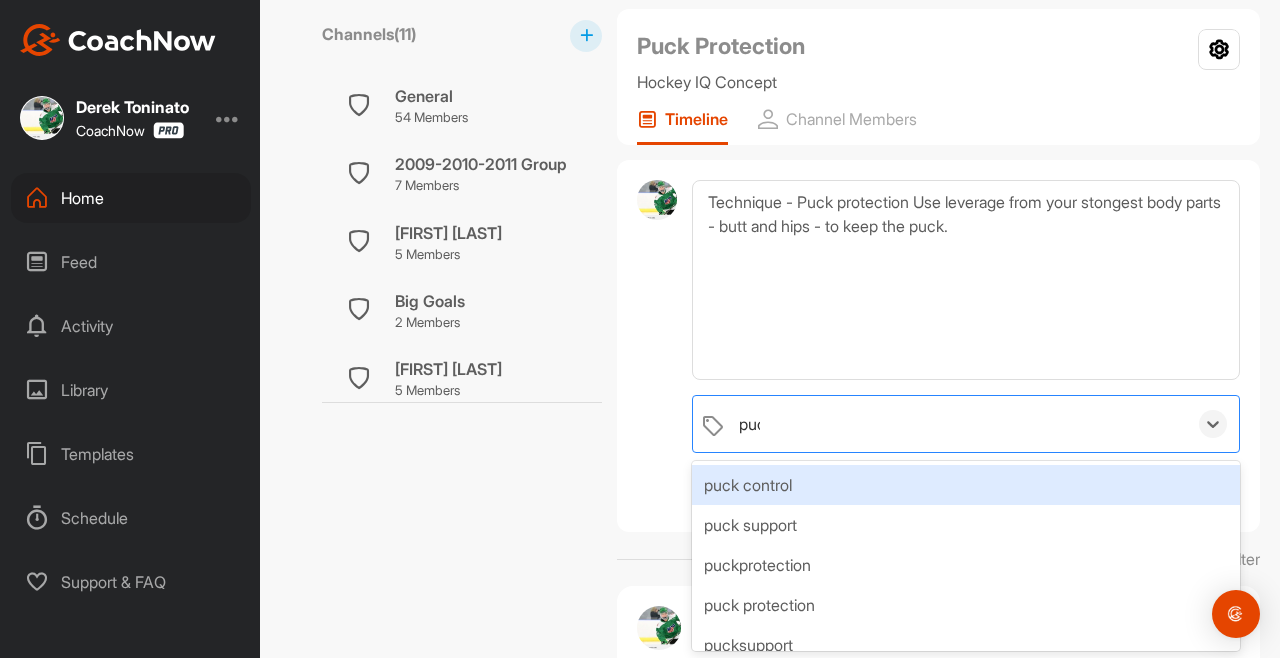 type on "puck" 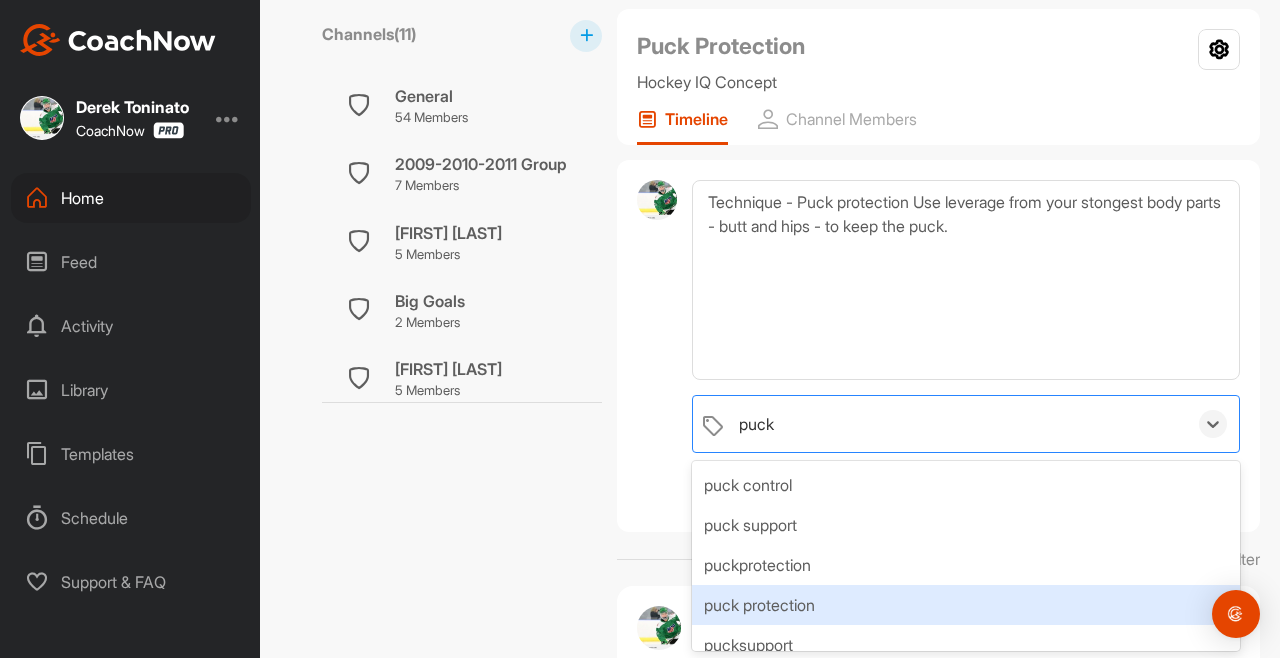 click on "puck protection" at bounding box center [966, 605] 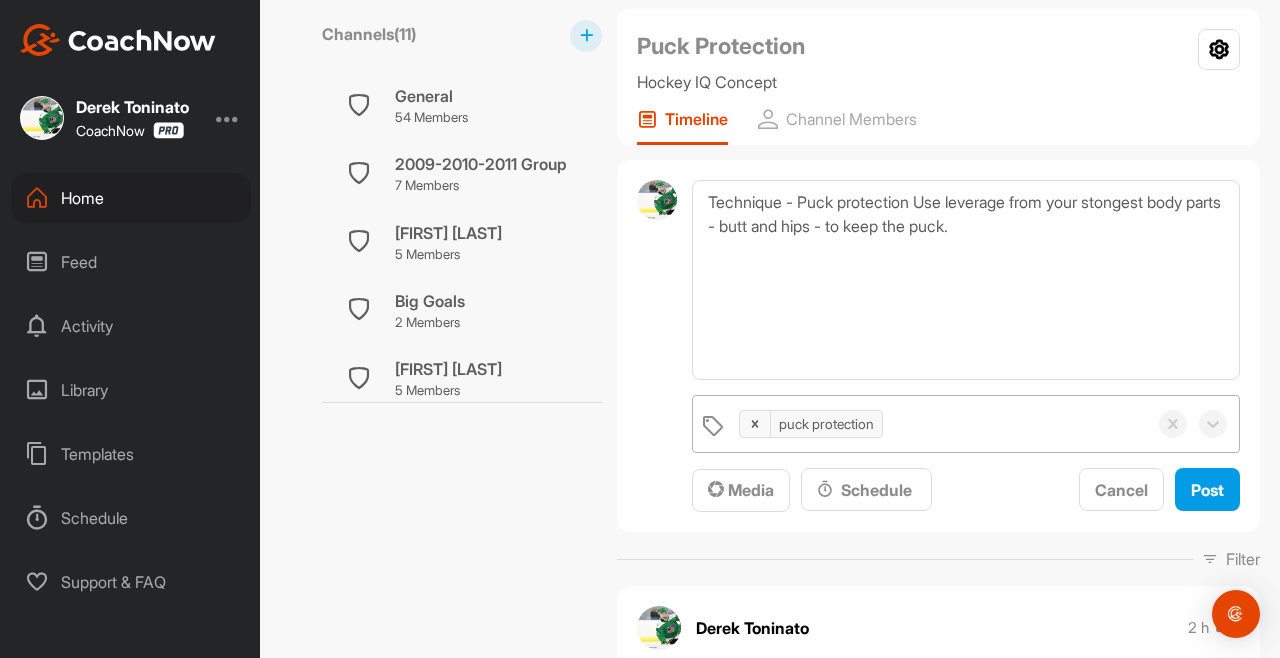 click at bounding box center (657, 346) 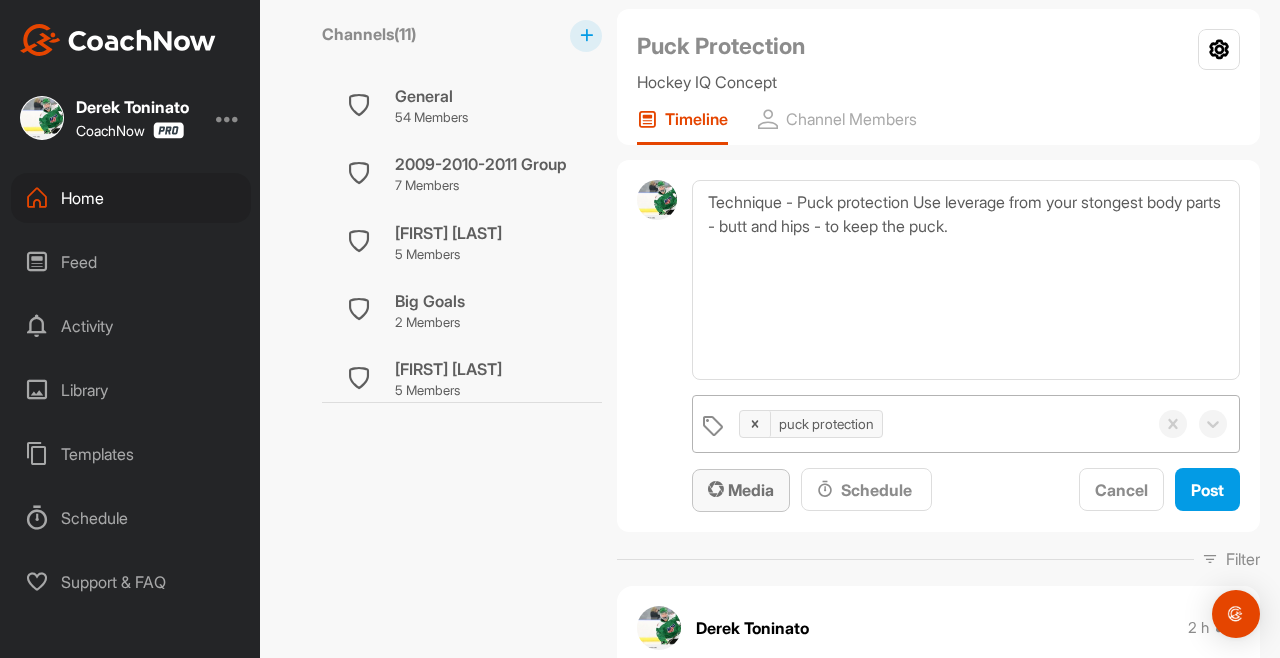 click on "Media" at bounding box center (741, 490) 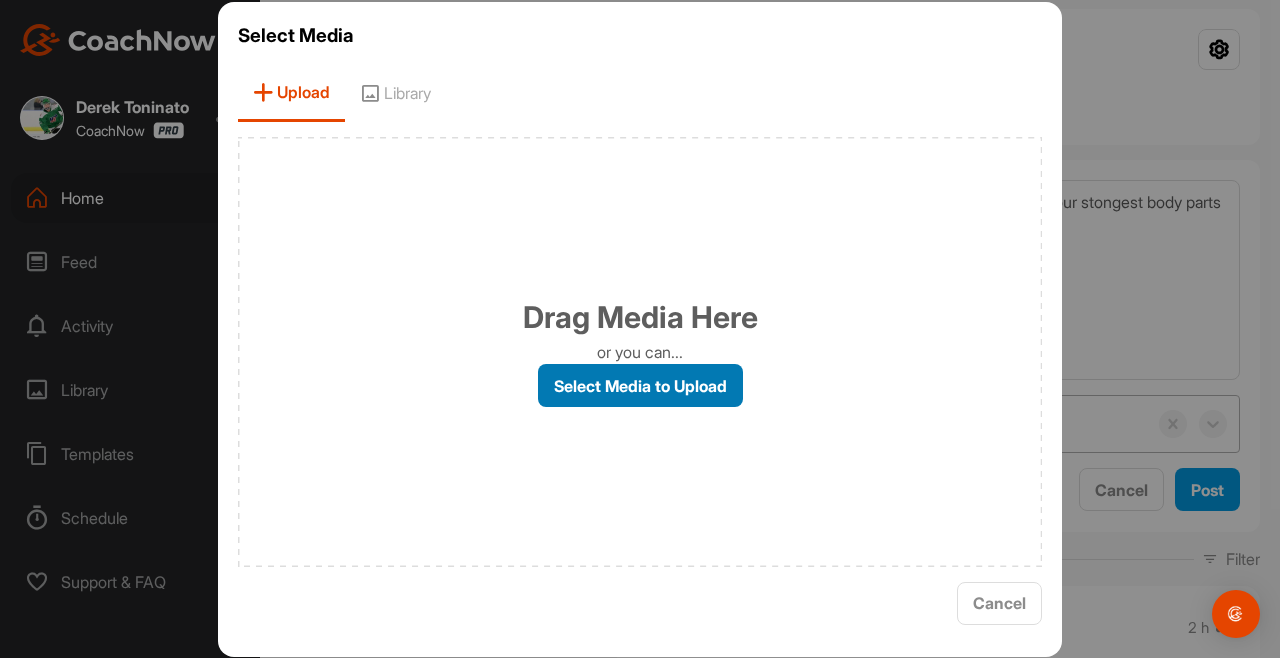 click on "Select Media to Upload" at bounding box center (640, 385) 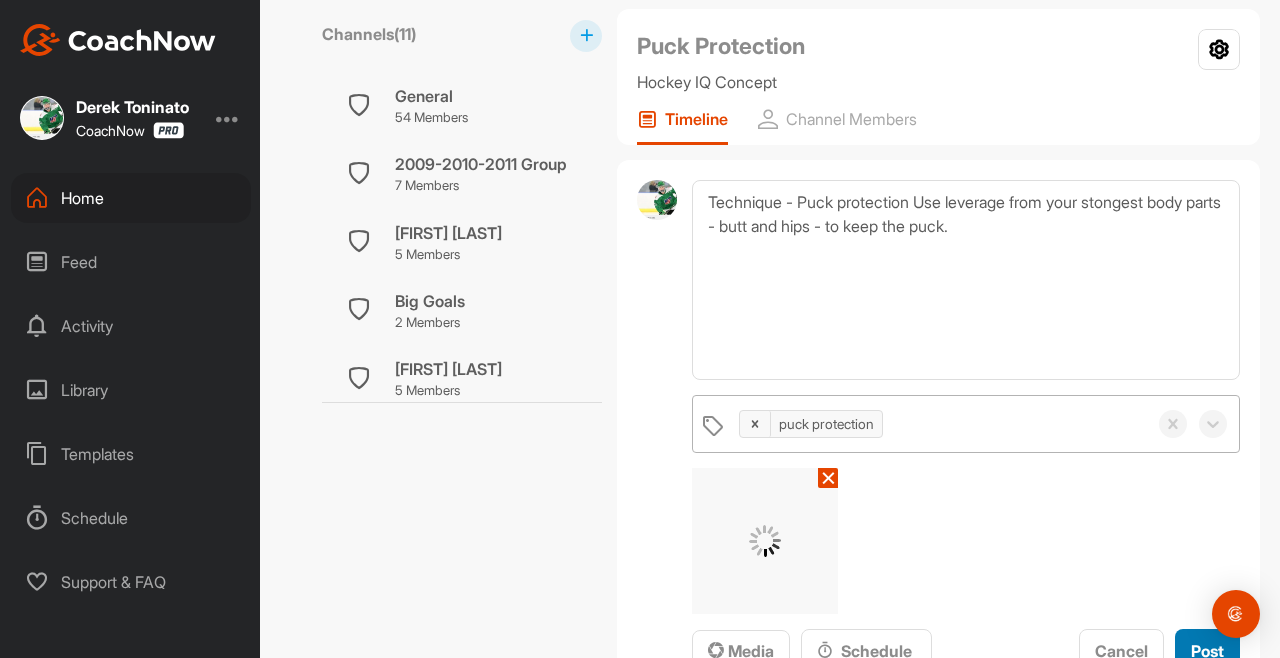 click on "Post" at bounding box center [1207, 651] 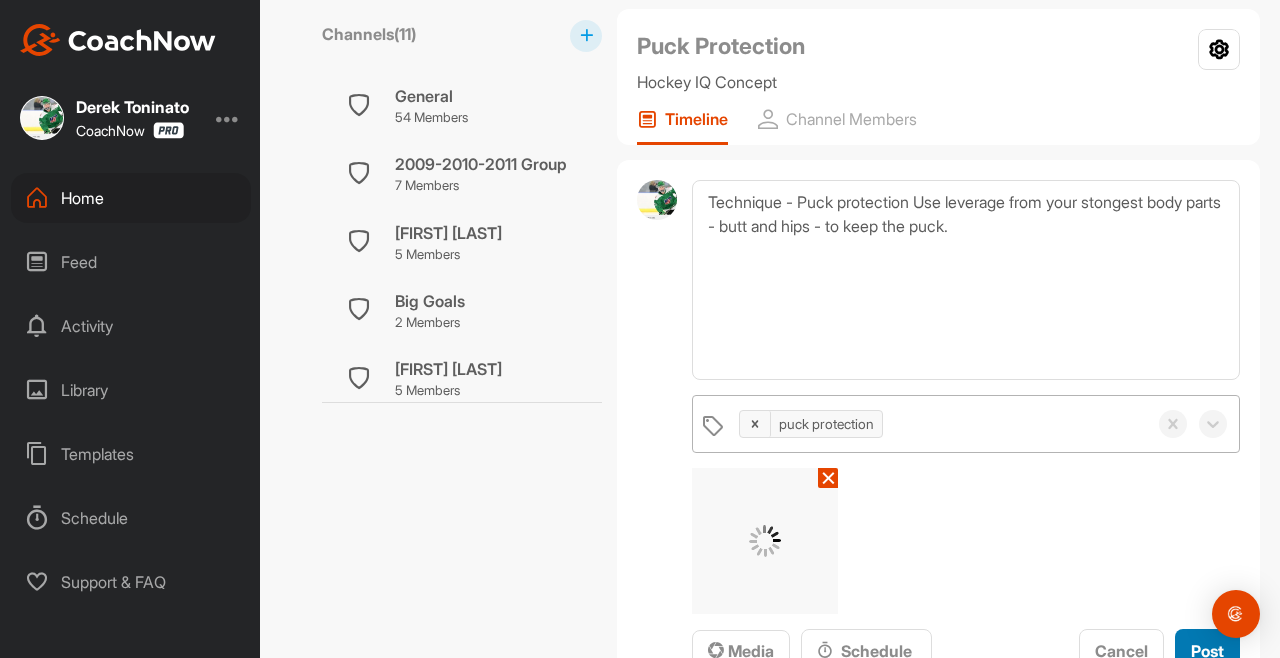 type 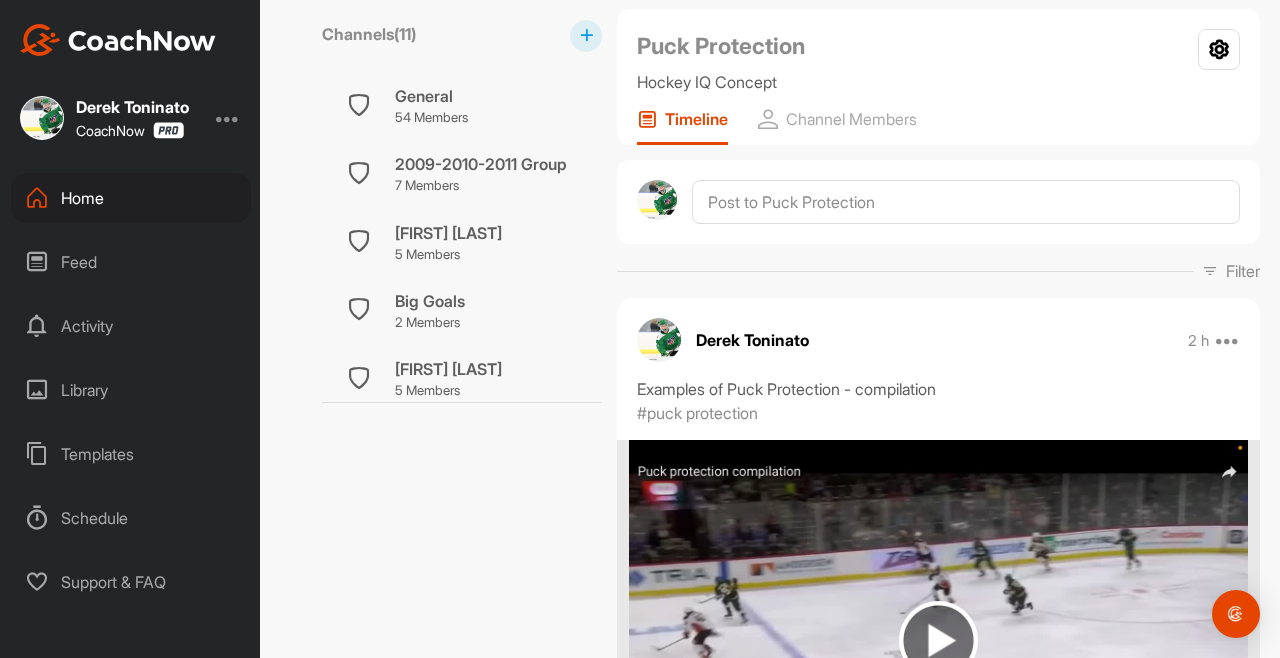 click at bounding box center (938, 640) 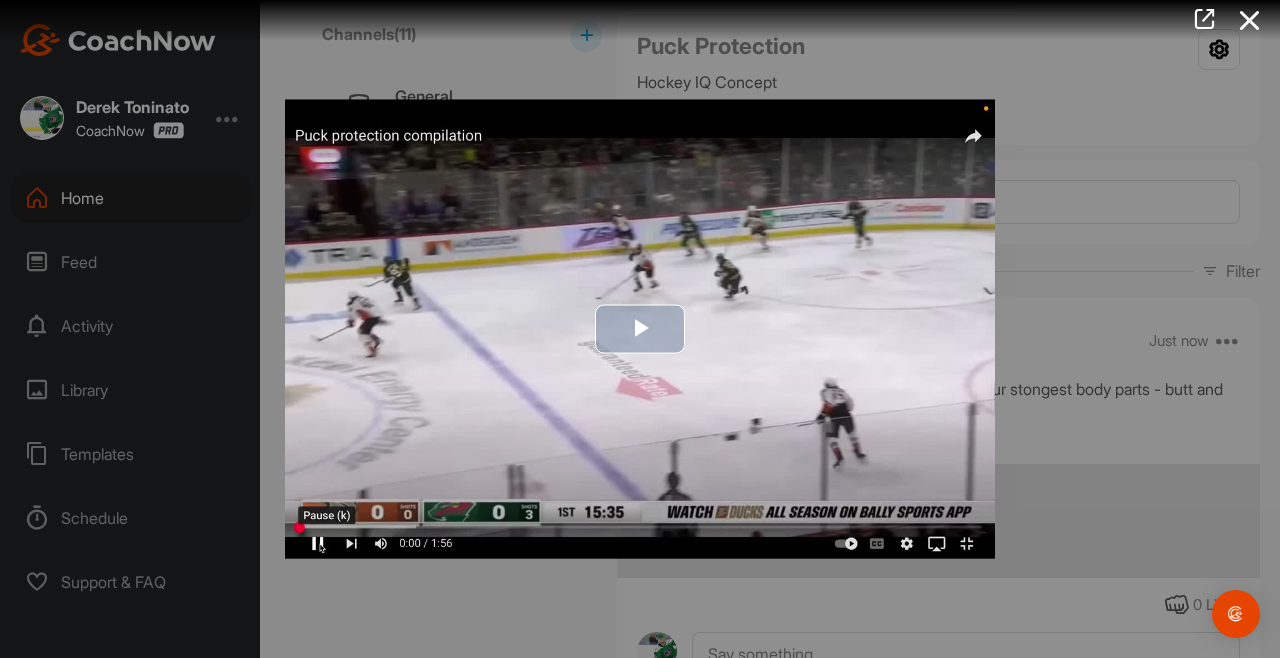 click at bounding box center [640, 329] 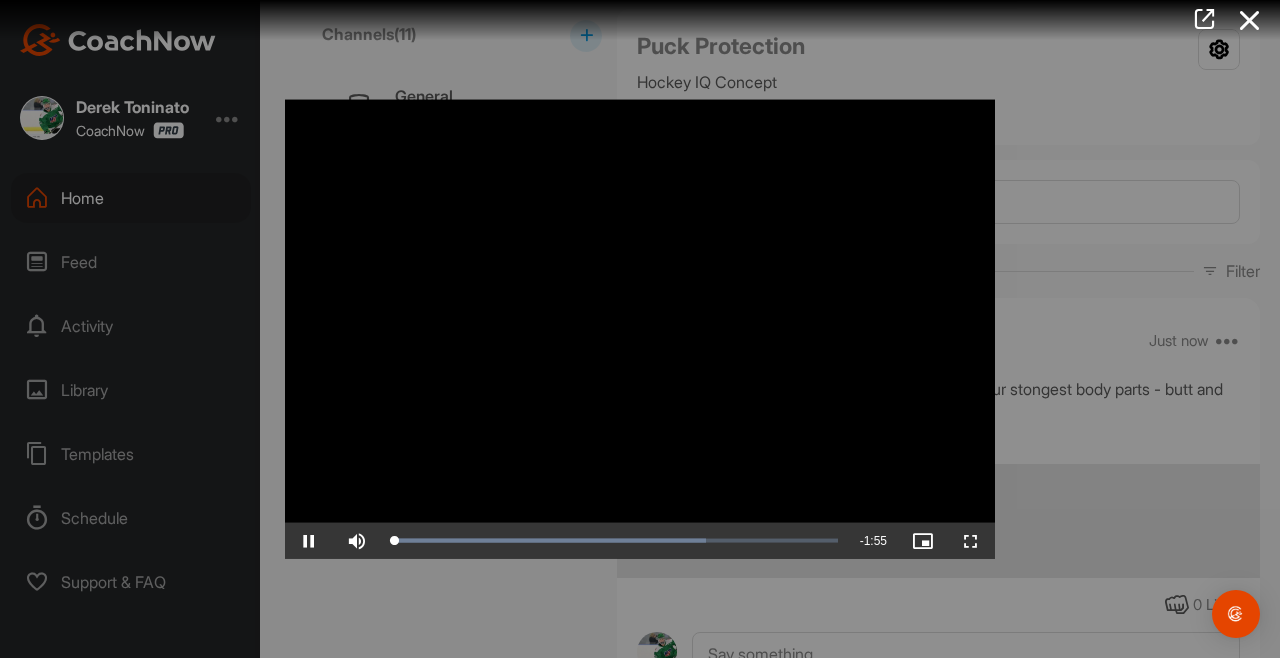 click at bounding box center [640, 329] 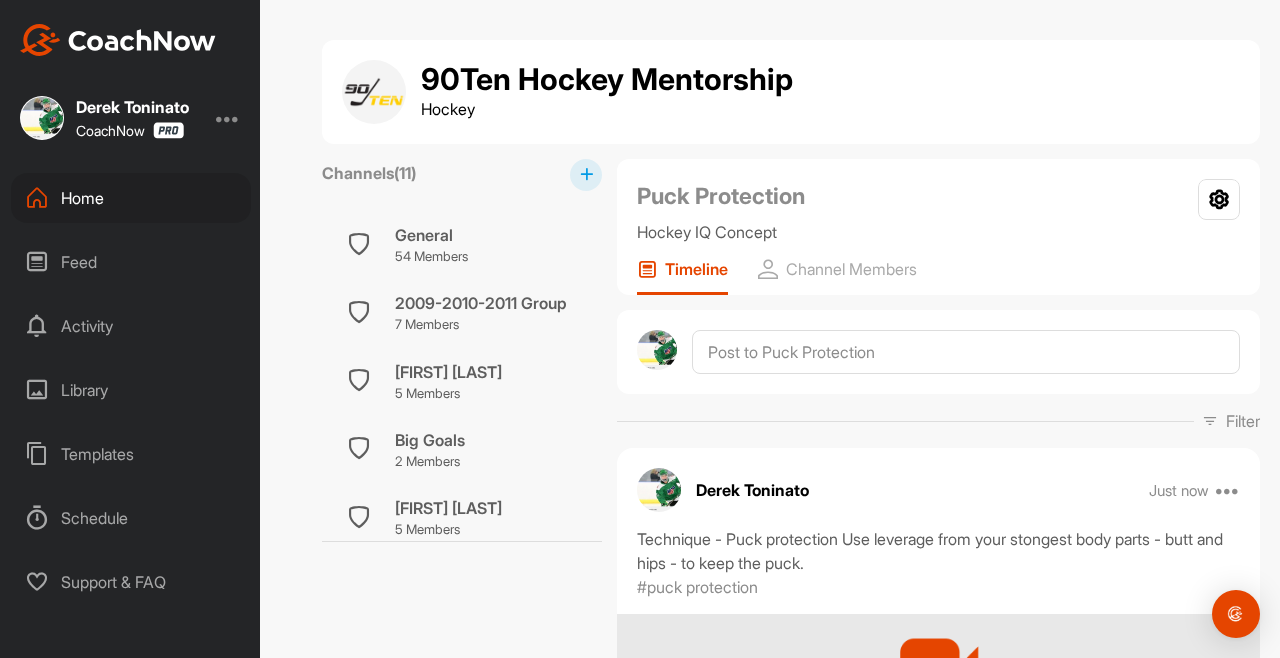 scroll, scrollTop: 0, scrollLeft: 0, axis: both 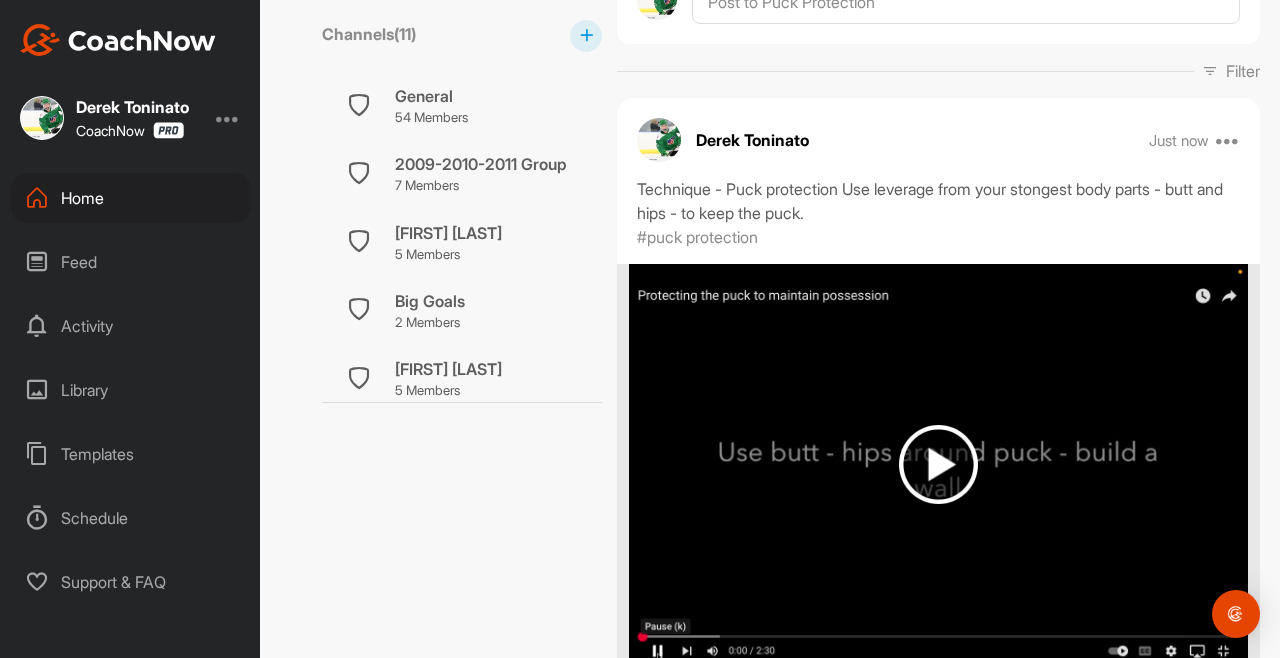 click at bounding box center [938, 464] 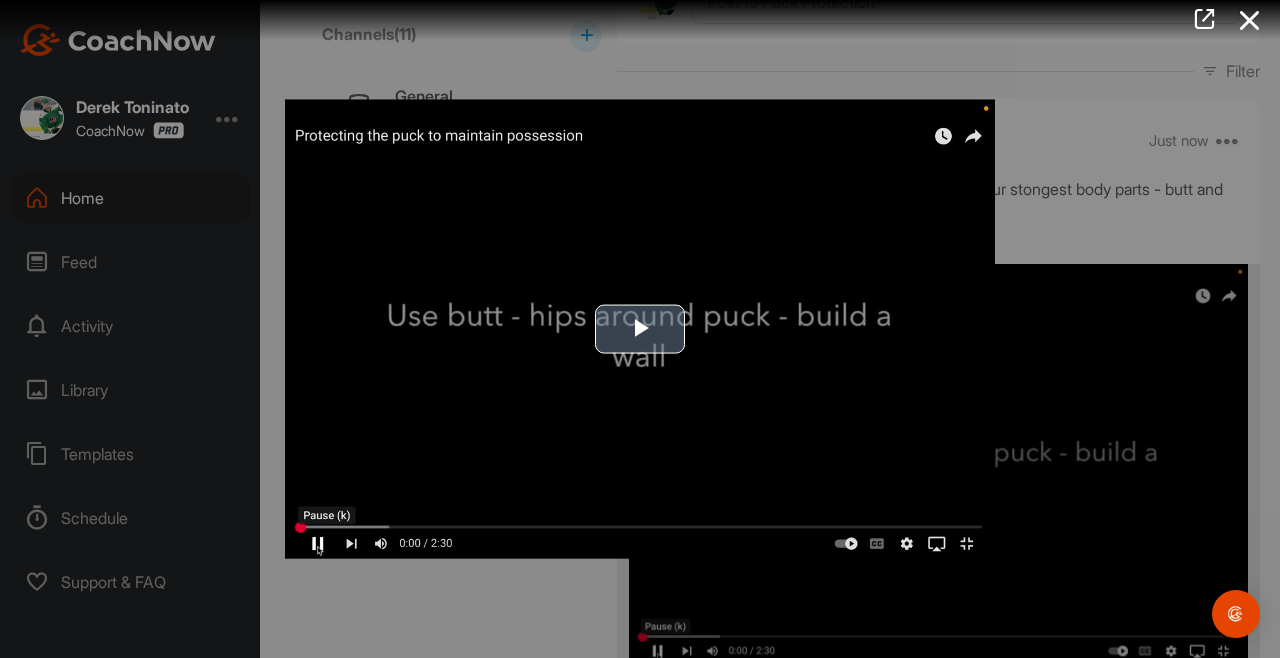 click at bounding box center (640, 329) 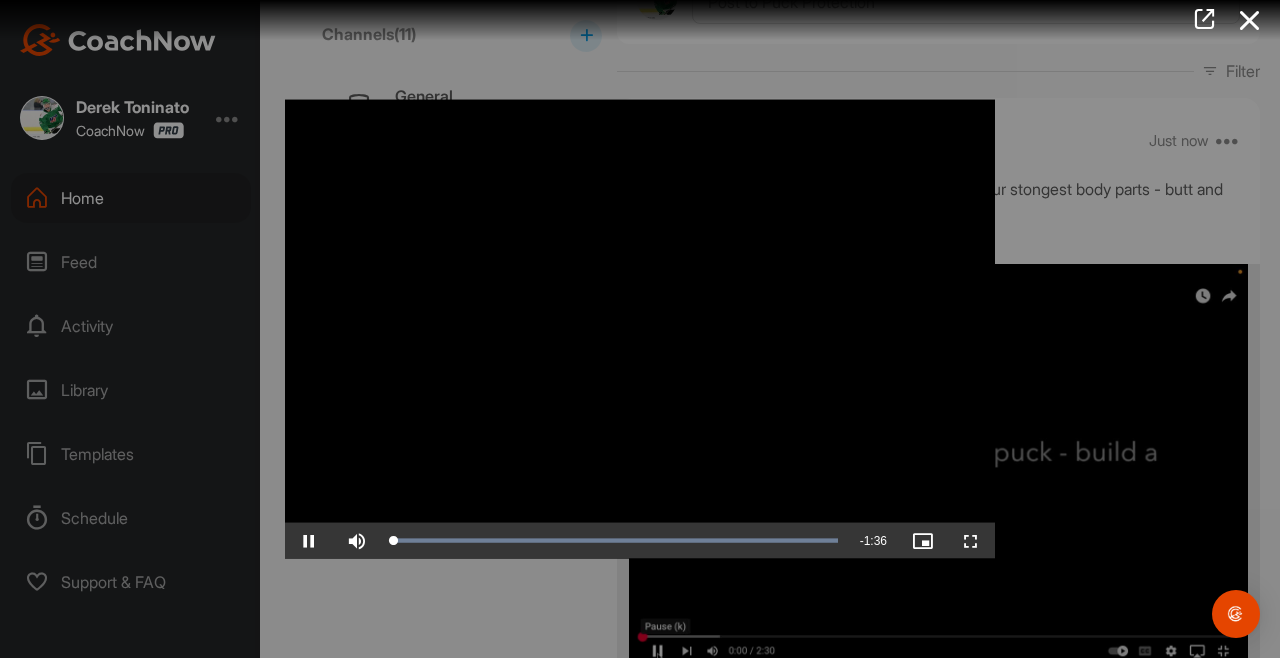 click at bounding box center (971, 540) 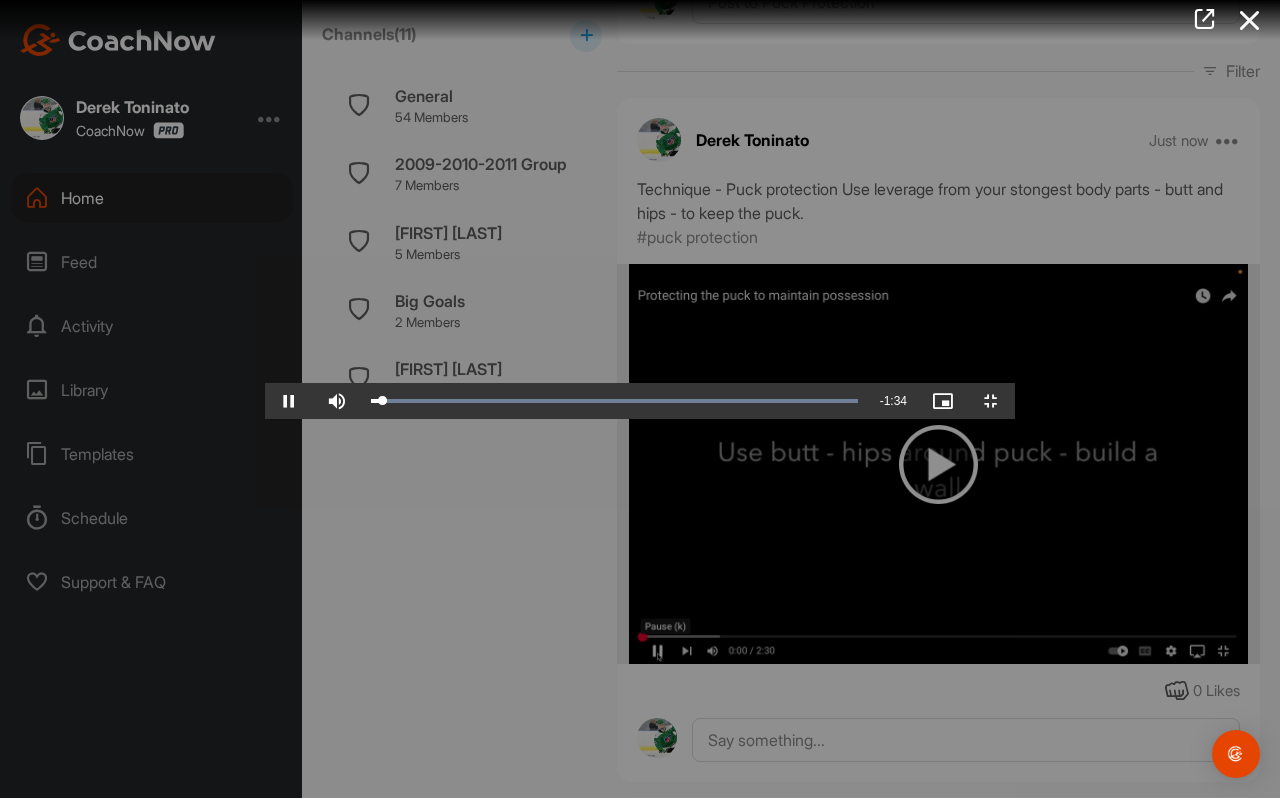 click at bounding box center [640, 399] 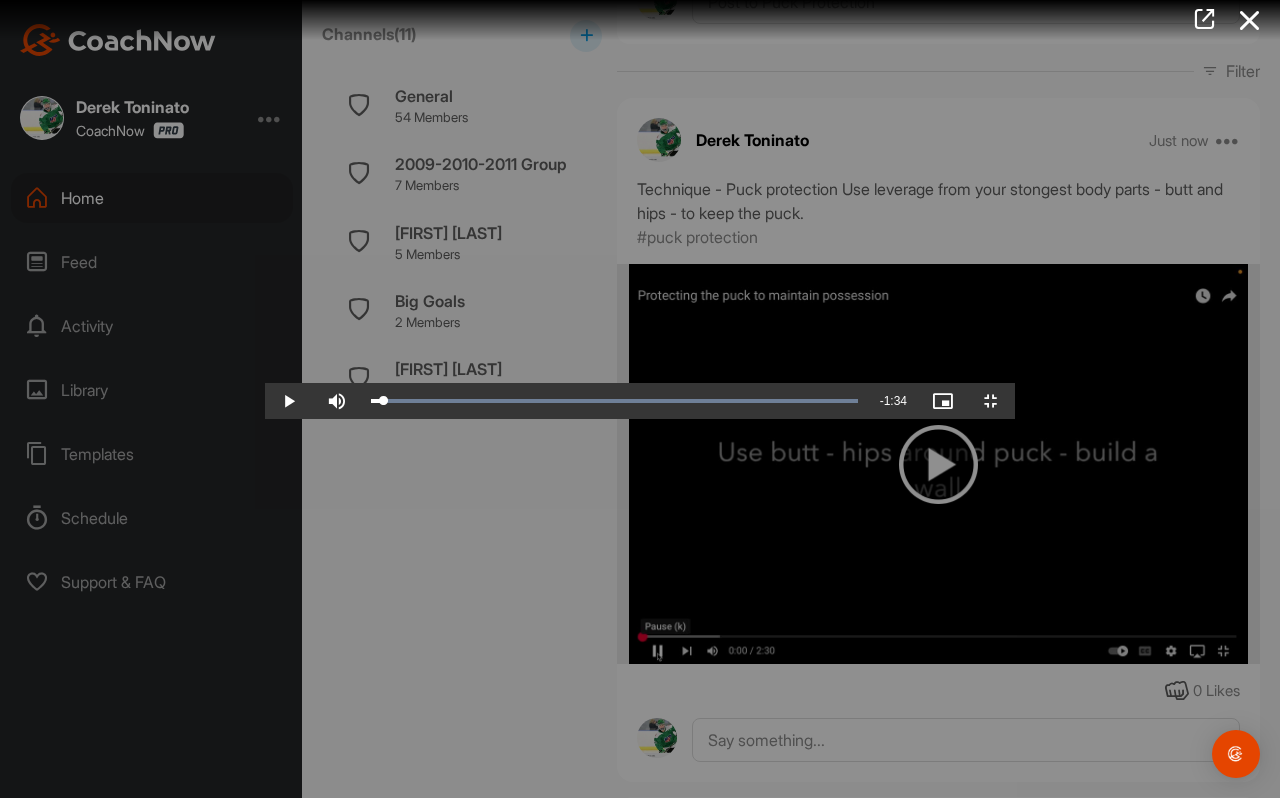 drag, startPoint x: 1000, startPoint y: 381, endPoint x: 461, endPoint y: 579, distance: 574.21686 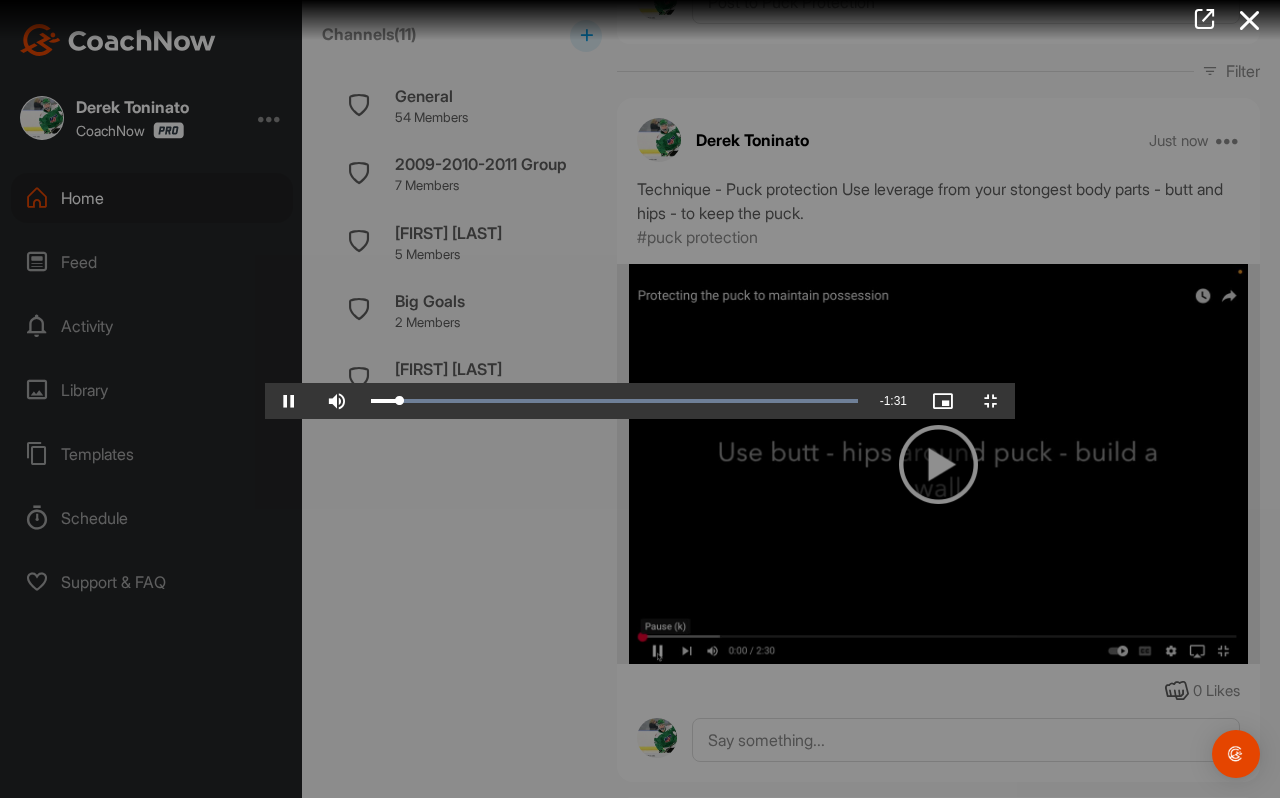 click at bounding box center (640, 399) 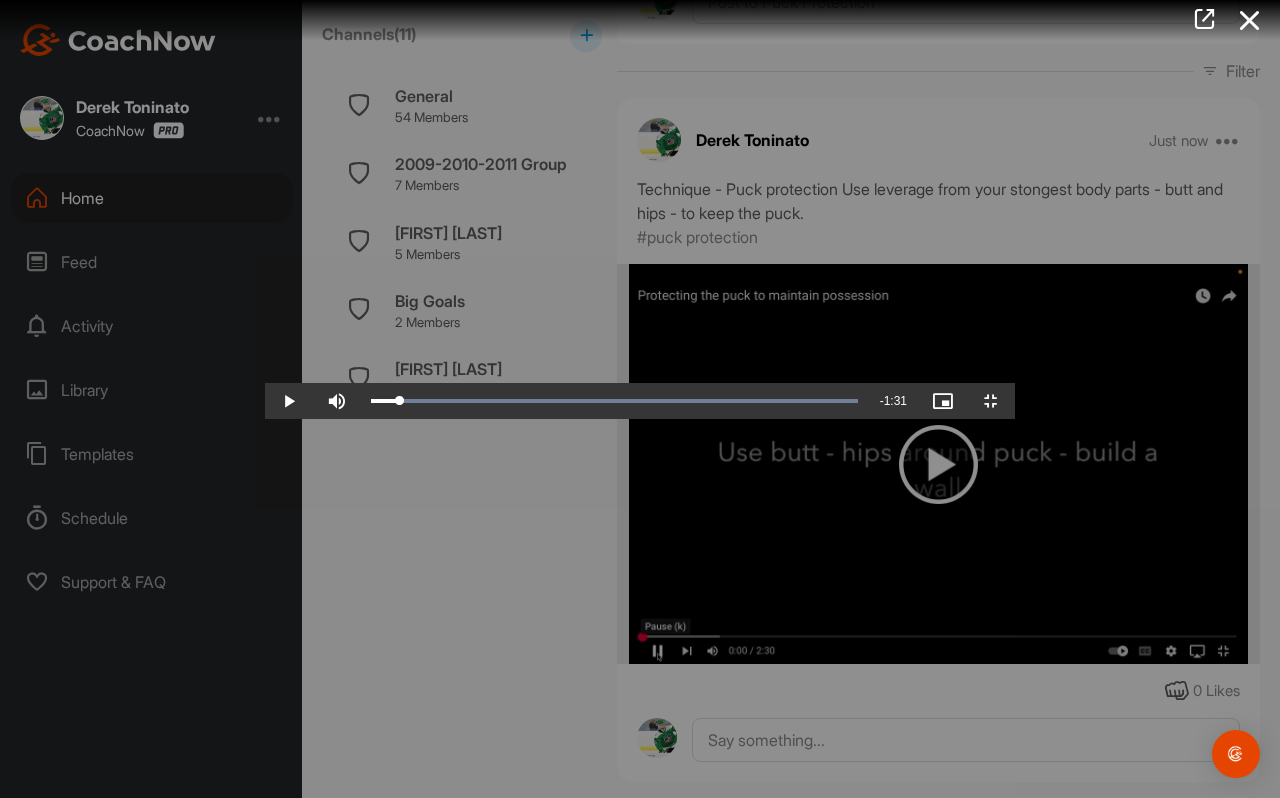click at bounding box center [640, 399] 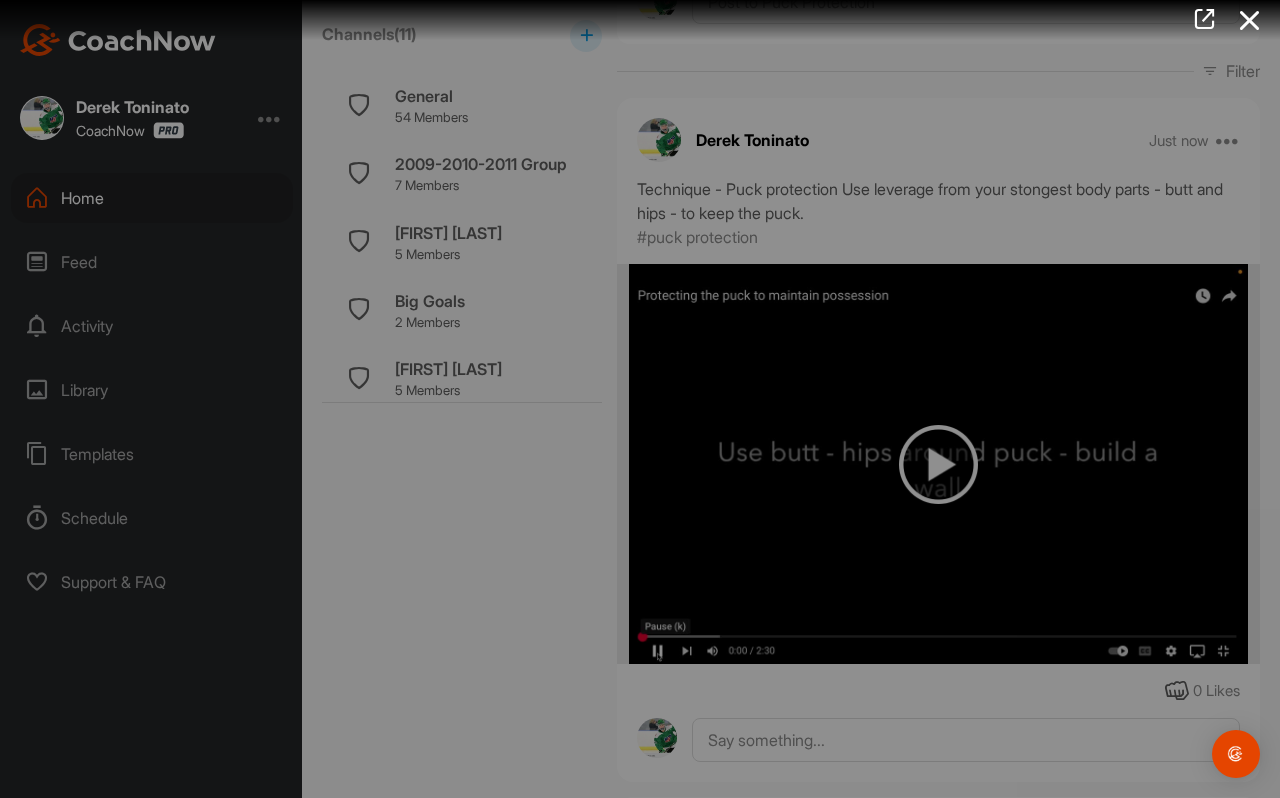 click at bounding box center (640, 399) 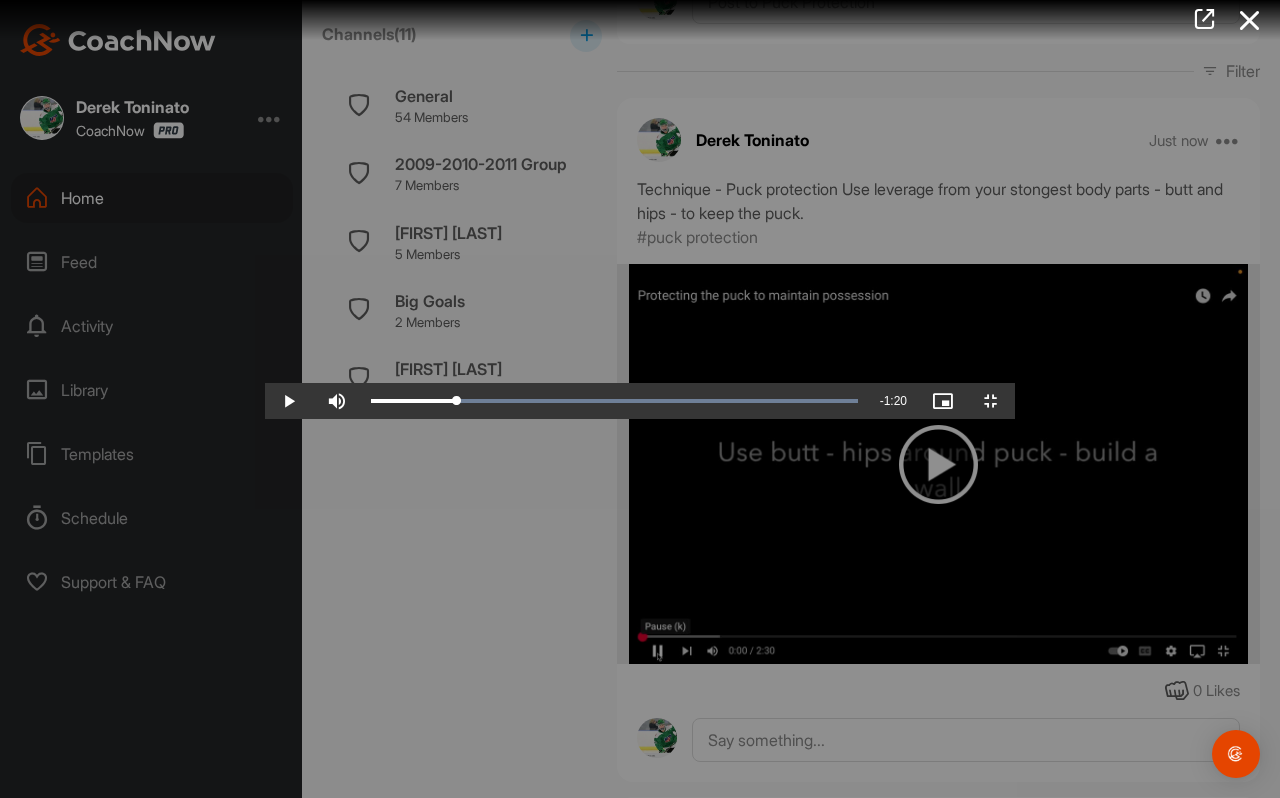 click at bounding box center [640, 399] 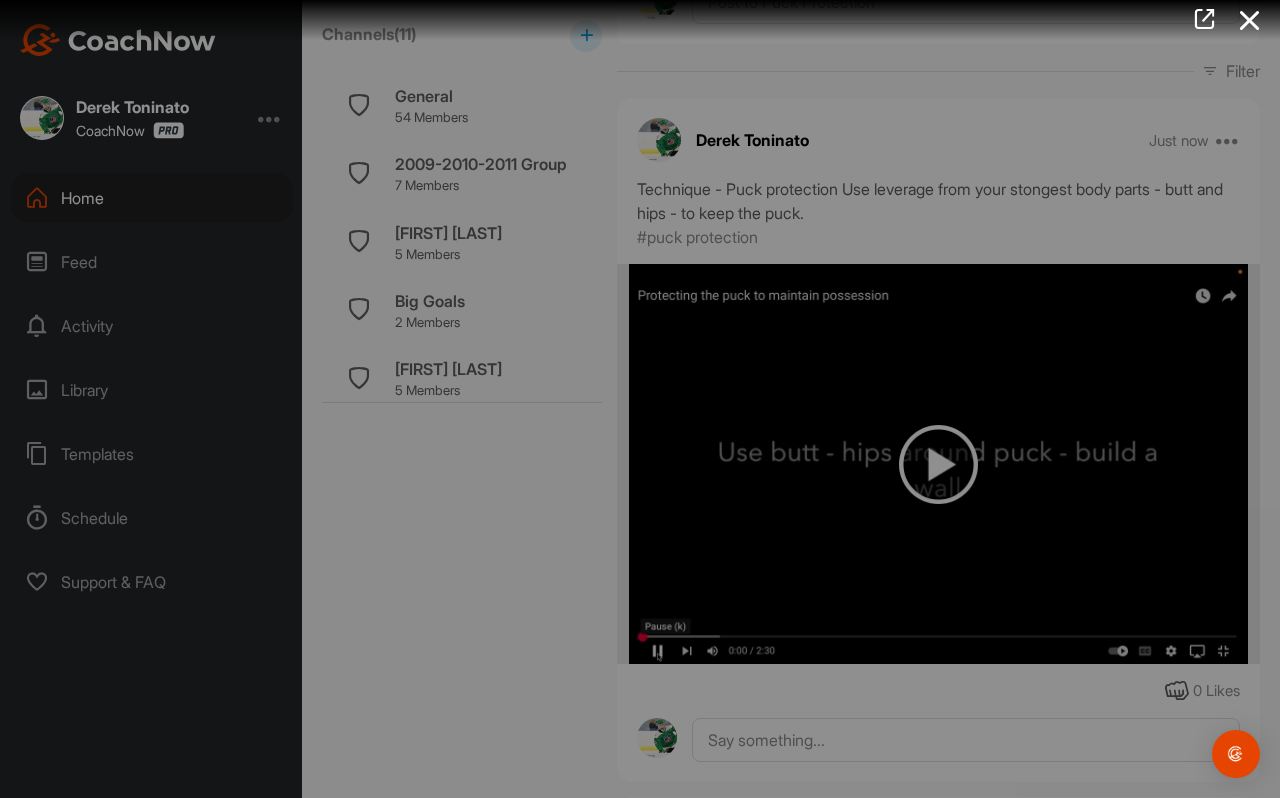 click at bounding box center [640, 399] 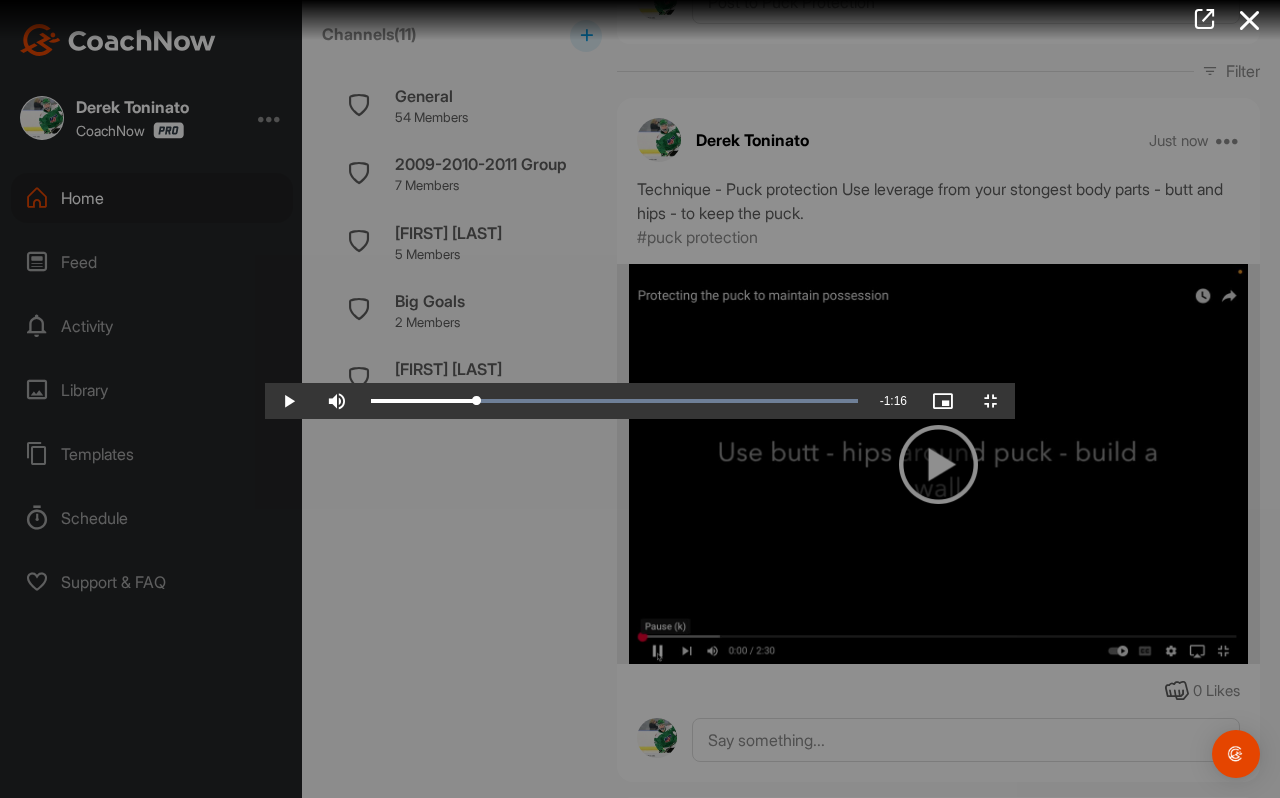 click at bounding box center [640, 399] 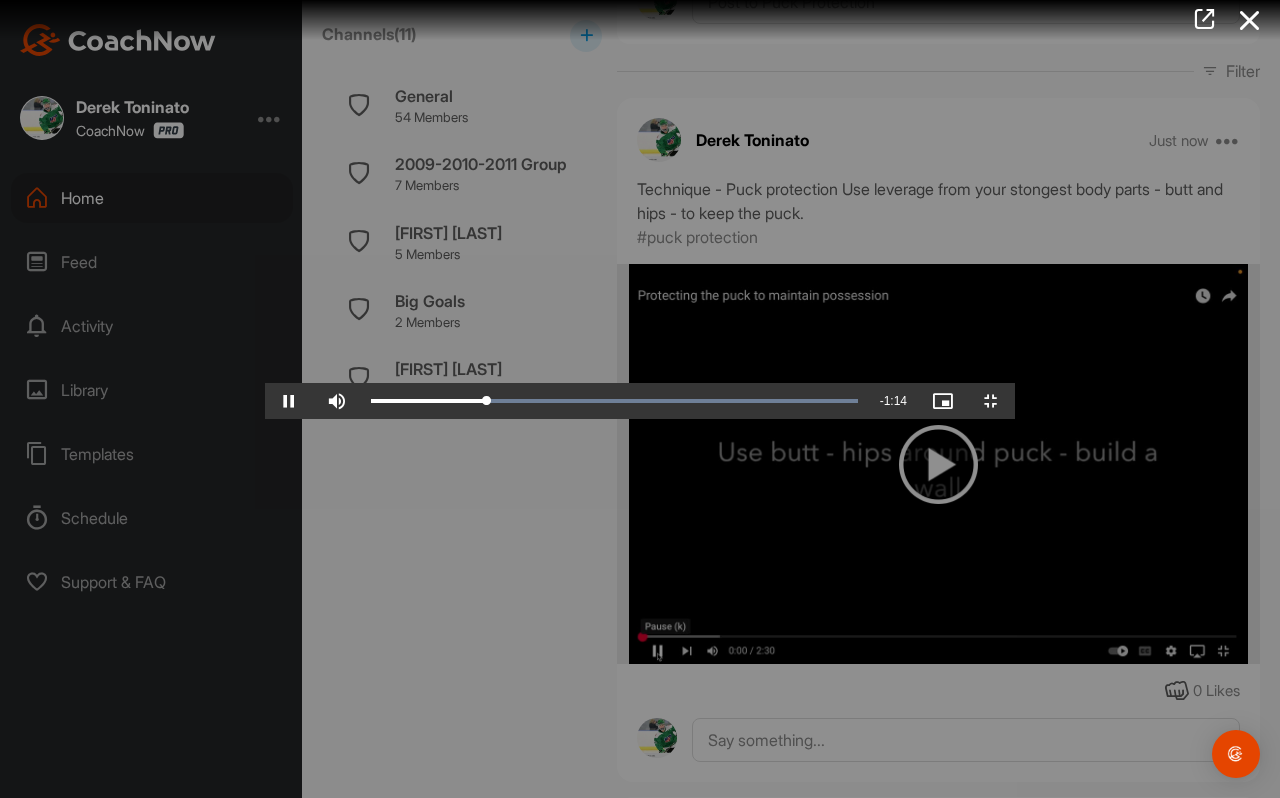 click at bounding box center [640, 399] 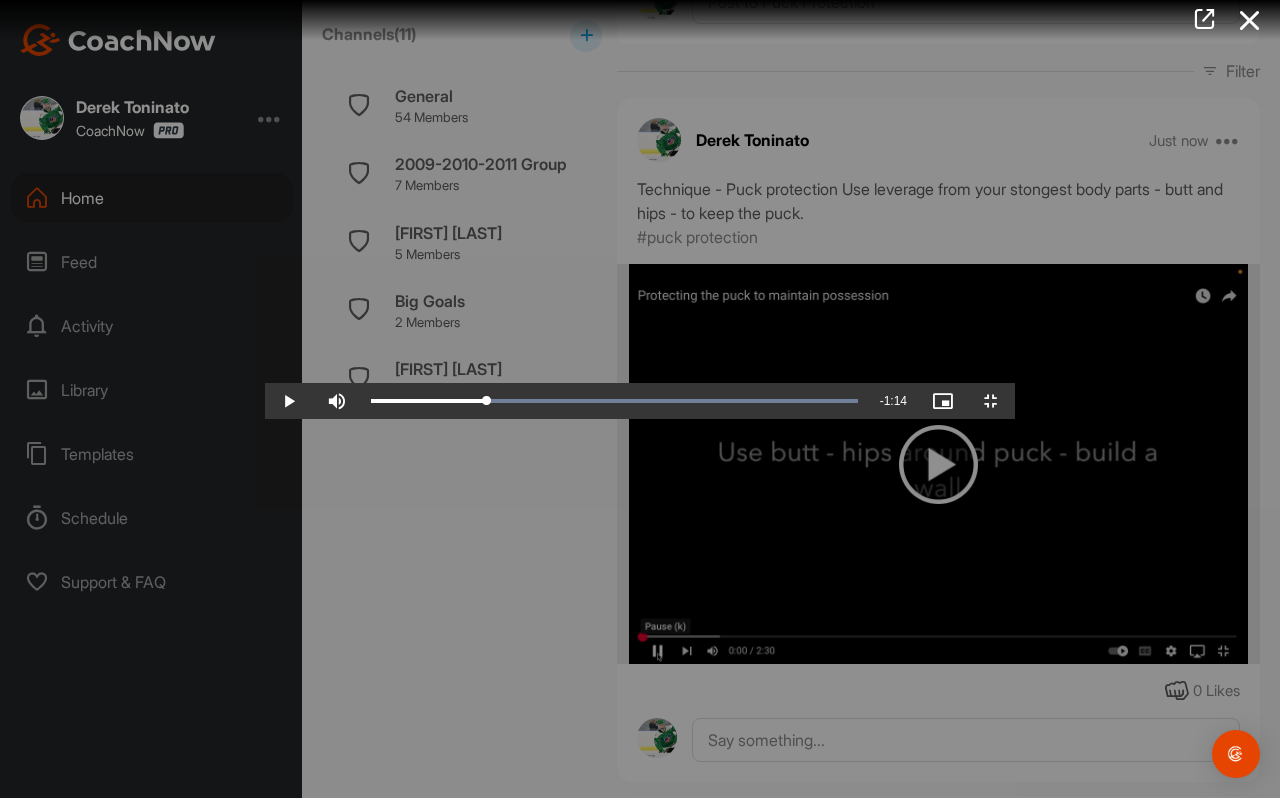 click at bounding box center [640, 399] 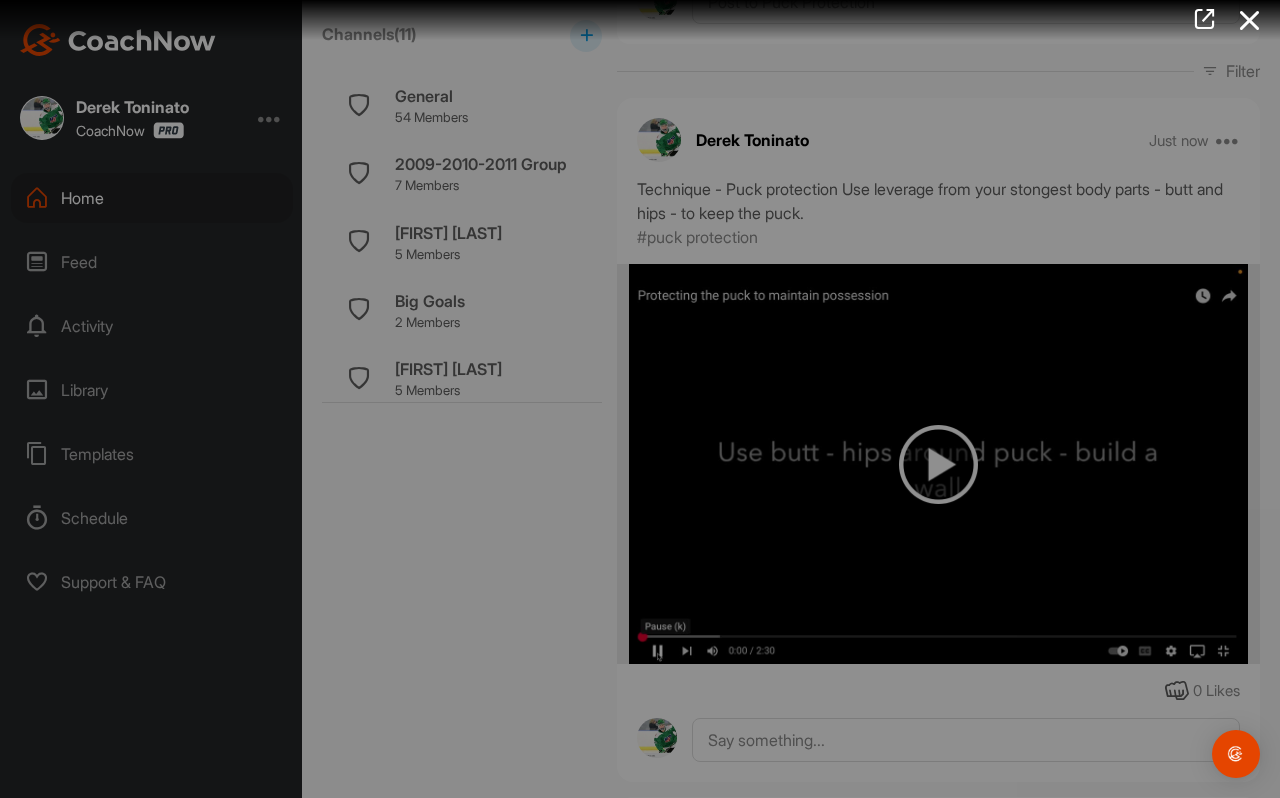 click at bounding box center (640, 399) 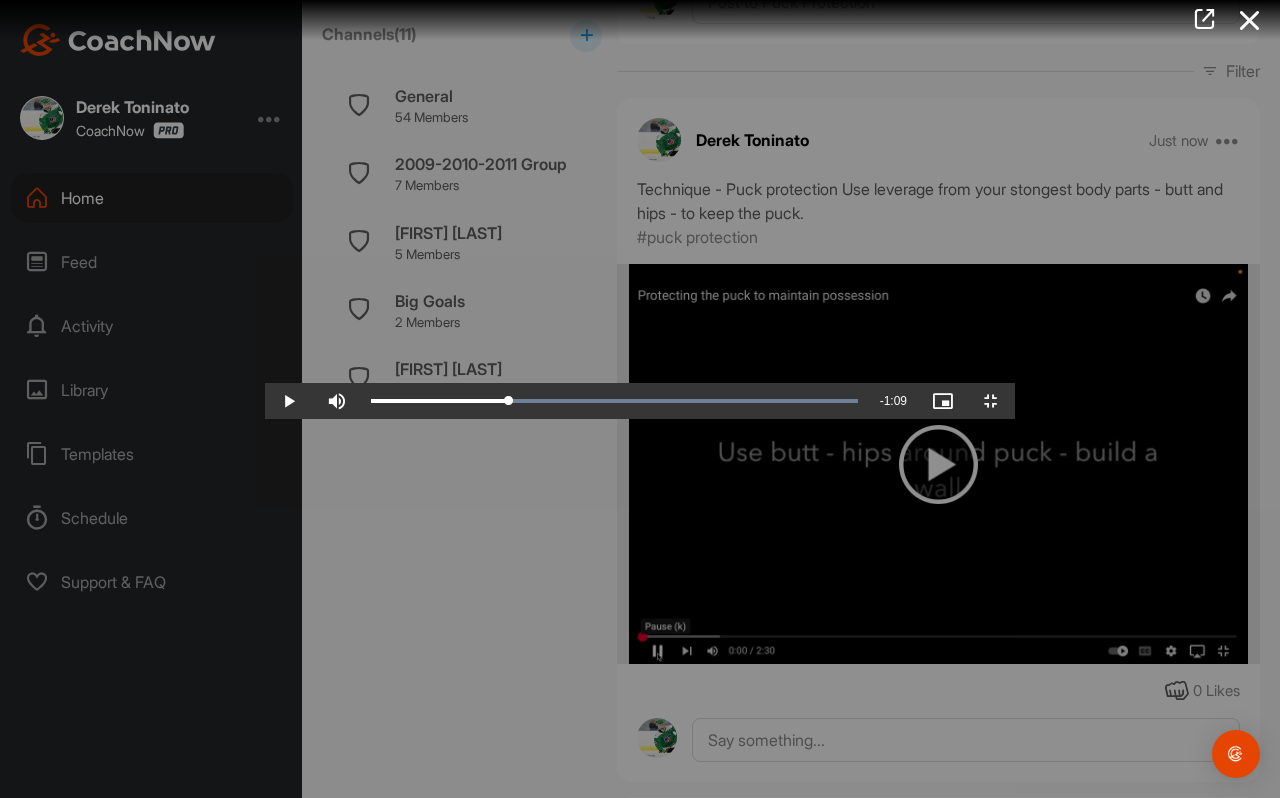 click at bounding box center [640, 399] 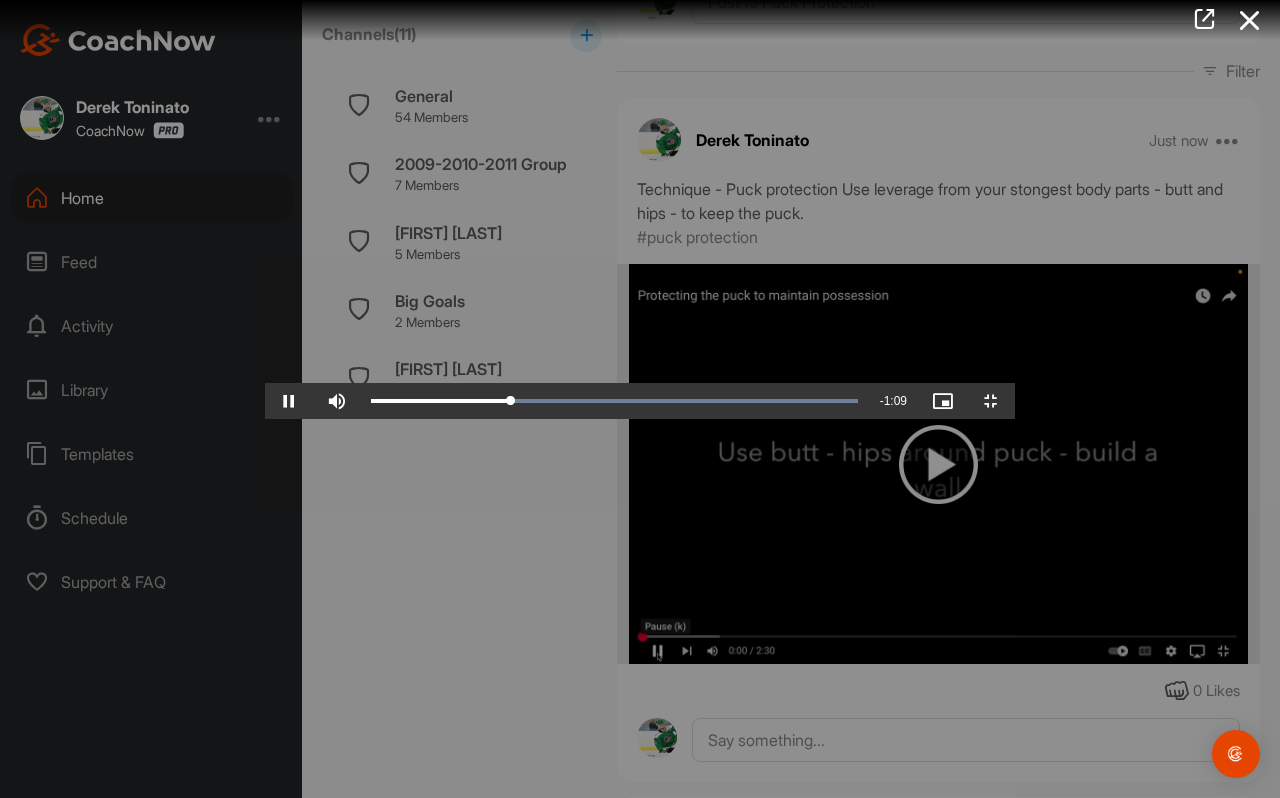 click at bounding box center [640, 399] 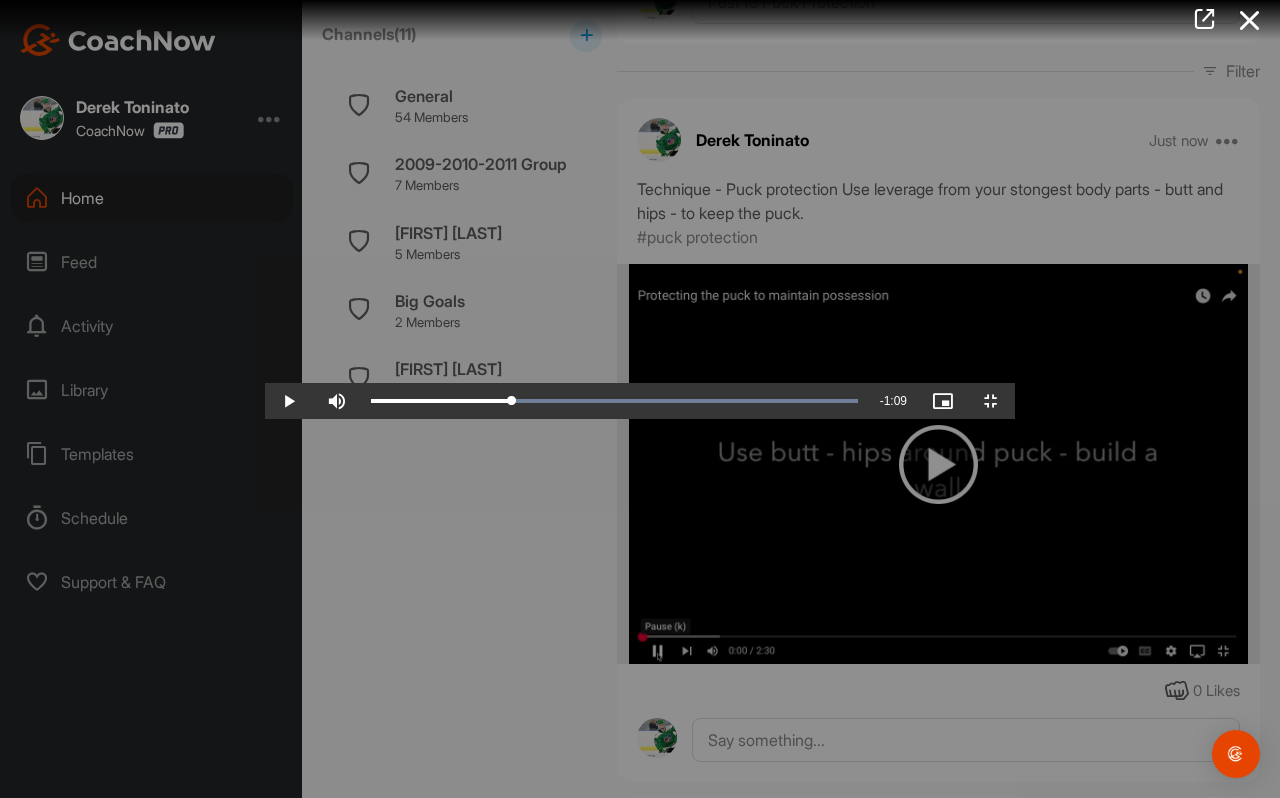 click at bounding box center (640, 399) 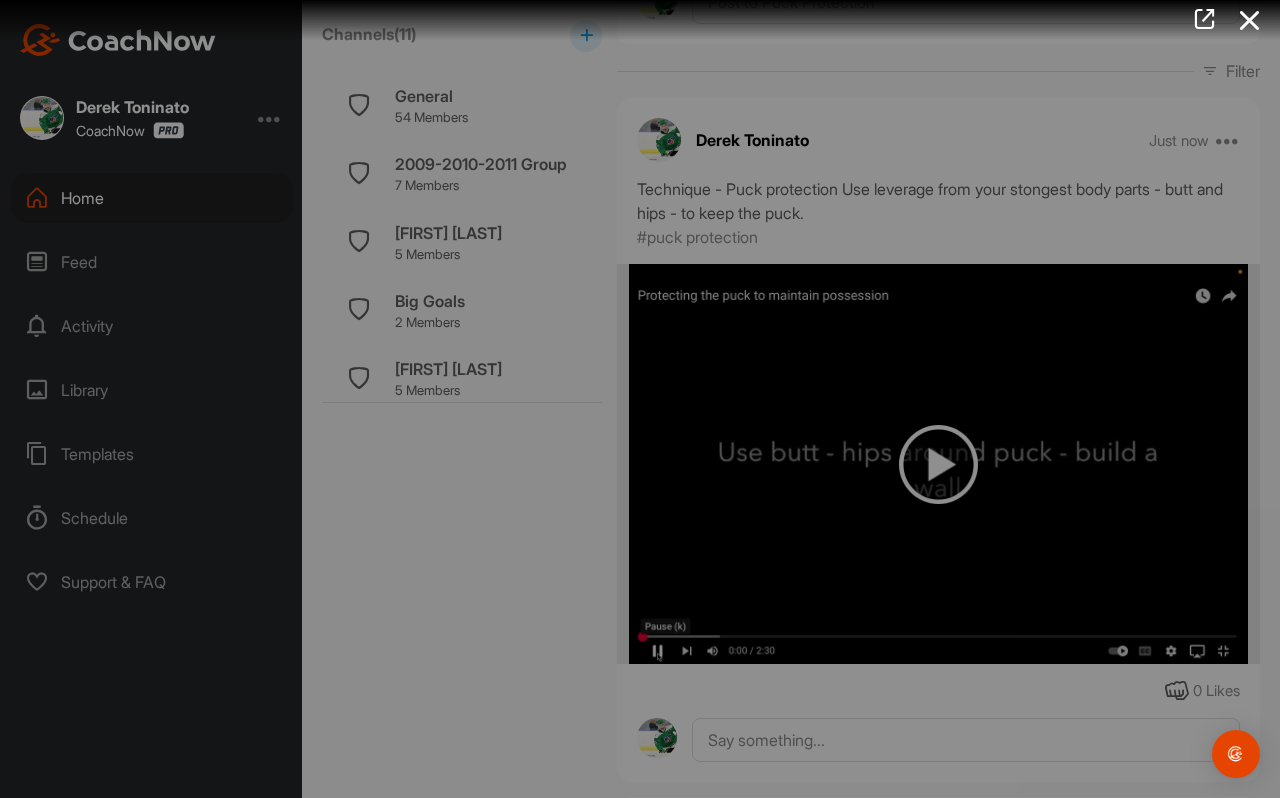 click at bounding box center (640, 399) 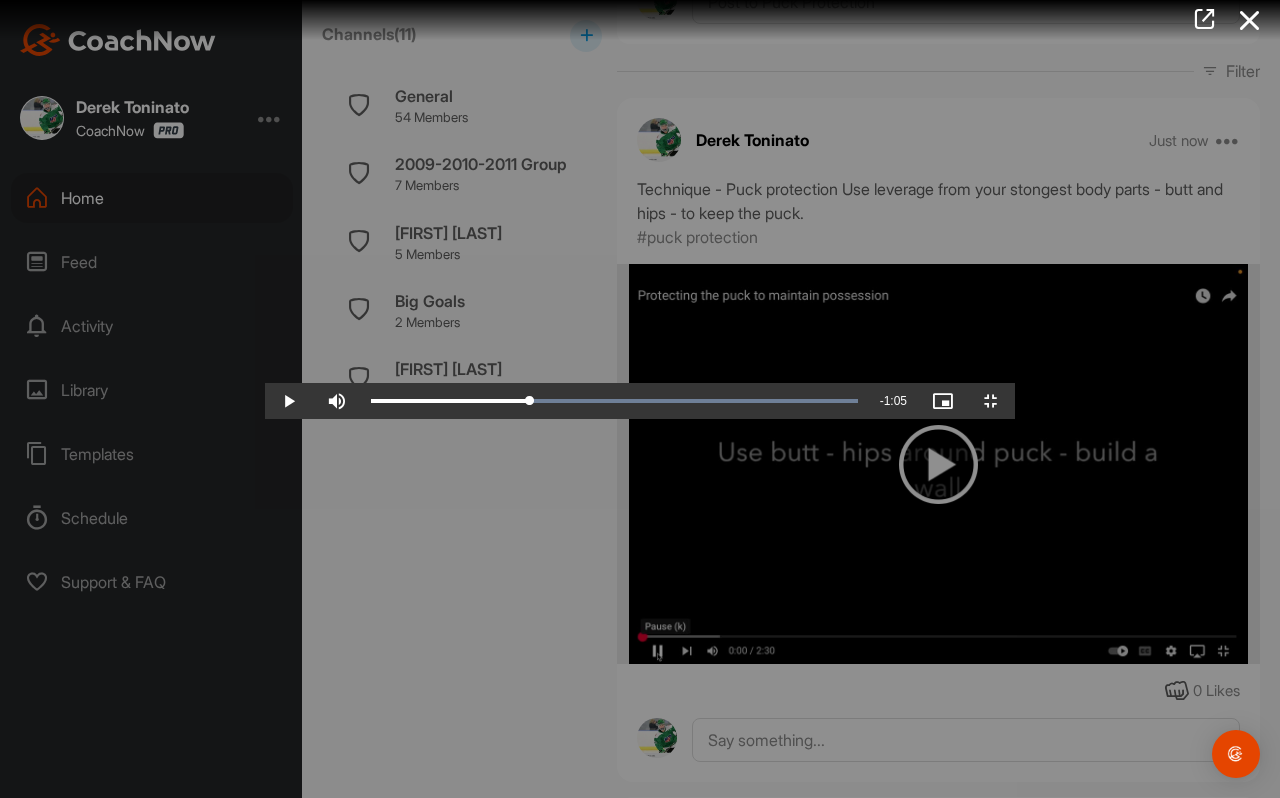 click at bounding box center (640, 399) 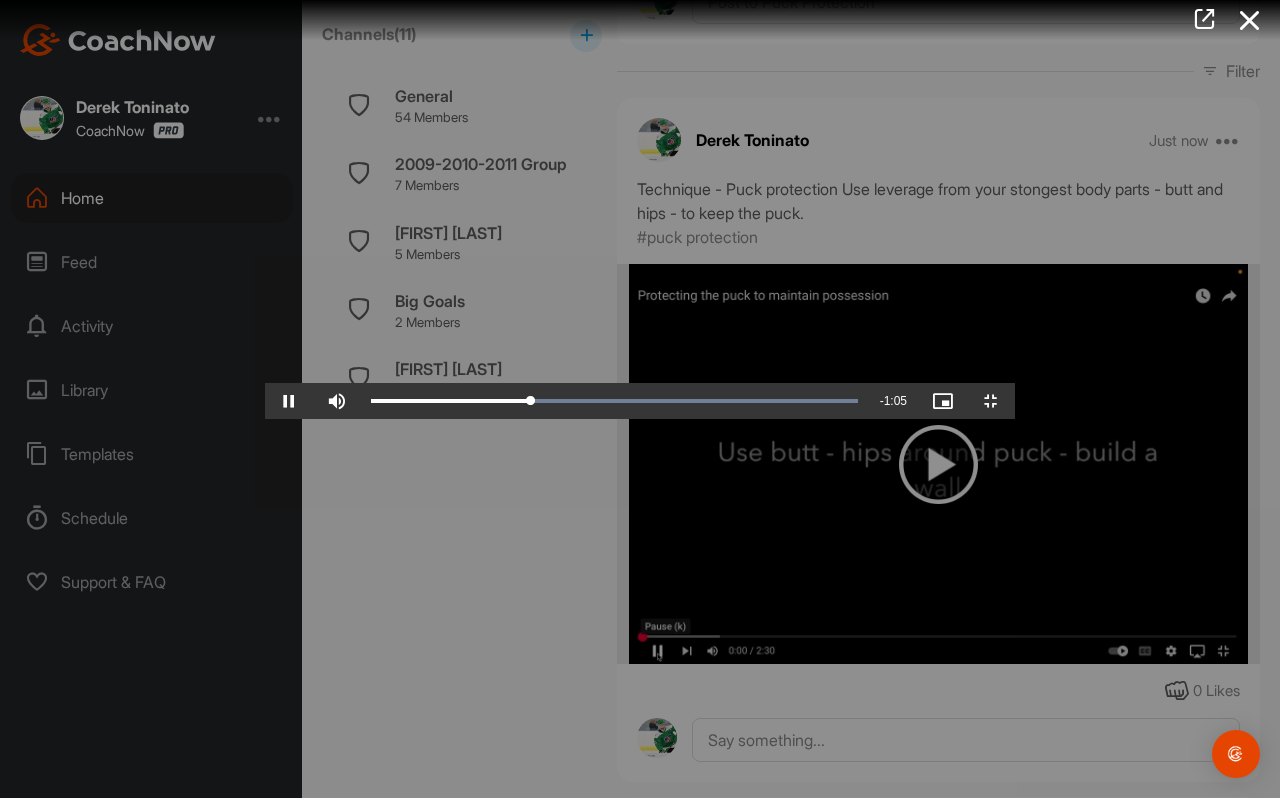 click at bounding box center (640, 399) 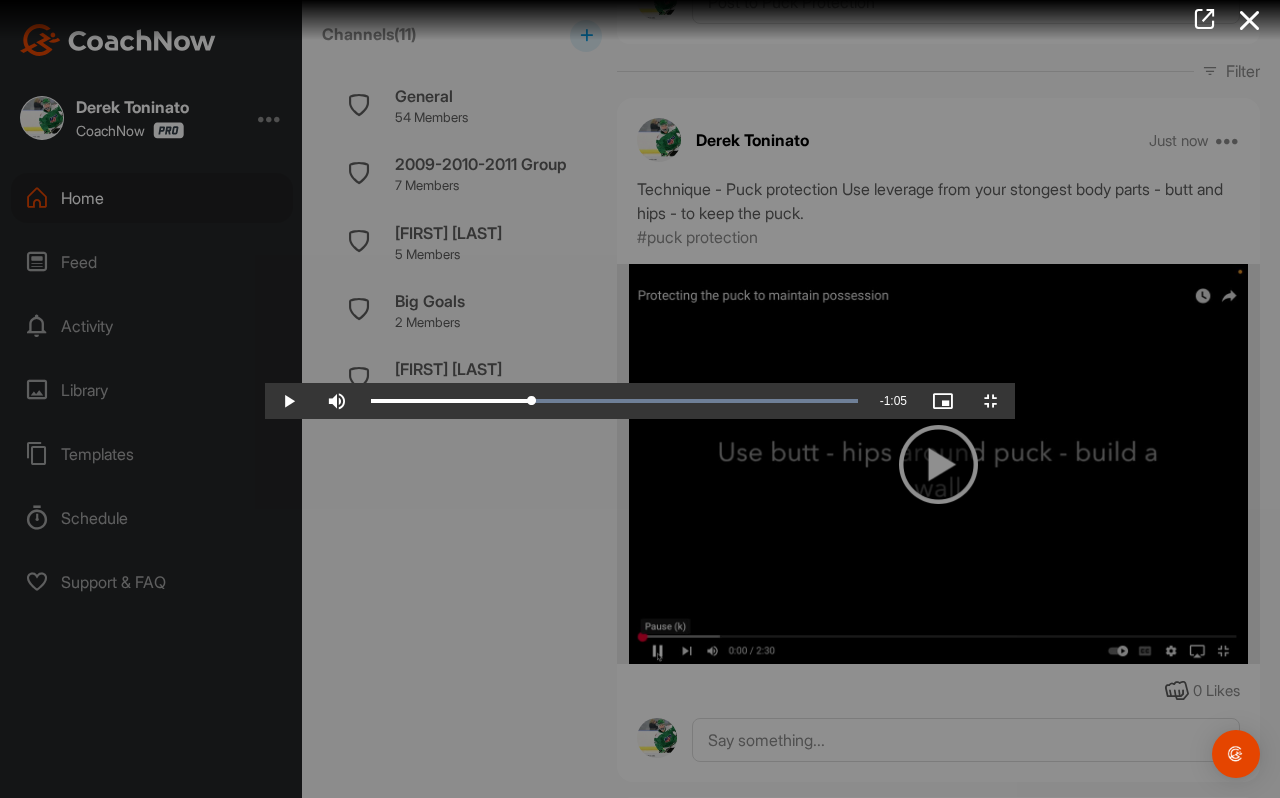click at bounding box center (640, 399) 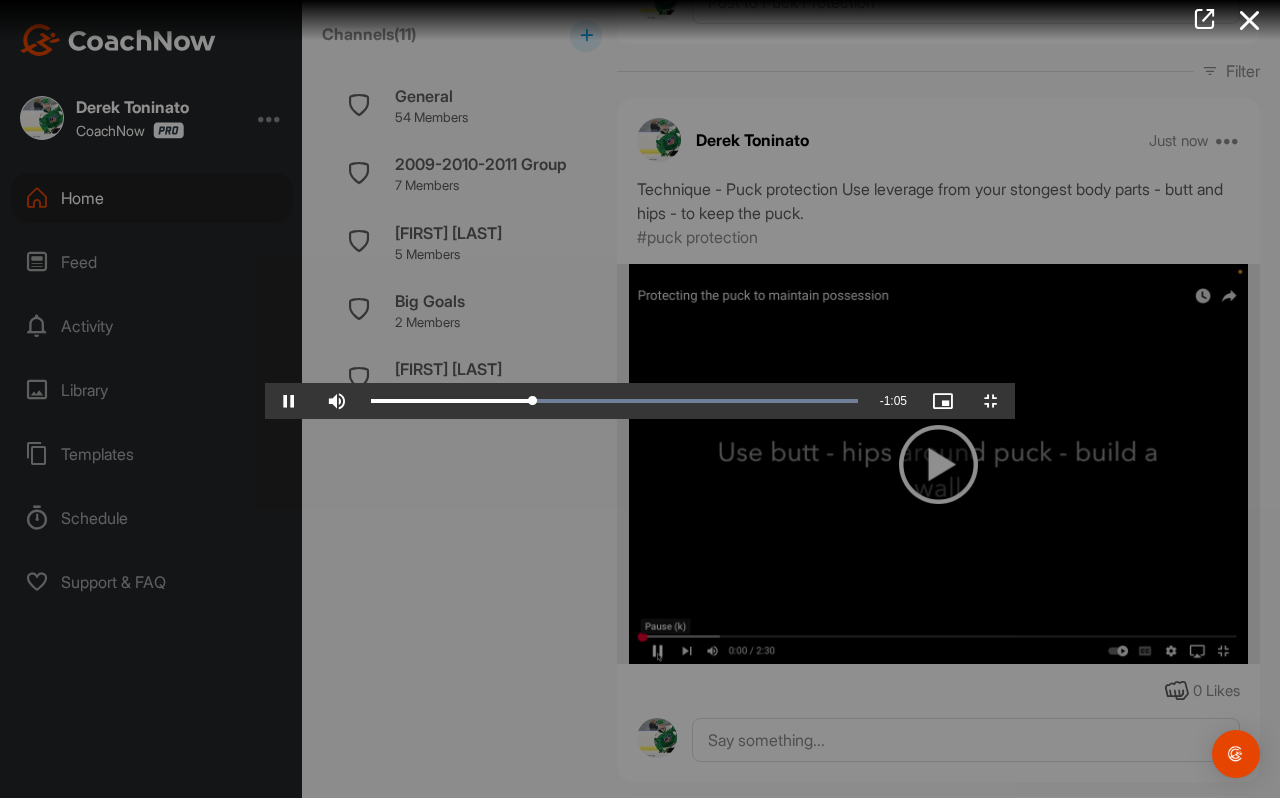 click at bounding box center (640, 399) 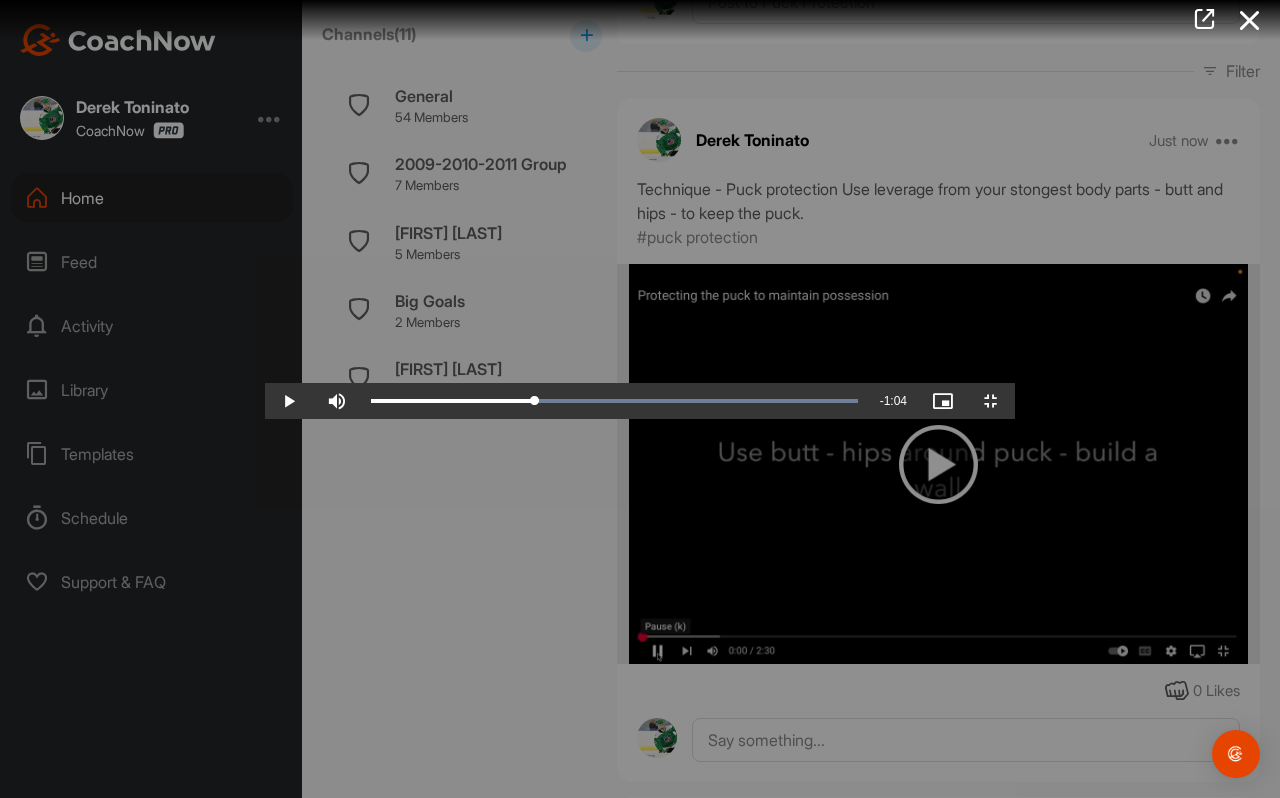 click at bounding box center (640, 399) 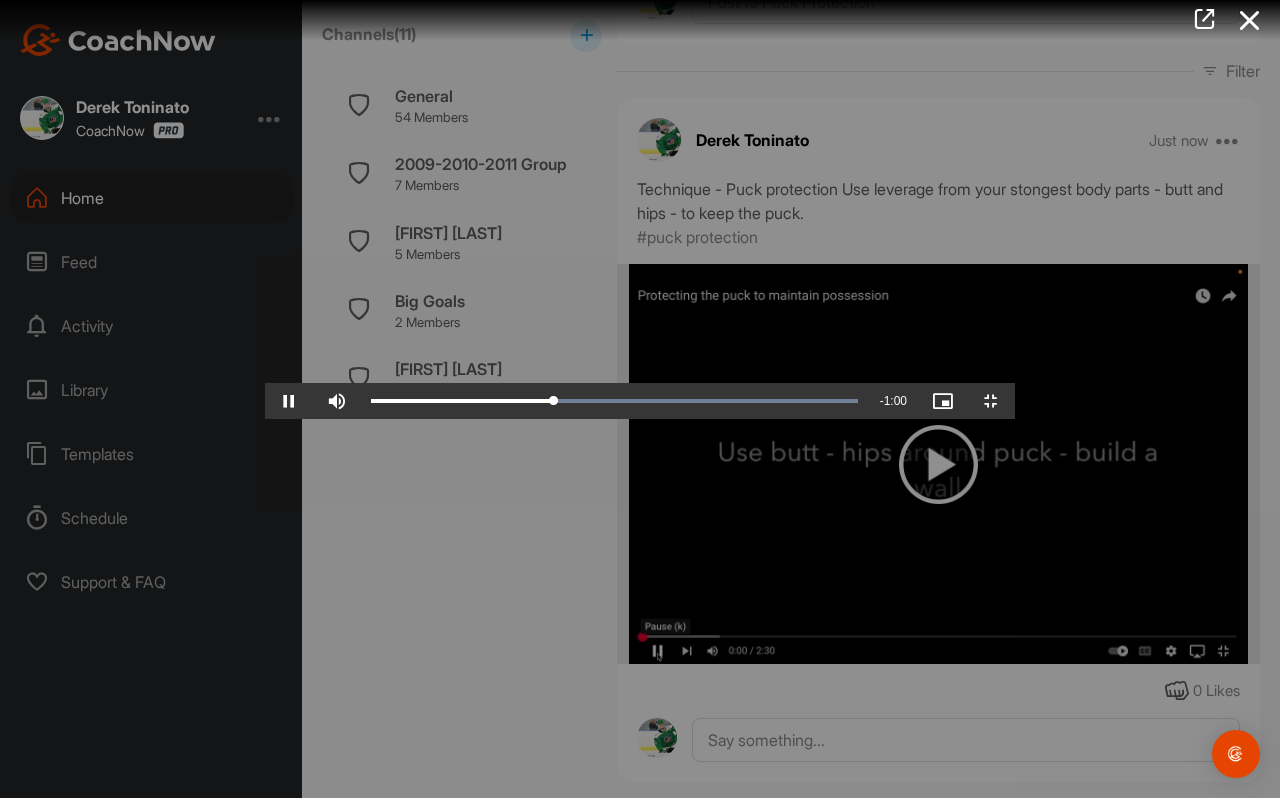 click at bounding box center (640, 399) 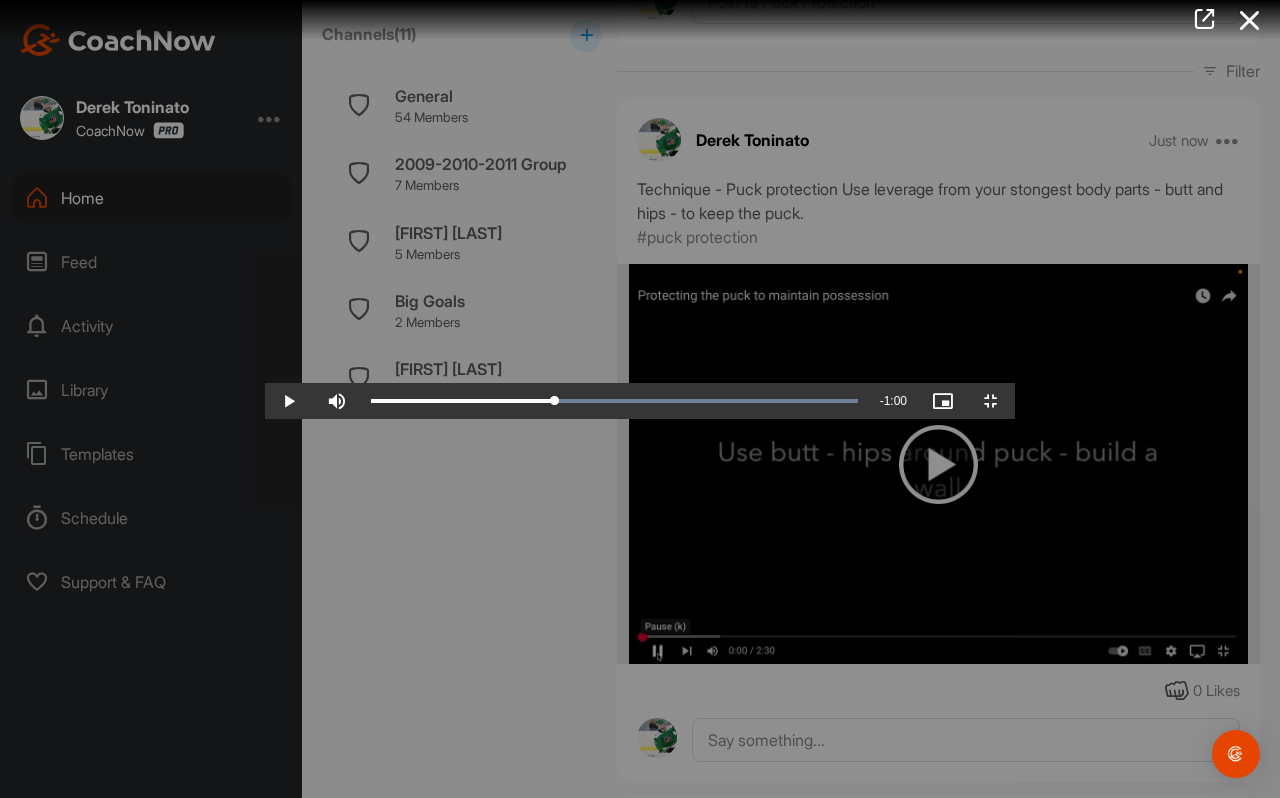 click at bounding box center [640, 399] 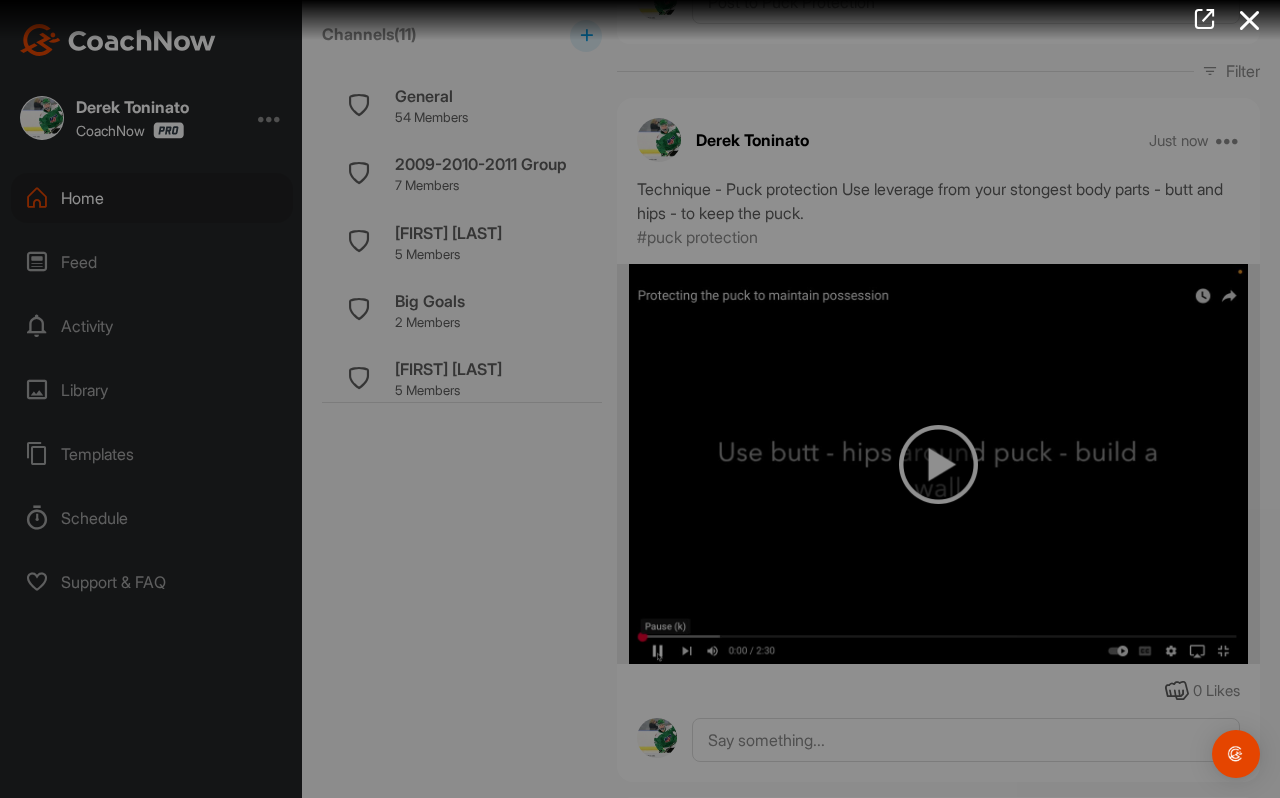 click at bounding box center (640, 399) 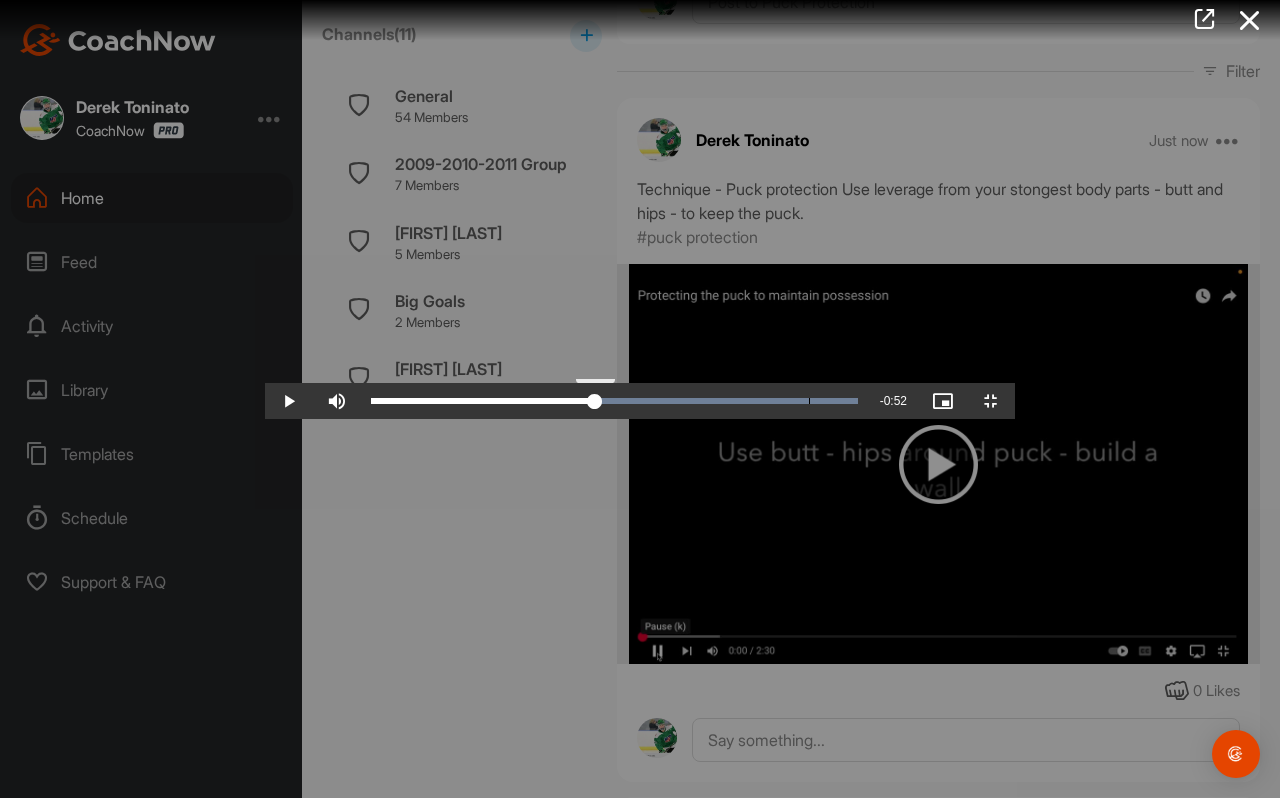 click on "Loaded :  100.00% 0:41 0:44" at bounding box center (614, 401) 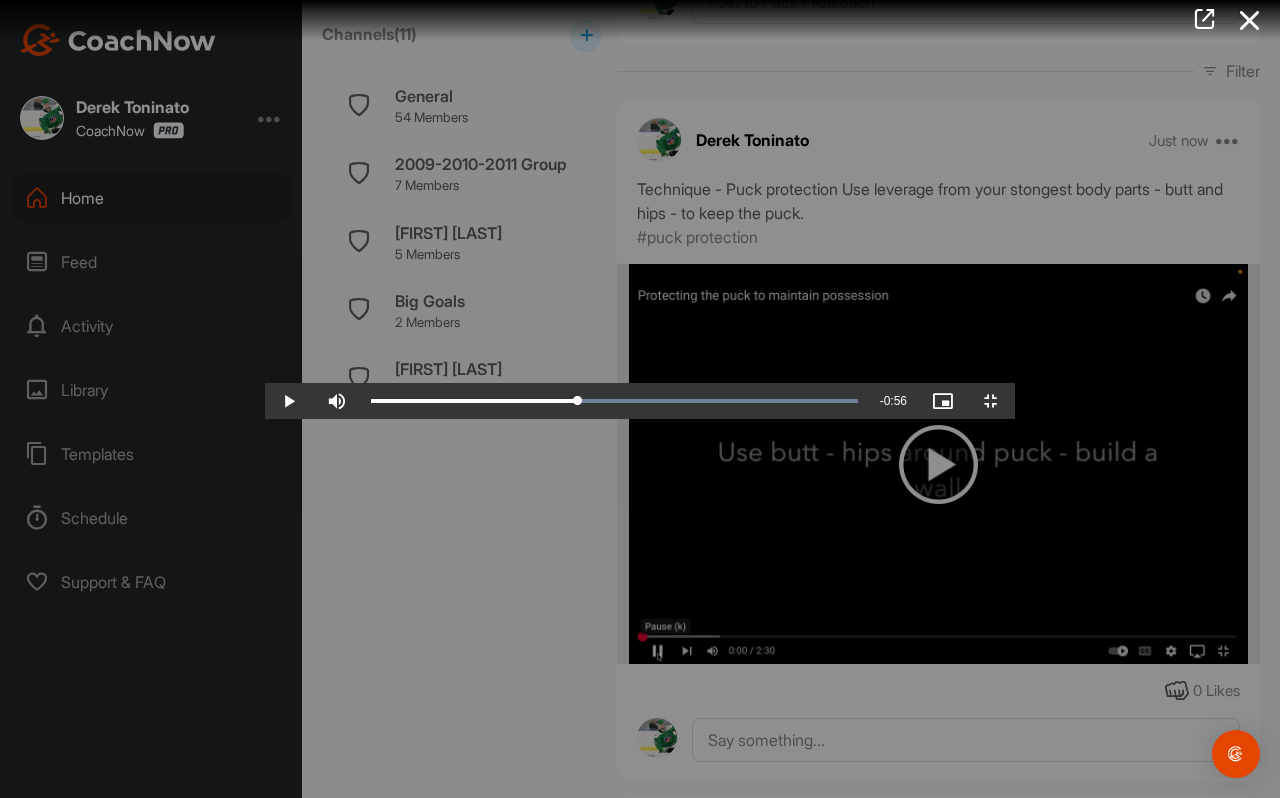 click at bounding box center [640, 399] 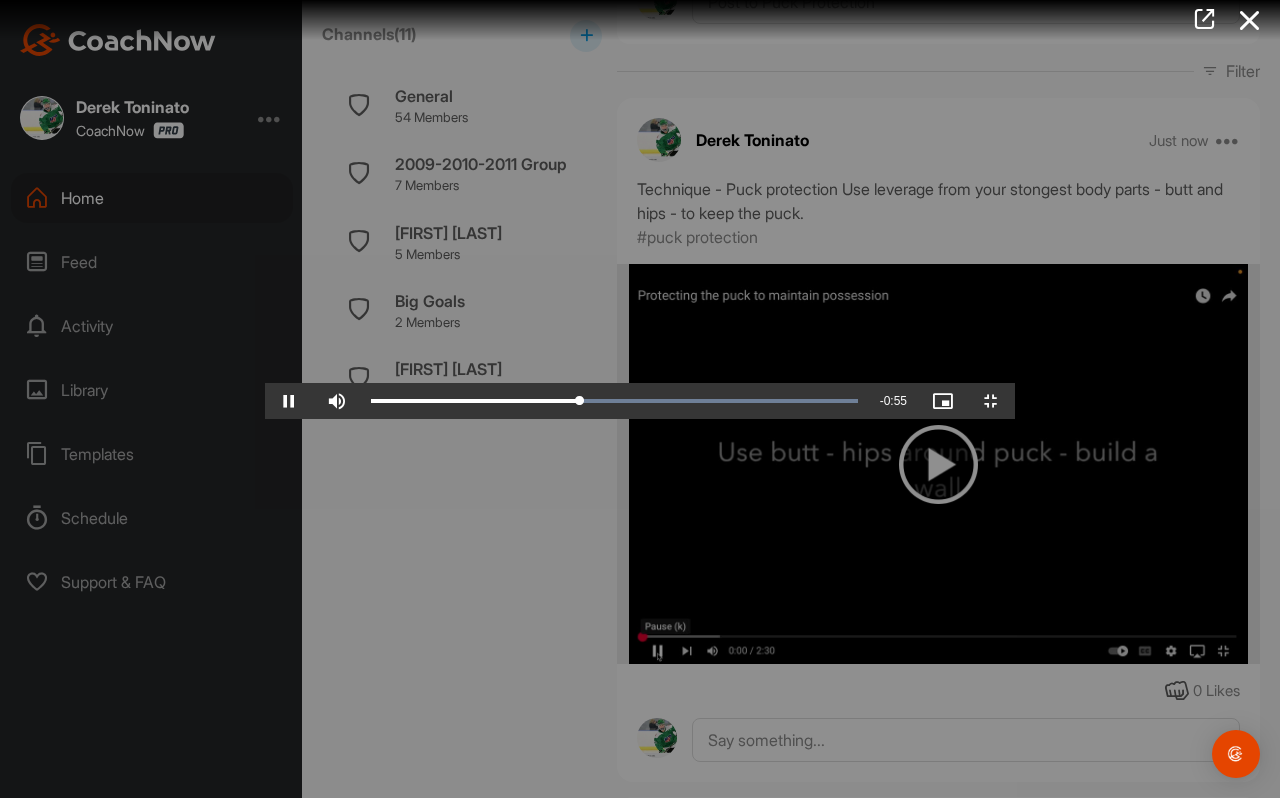 click at bounding box center (640, 399) 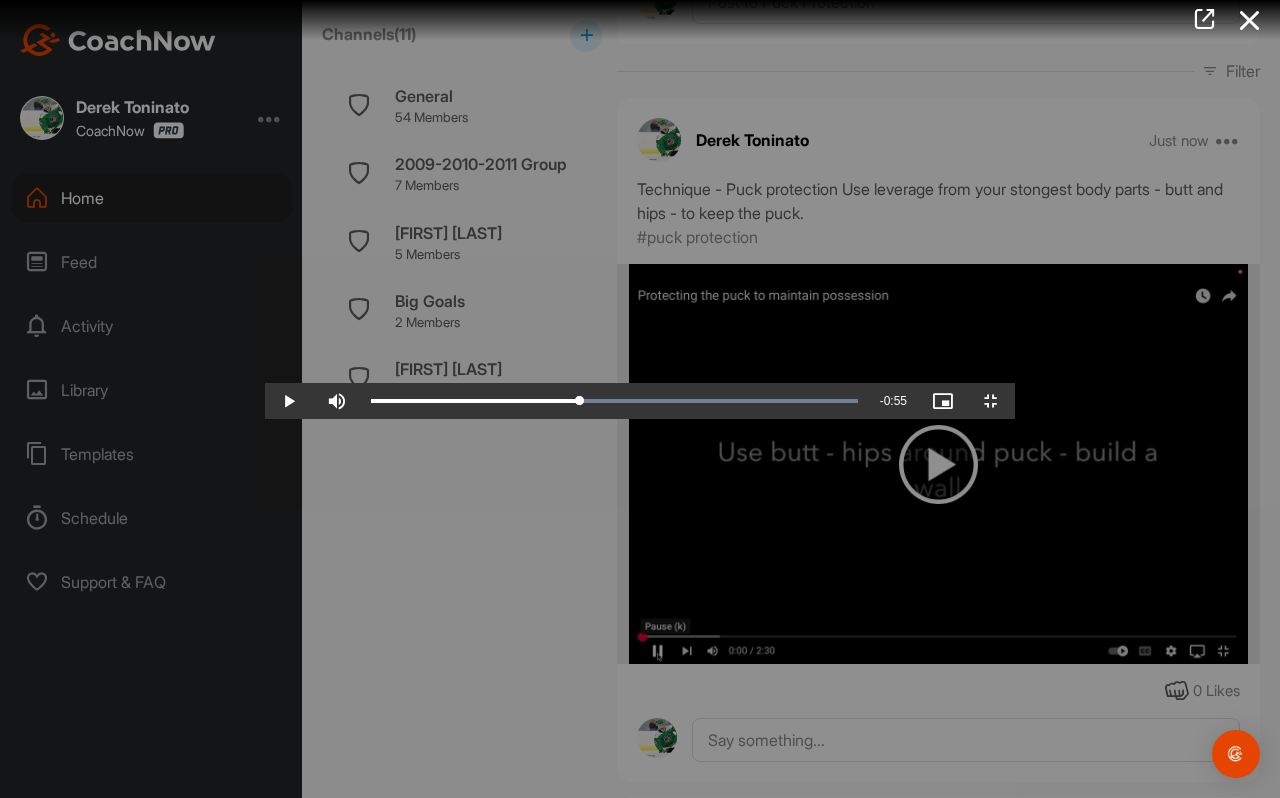 click at bounding box center [640, 399] 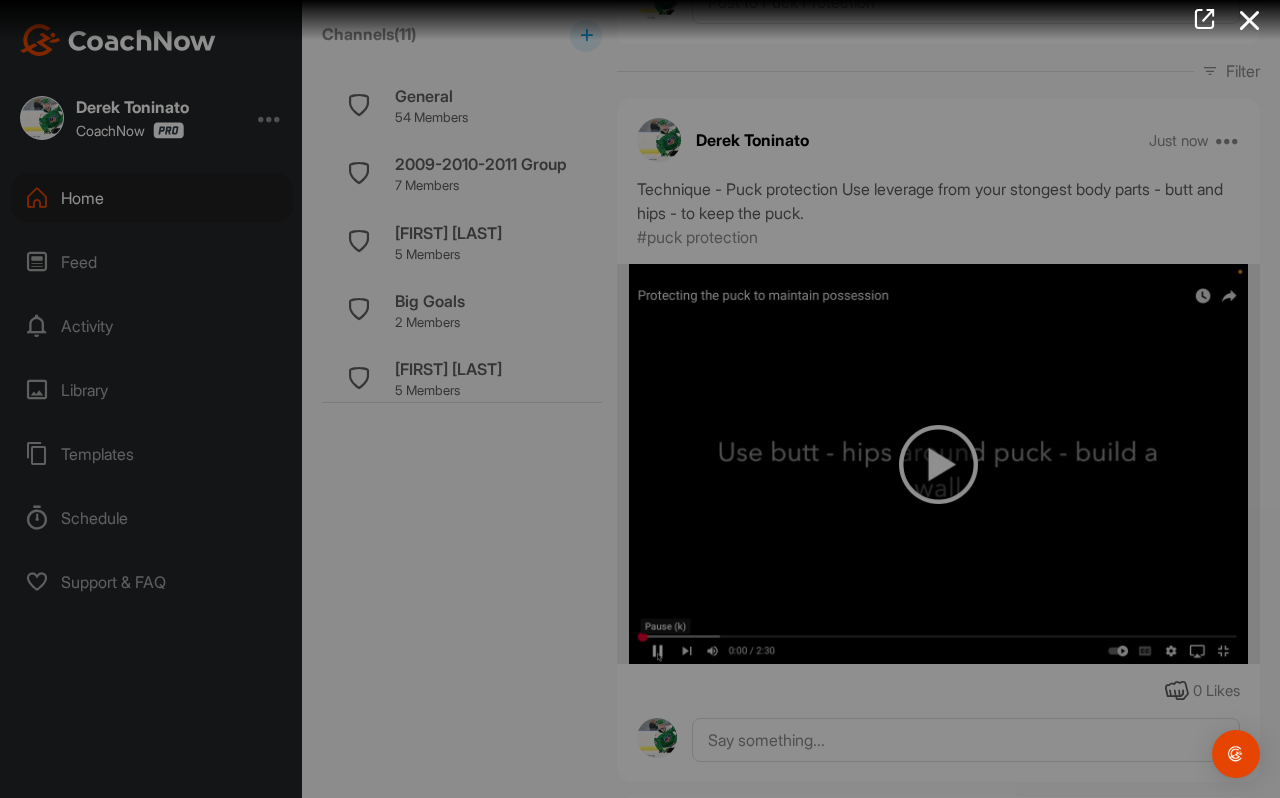 click at bounding box center [640, 399] 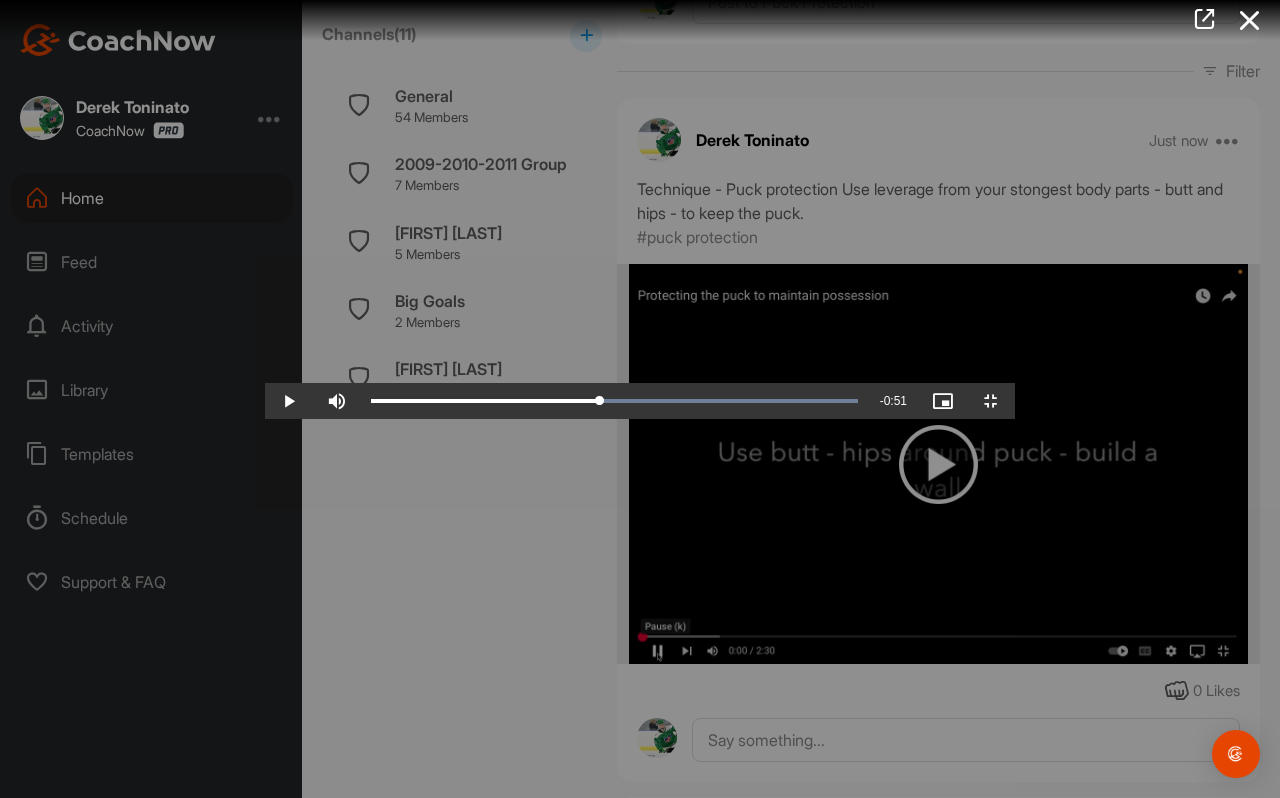 click at bounding box center (640, 399) 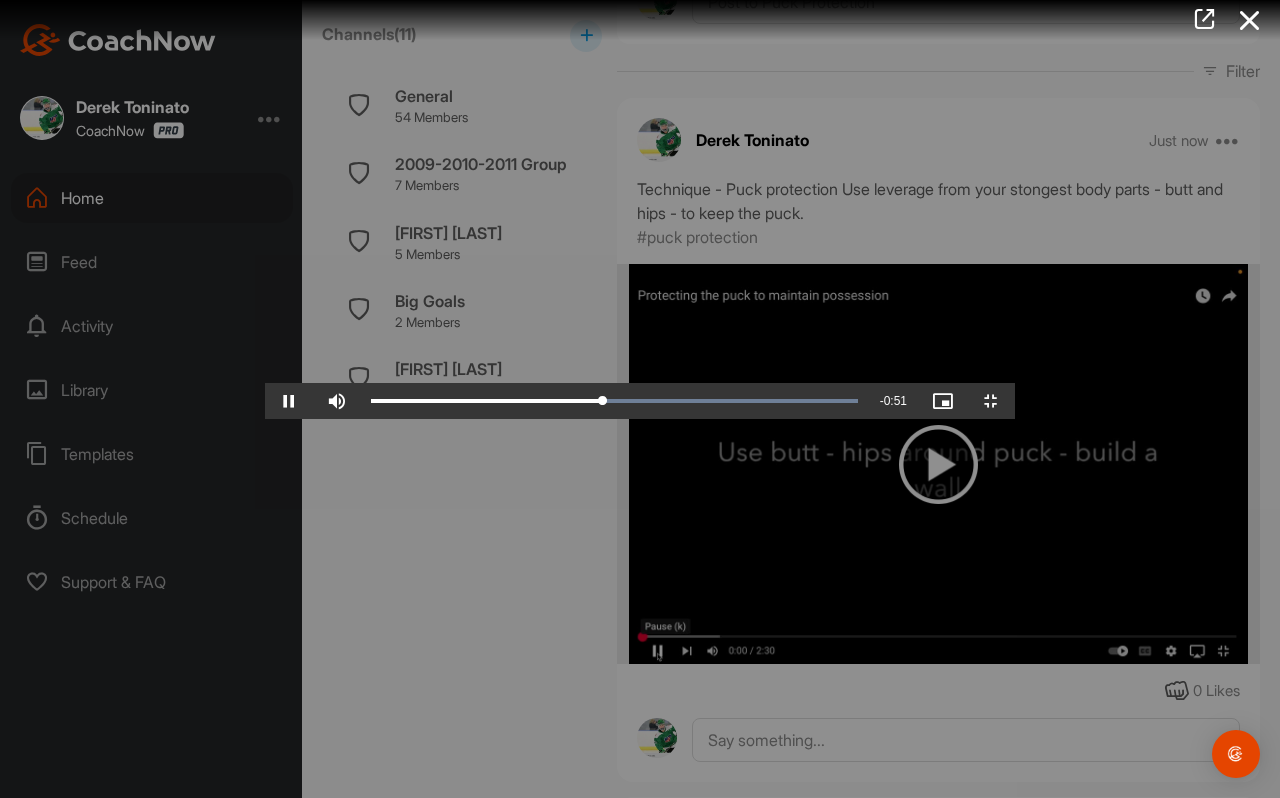 click at bounding box center [640, 399] 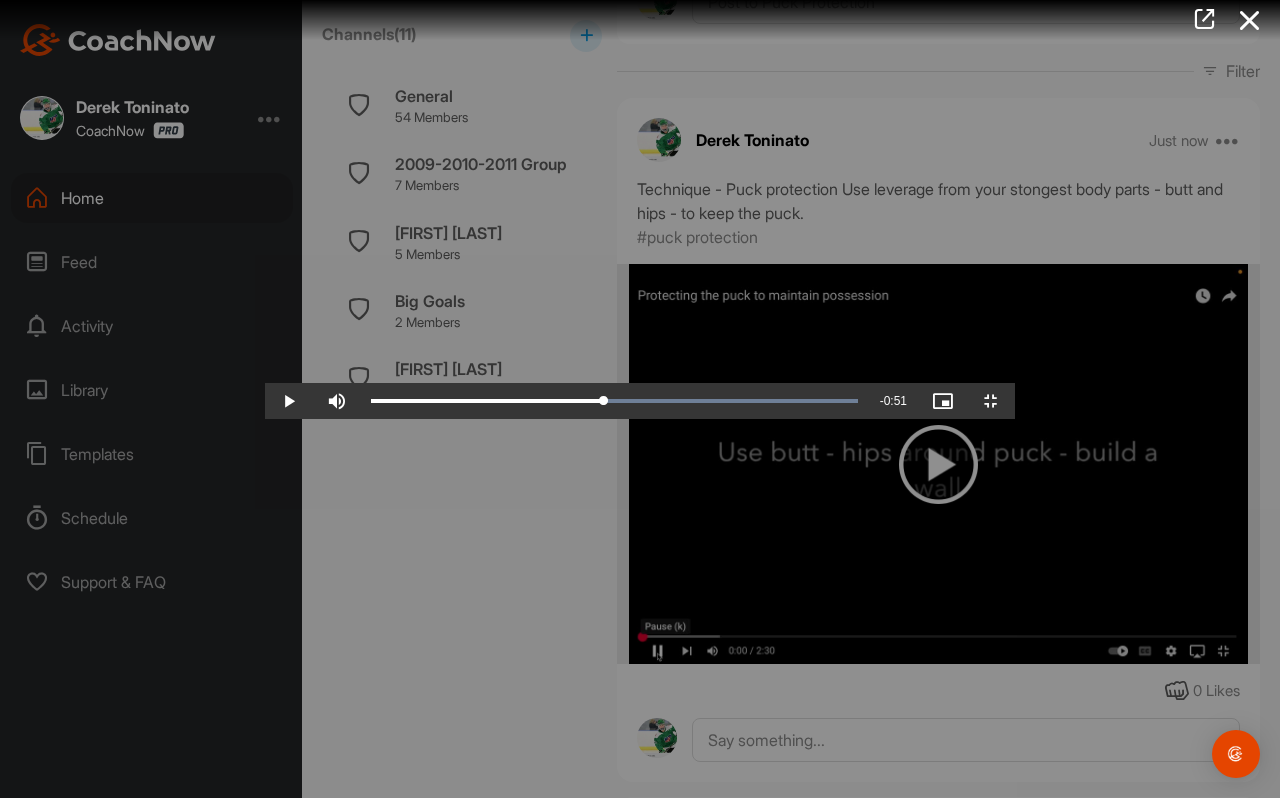 click at bounding box center [640, 399] 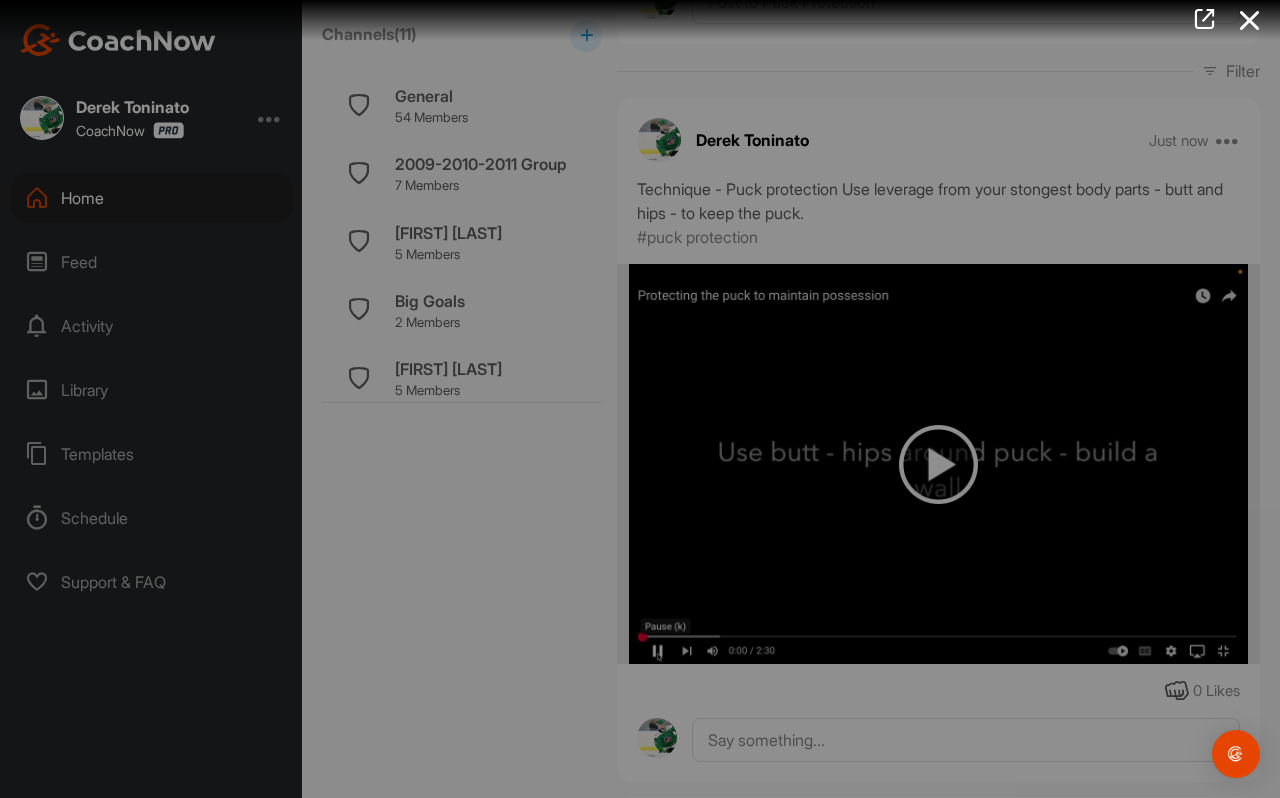 click at bounding box center (640, 399) 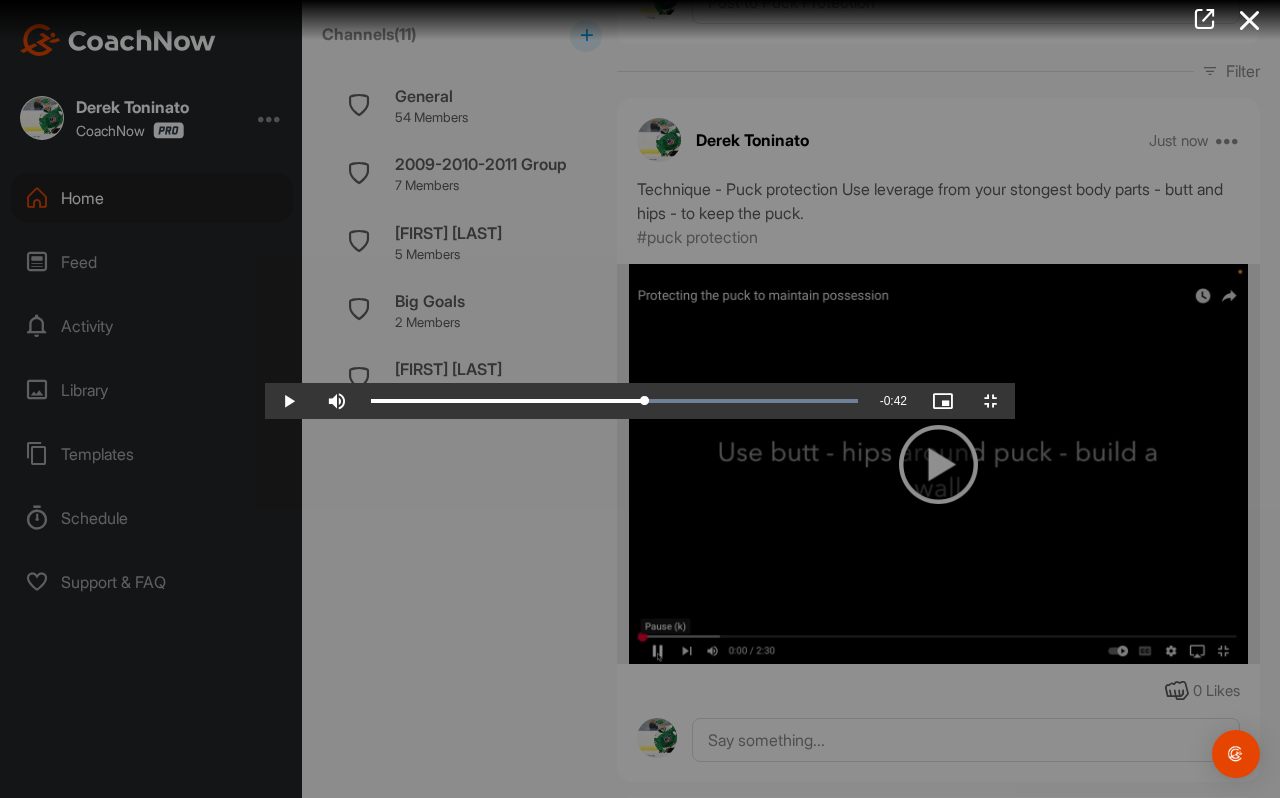 click at bounding box center [640, 399] 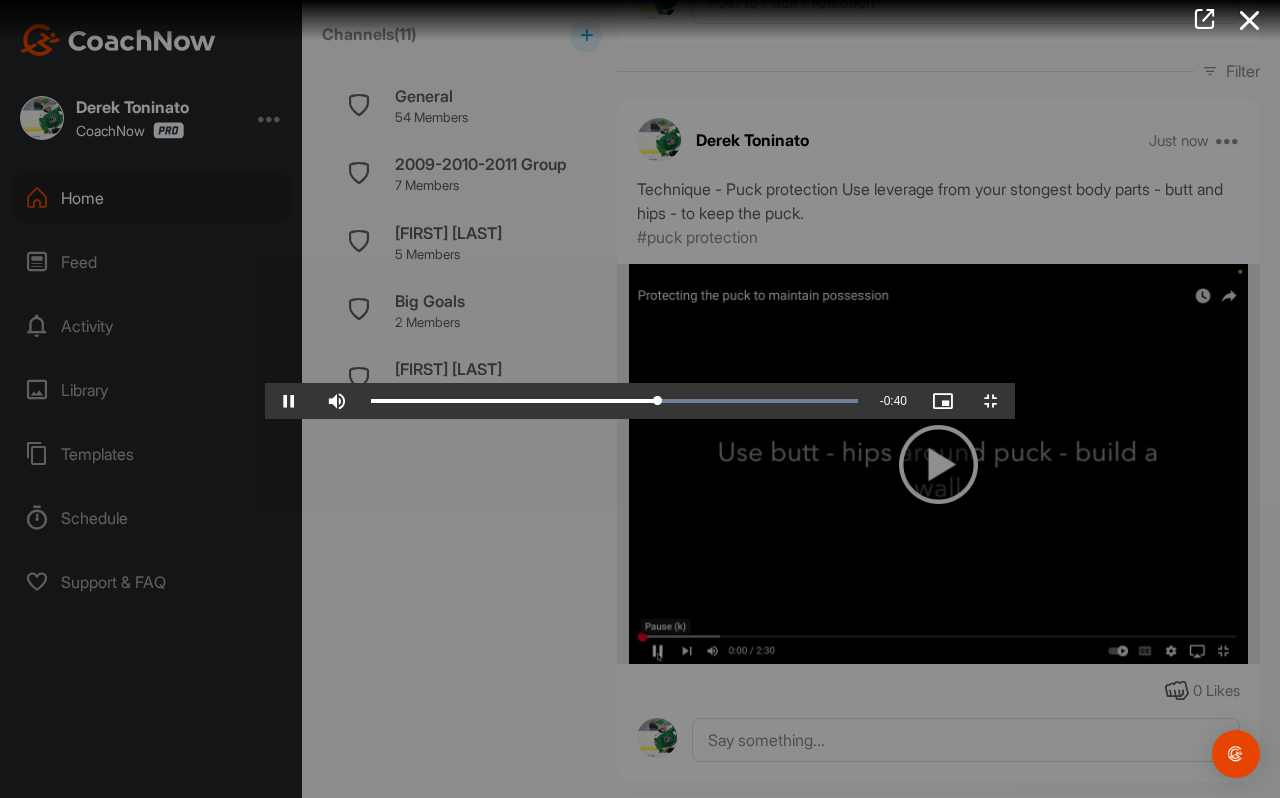 click at bounding box center [640, 399] 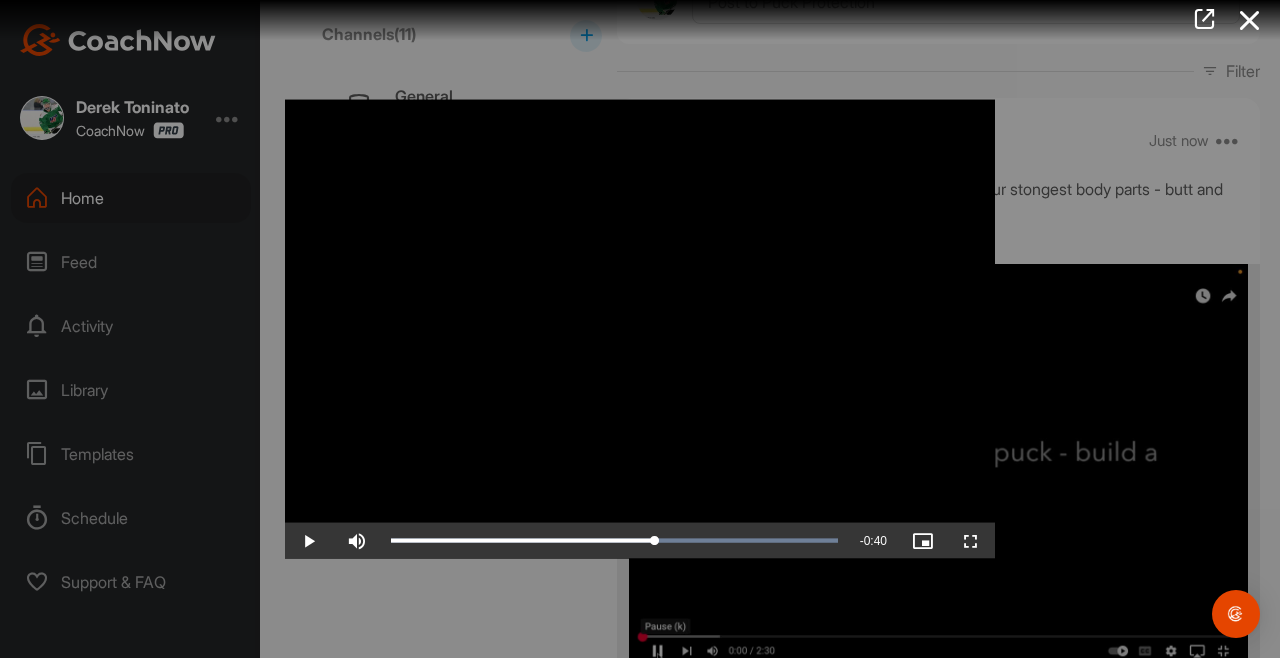 click at bounding box center (971, 540) 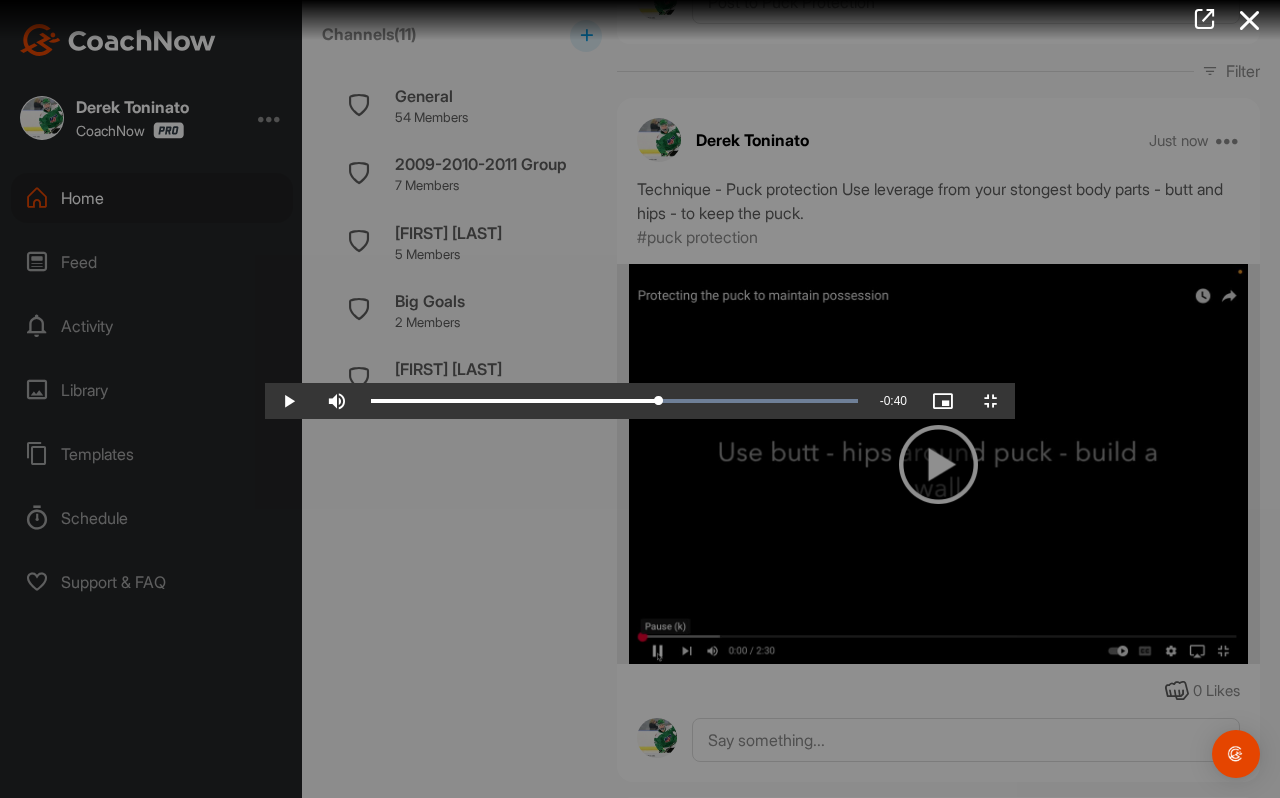 click at bounding box center (640, 399) 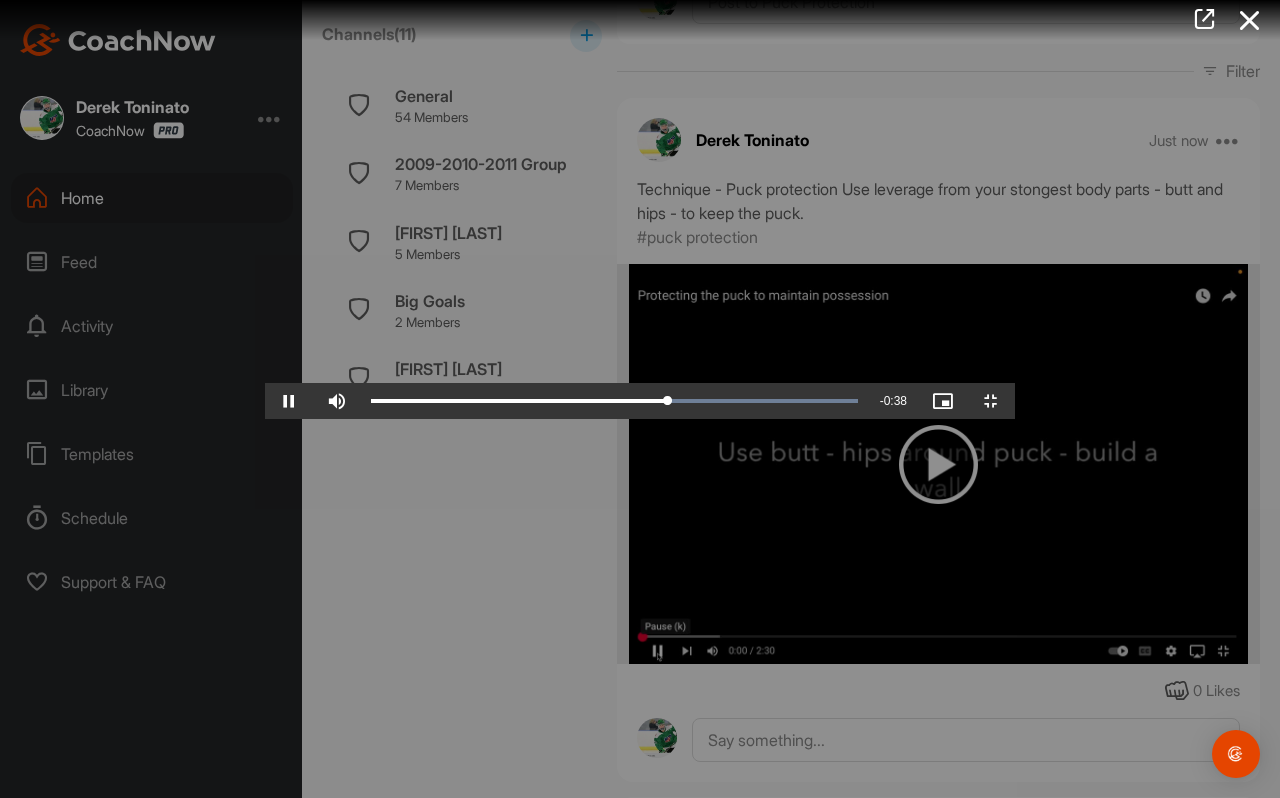 click at bounding box center (640, 399) 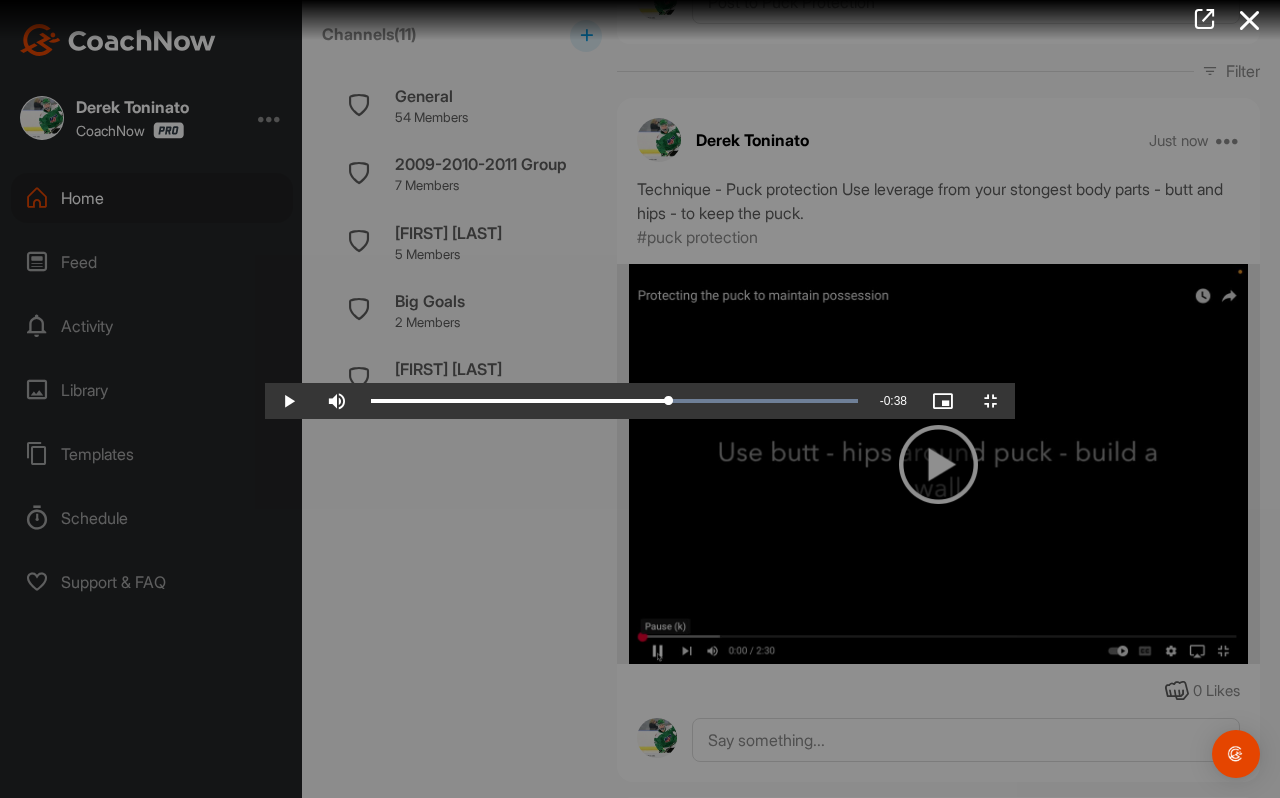 click at bounding box center [640, 399] 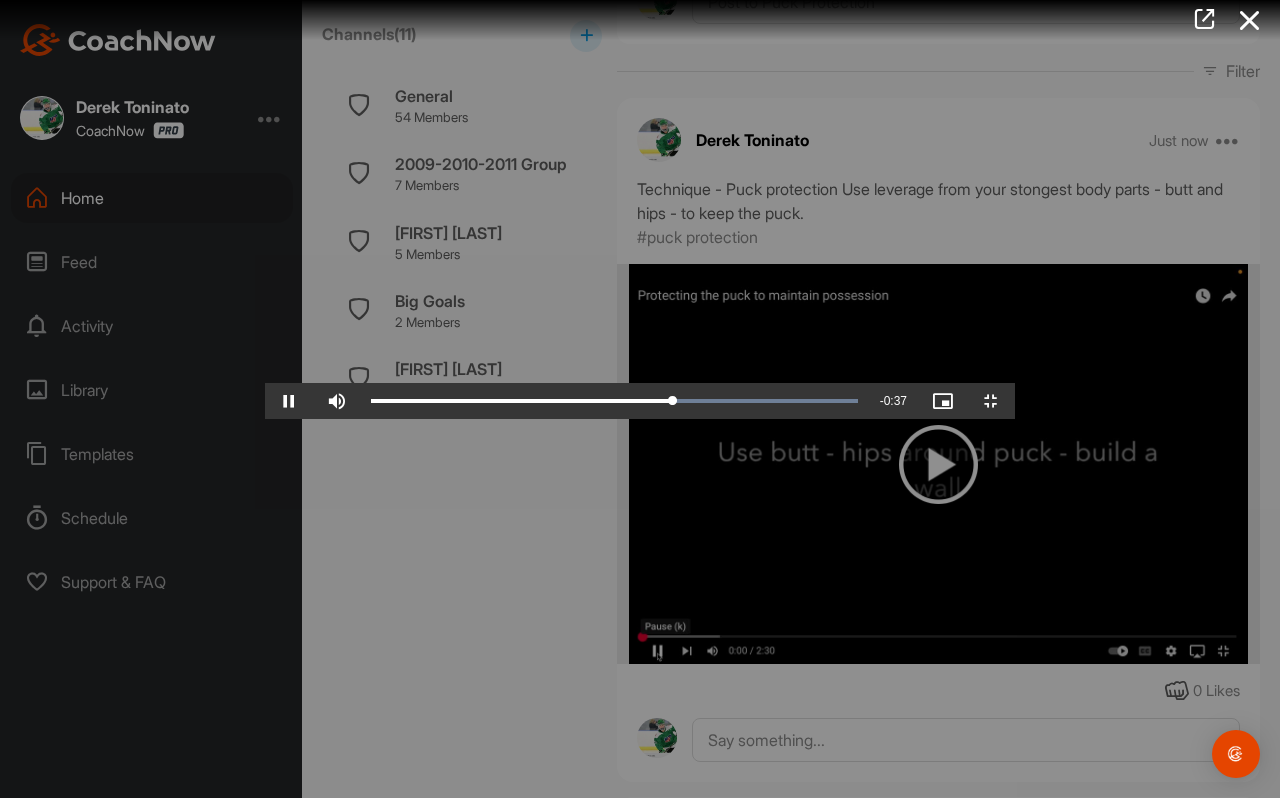 click at bounding box center (640, 399) 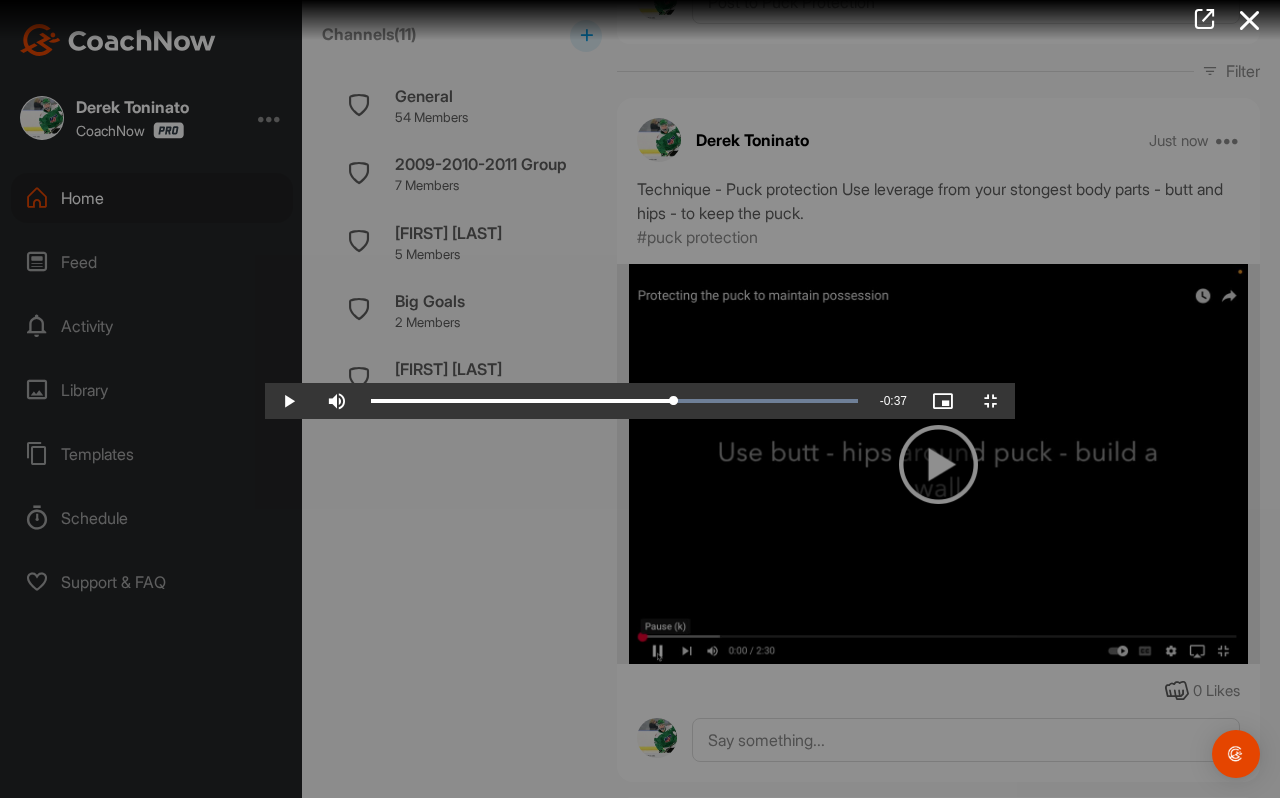 click at bounding box center (640, 399) 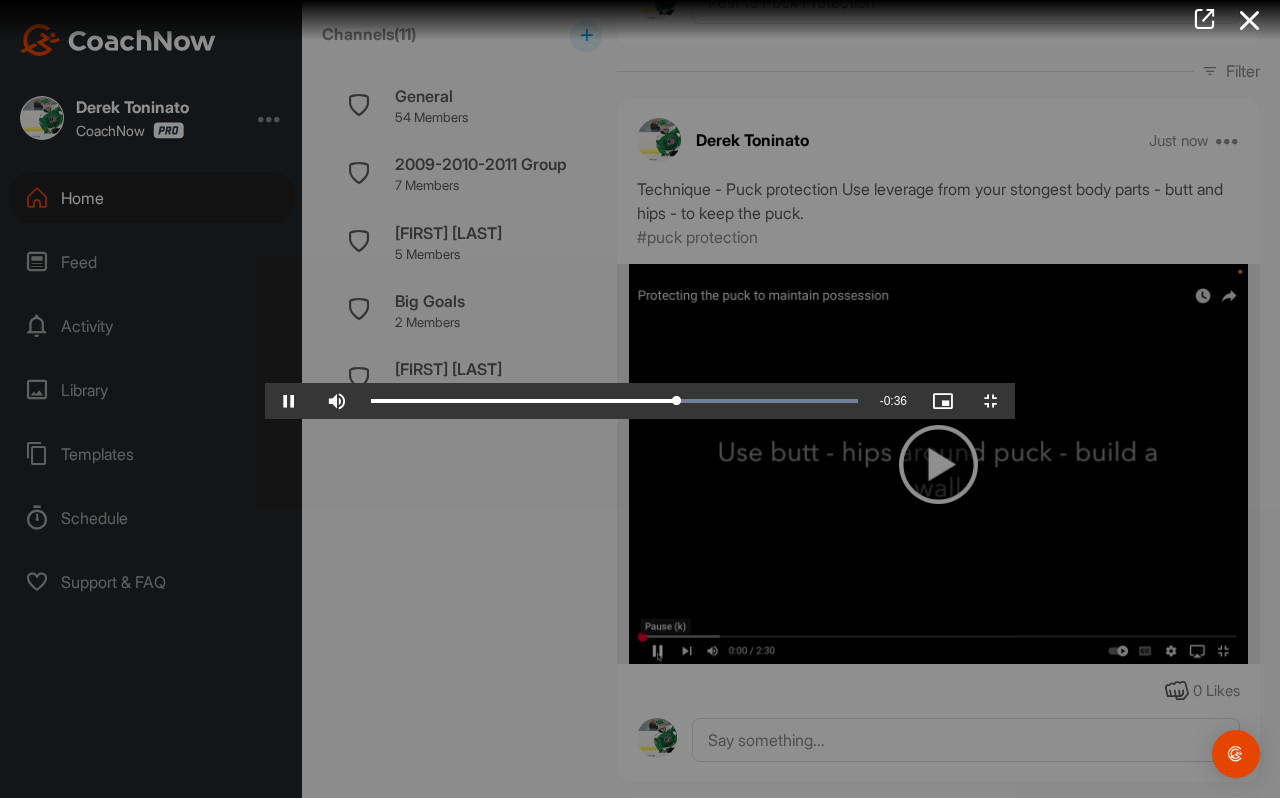 click at bounding box center (640, 399) 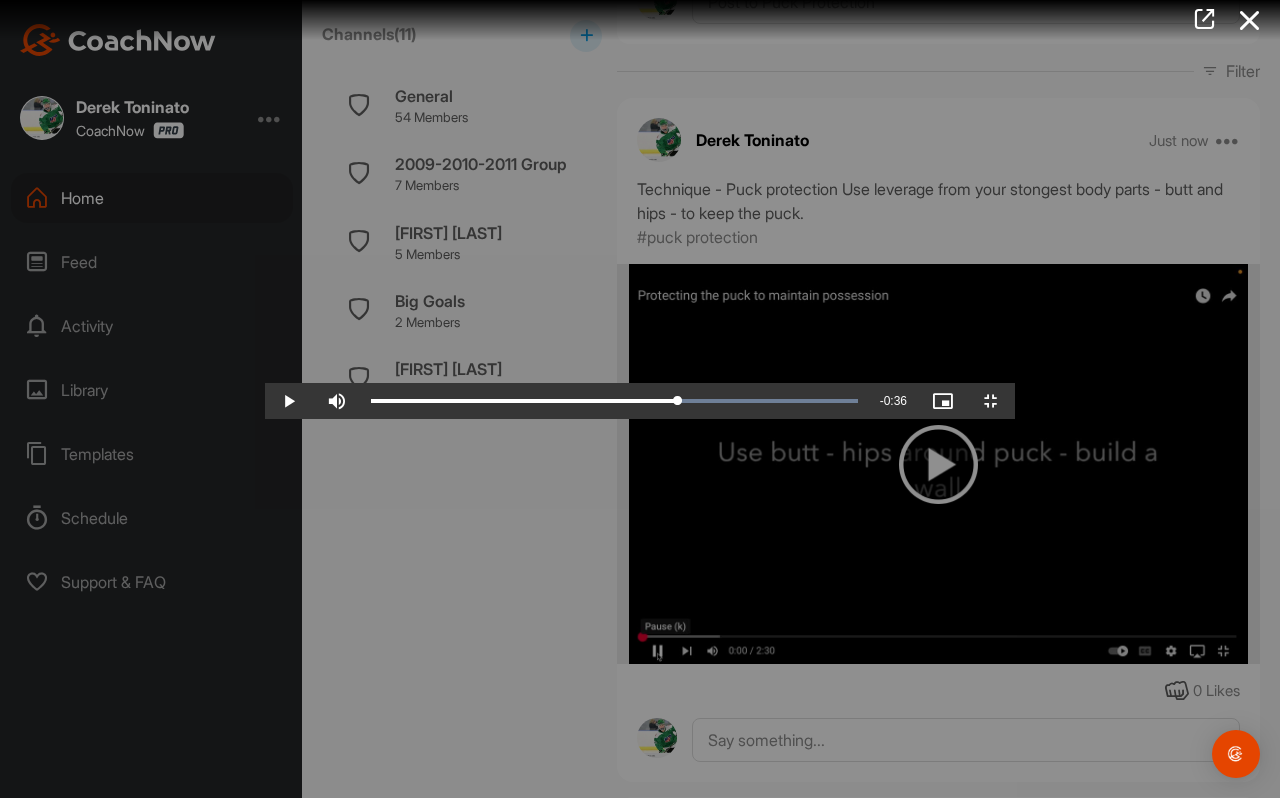 click at bounding box center [640, 399] 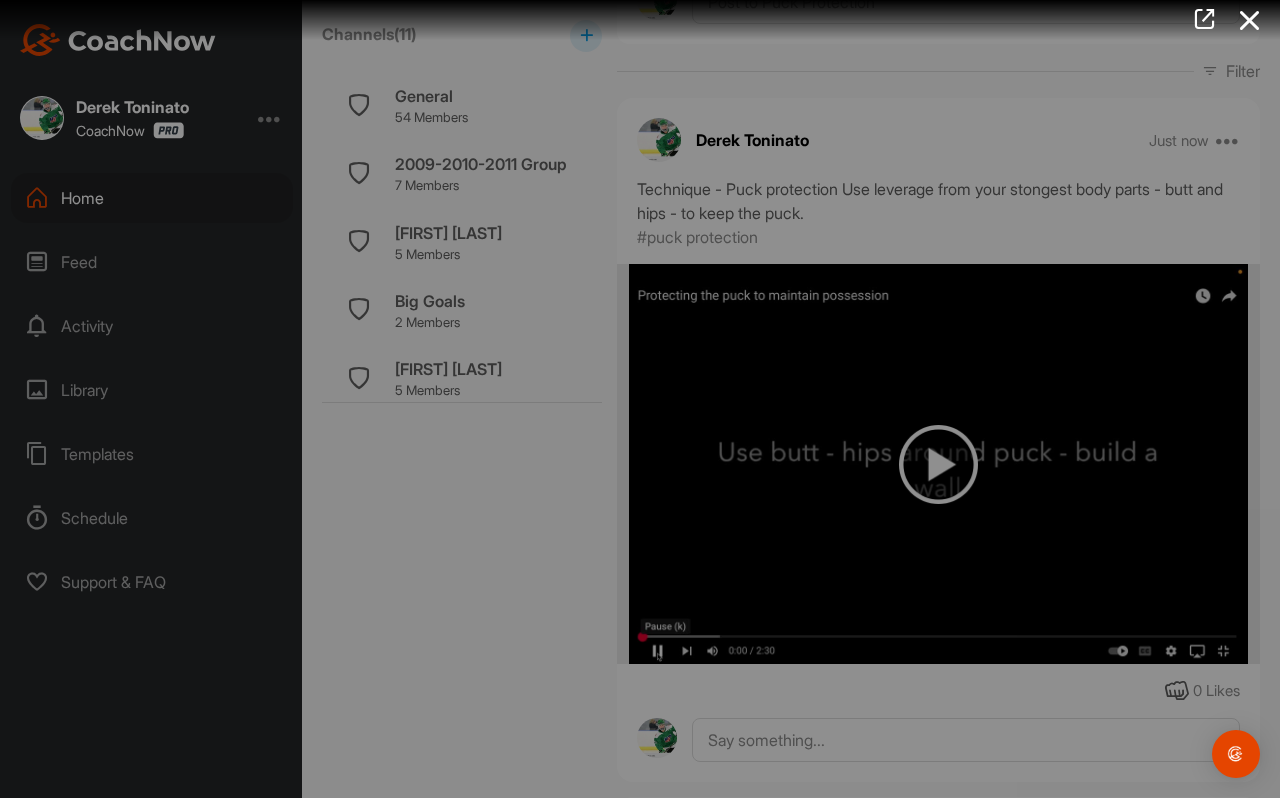 click at bounding box center [640, 399] 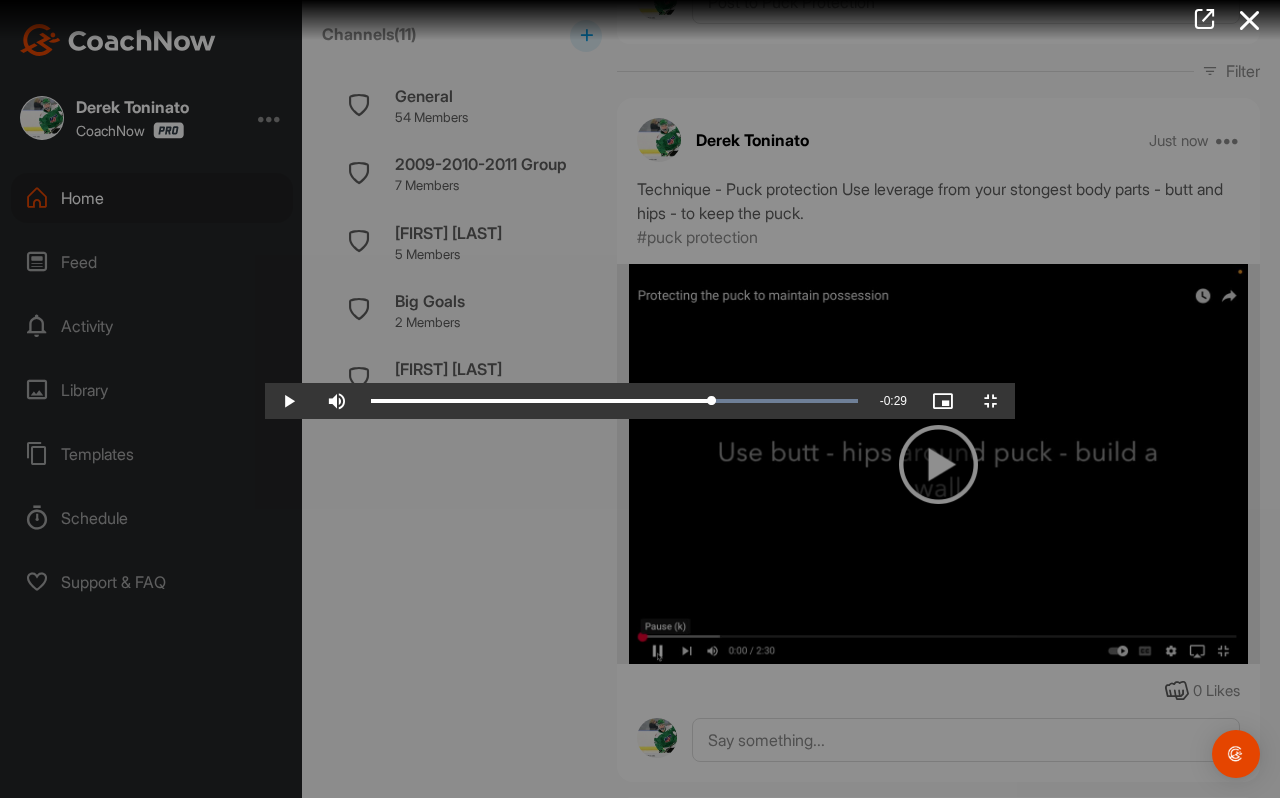 click at bounding box center (640, 399) 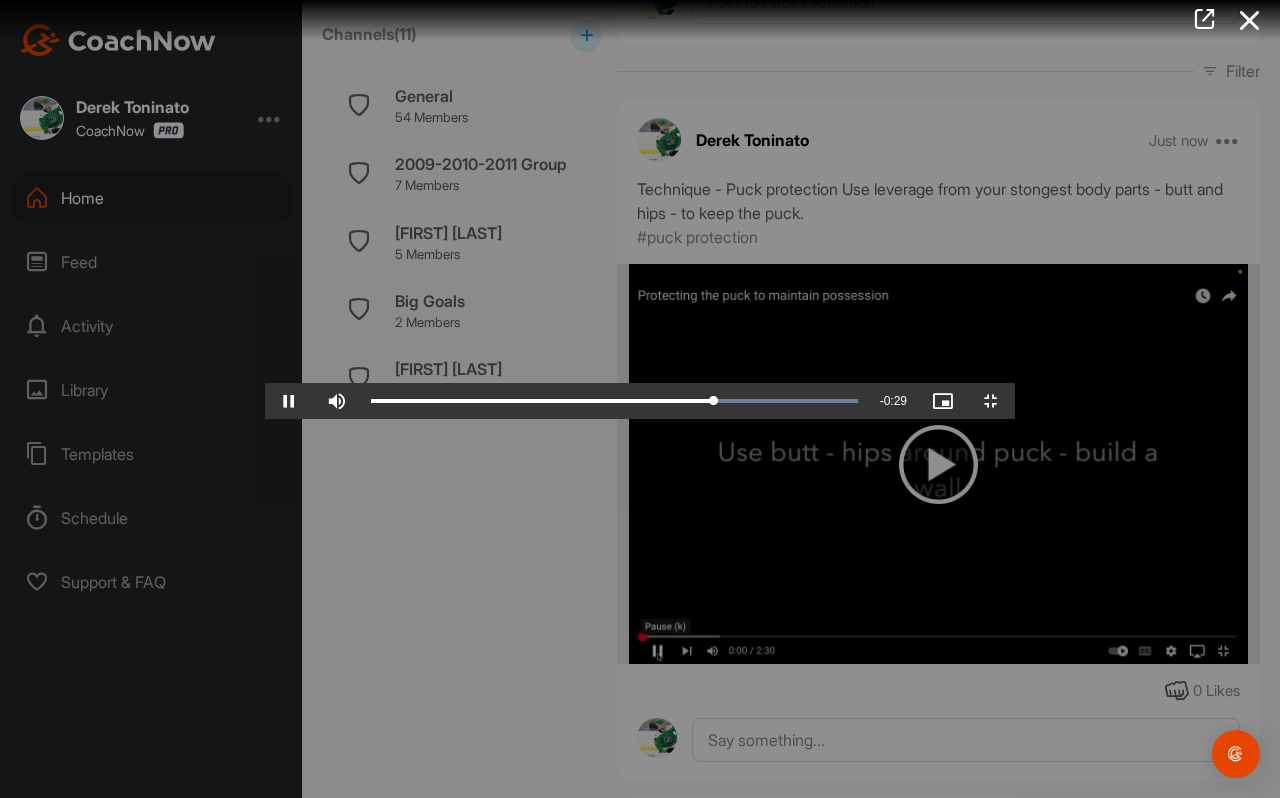 click at bounding box center (640, 399) 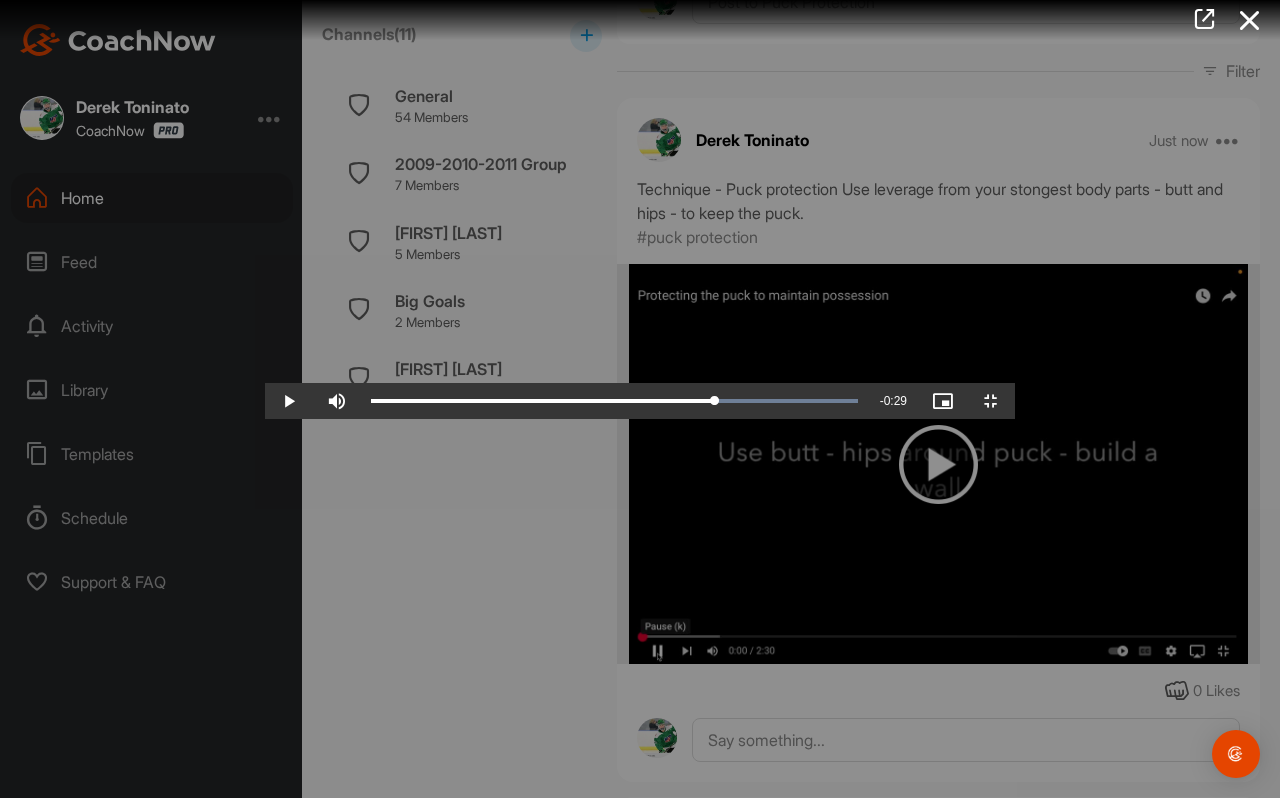 click at bounding box center (640, 399) 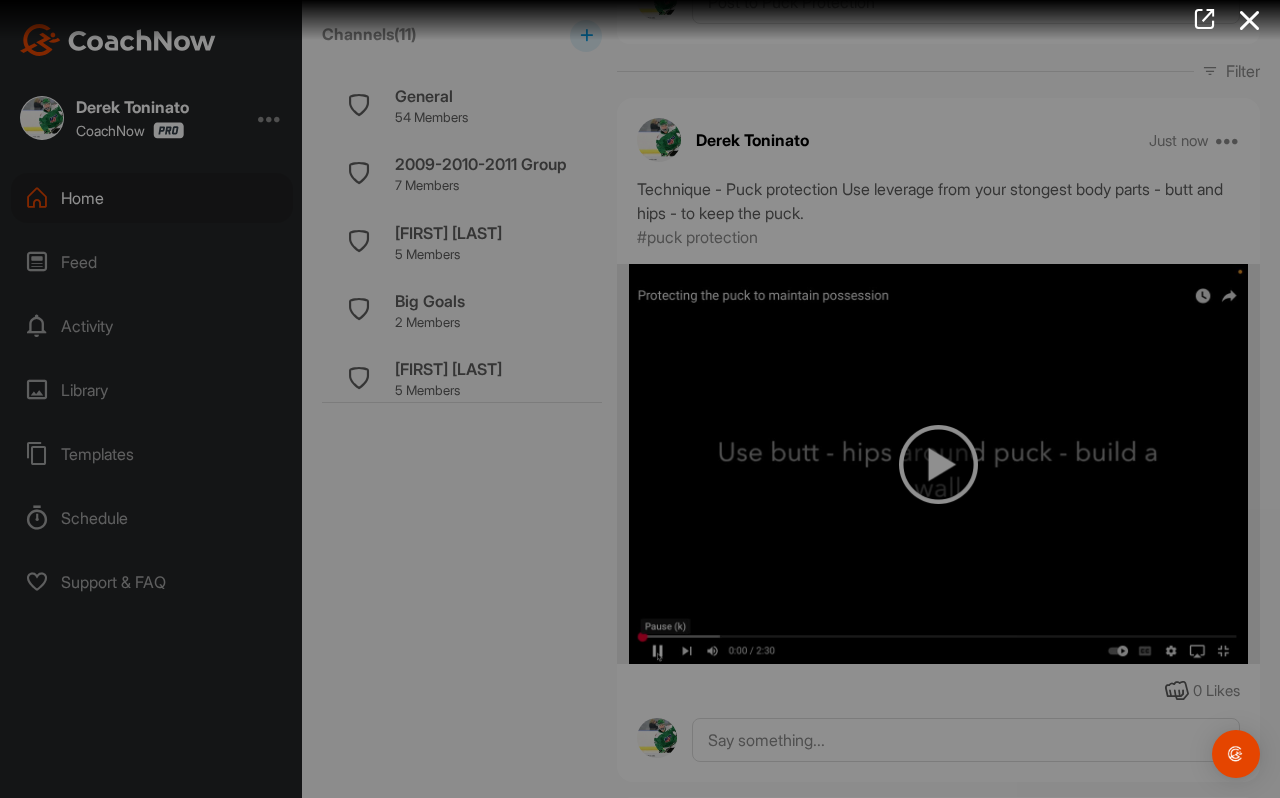click at bounding box center [640, 399] 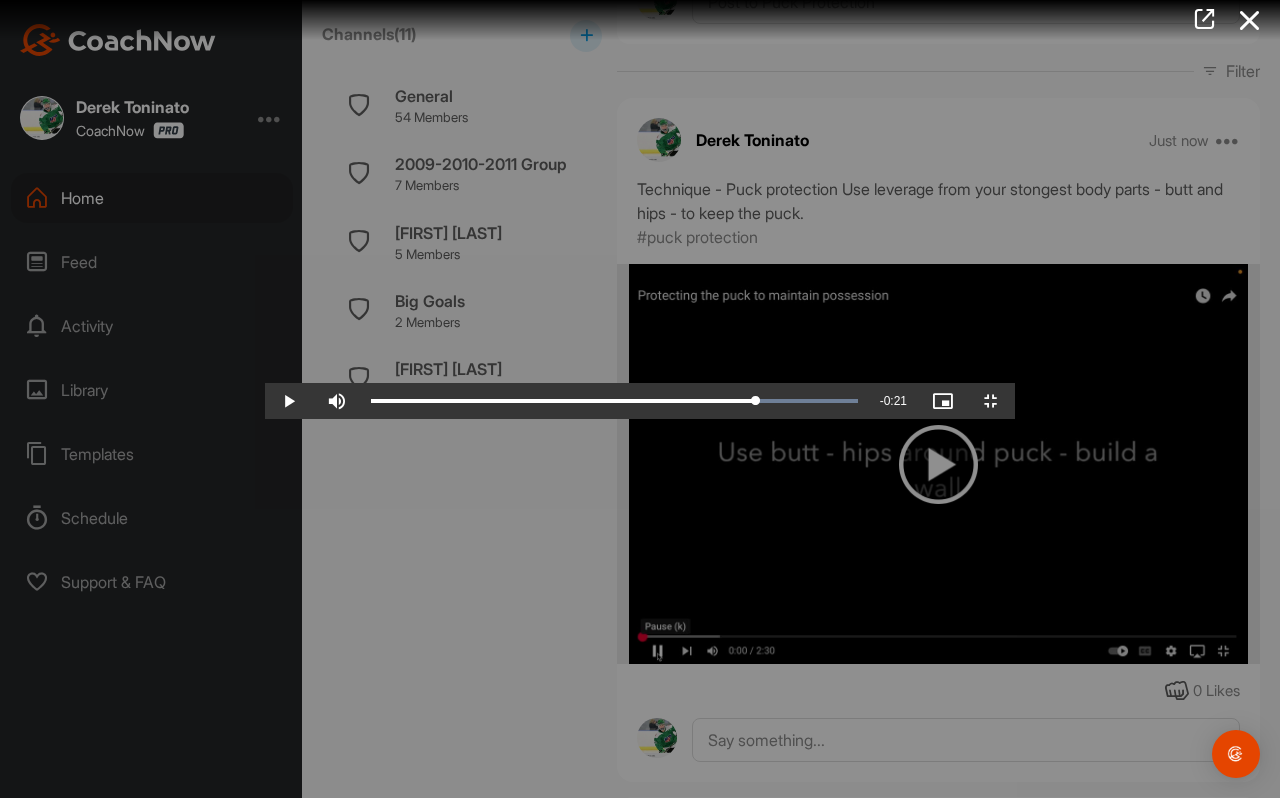 click at bounding box center (640, 399) 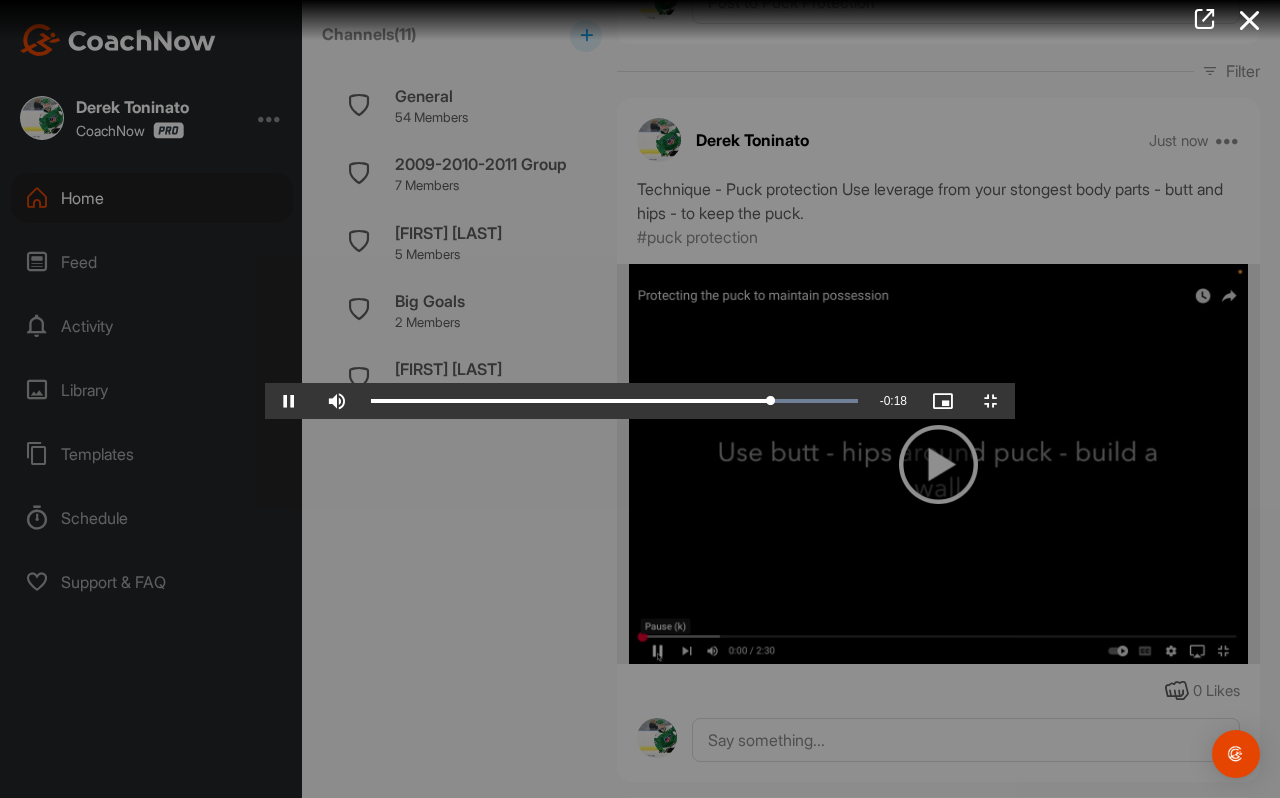 click at bounding box center [640, 399] 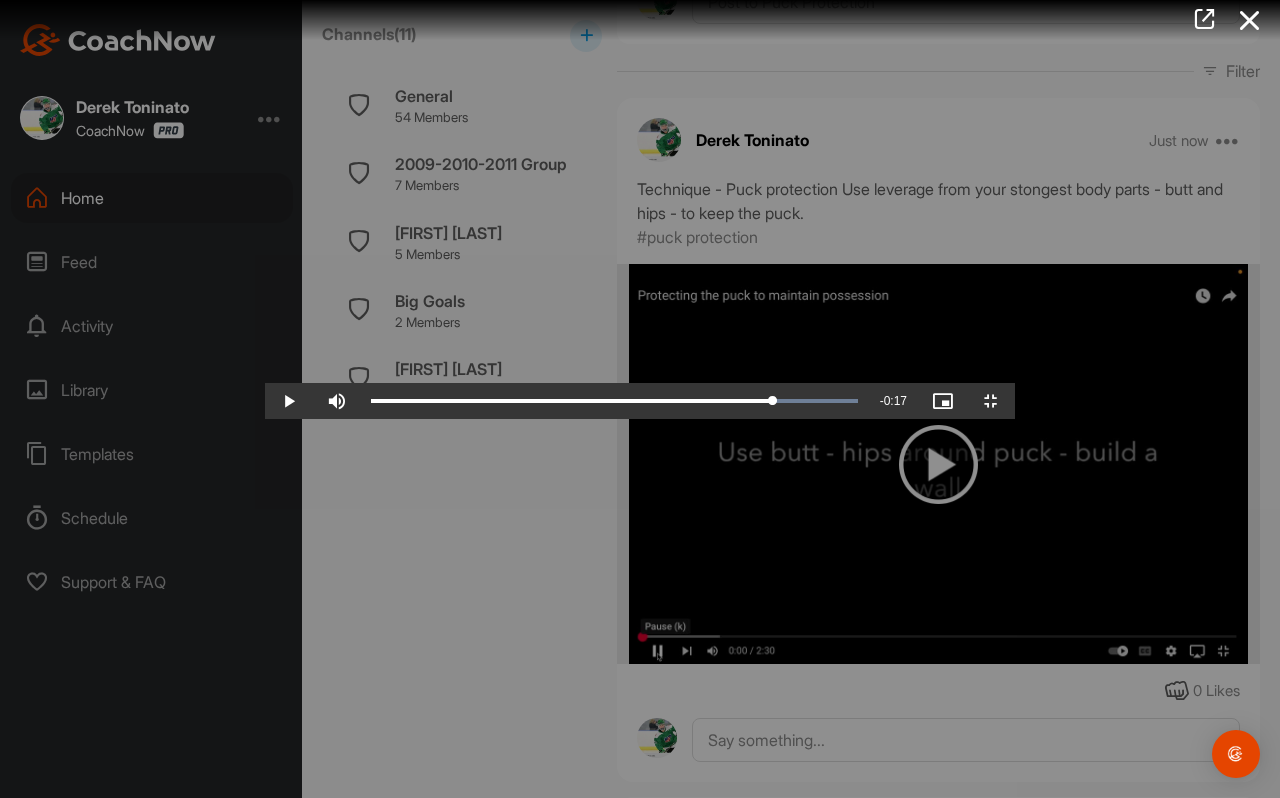 click at bounding box center (640, 399) 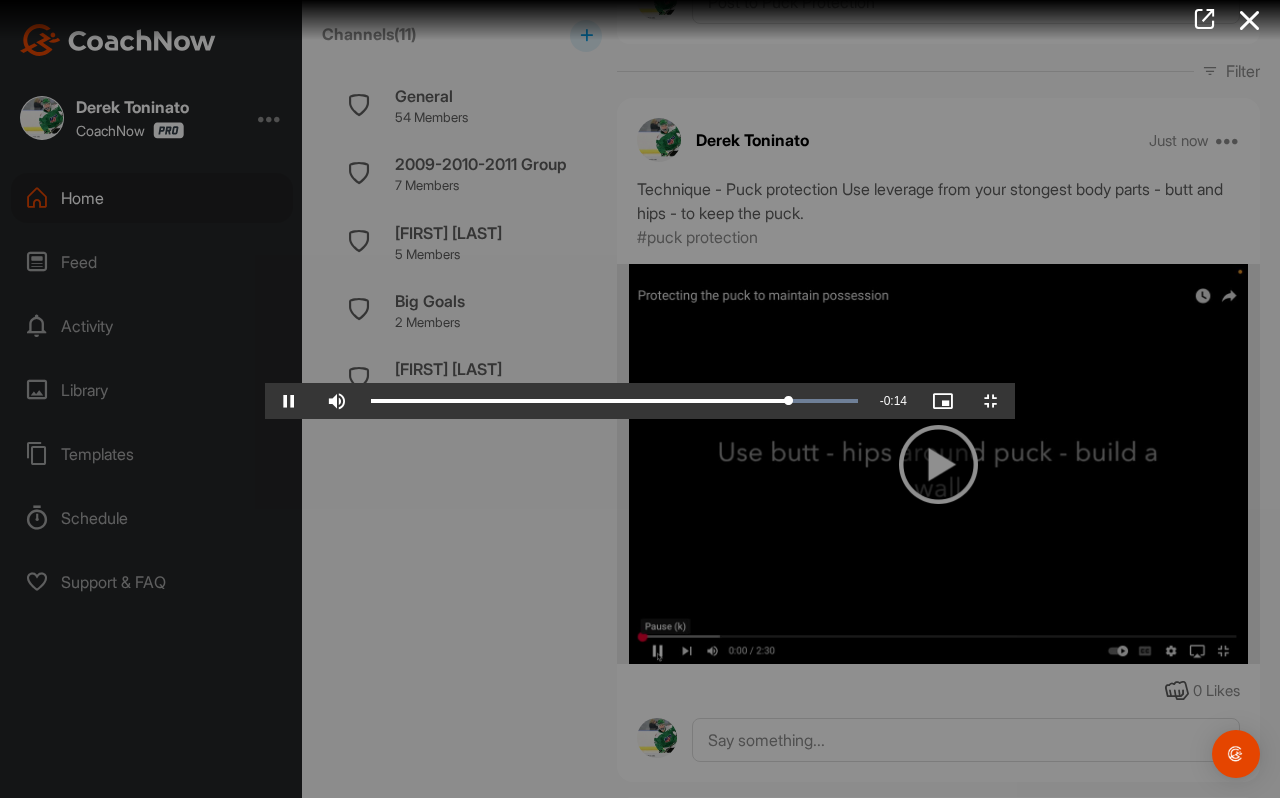 click at bounding box center [640, 399] 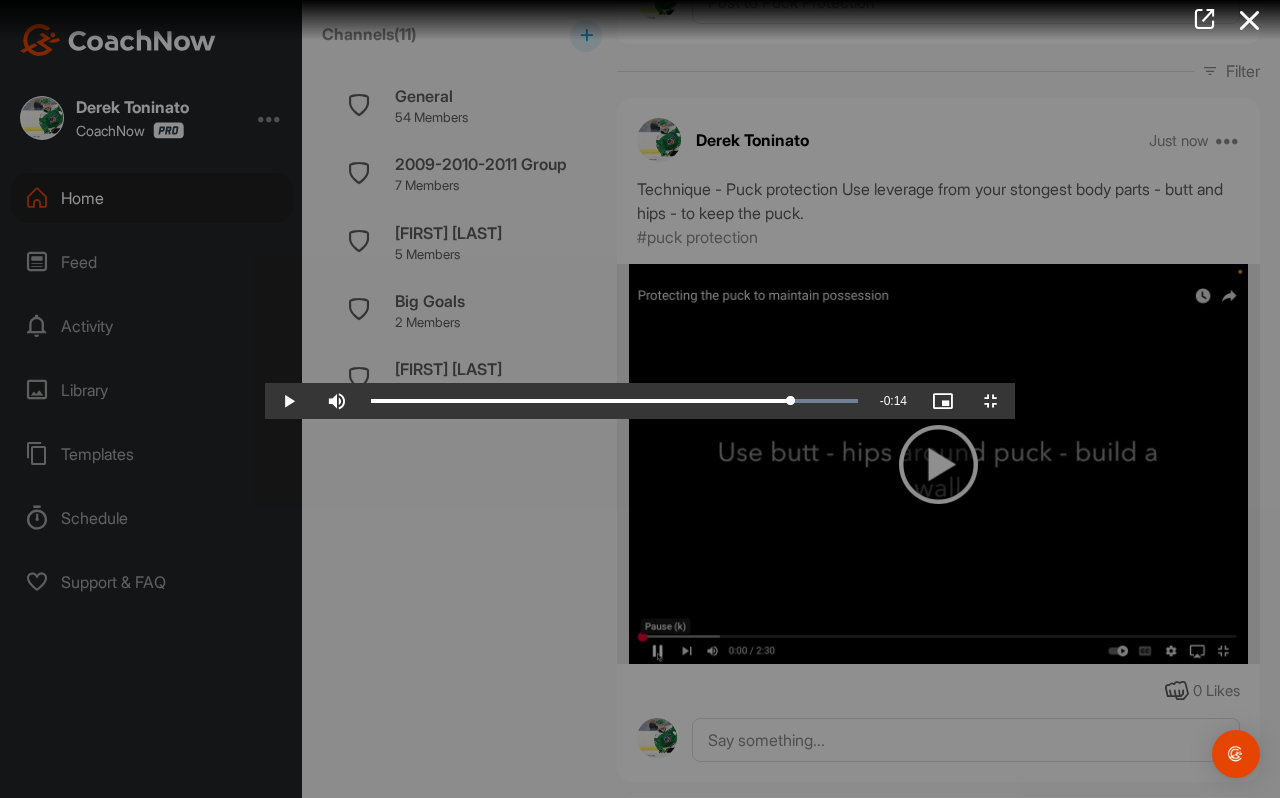 click at bounding box center [640, 399] 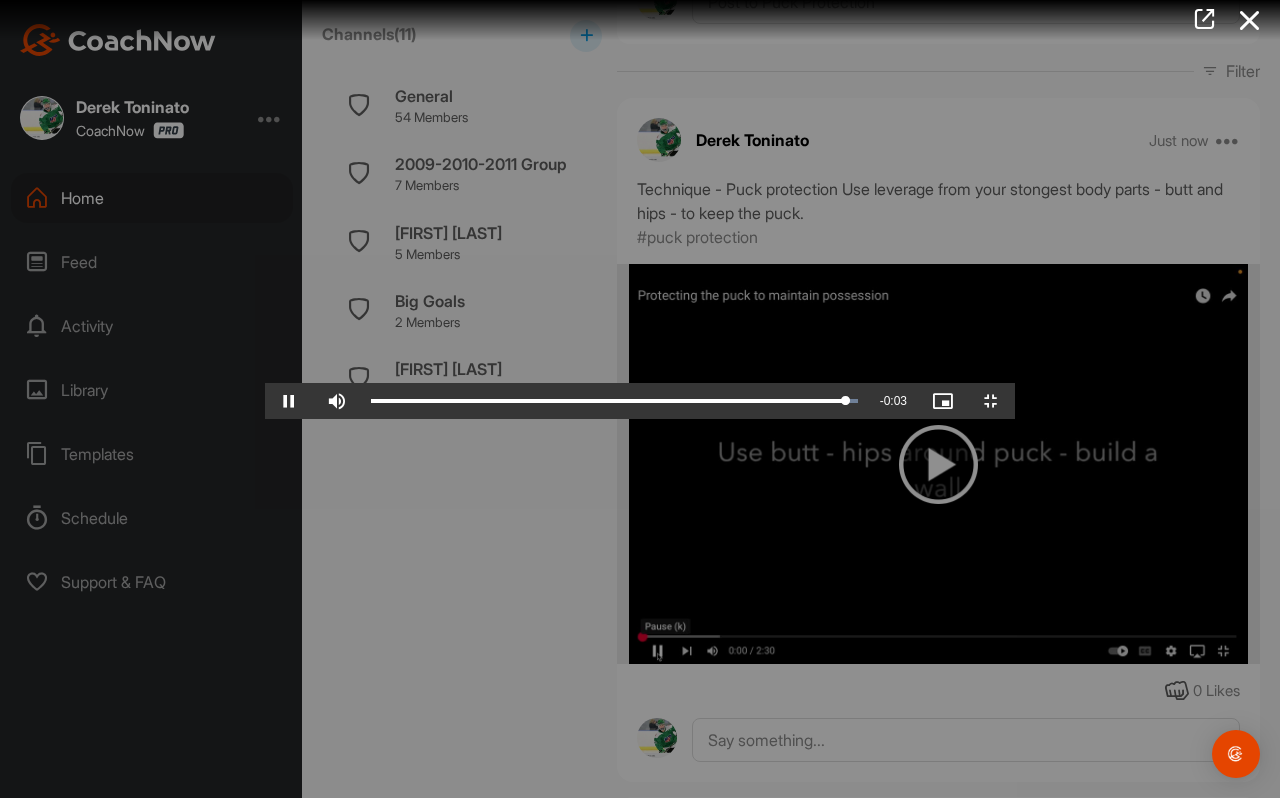 click at bounding box center (640, 399) 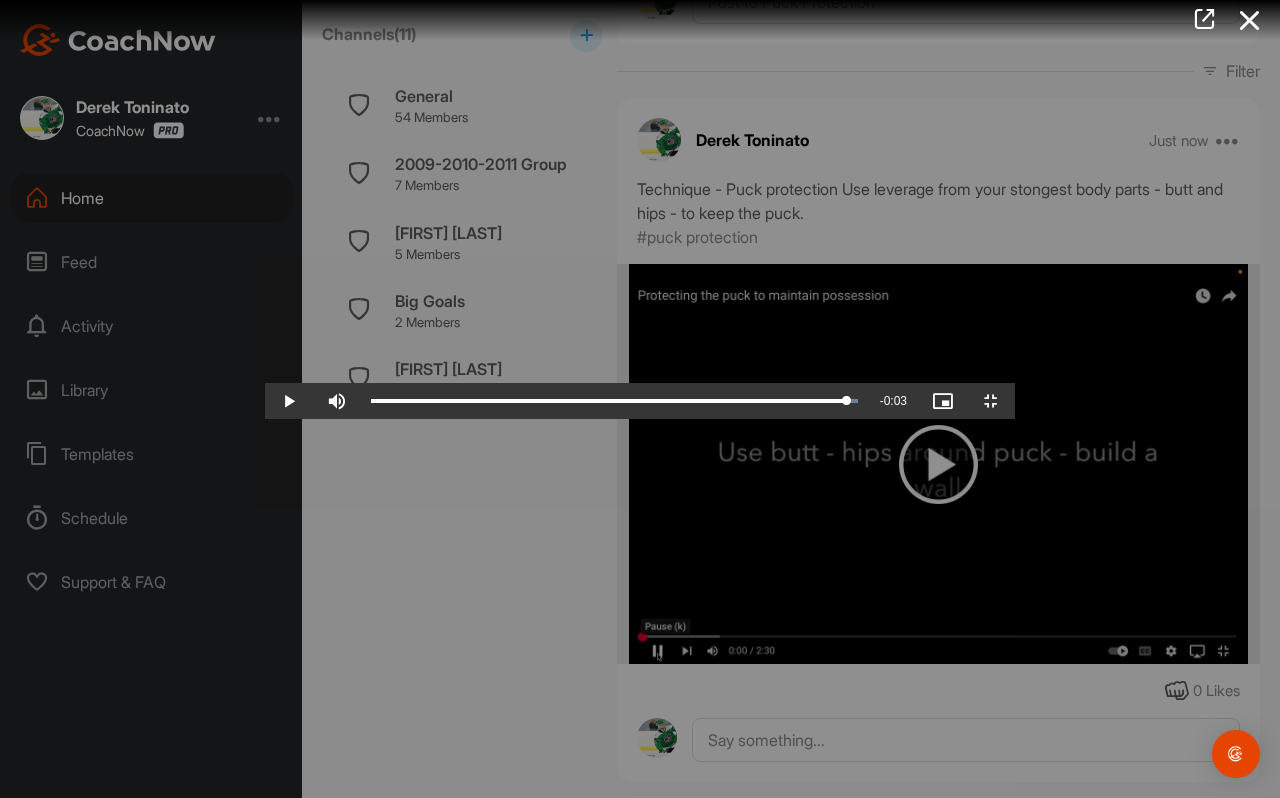 click at bounding box center [640, 399] 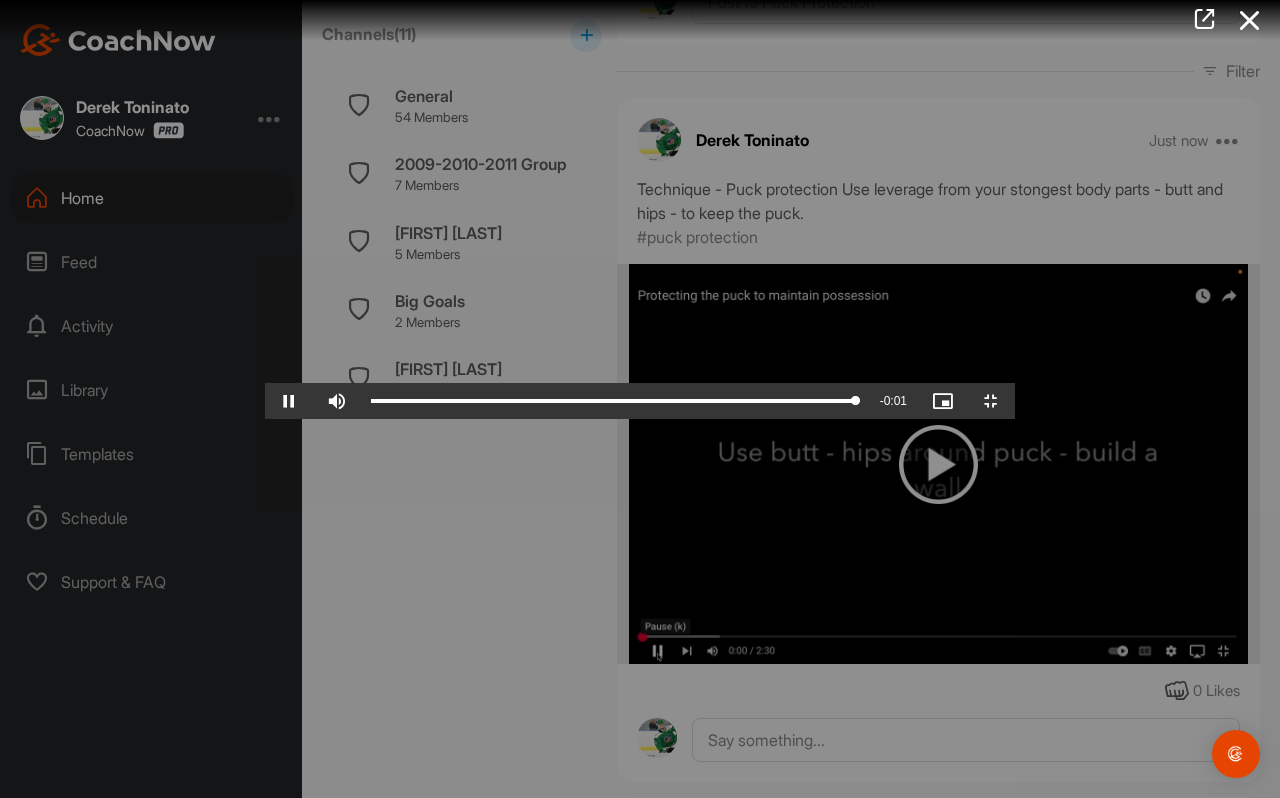 click at bounding box center (640, 399) 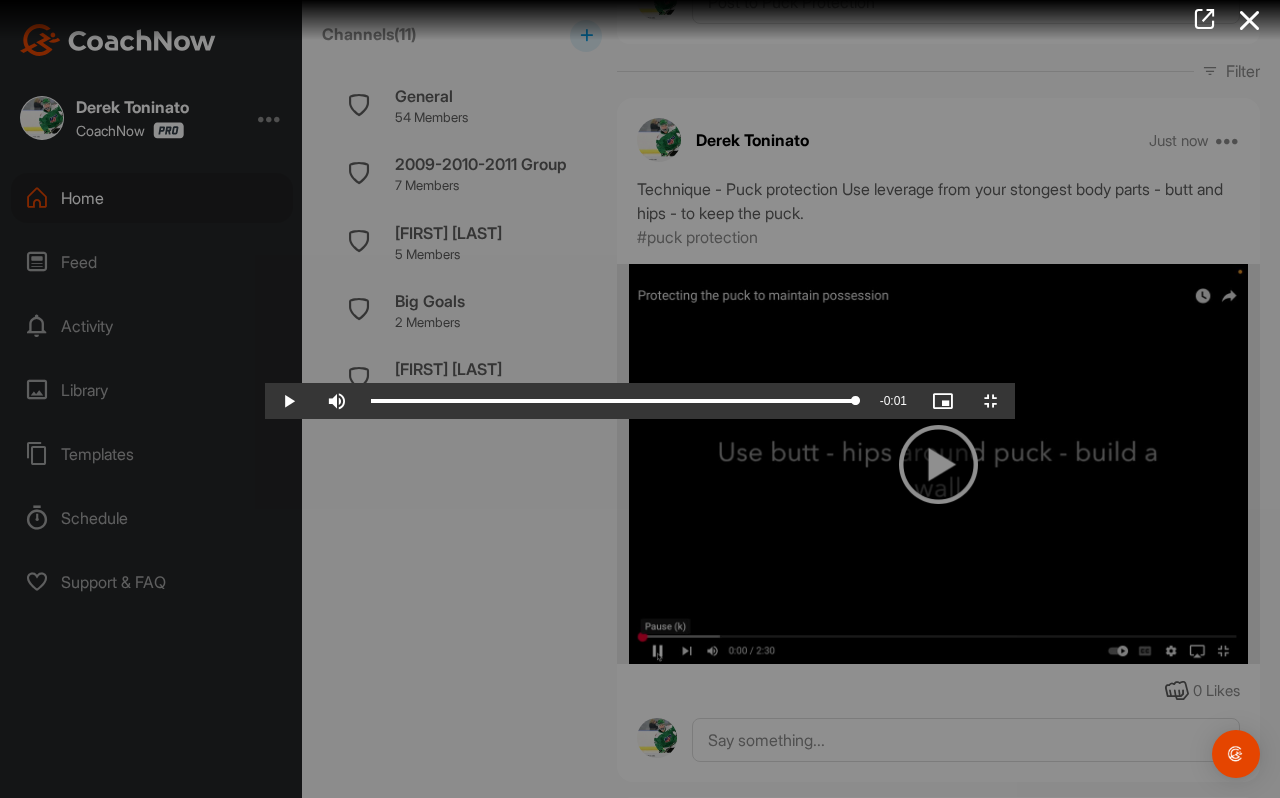 click at bounding box center (640, 399) 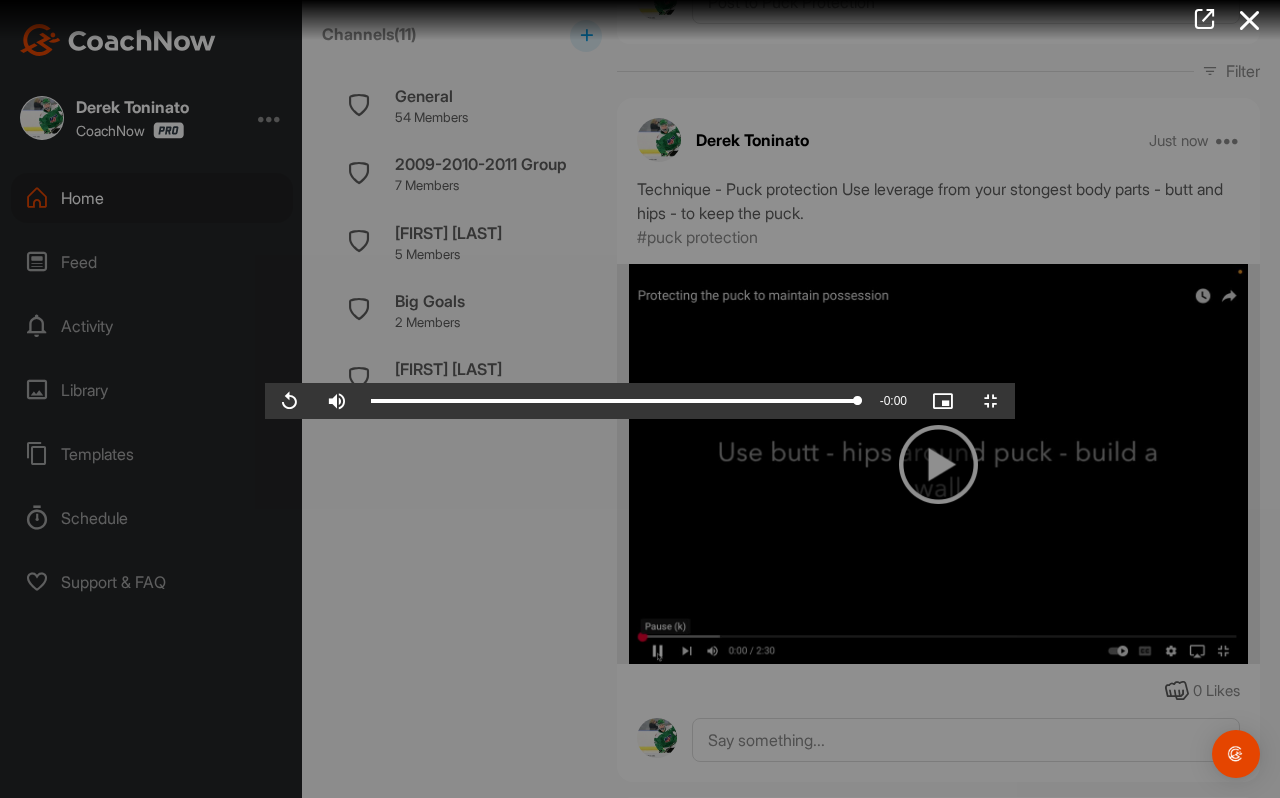 click on "Loaded :  100.00% 0:41 1:36" at bounding box center [614, 401] 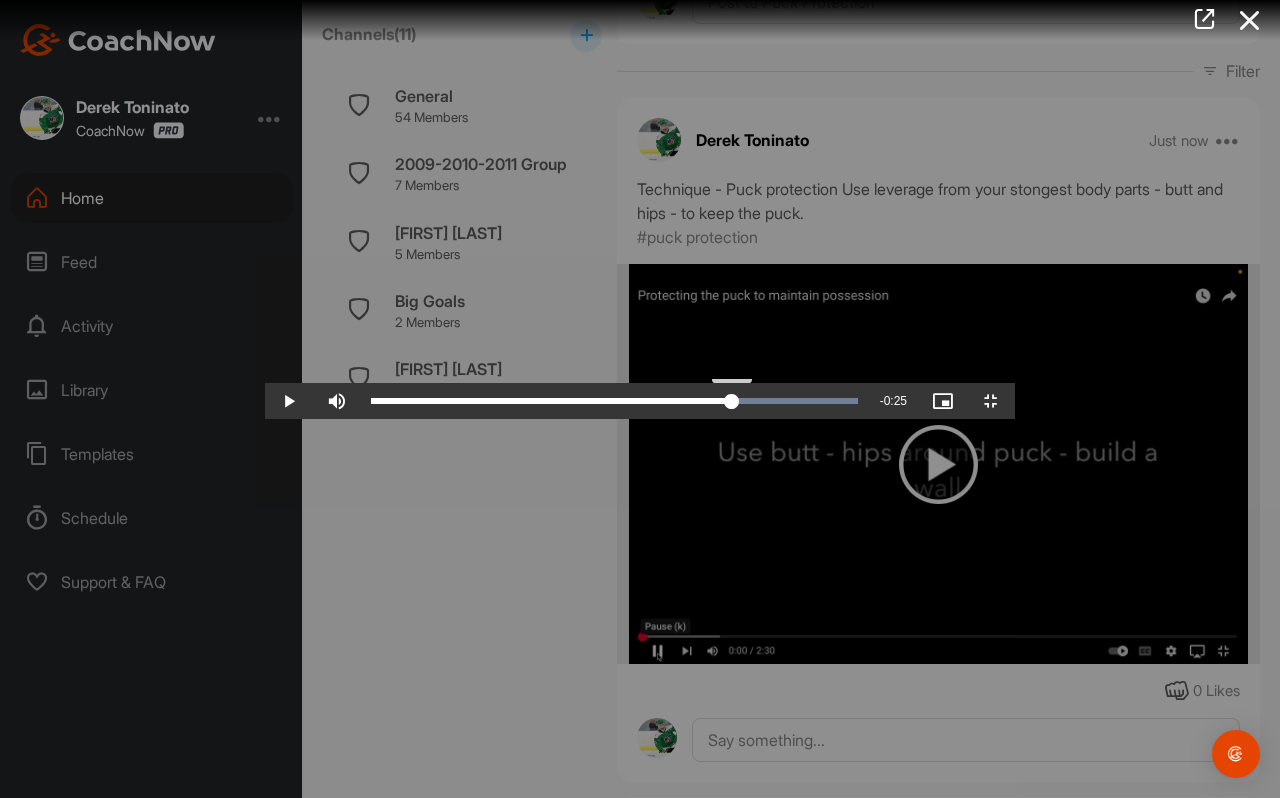 click on "Loaded :  100.00% 1:11 1:11" at bounding box center [614, 401] 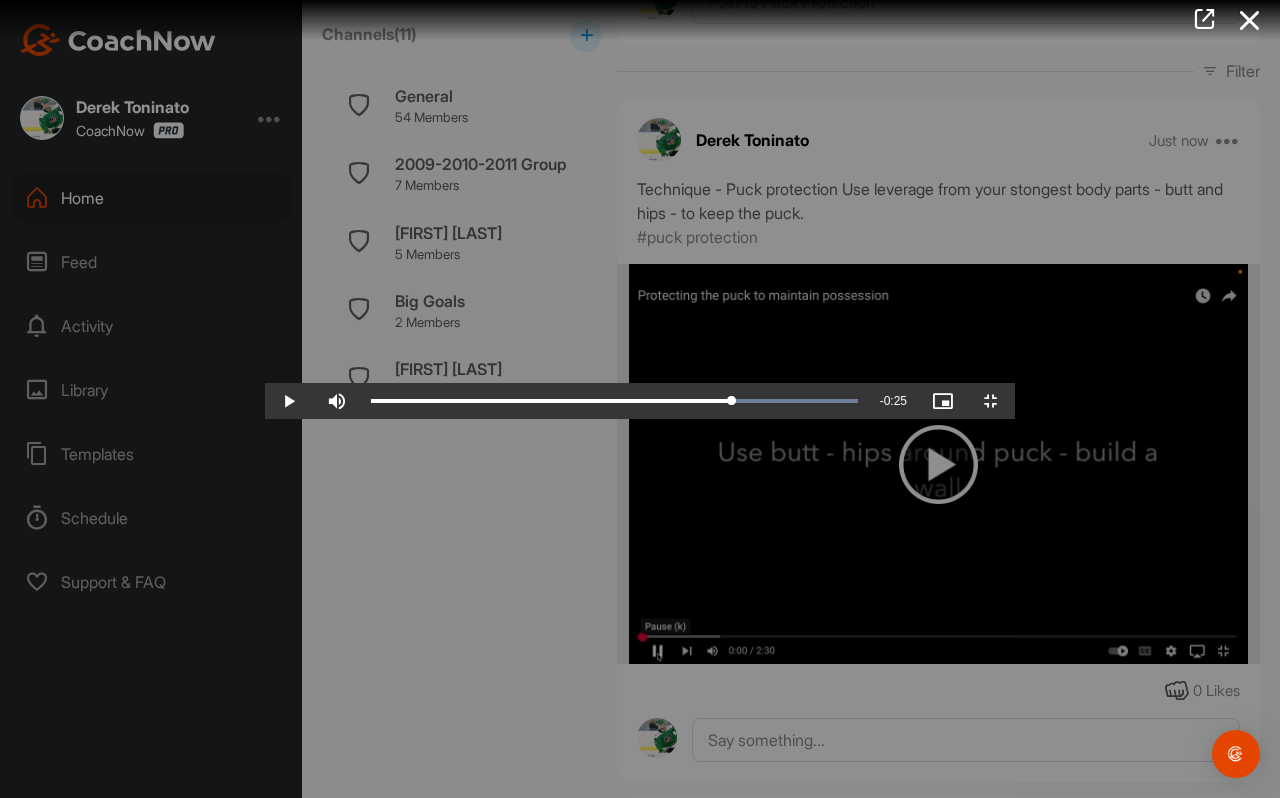 click at bounding box center [640, 399] 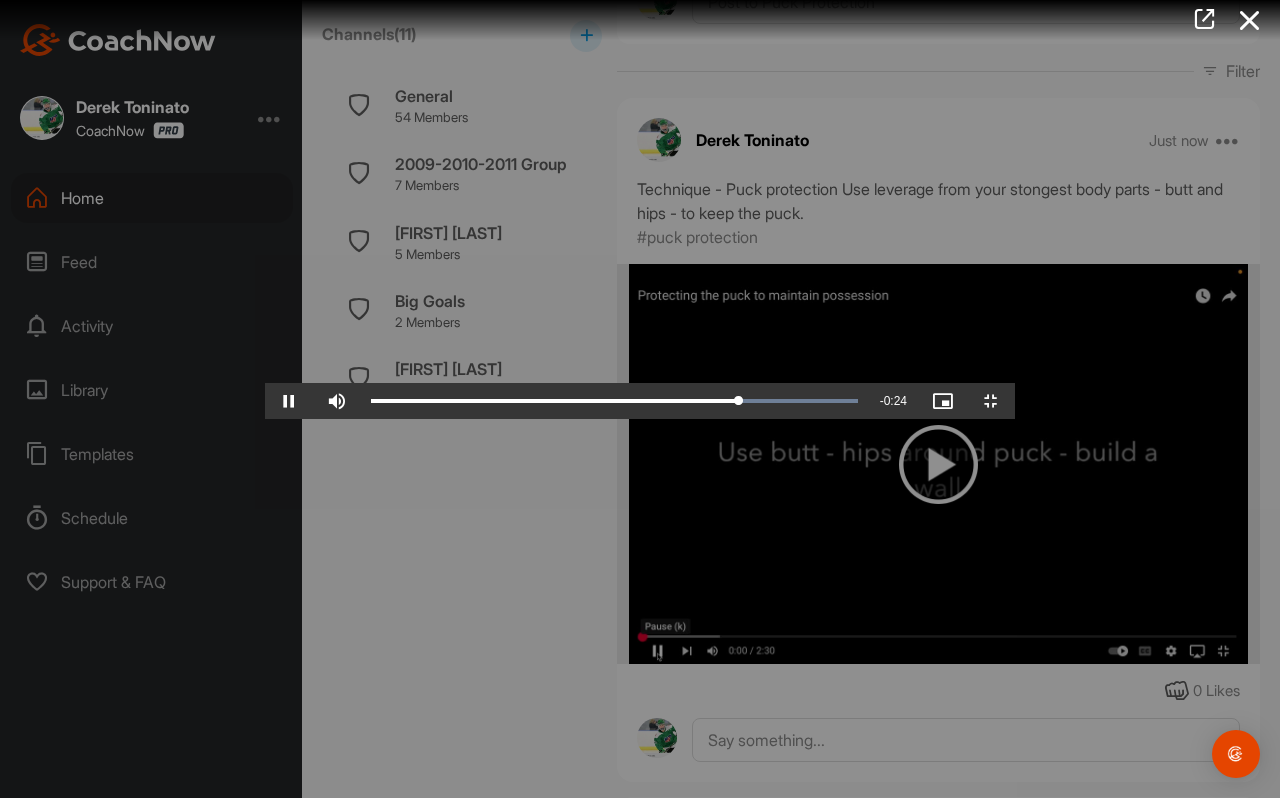 click at bounding box center (640, 399) 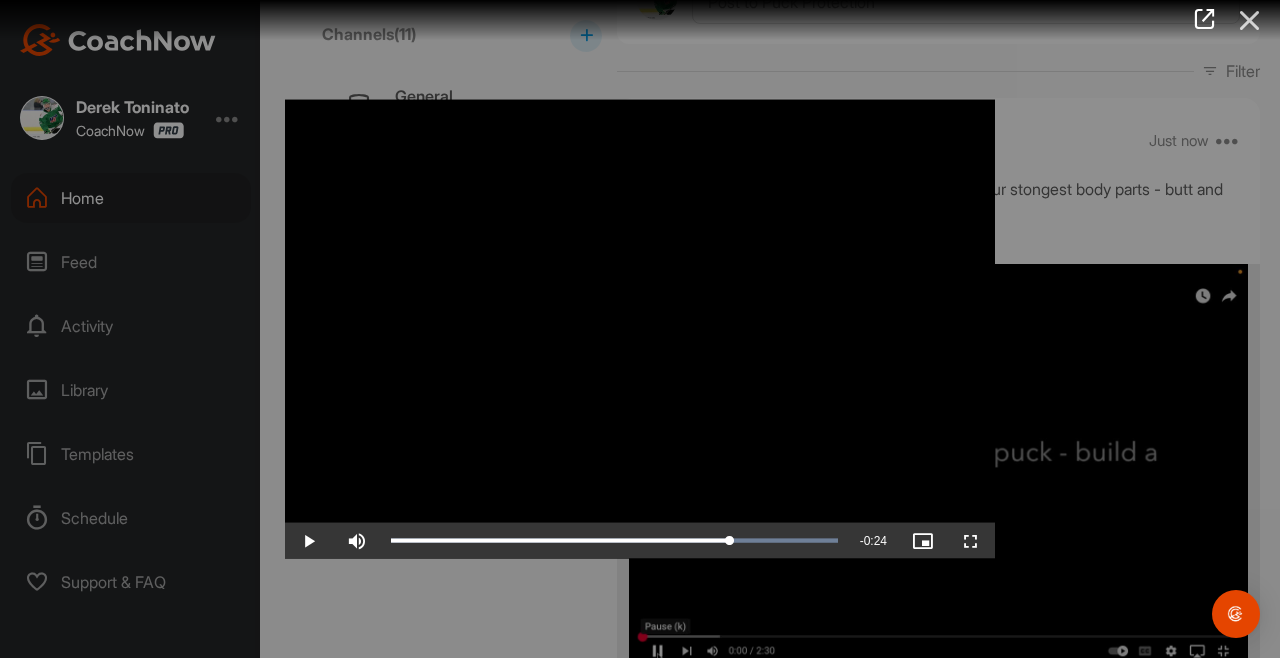 click at bounding box center (1250, 20) 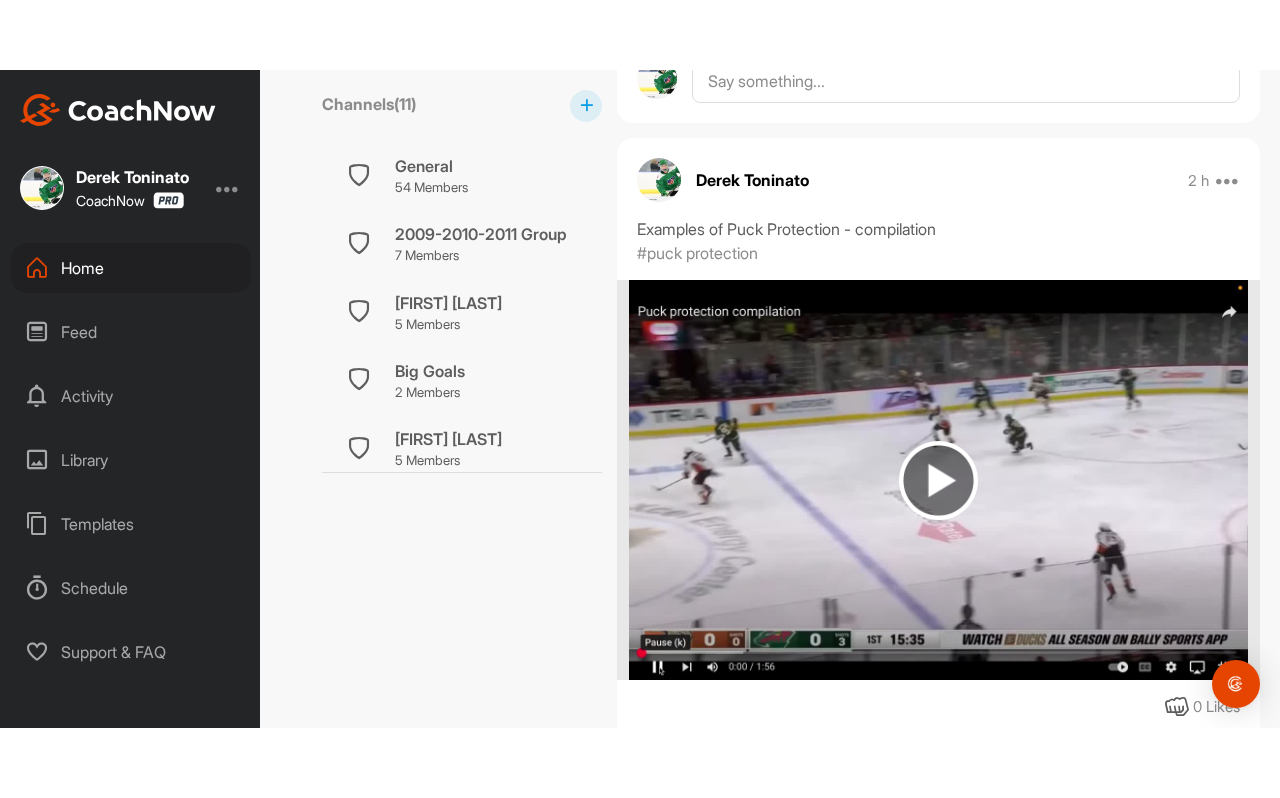 scroll, scrollTop: 1092, scrollLeft: 0, axis: vertical 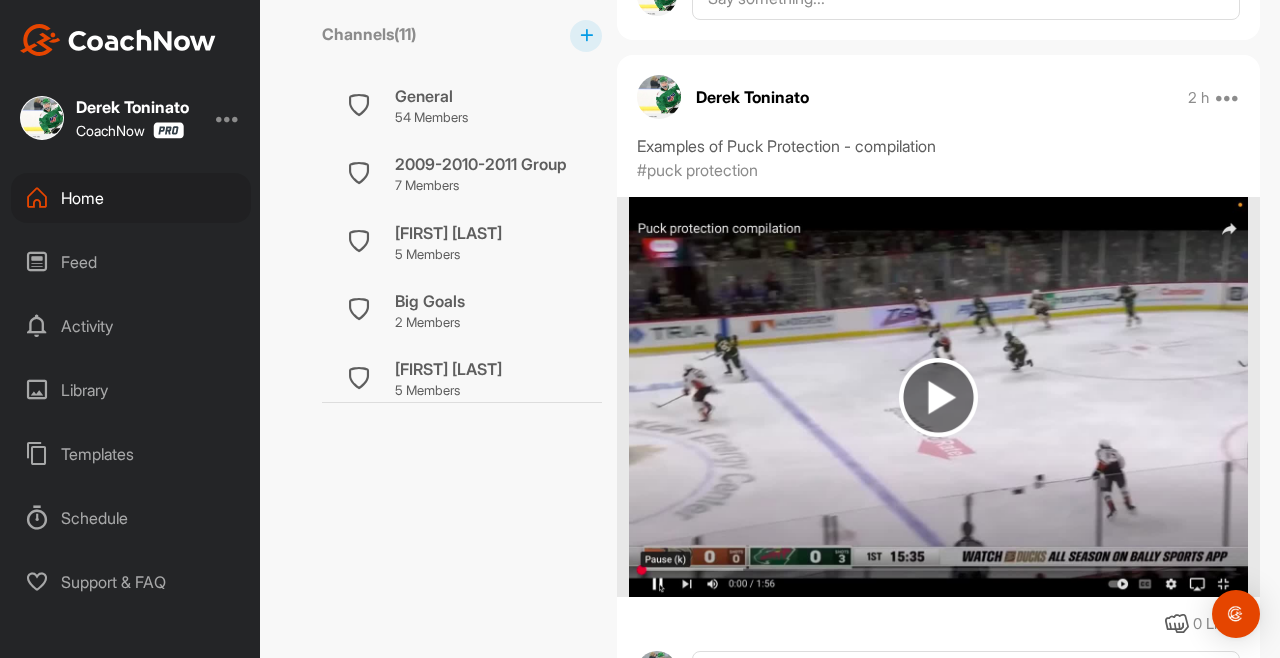 click at bounding box center (938, 397) 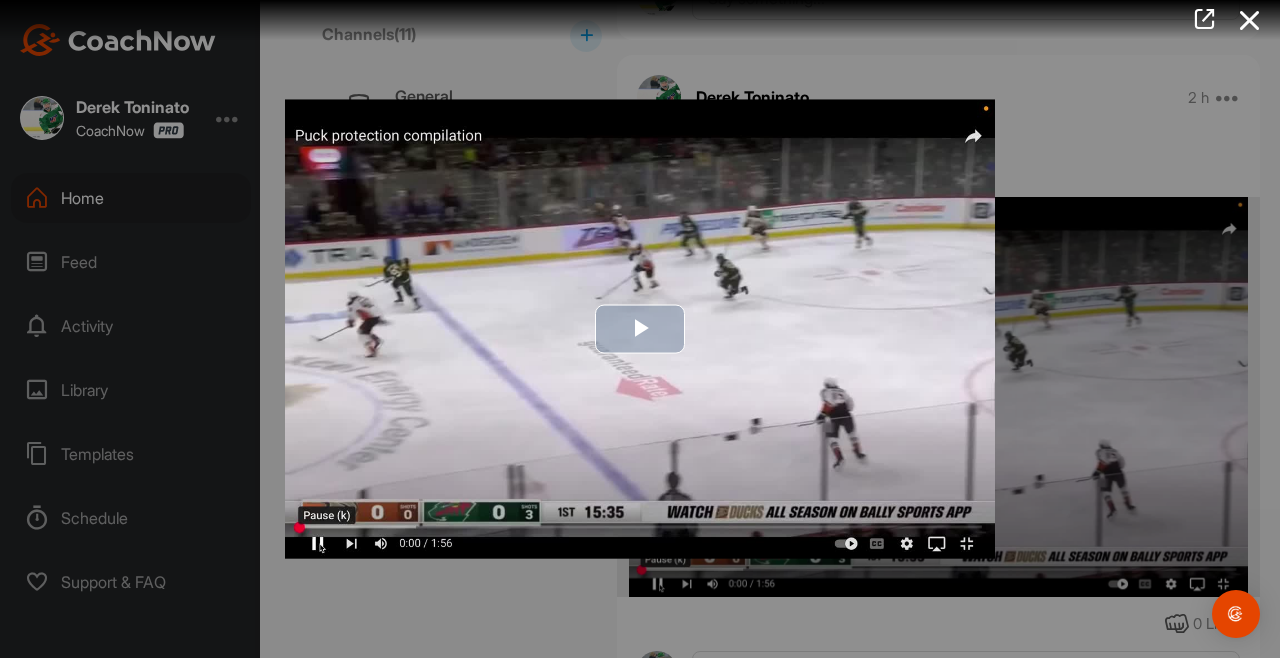 click at bounding box center [640, 329] 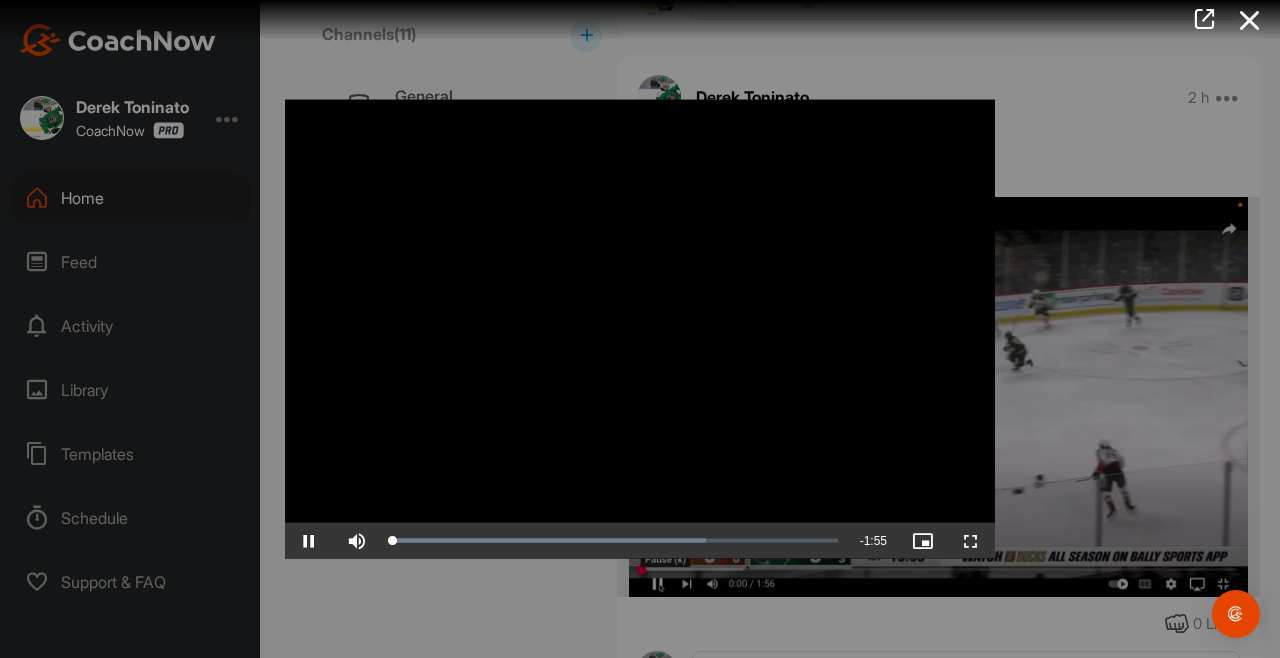 click at bounding box center [971, 540] 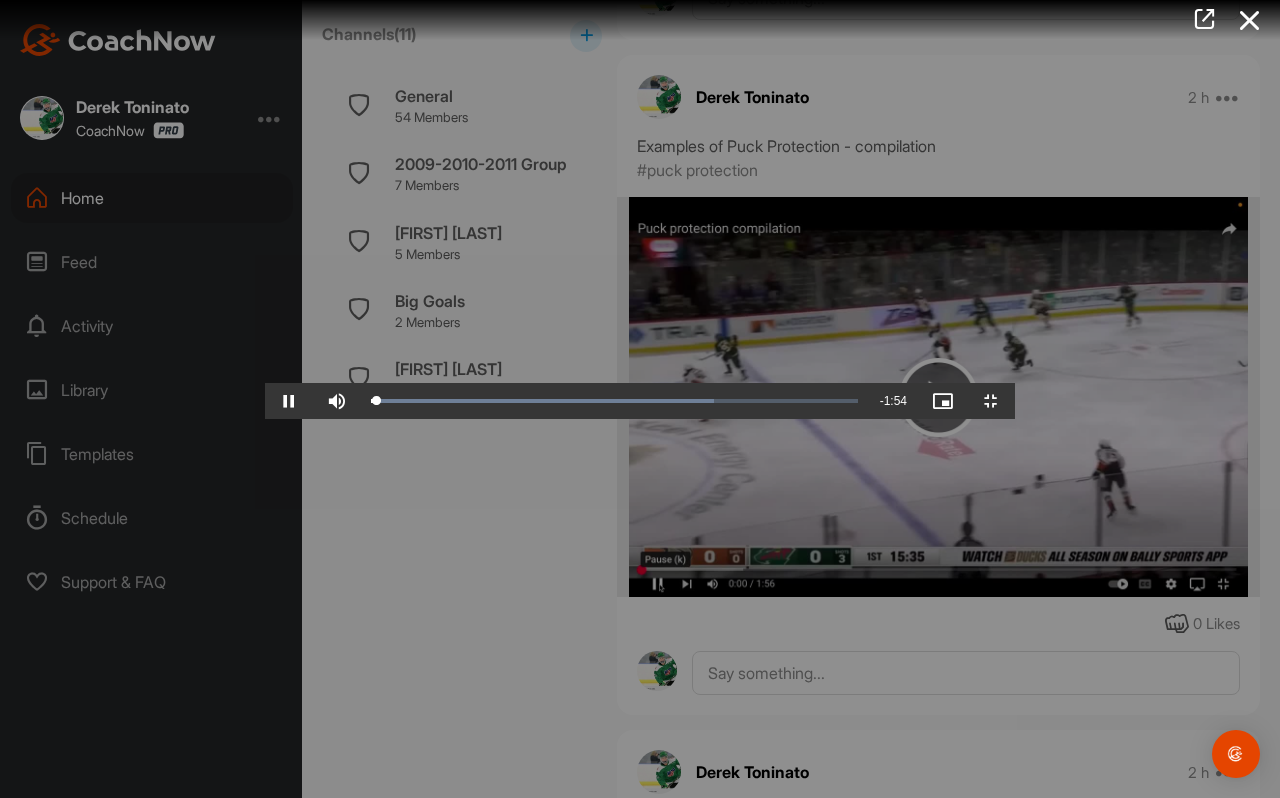 click at bounding box center (640, 399) 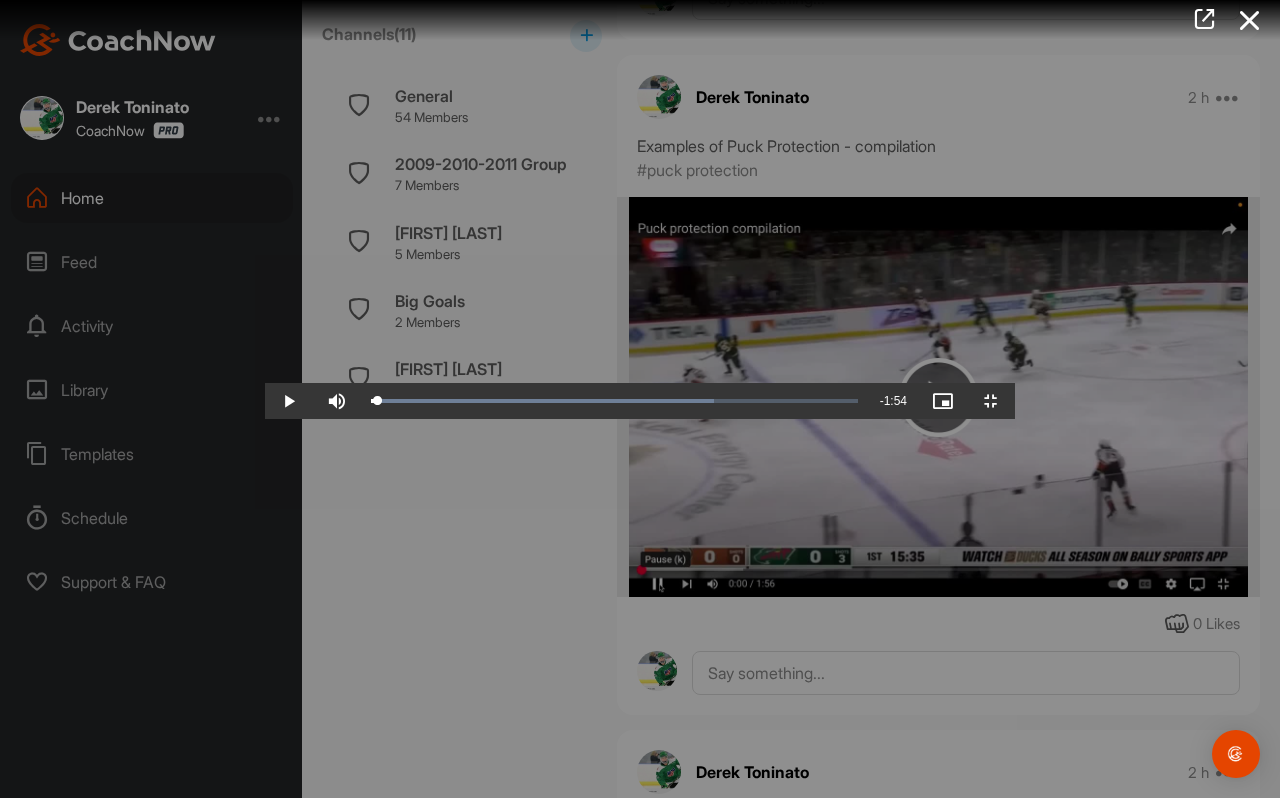 click at bounding box center (640, 399) 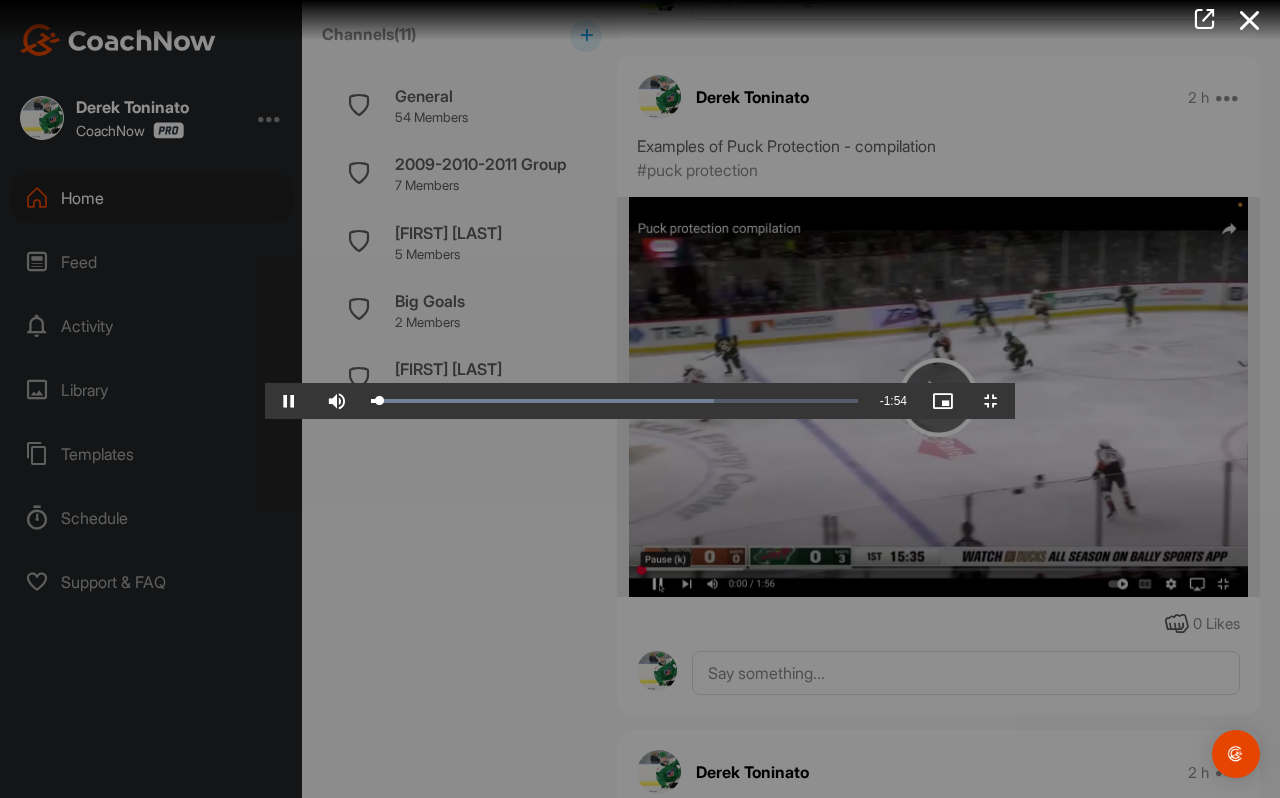 click at bounding box center (640, 399) 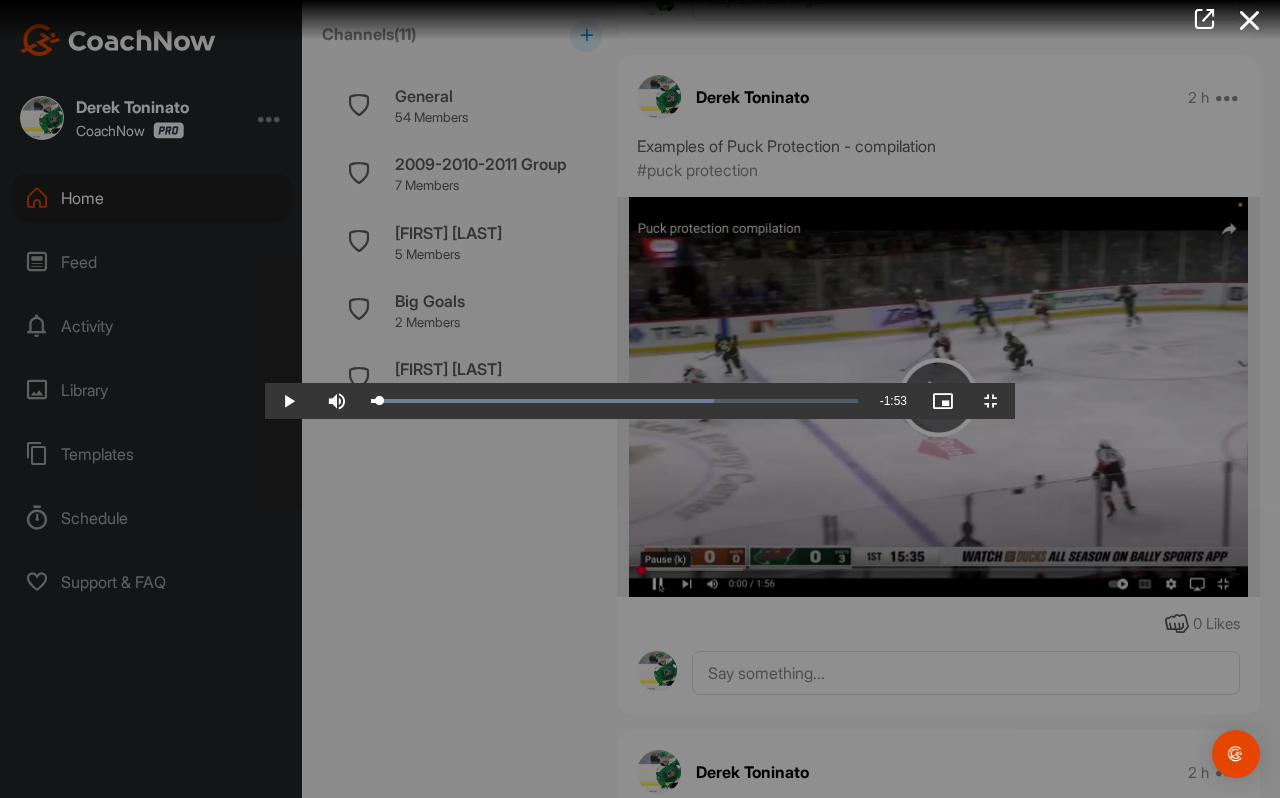 click at bounding box center (640, 399) 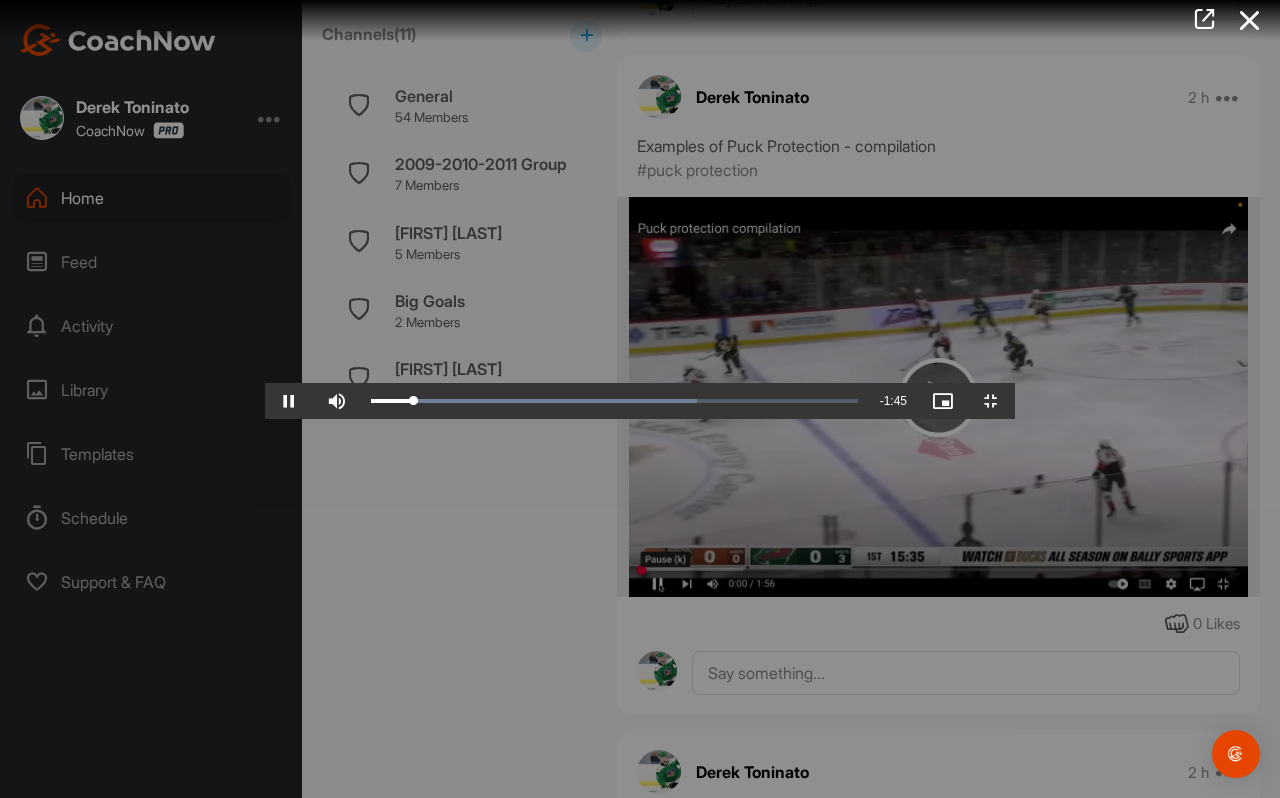 click at bounding box center [640, 399] 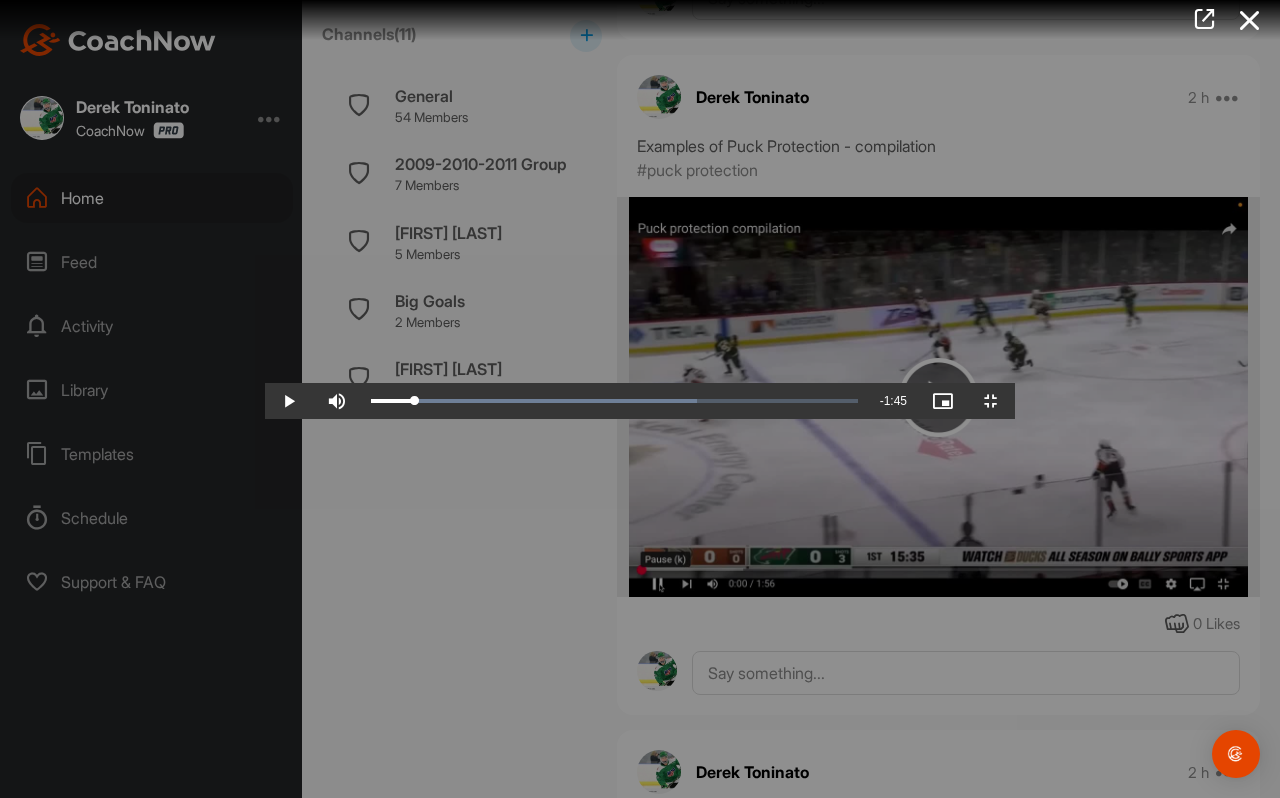 click at bounding box center (640, 399) 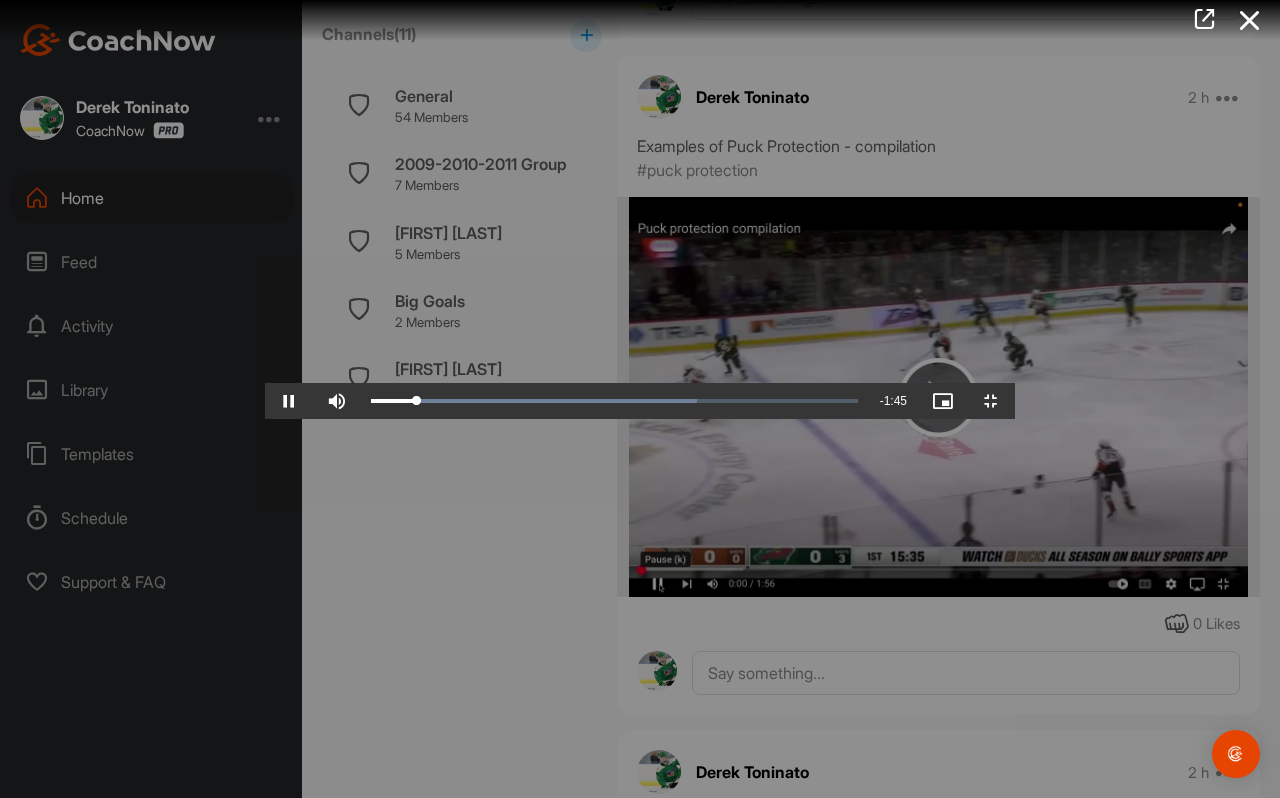 click at bounding box center [640, 399] 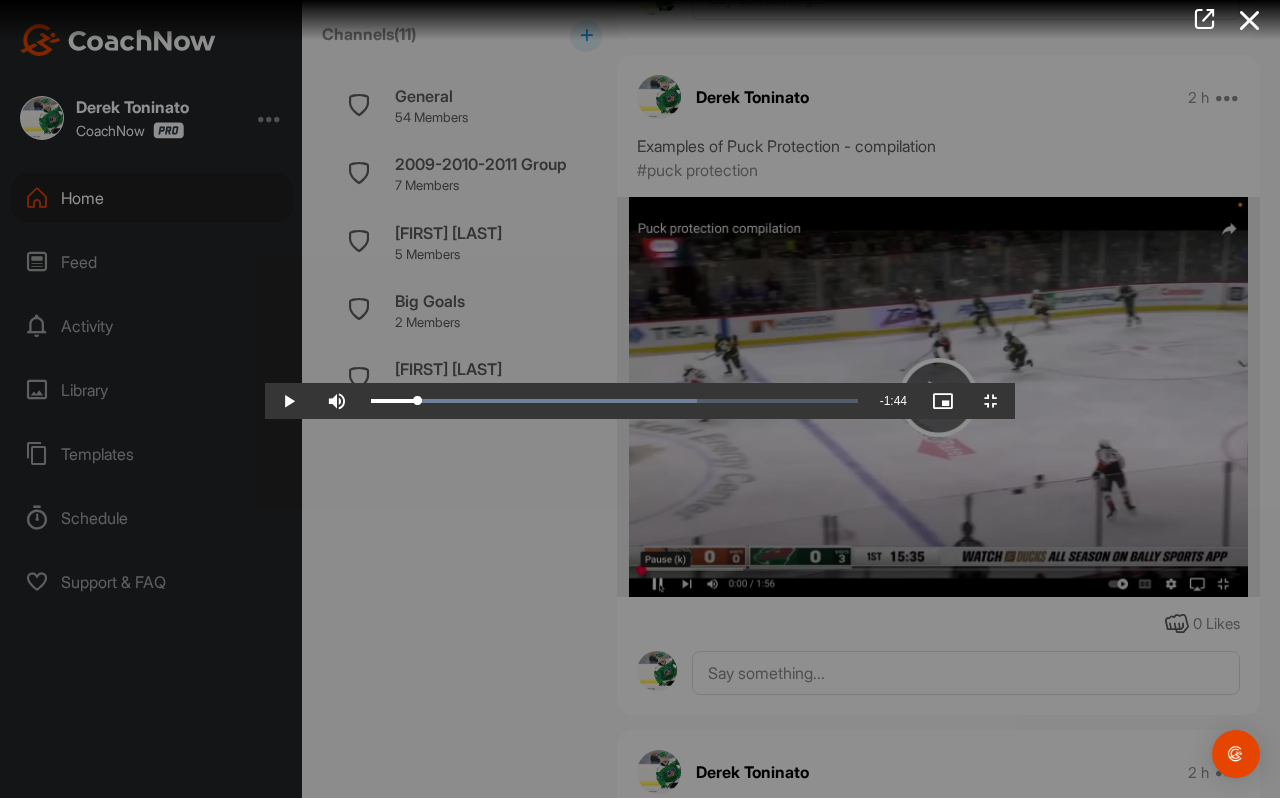 click at bounding box center [640, 399] 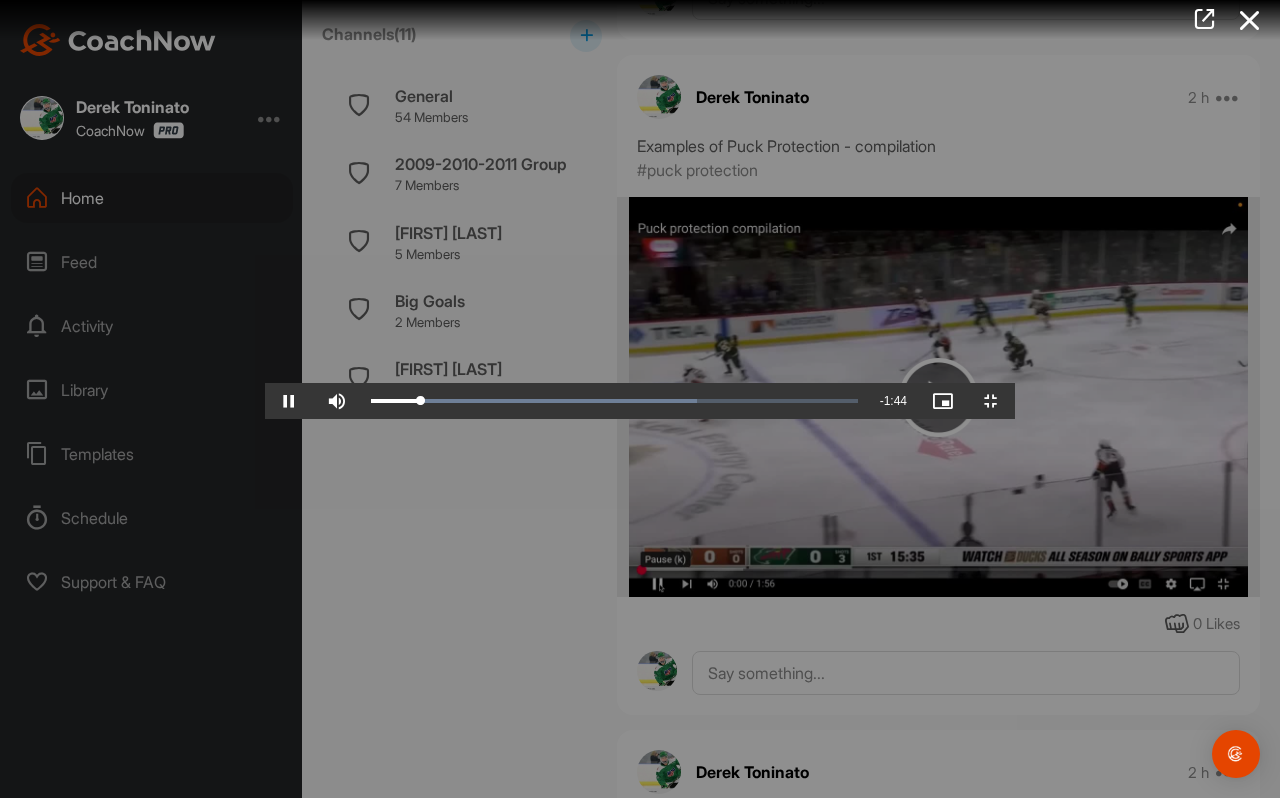 click at bounding box center [640, 399] 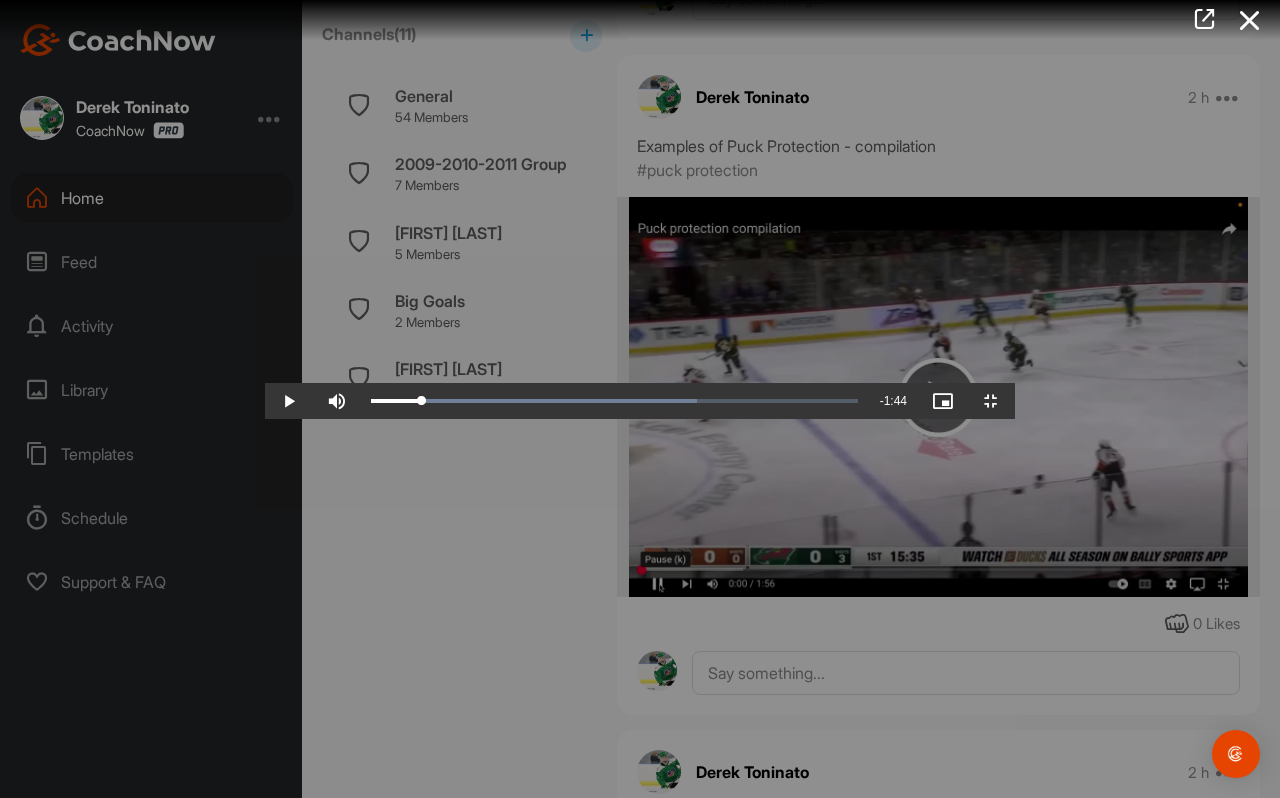 click at bounding box center (640, 399) 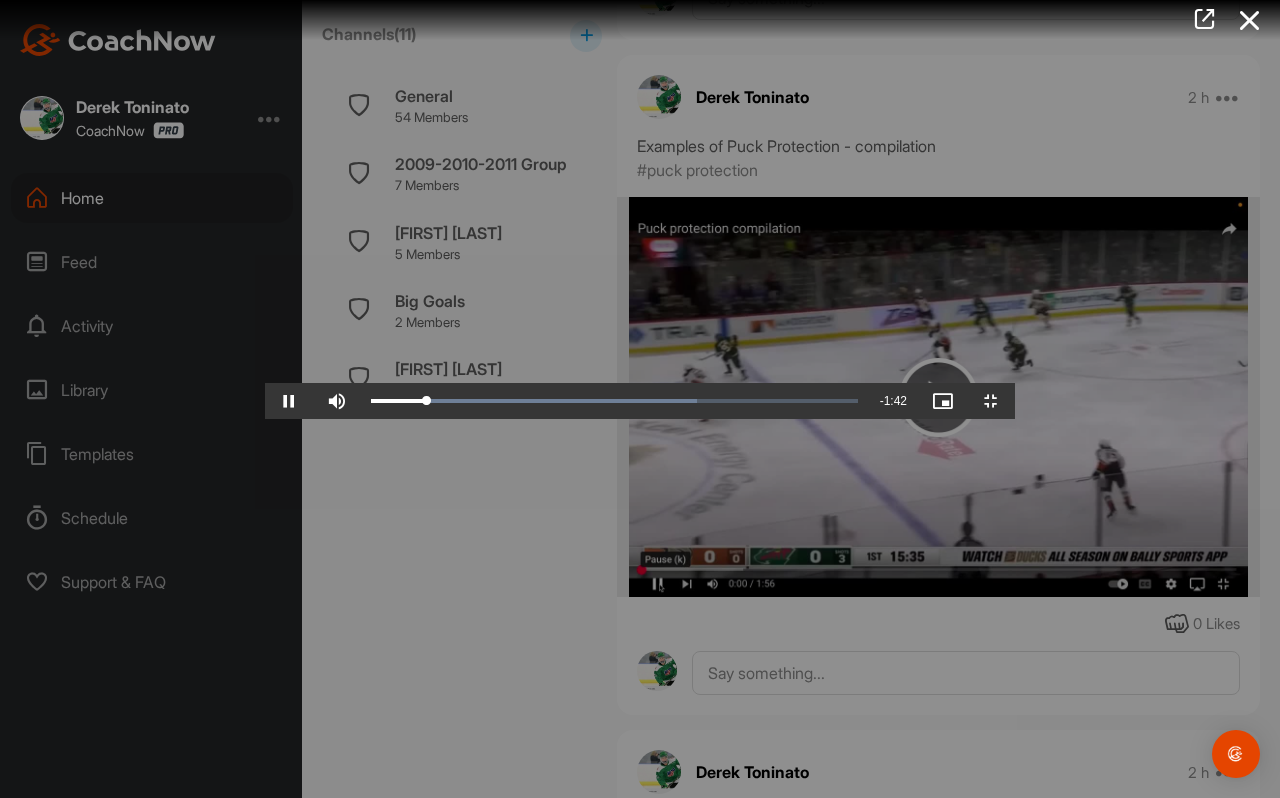 click at bounding box center (640, 399) 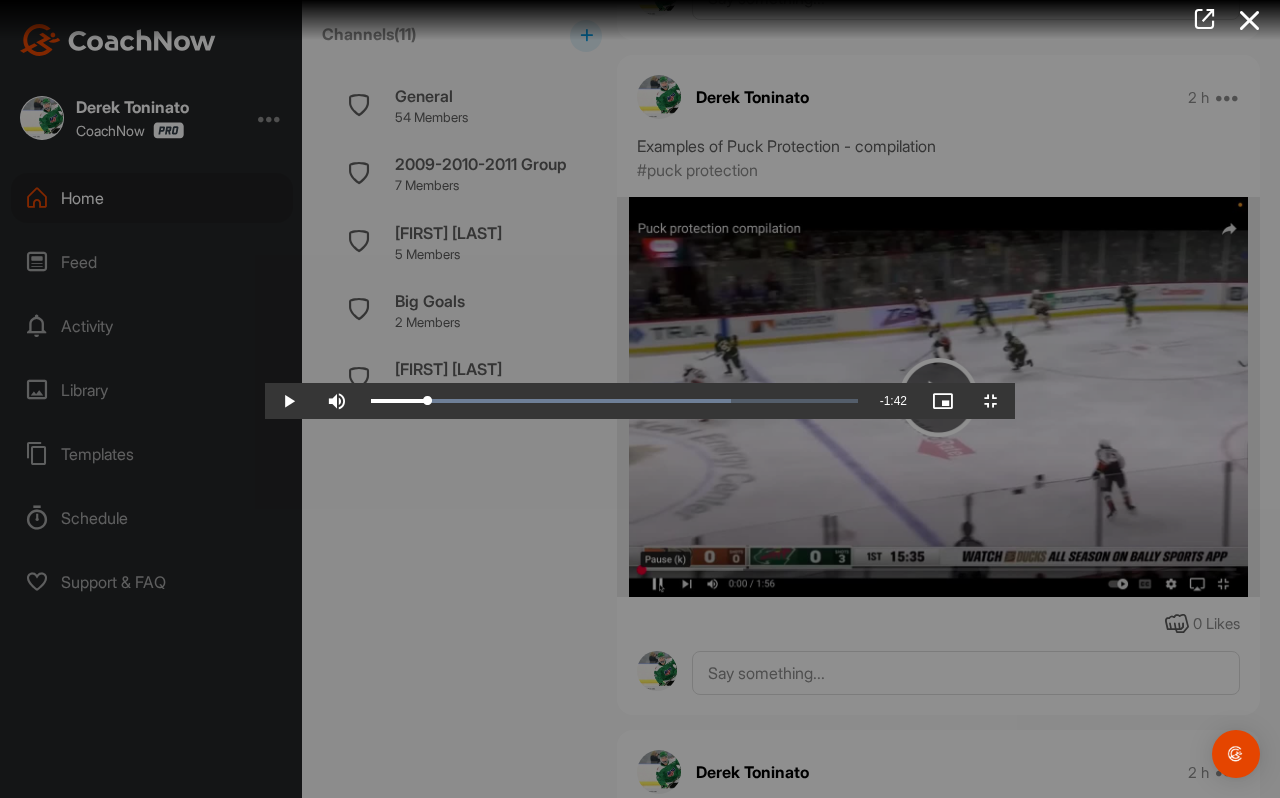 click at bounding box center (640, 399) 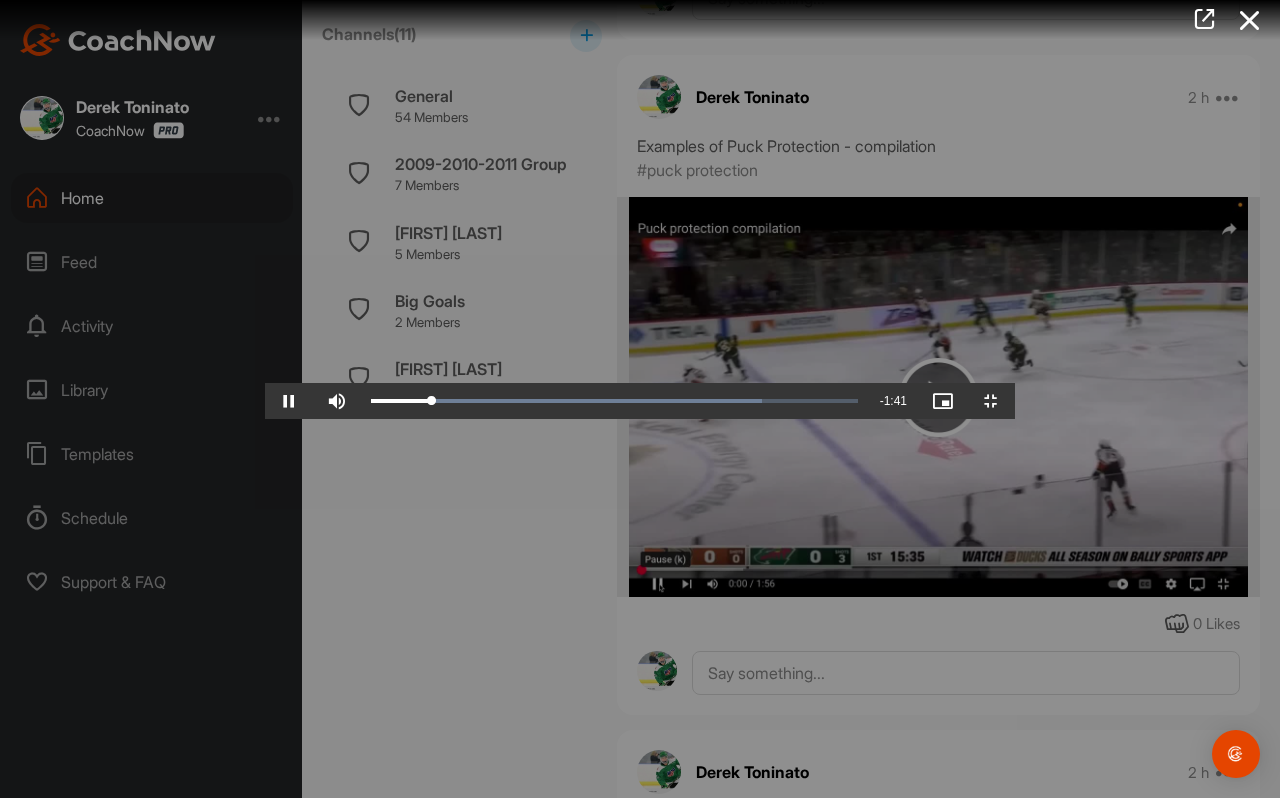 click at bounding box center (640, 399) 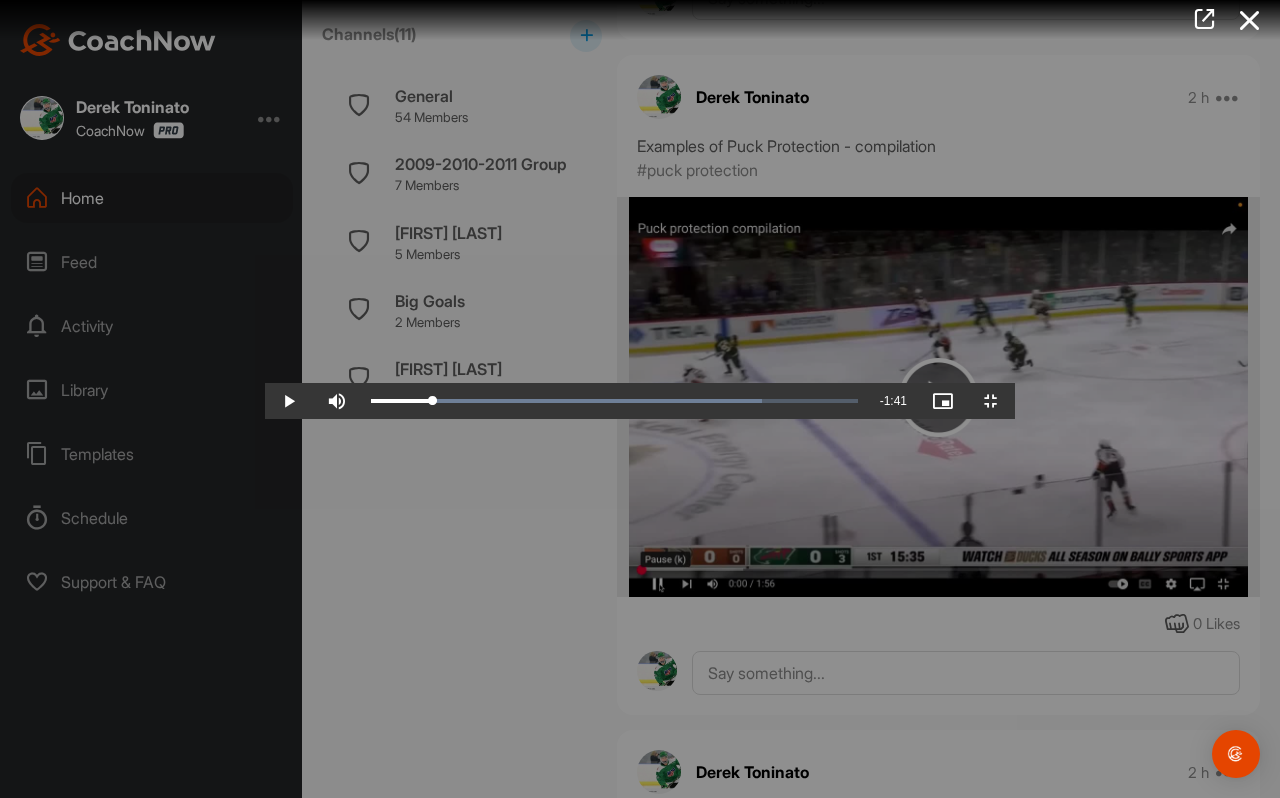 click at bounding box center [640, 399] 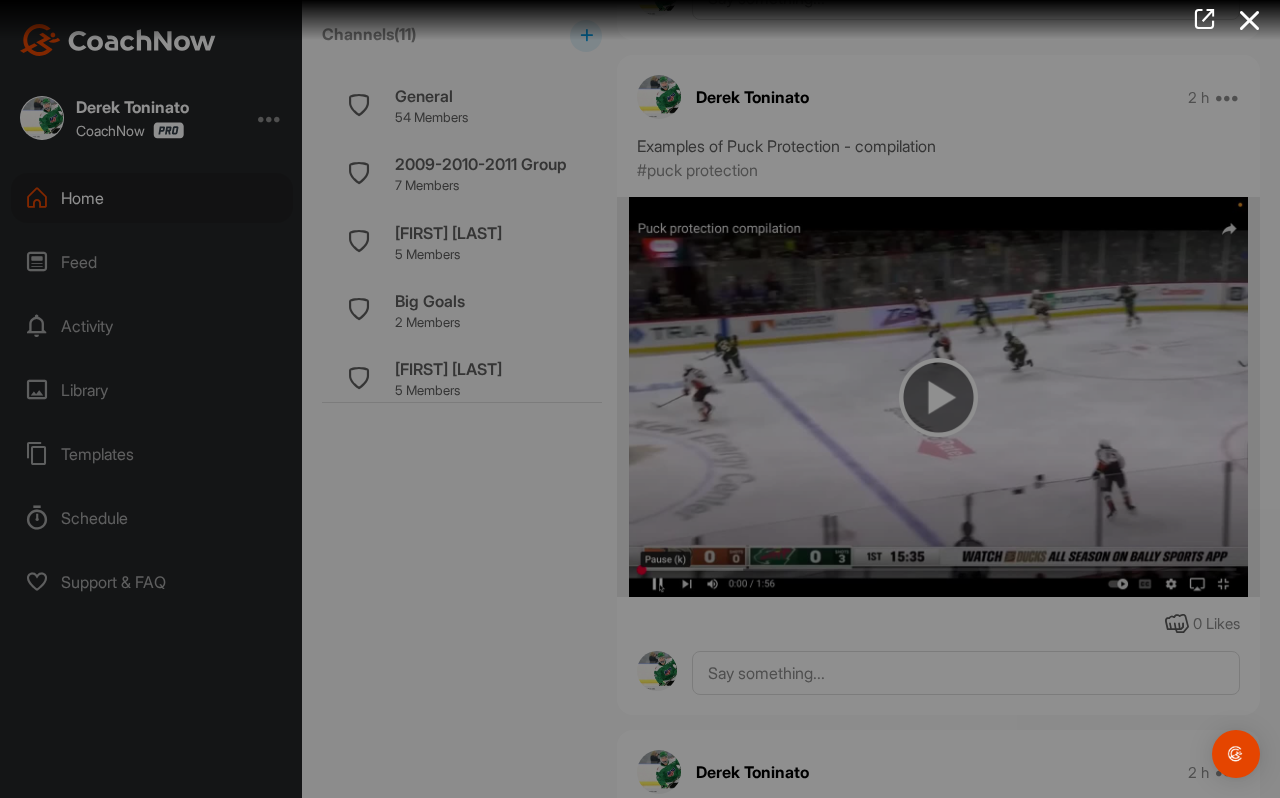 click at bounding box center [640, 399] 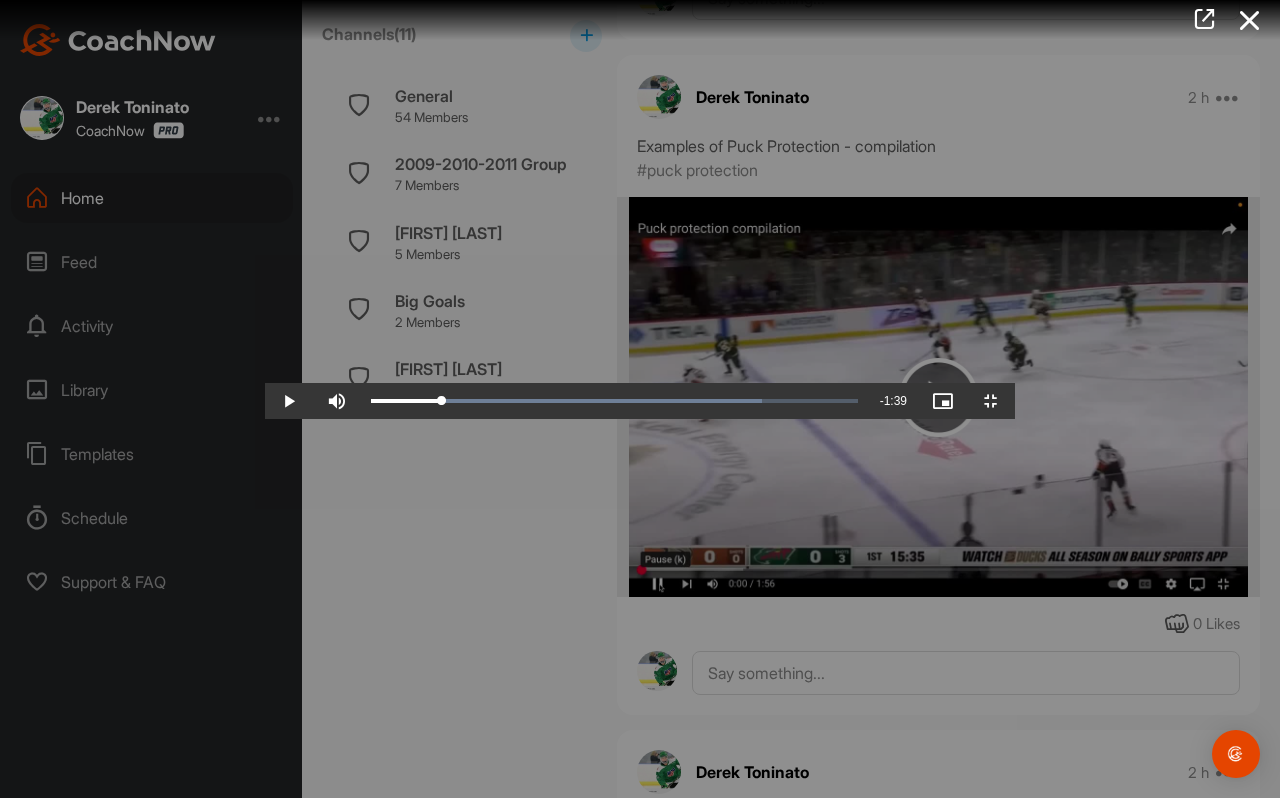 click at bounding box center (640, 399) 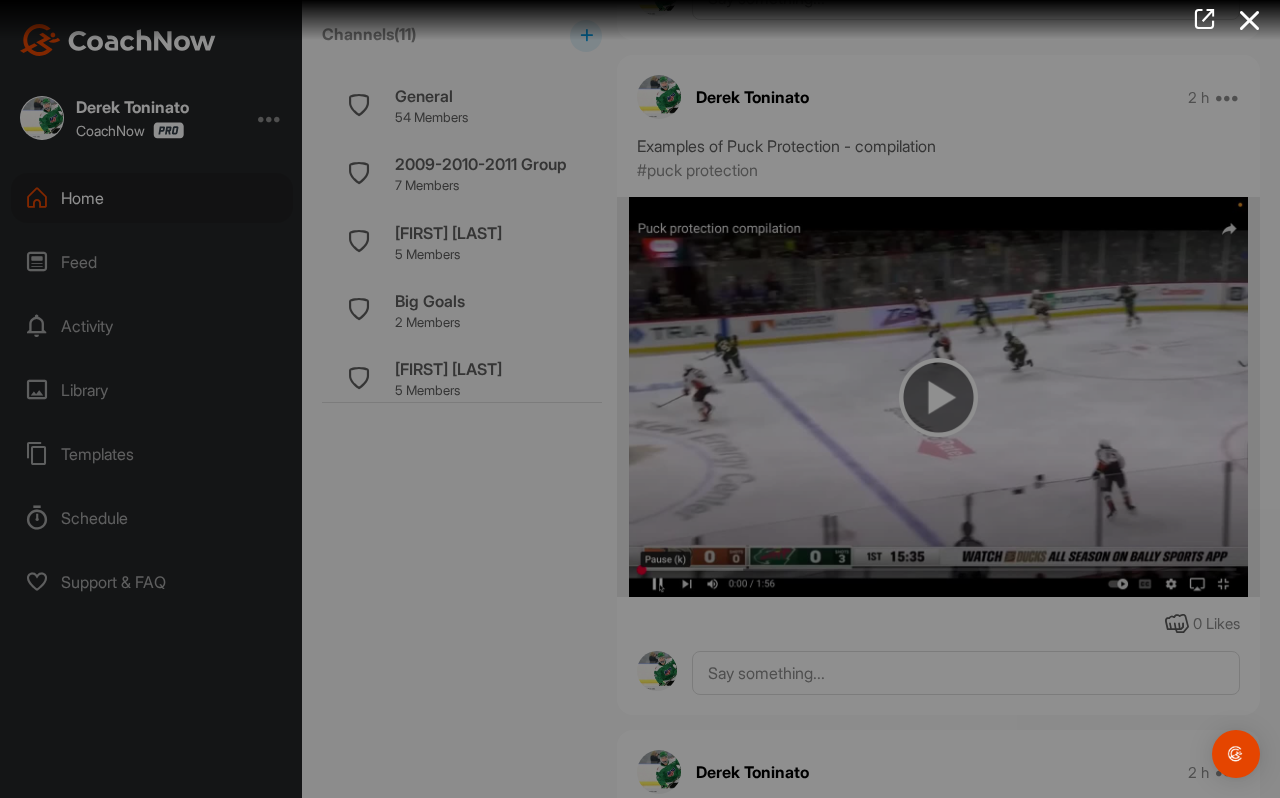 click at bounding box center [640, 399] 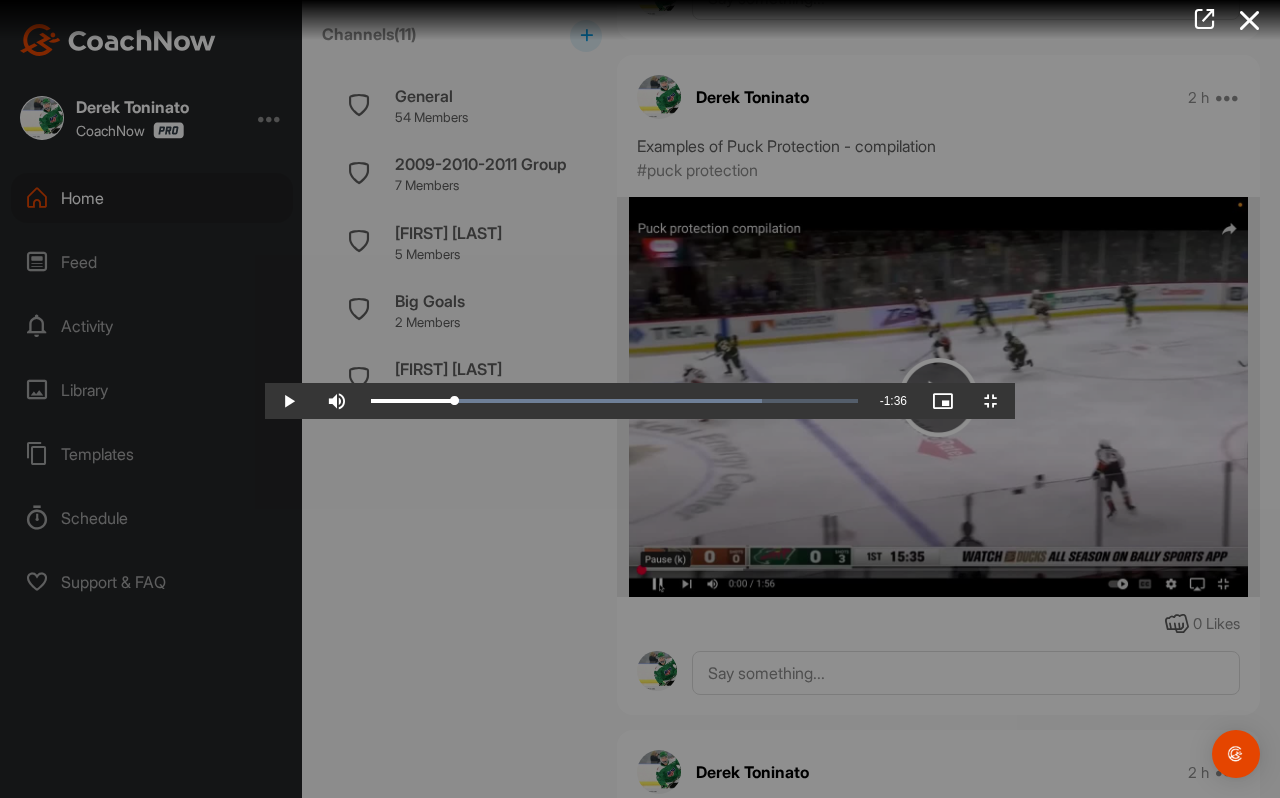 click at bounding box center [640, 399] 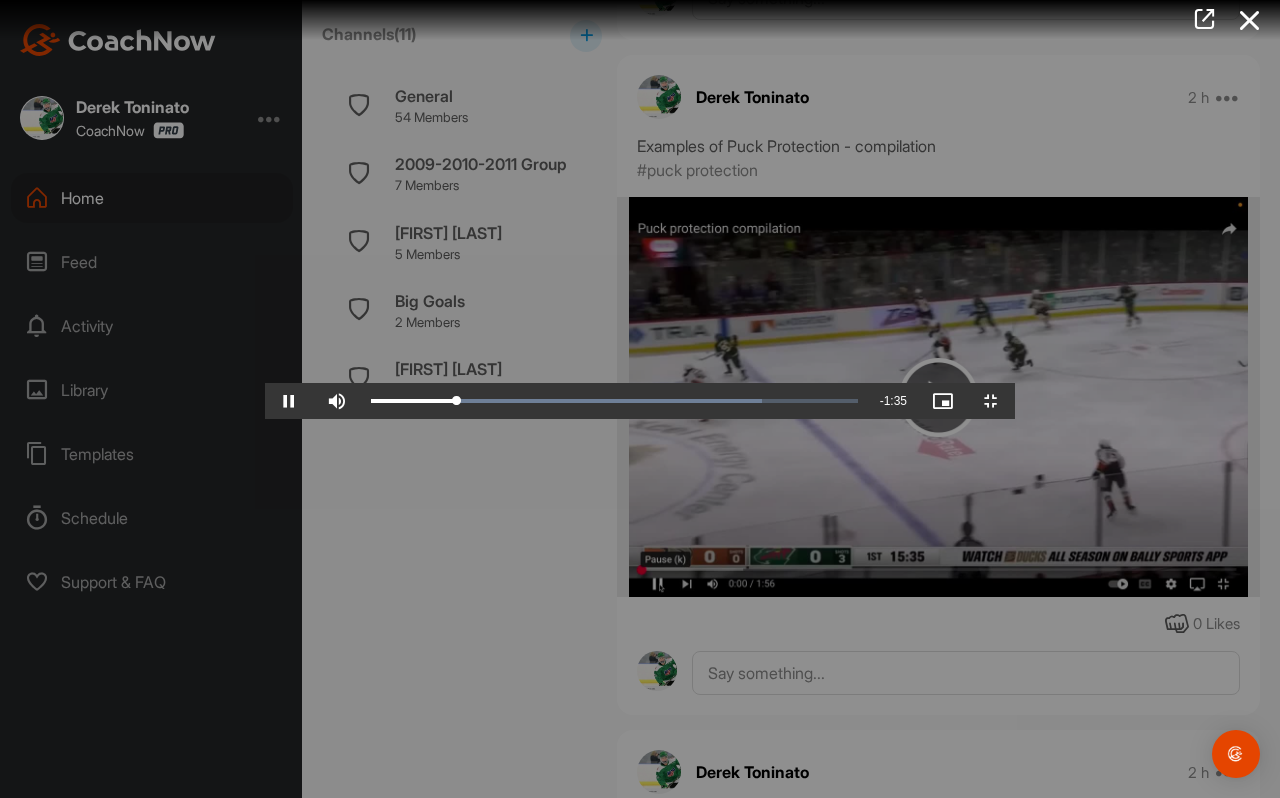 click at bounding box center (640, 399) 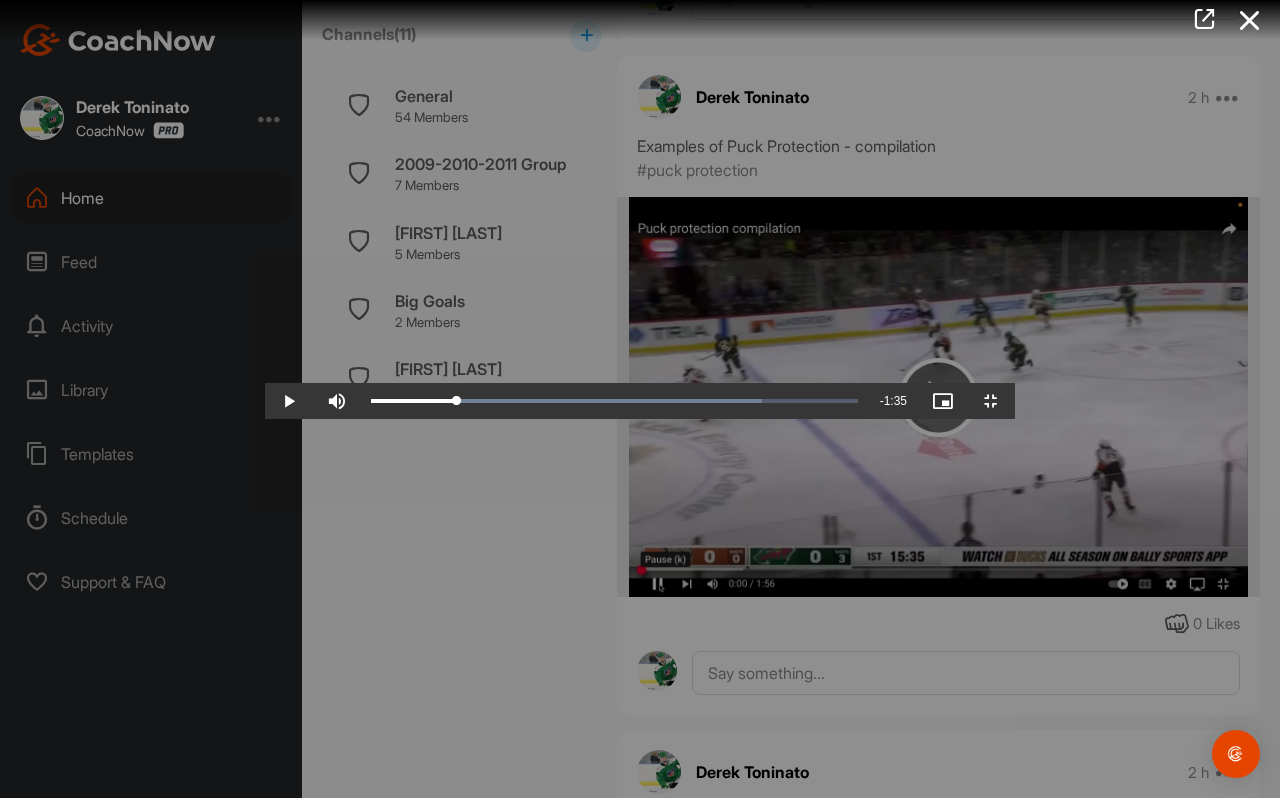 drag, startPoint x: 1065, startPoint y: 105, endPoint x: 291, endPoint y: 416, distance: 834.1445 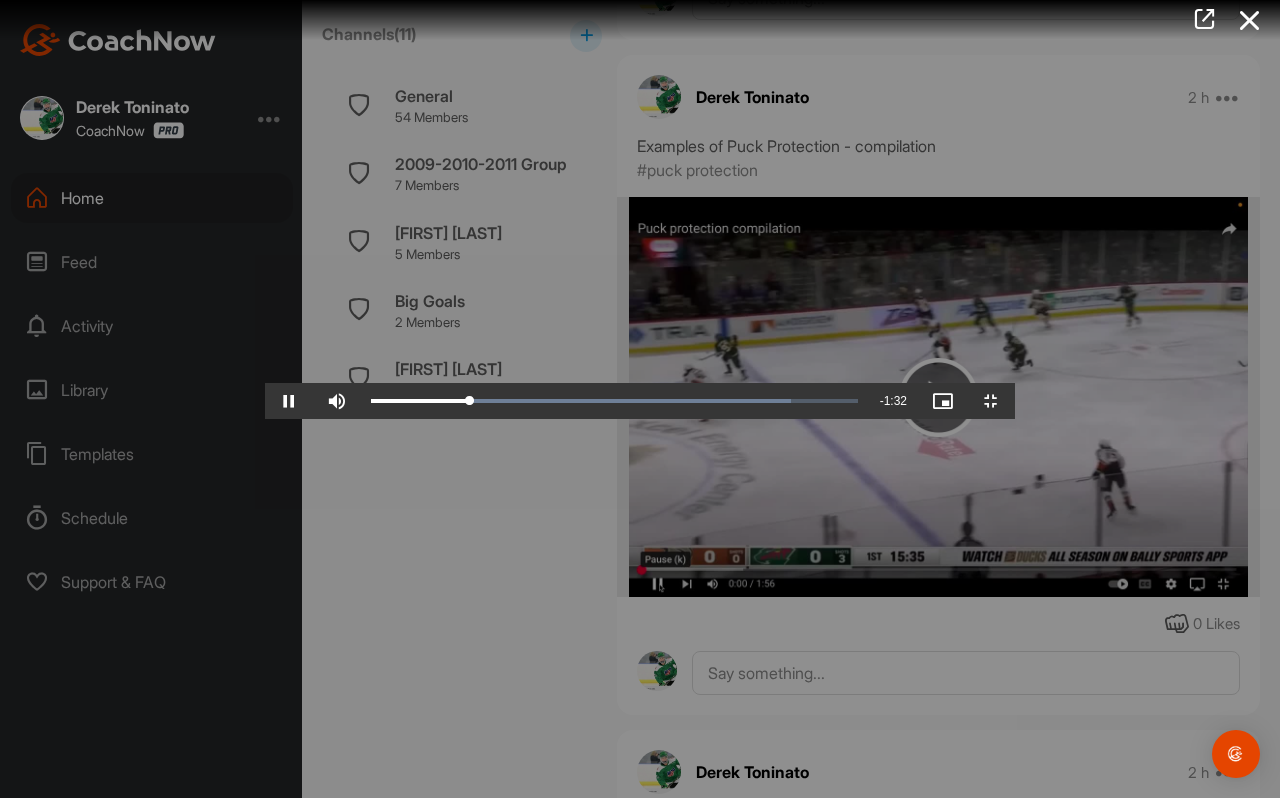 click at bounding box center [640, 399] 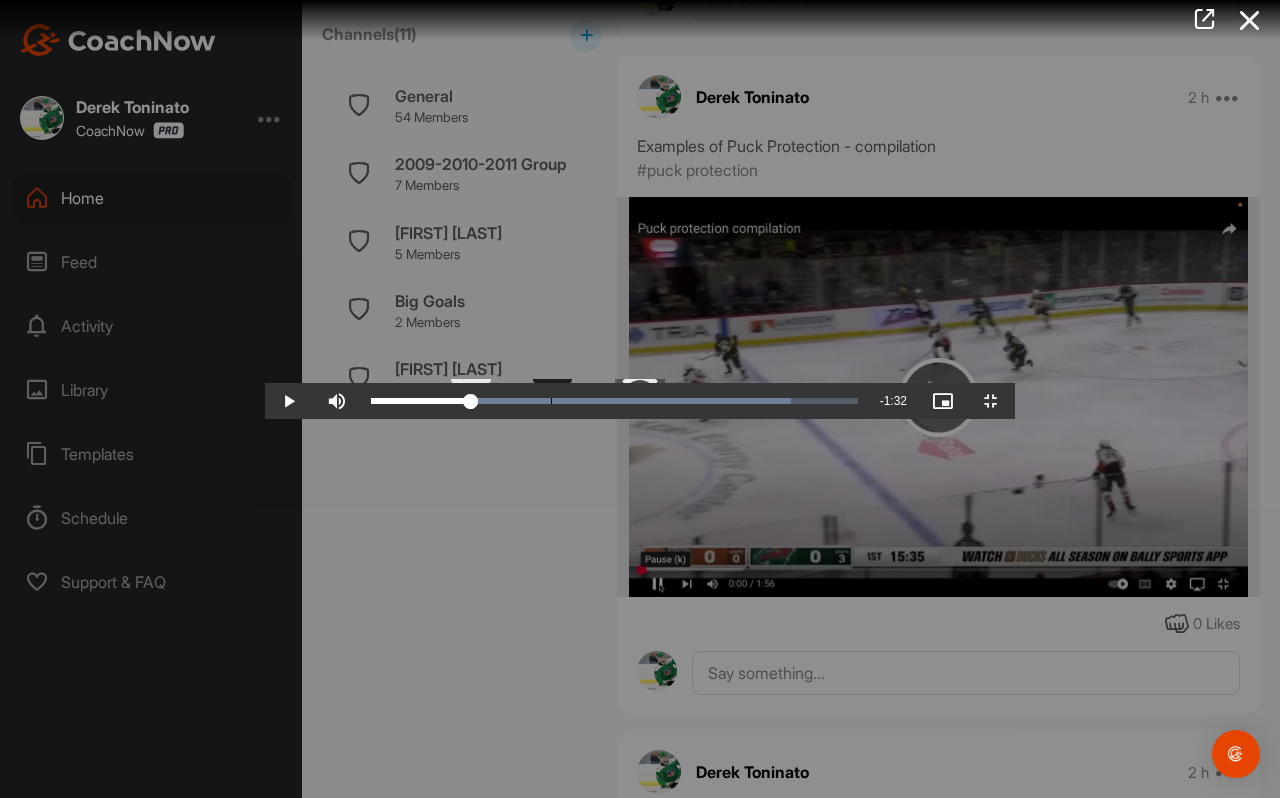 click on "0:20" at bounding box center (551, 401) 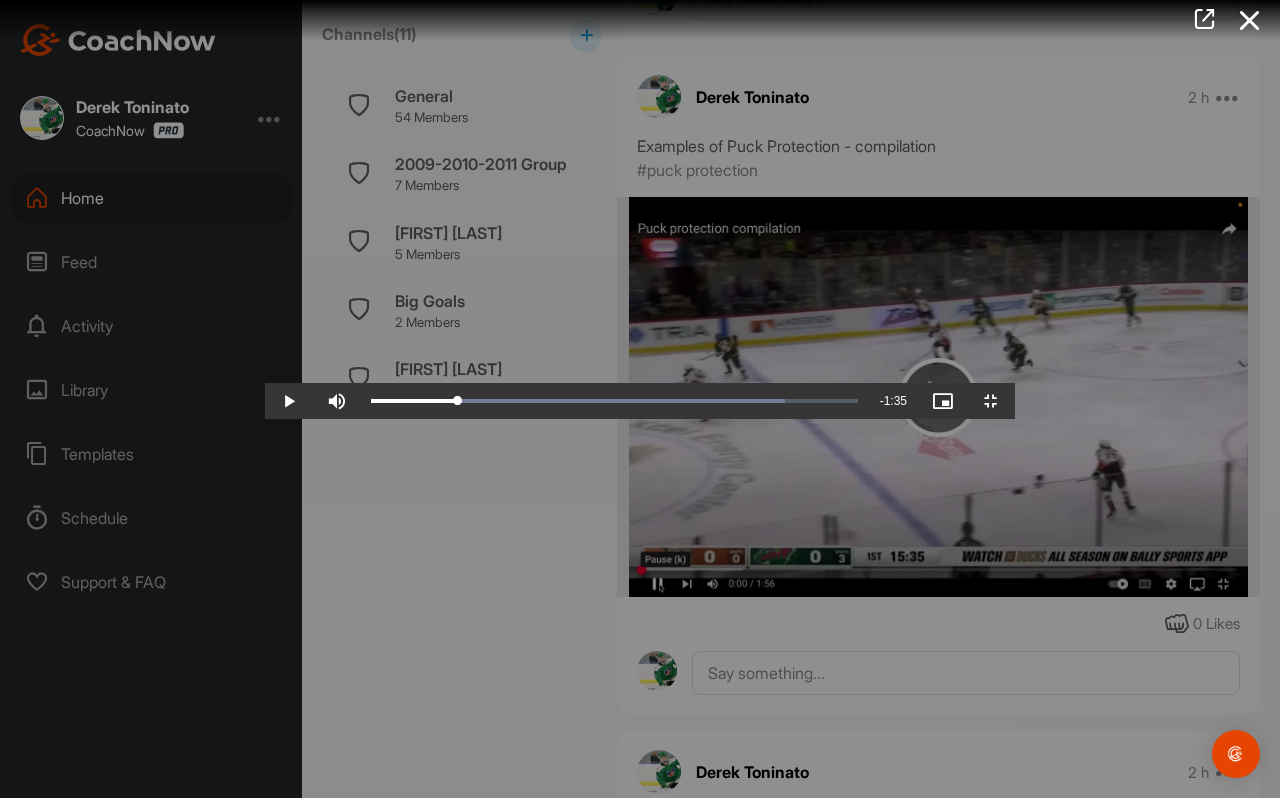 click at bounding box center (640, 399) 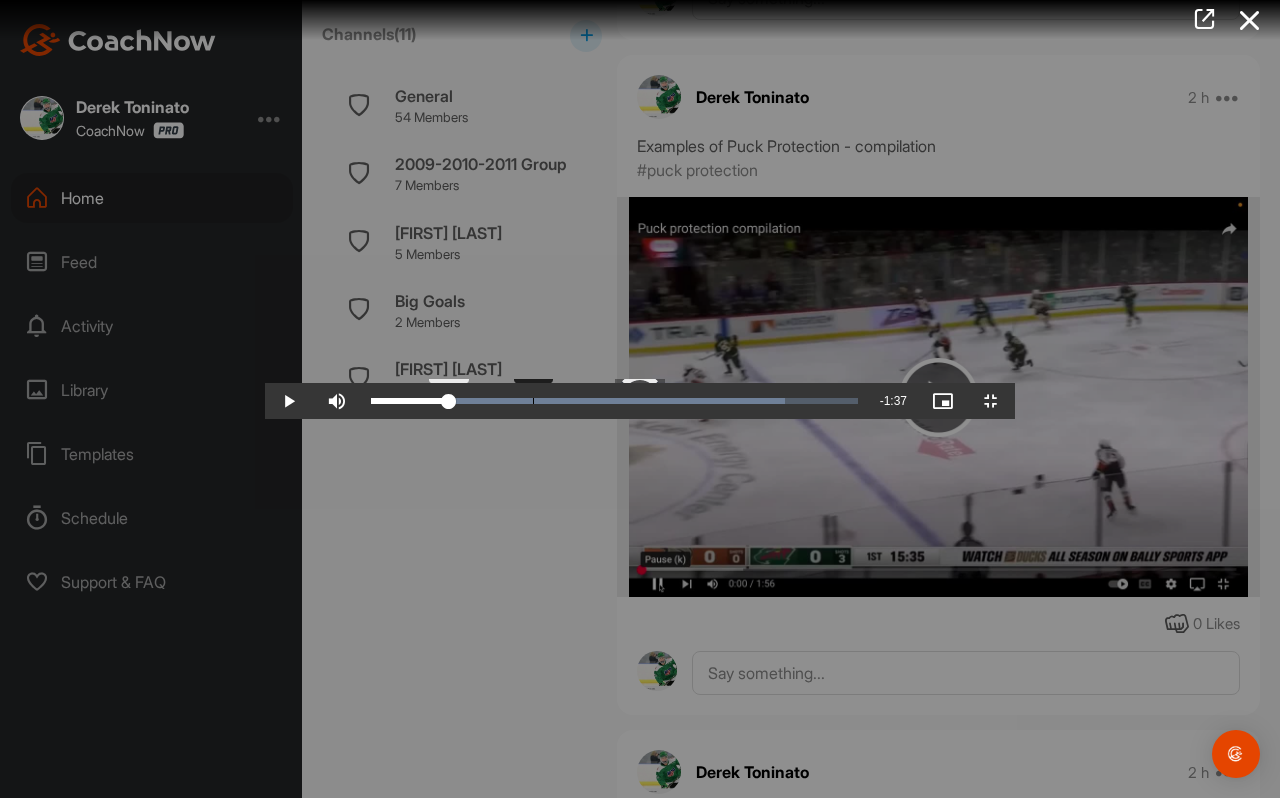 click on "Loaded :  85.17% 0:18 0:18" at bounding box center [614, 401] 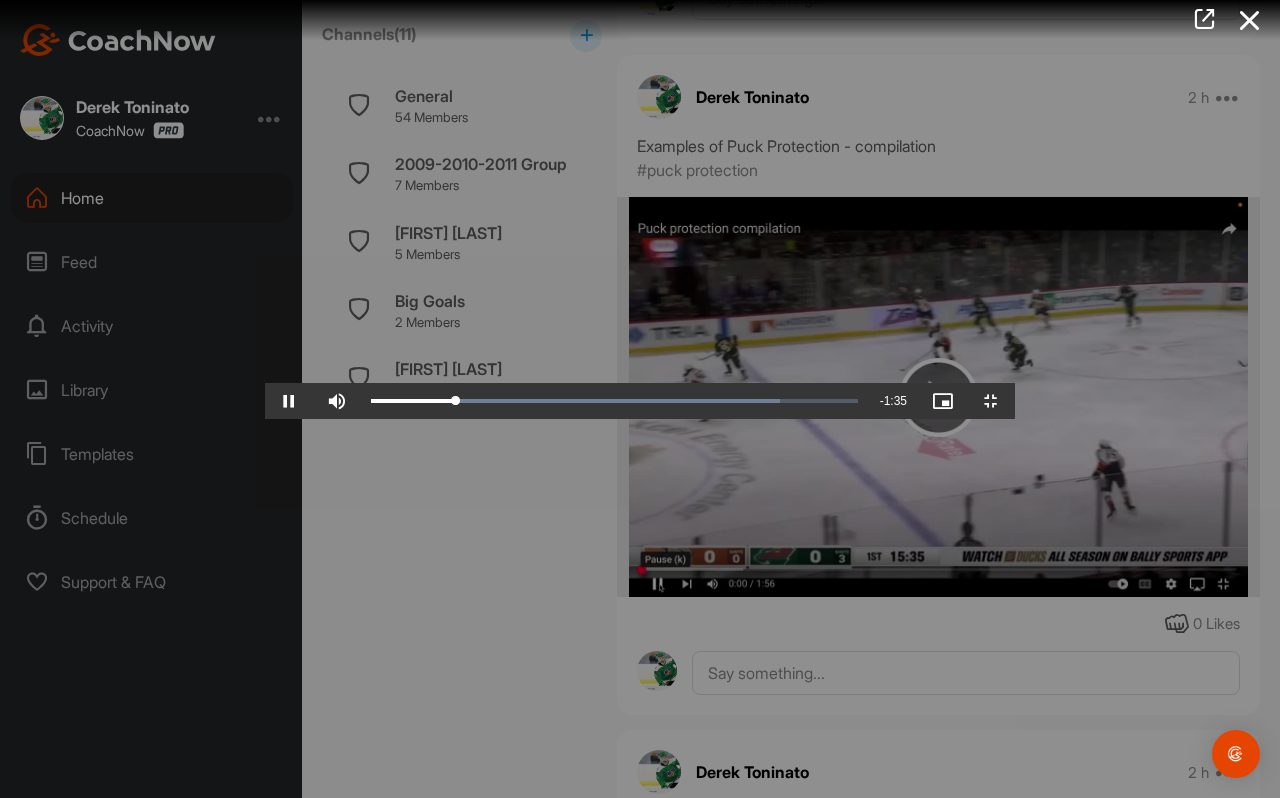 click at bounding box center (640, 399) 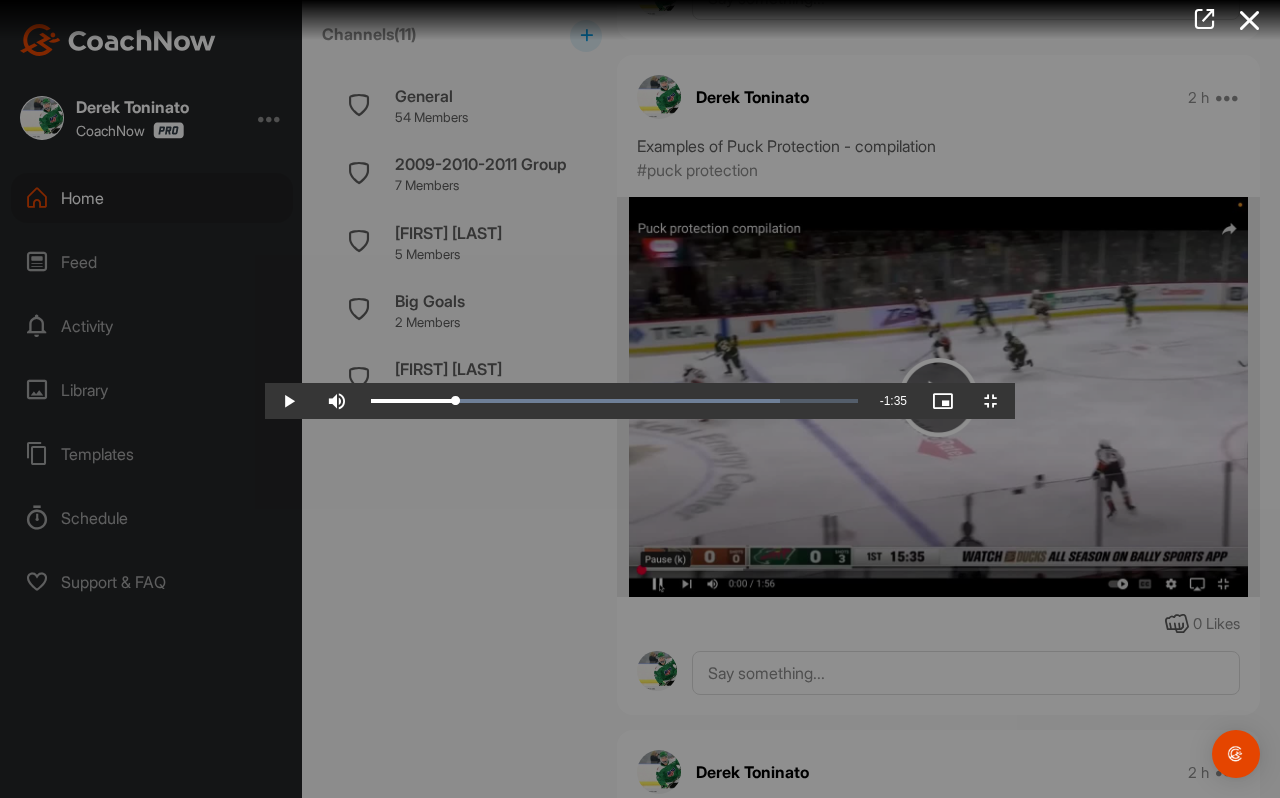 click at bounding box center (640, 399) 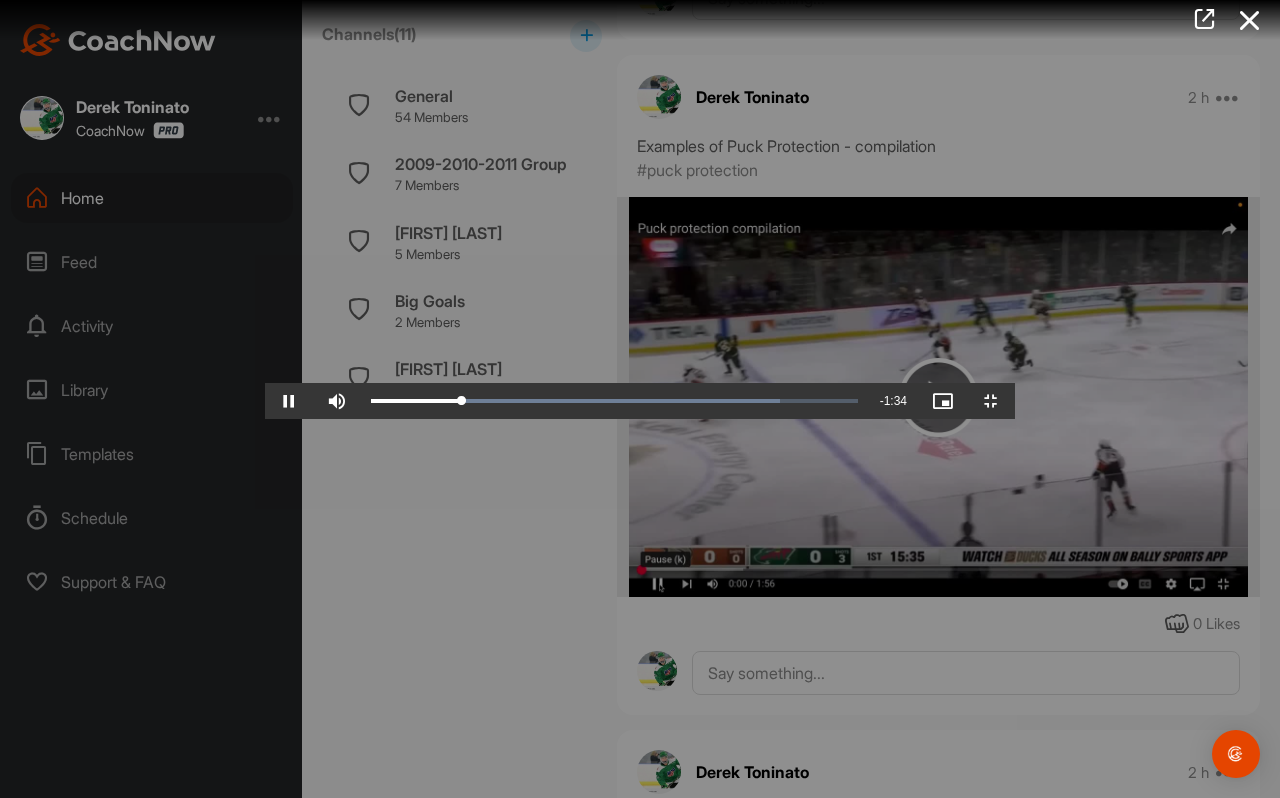 click at bounding box center (640, 399) 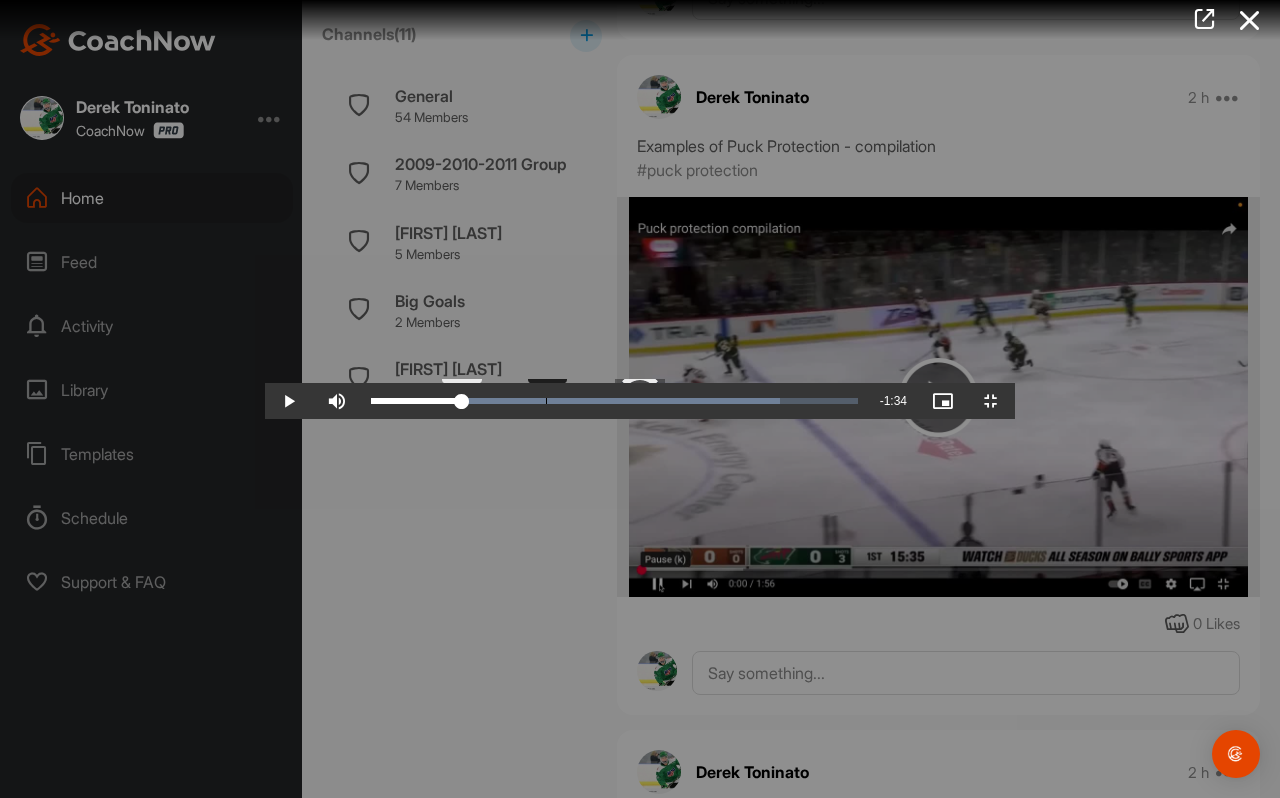 click on "0:19" at bounding box center (546, 401) 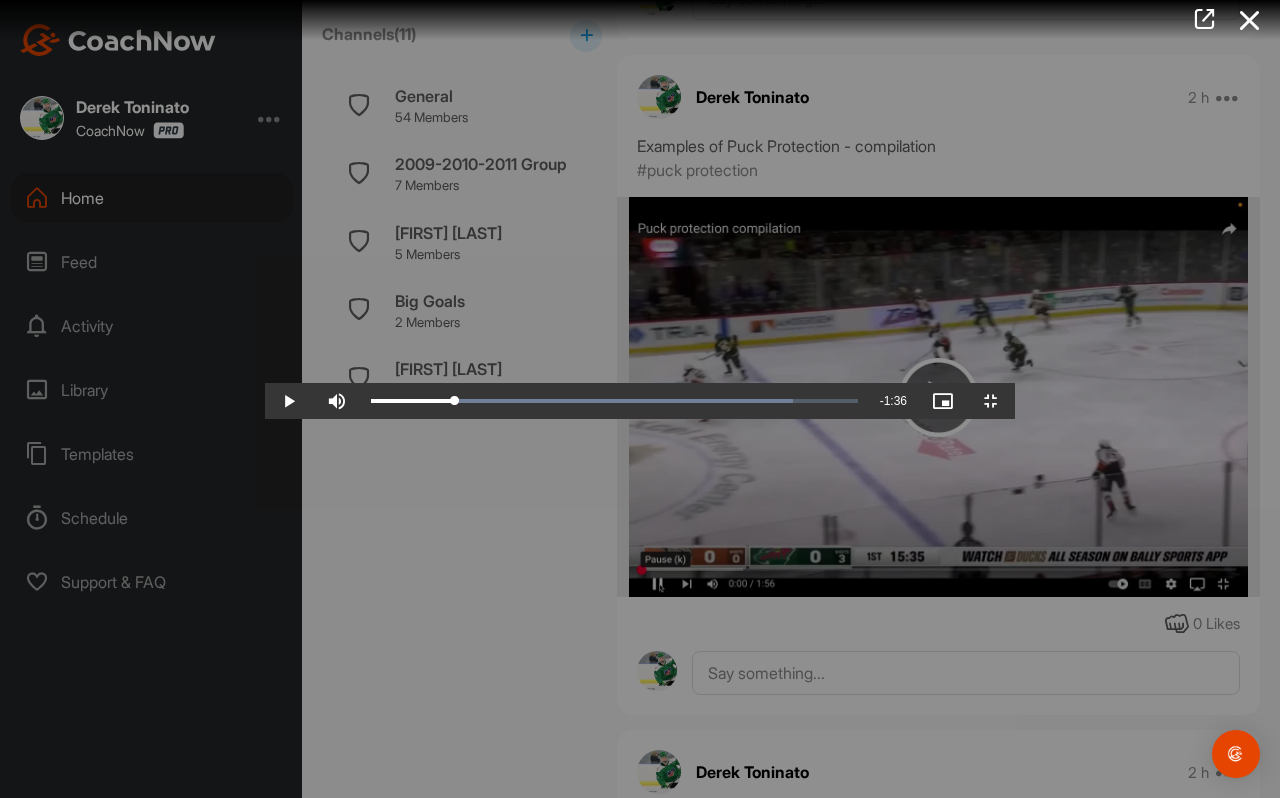click at bounding box center (640, 399) 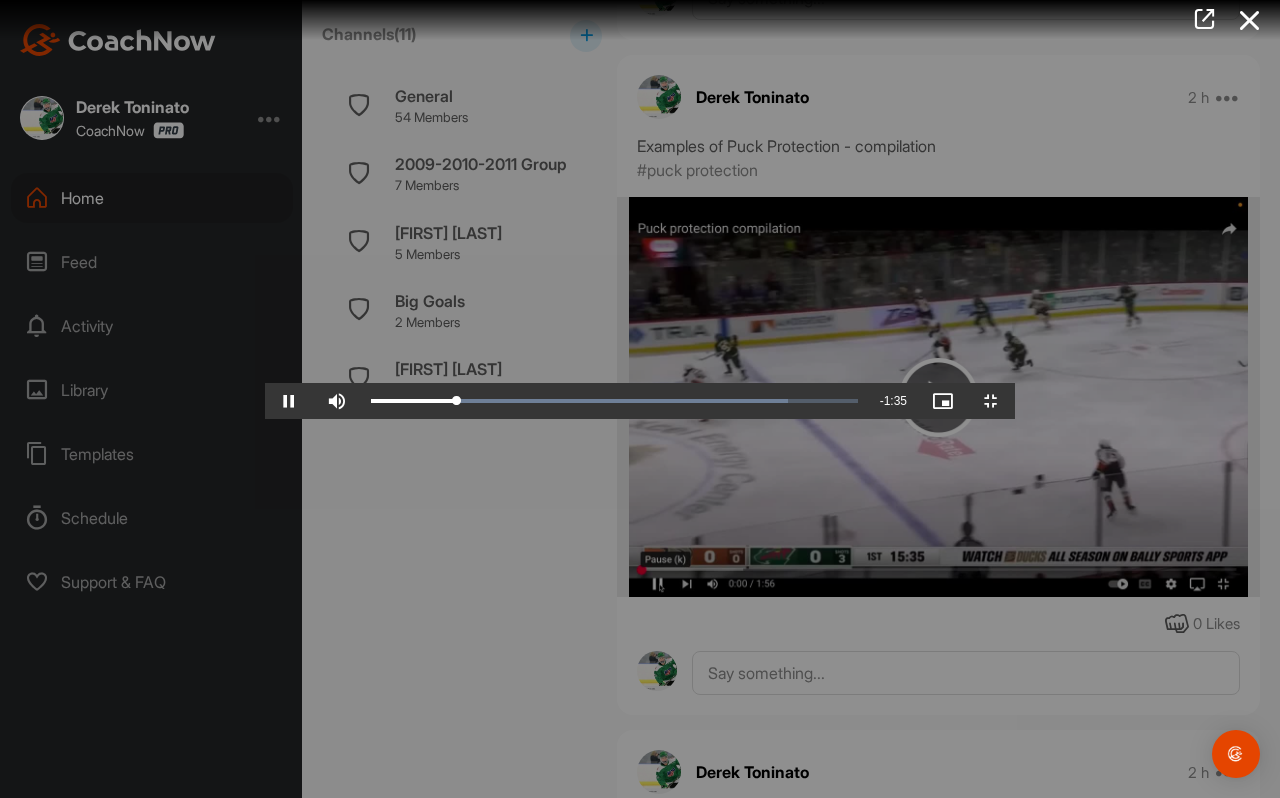 click at bounding box center (640, 399) 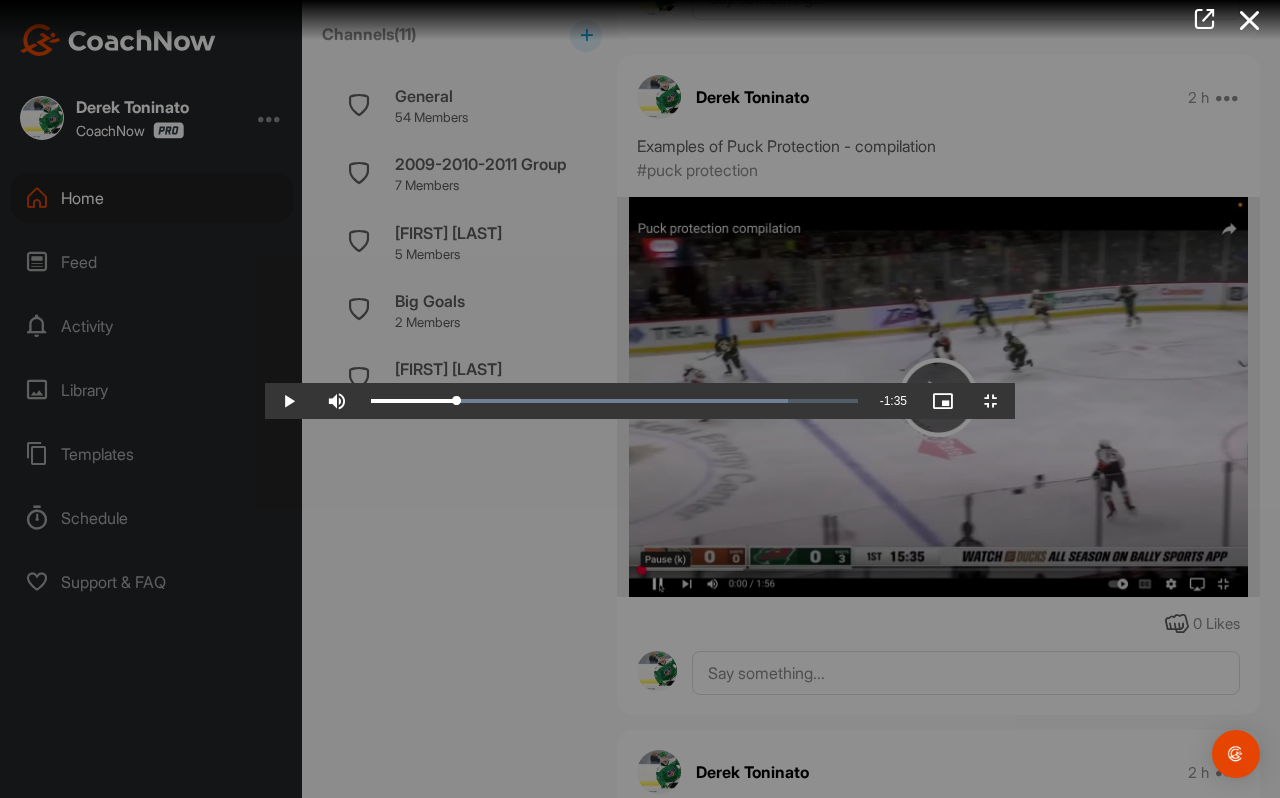 click at bounding box center [640, 399] 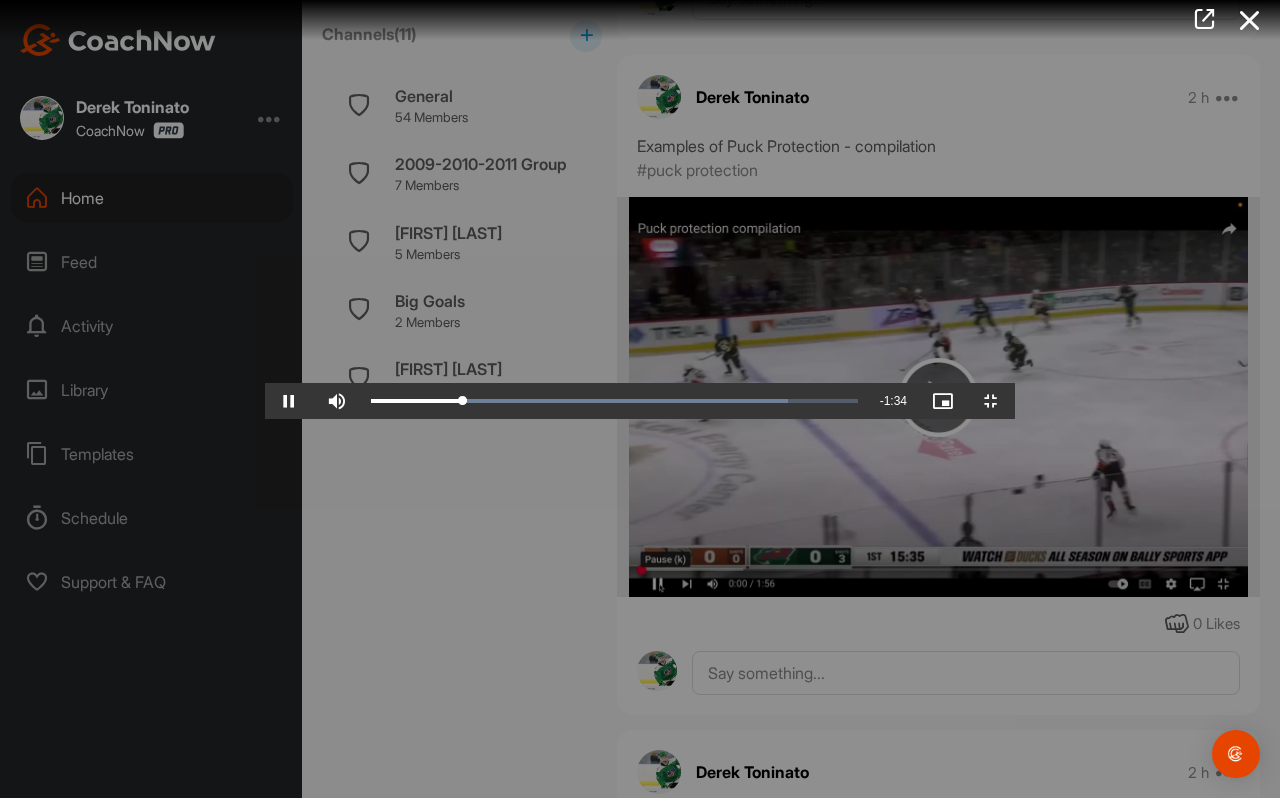 click at bounding box center (640, 399) 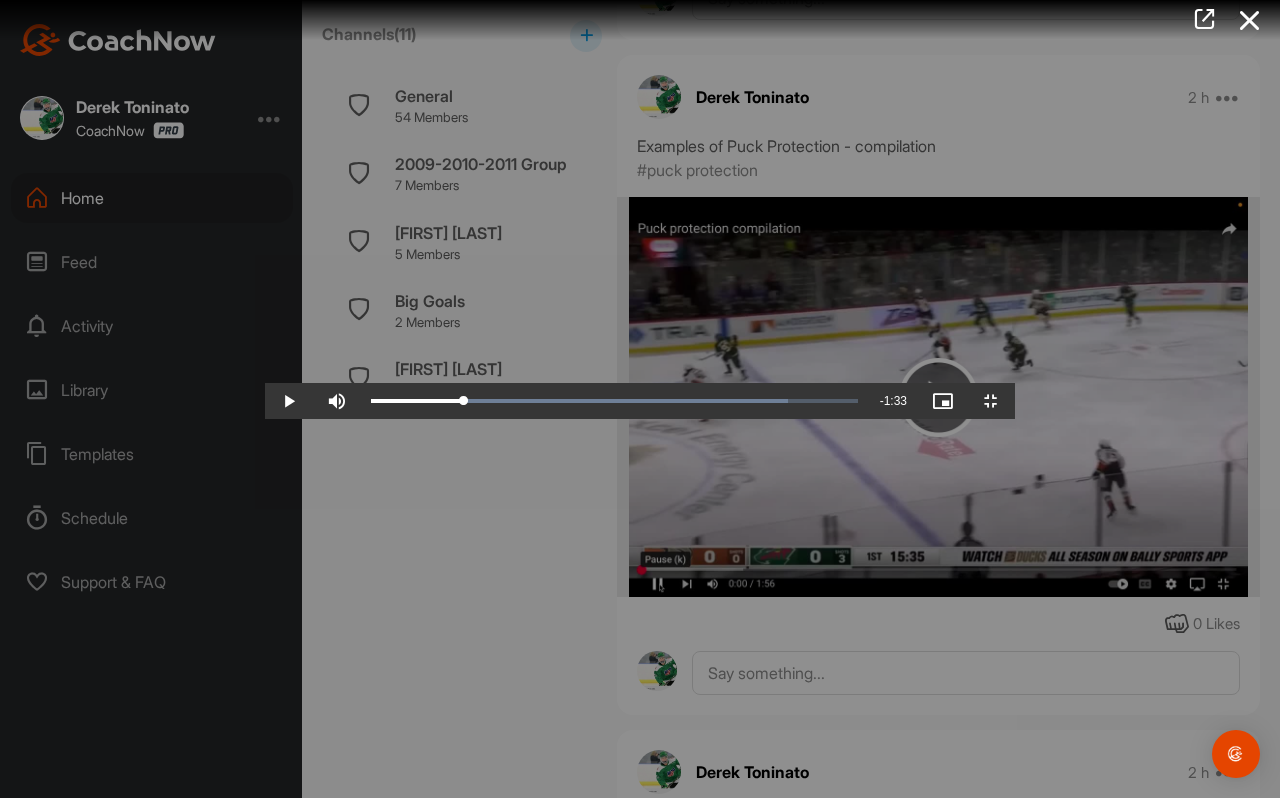 click at bounding box center (640, 399) 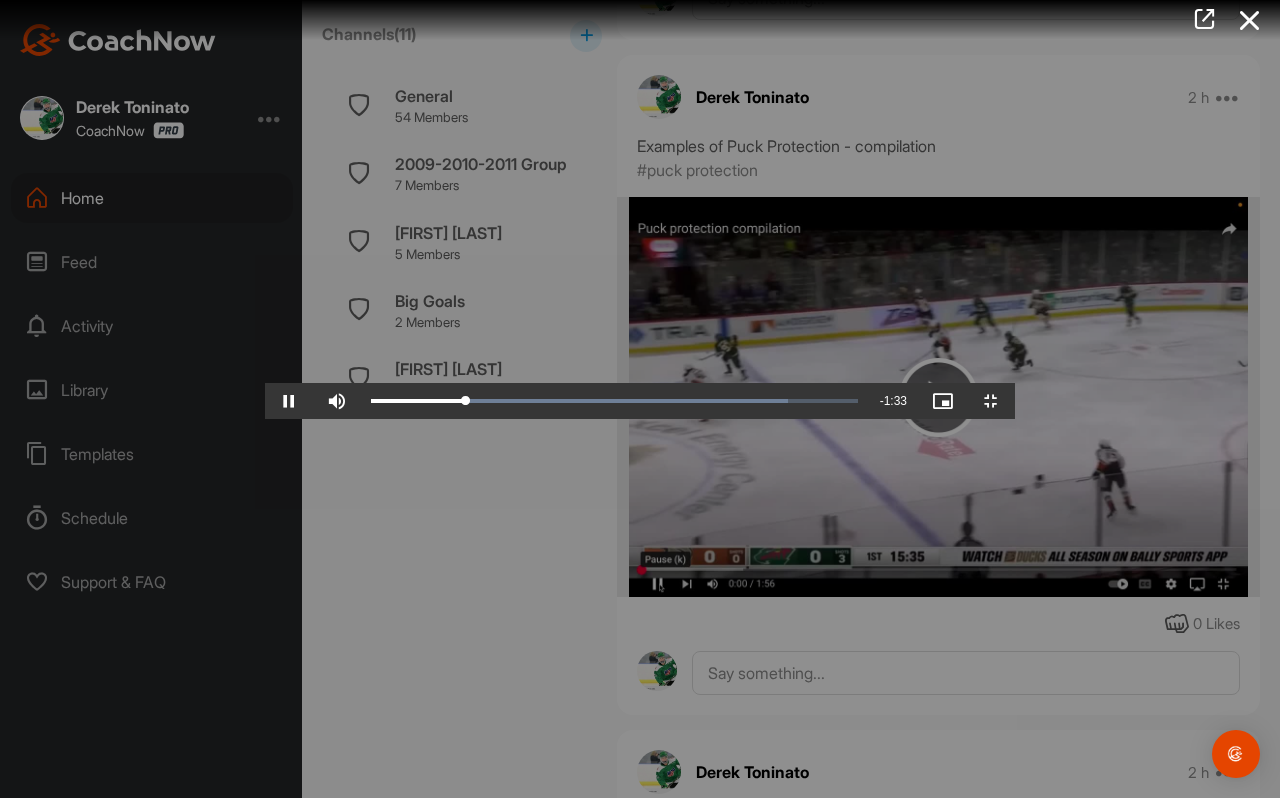 click at bounding box center (640, 399) 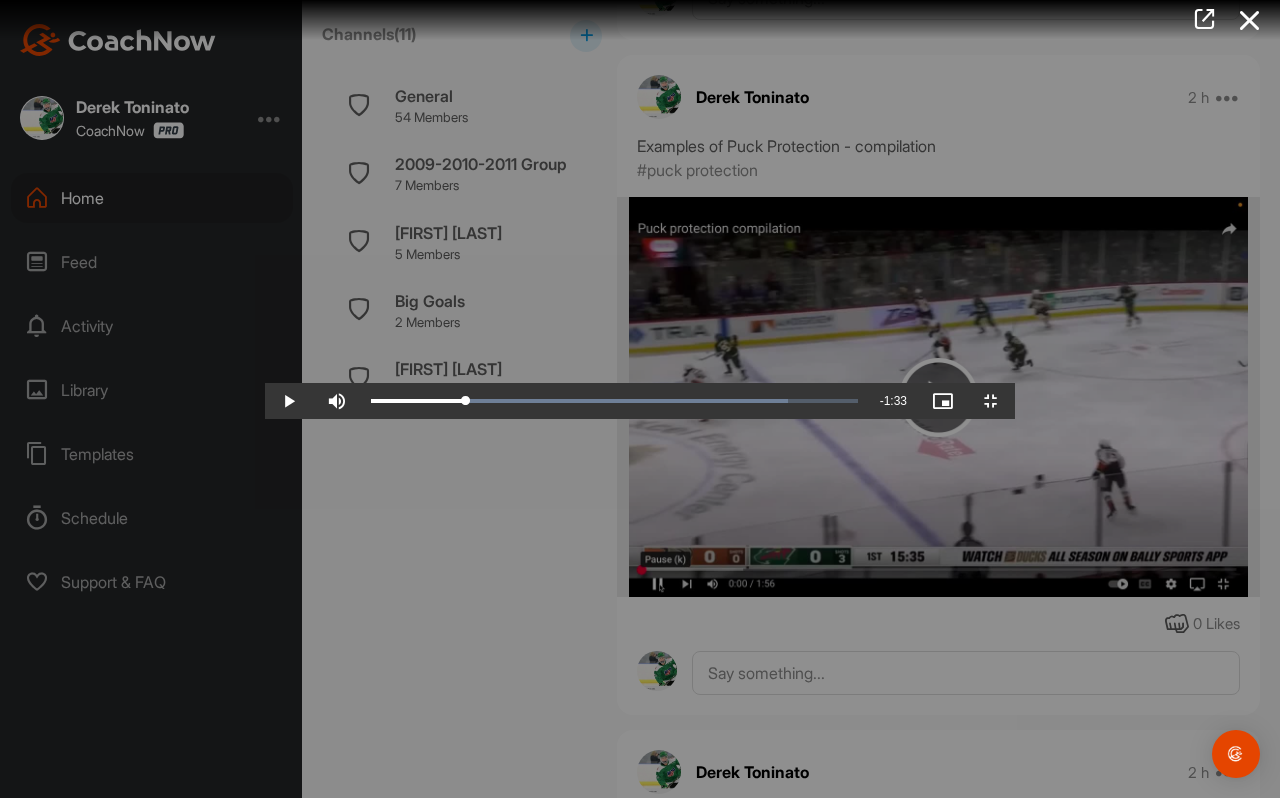 click at bounding box center (640, 399) 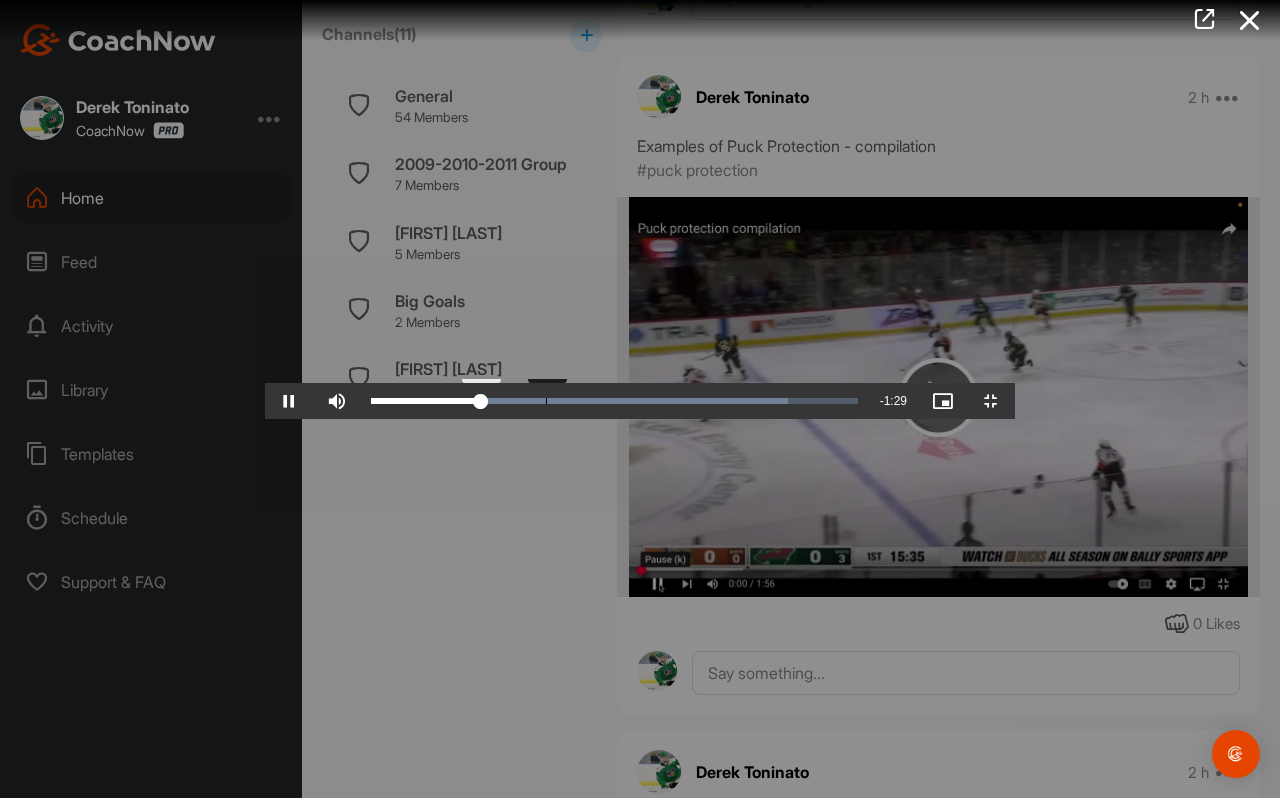 click on "Loaded :  85.64% 0:19 0:26" at bounding box center [614, 401] 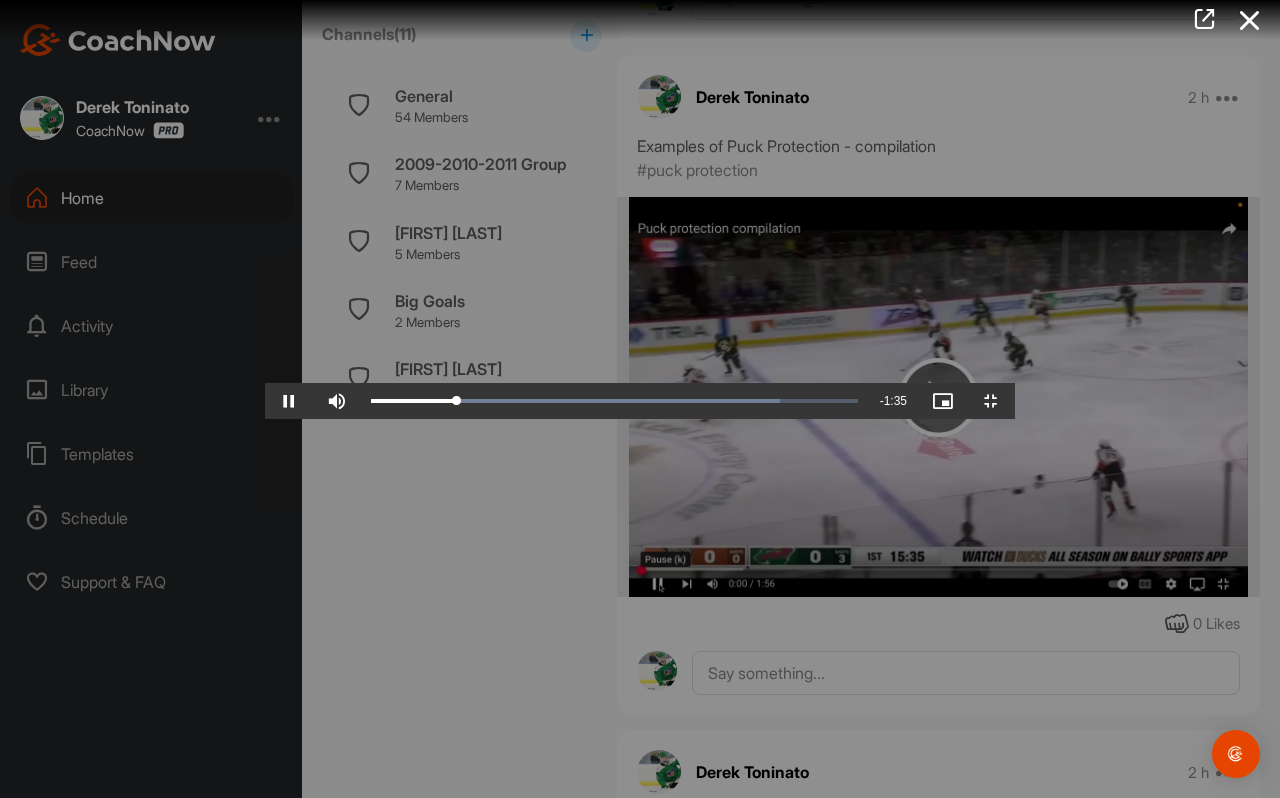 click at bounding box center [640, 399] 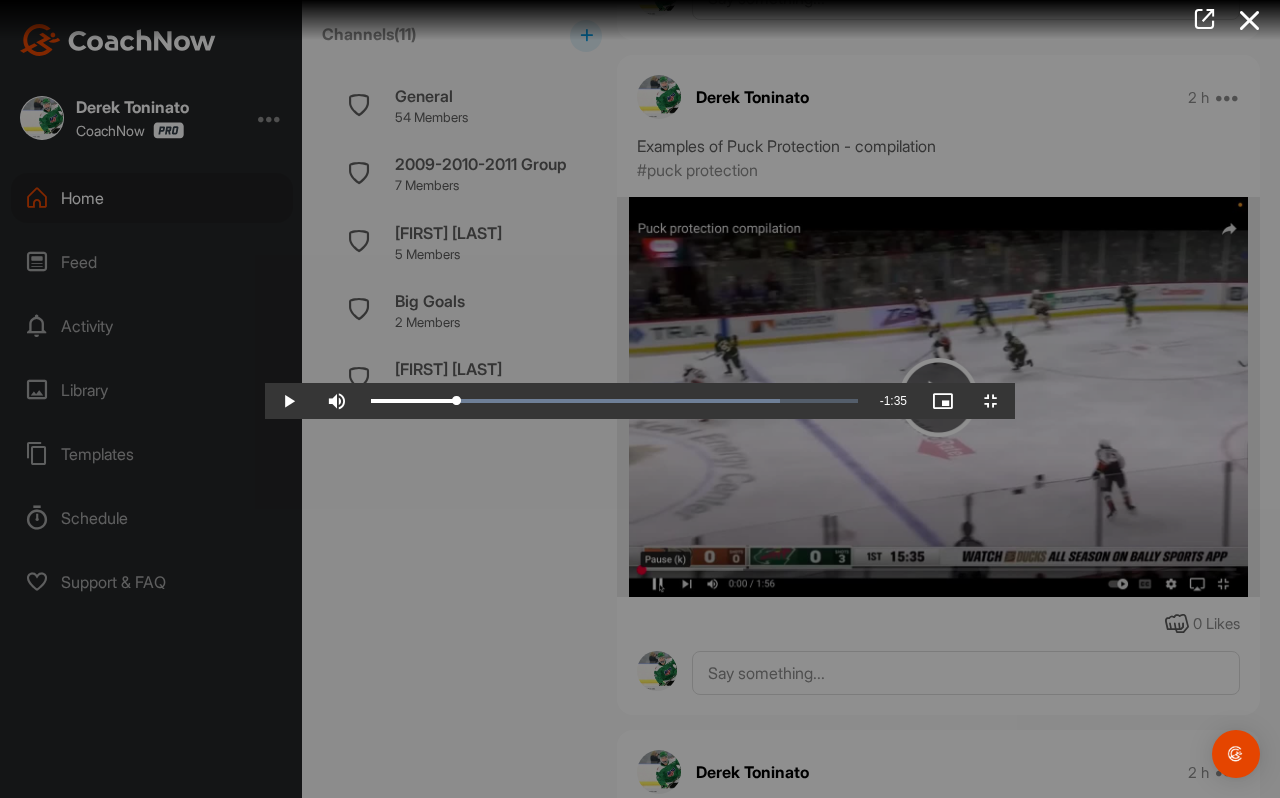 drag, startPoint x: 305, startPoint y: 107, endPoint x: 444, endPoint y: 270, distance: 214.21951 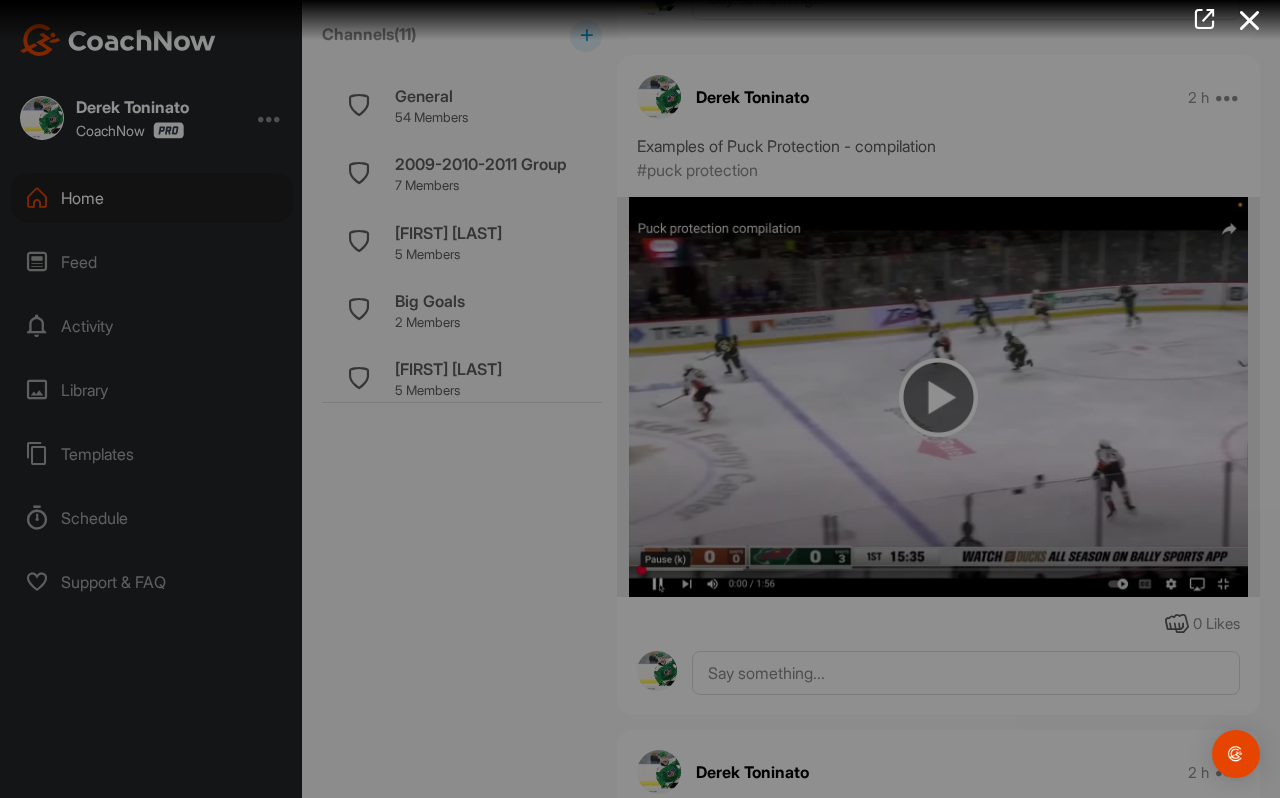 drag, startPoint x: 875, startPoint y: 97, endPoint x: 619, endPoint y: 692, distance: 647.7353 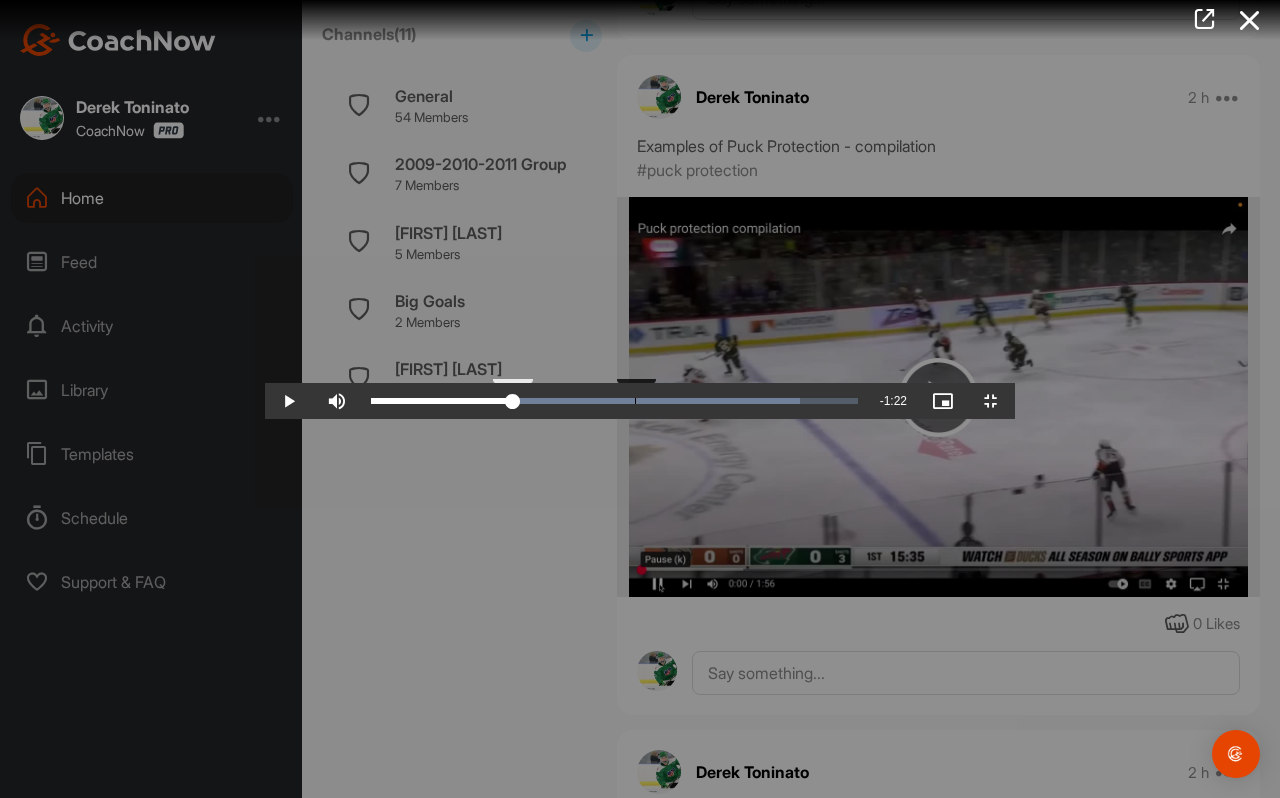 click on "Loaded :  88.19% 0:30 0:33" at bounding box center (614, 401) 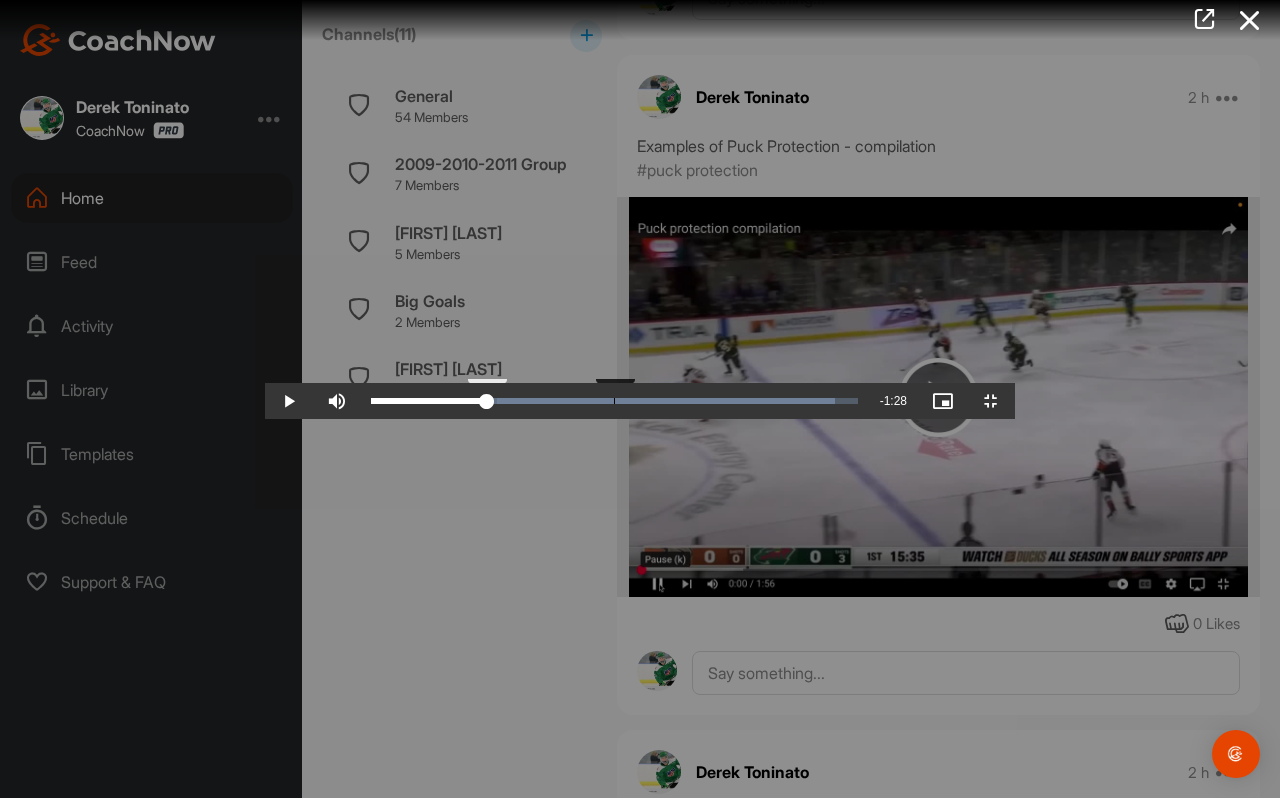 click on "Loaded :  95.40% 0:27 0:27" at bounding box center [614, 401] 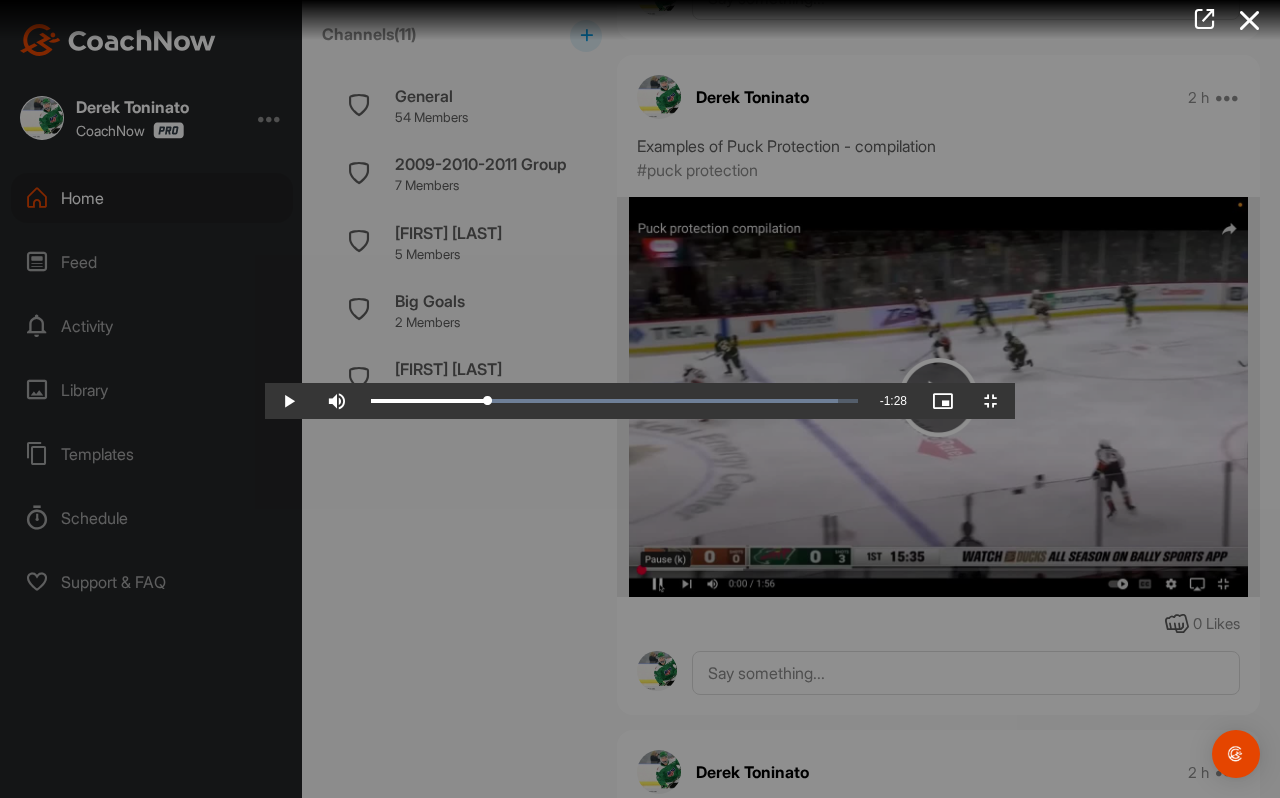 click at bounding box center (640, 399) 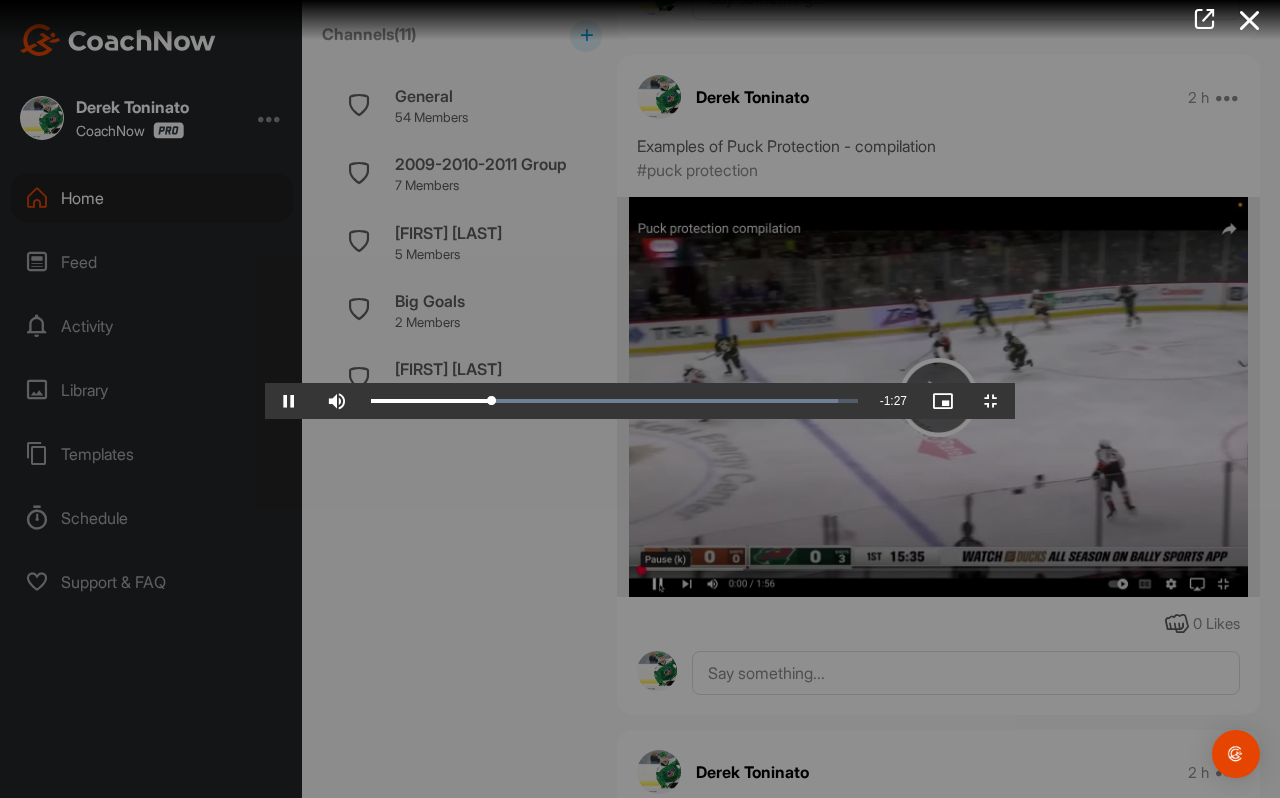 click at bounding box center (640, 399) 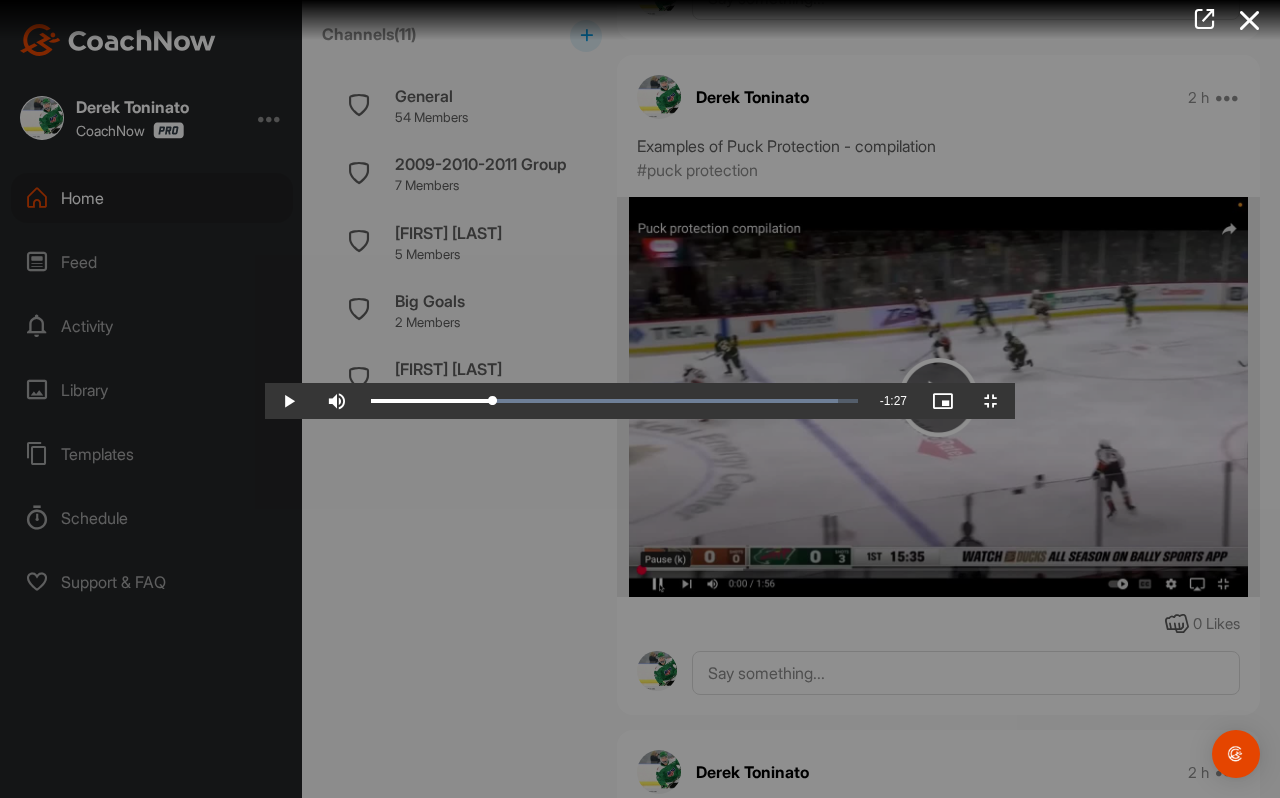 click at bounding box center (640, 399) 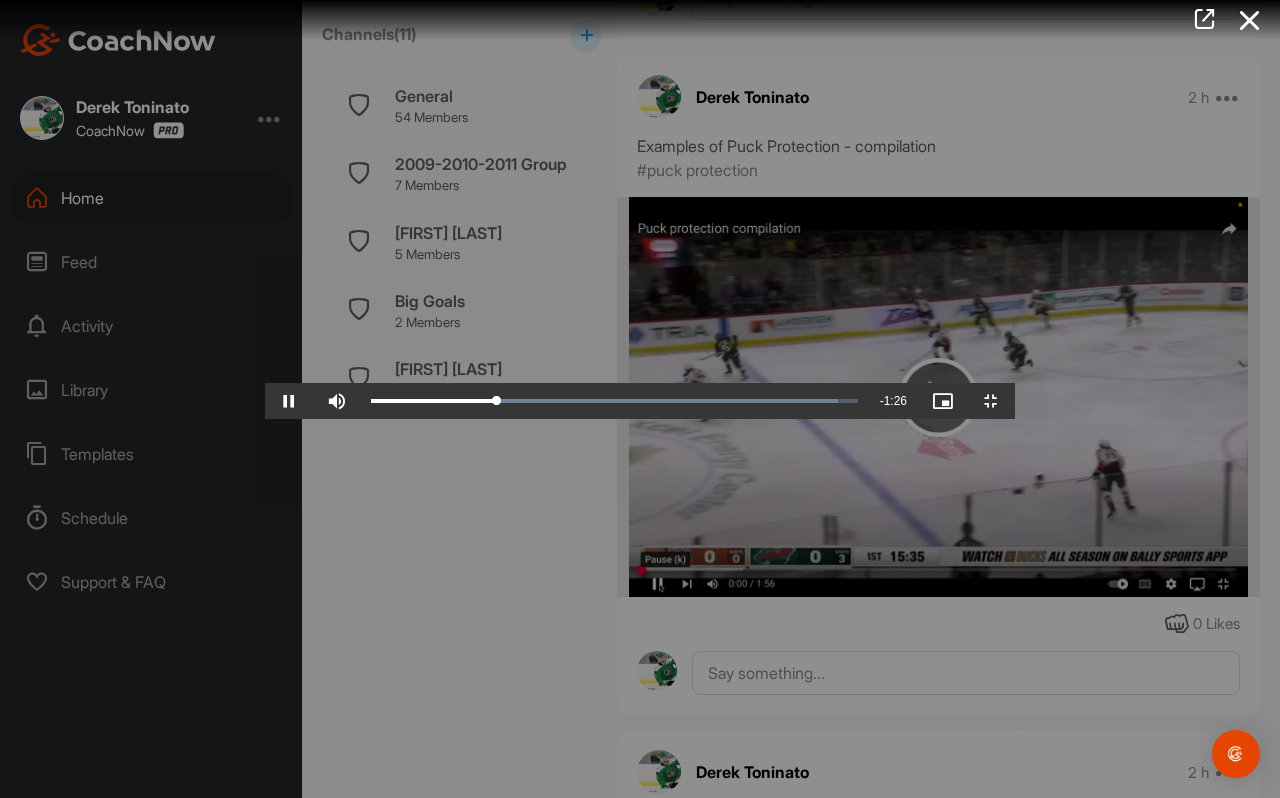 click at bounding box center [640, 399] 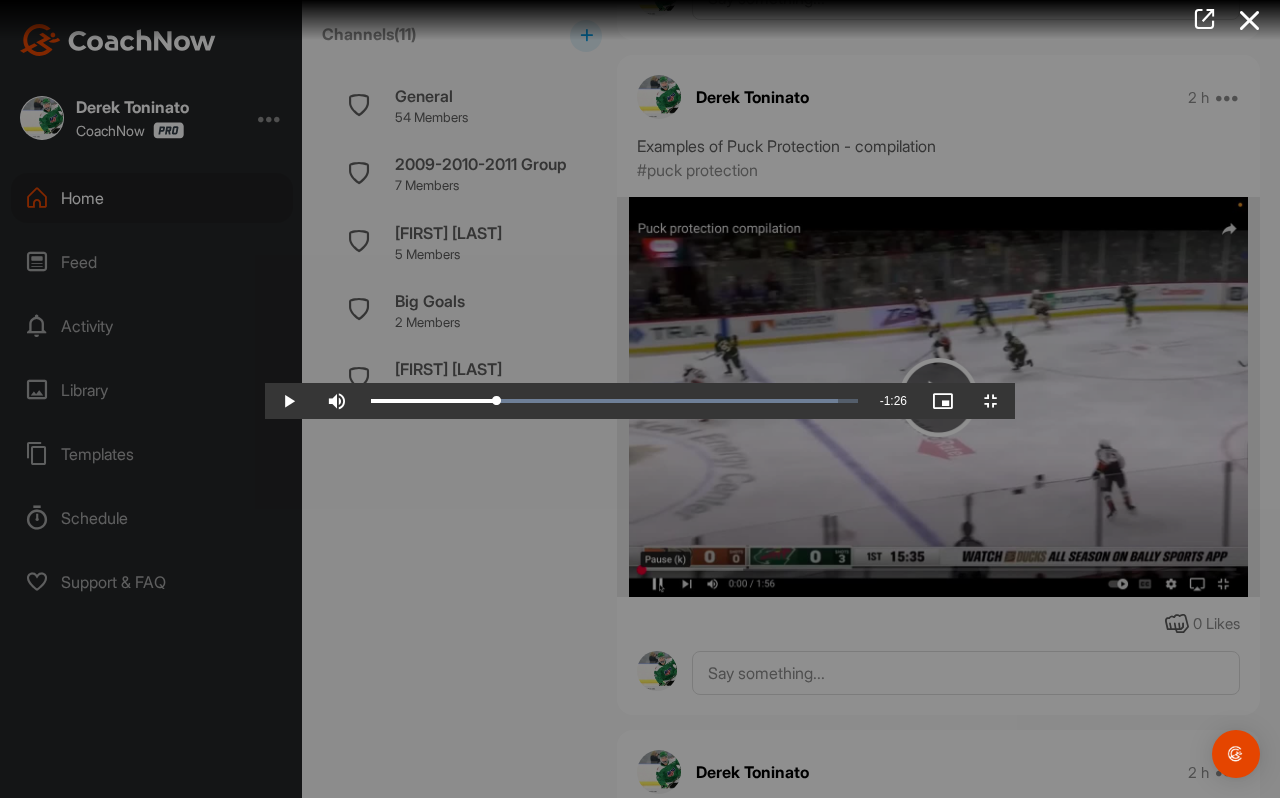 click at bounding box center (640, 399) 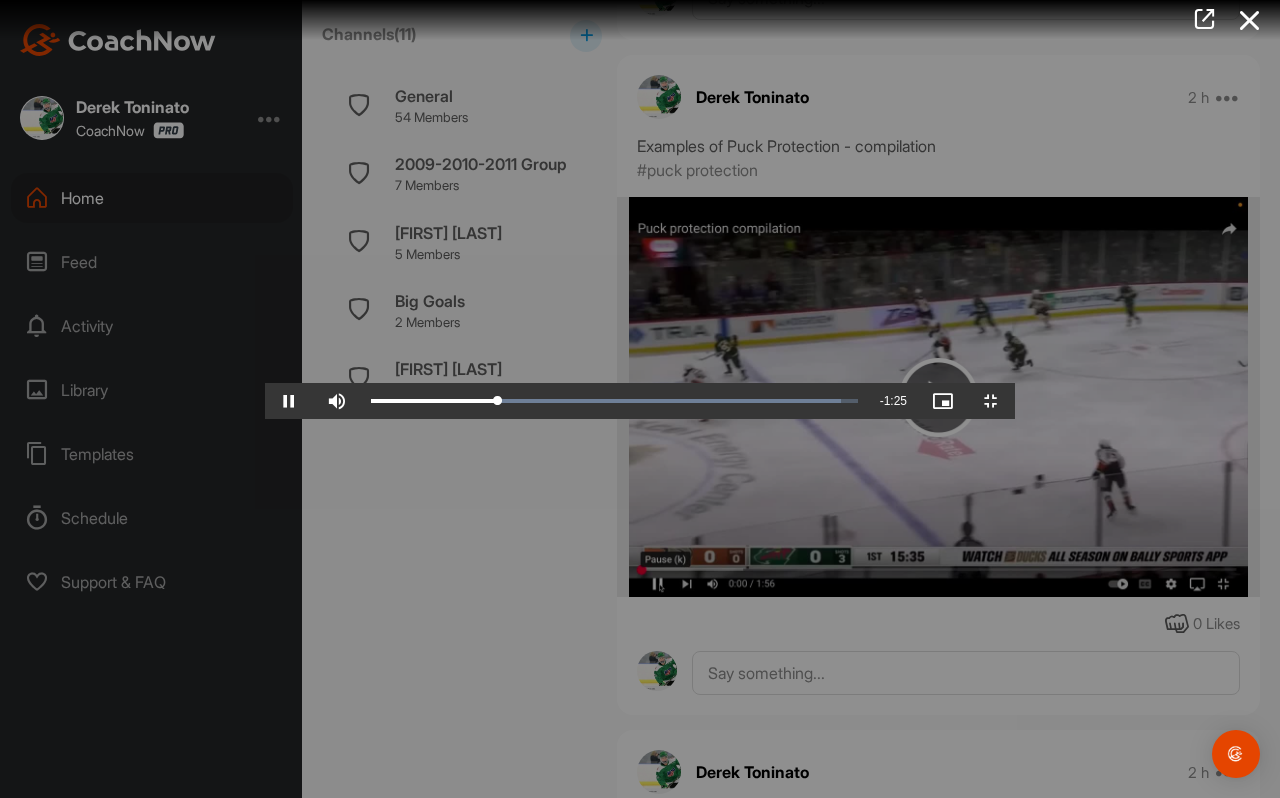 click at bounding box center [640, 399] 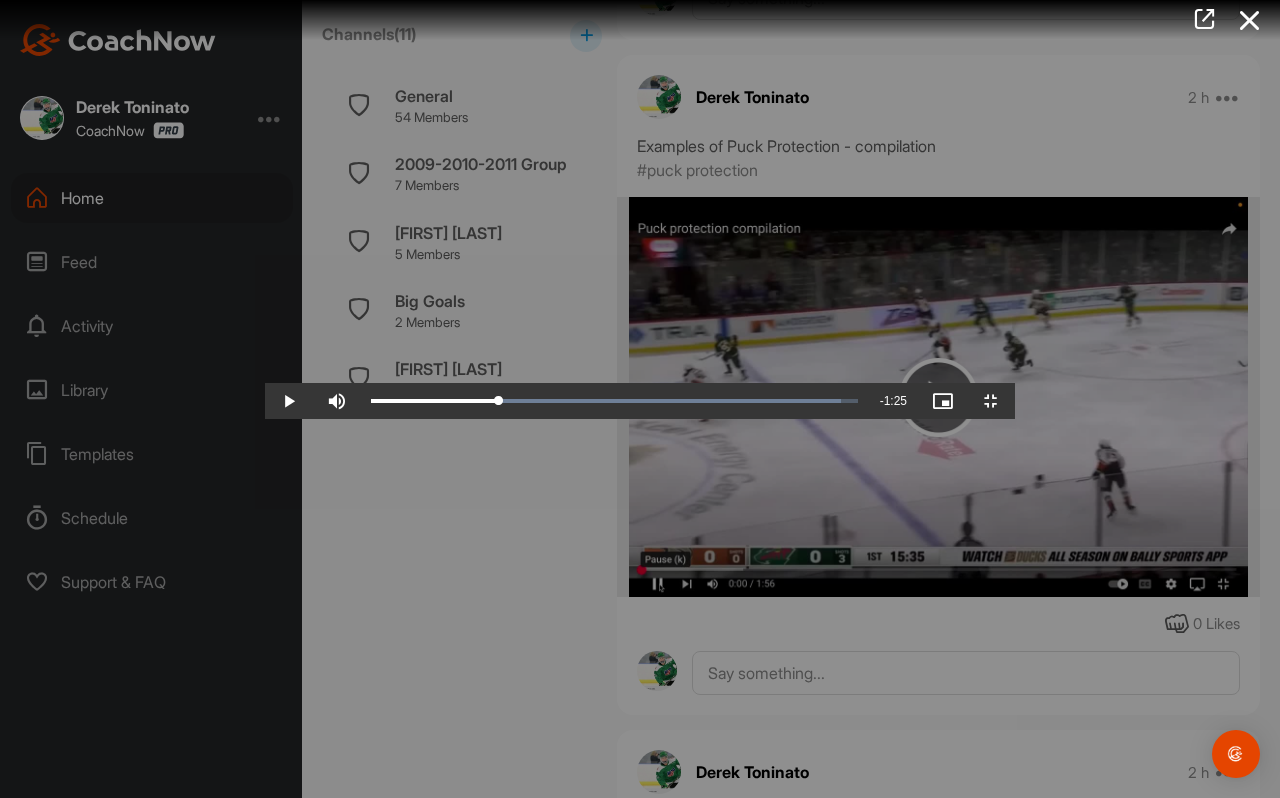 click at bounding box center [640, 399] 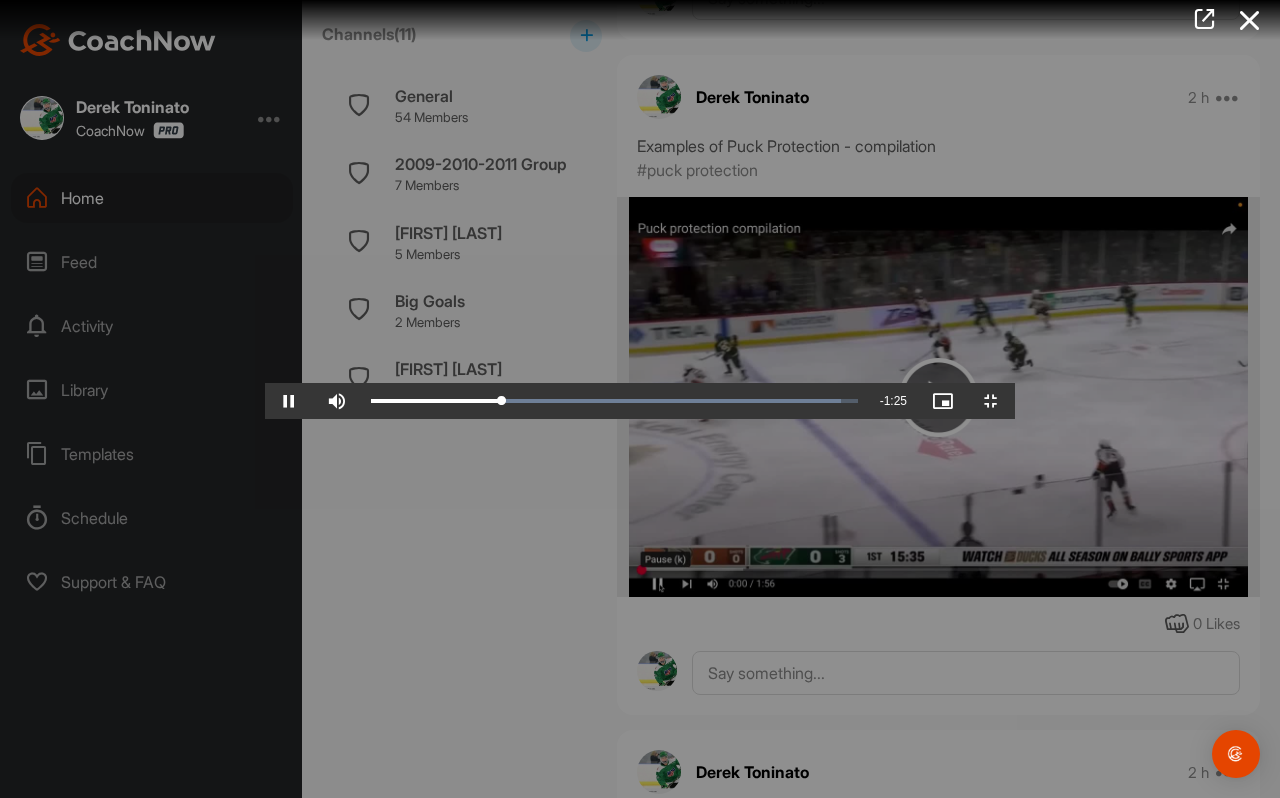 click at bounding box center (640, 399) 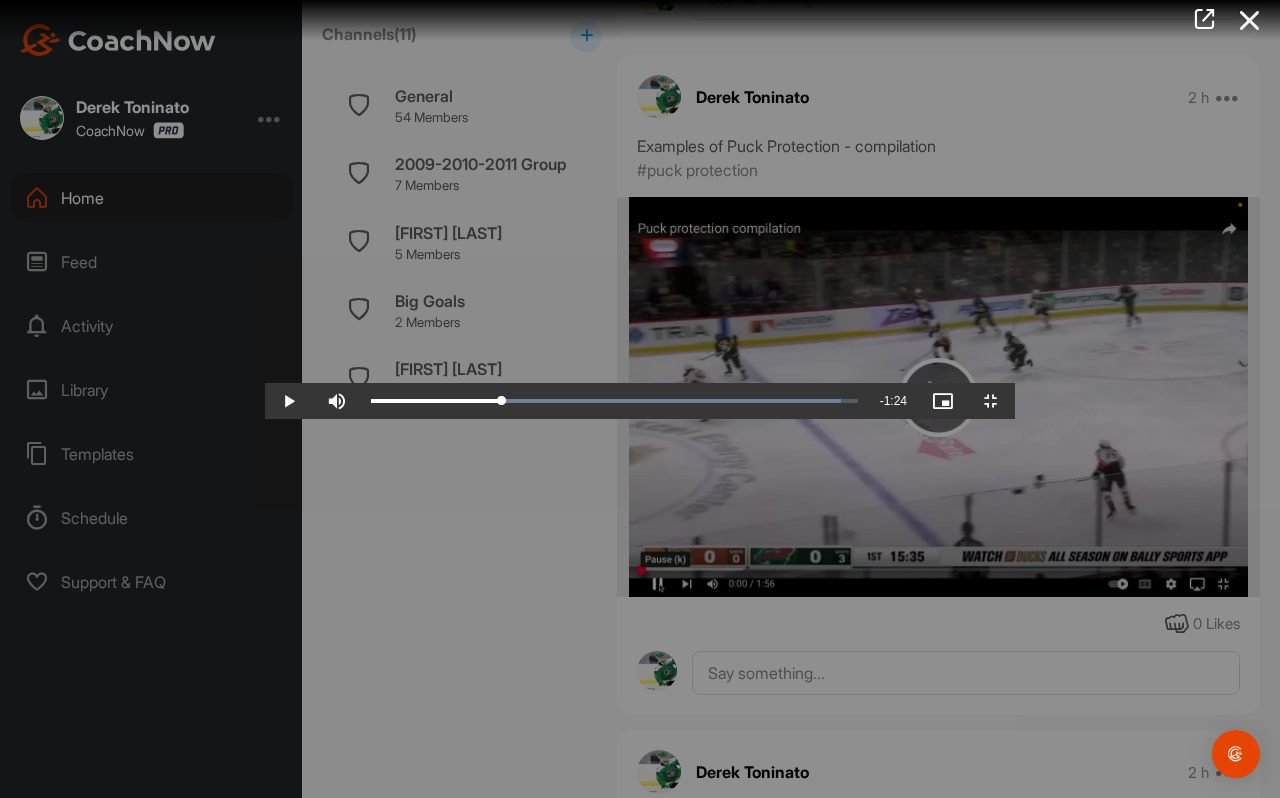 click at bounding box center [640, 399] 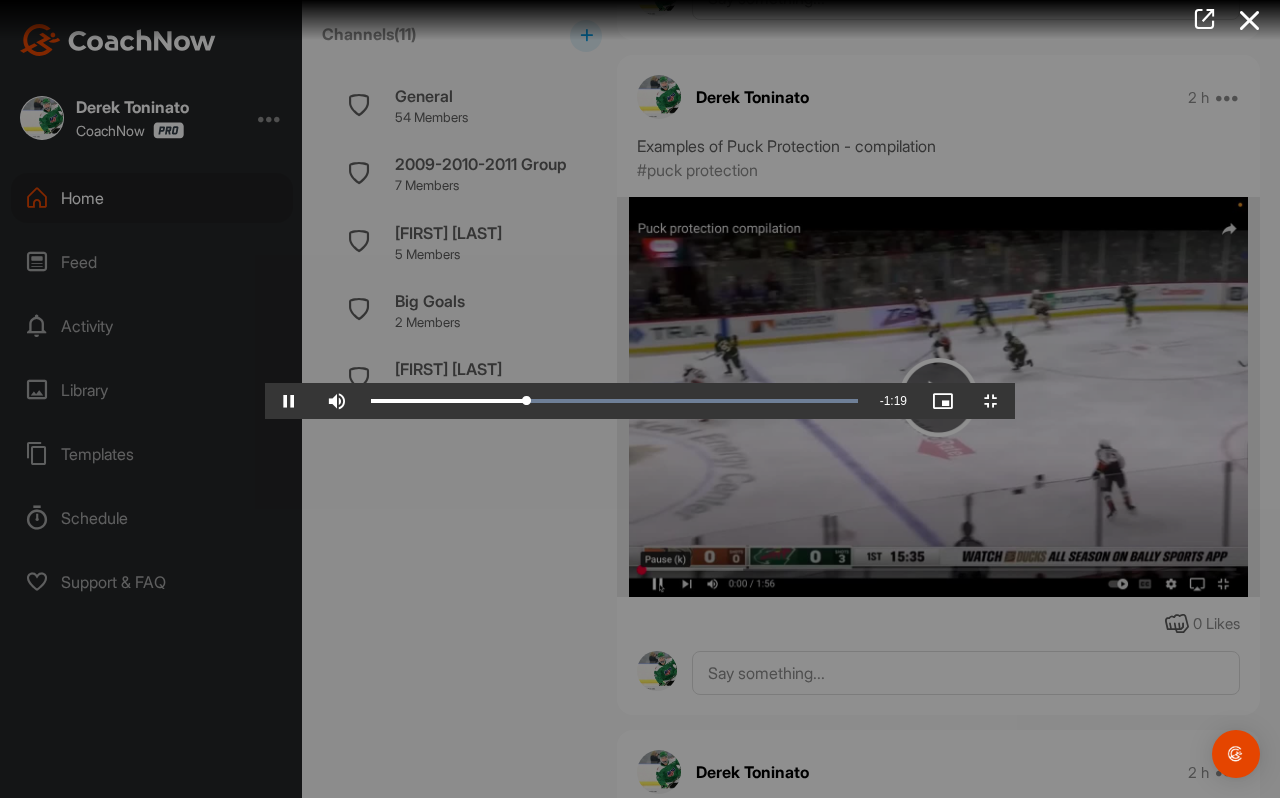 click at bounding box center (640, 399) 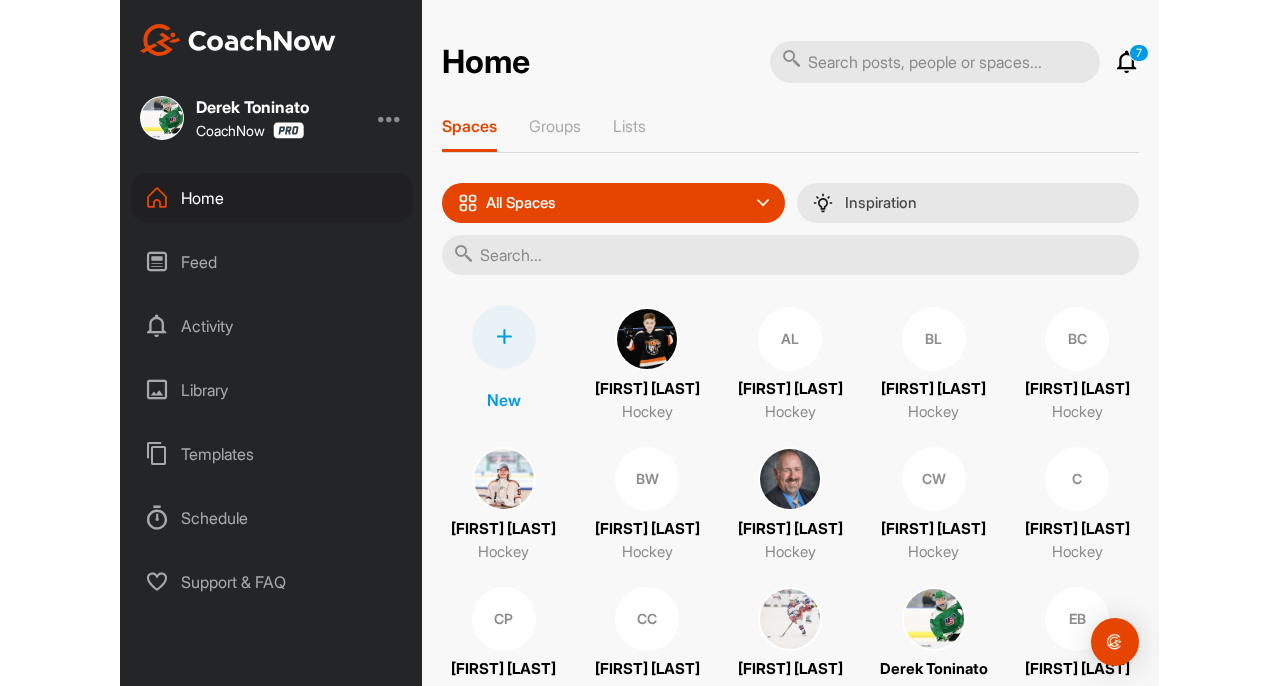 scroll, scrollTop: 0, scrollLeft: 0, axis: both 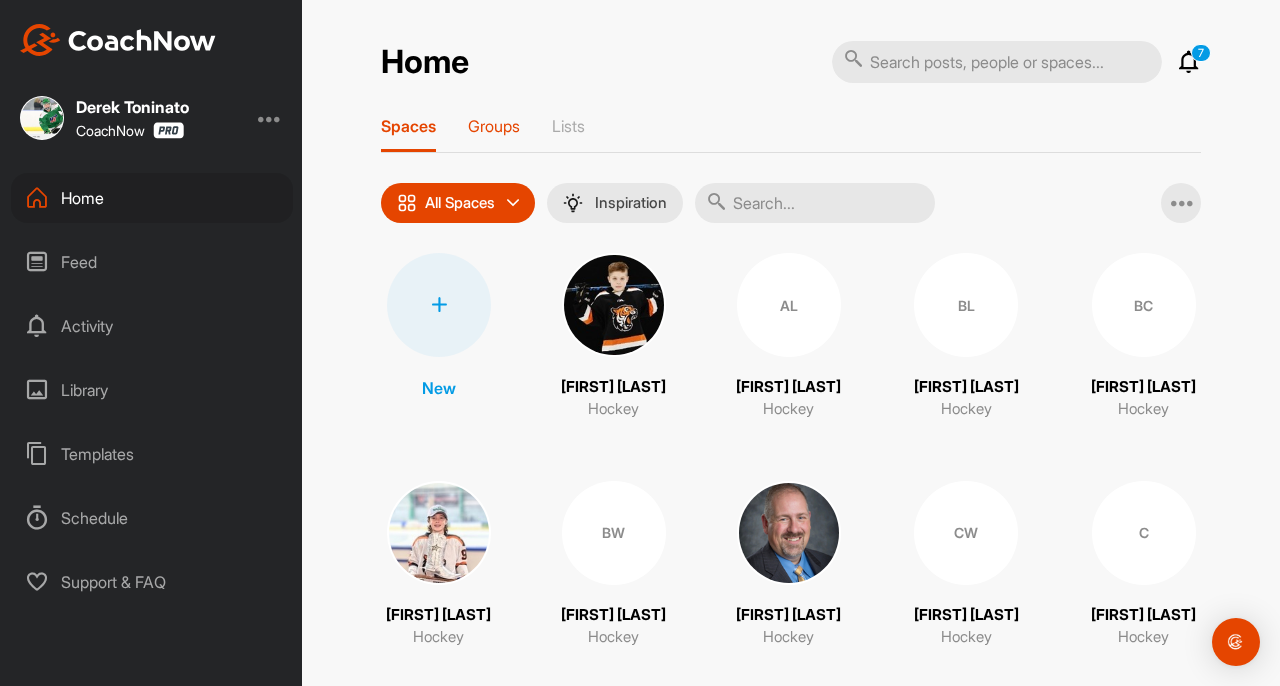 click on "Groups" at bounding box center (494, 126) 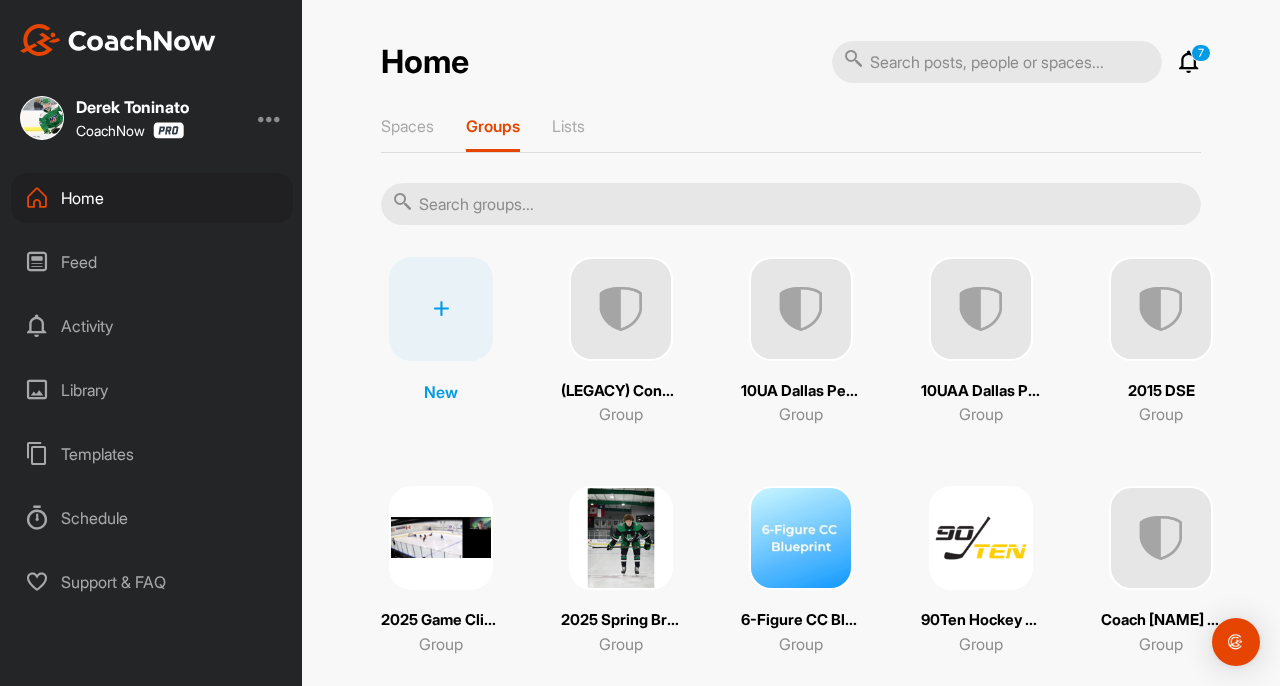 click at bounding box center [981, 538] 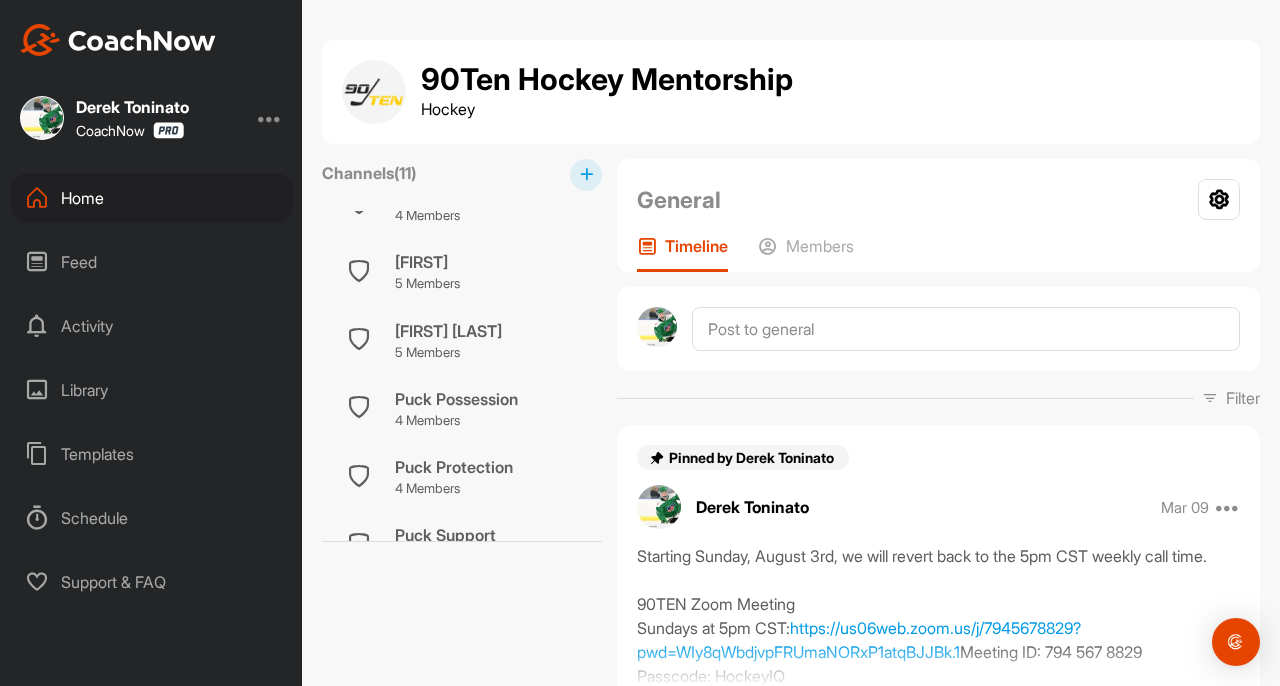scroll, scrollTop: 429, scrollLeft: 0, axis: vertical 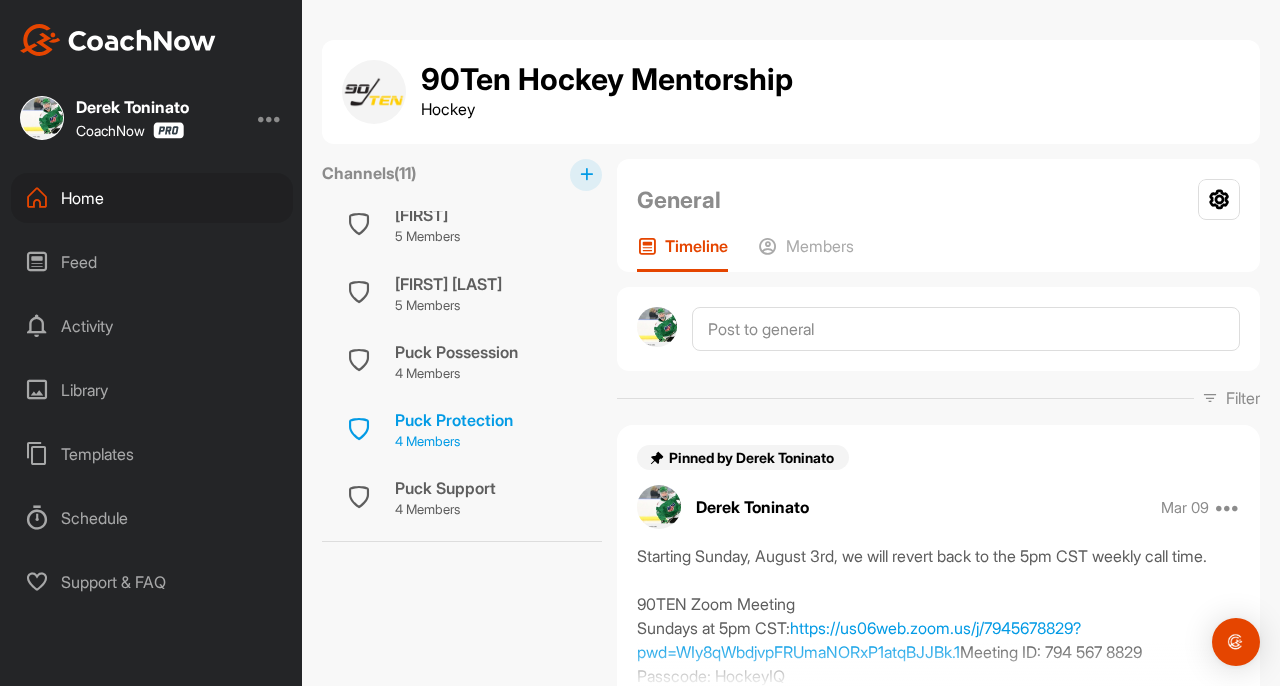 click on "Puck Protection" at bounding box center (454, 420) 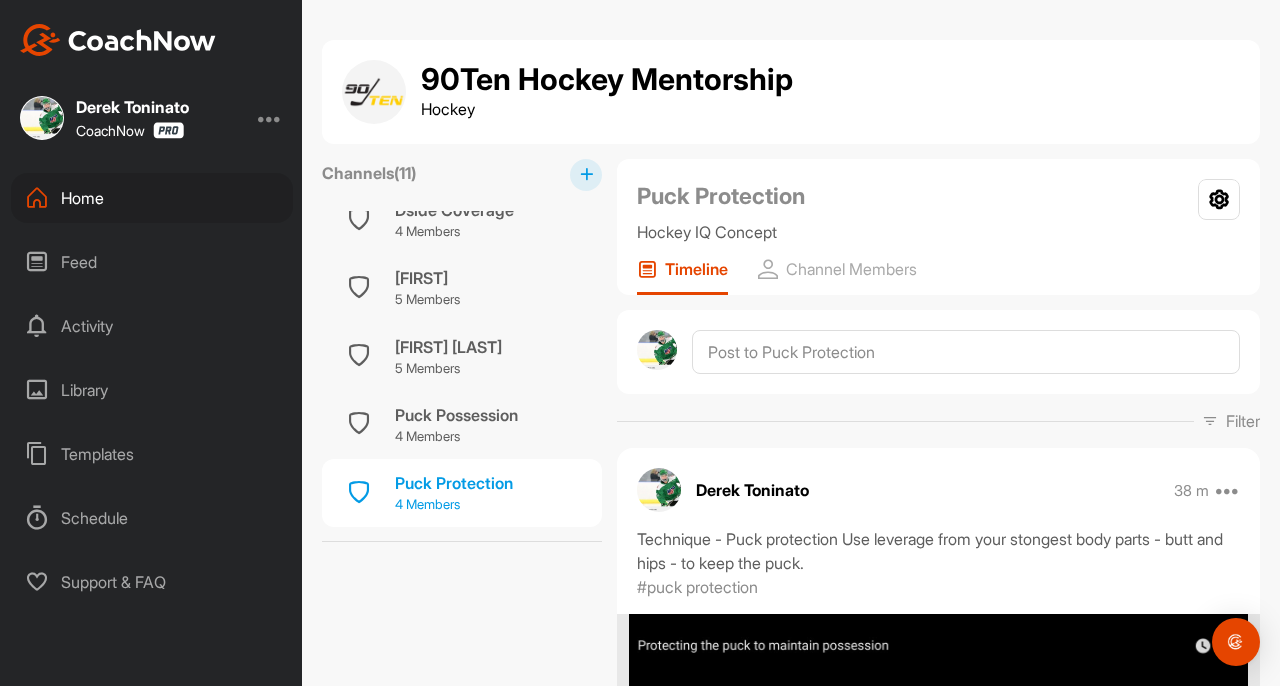 scroll, scrollTop: 369, scrollLeft: 0, axis: vertical 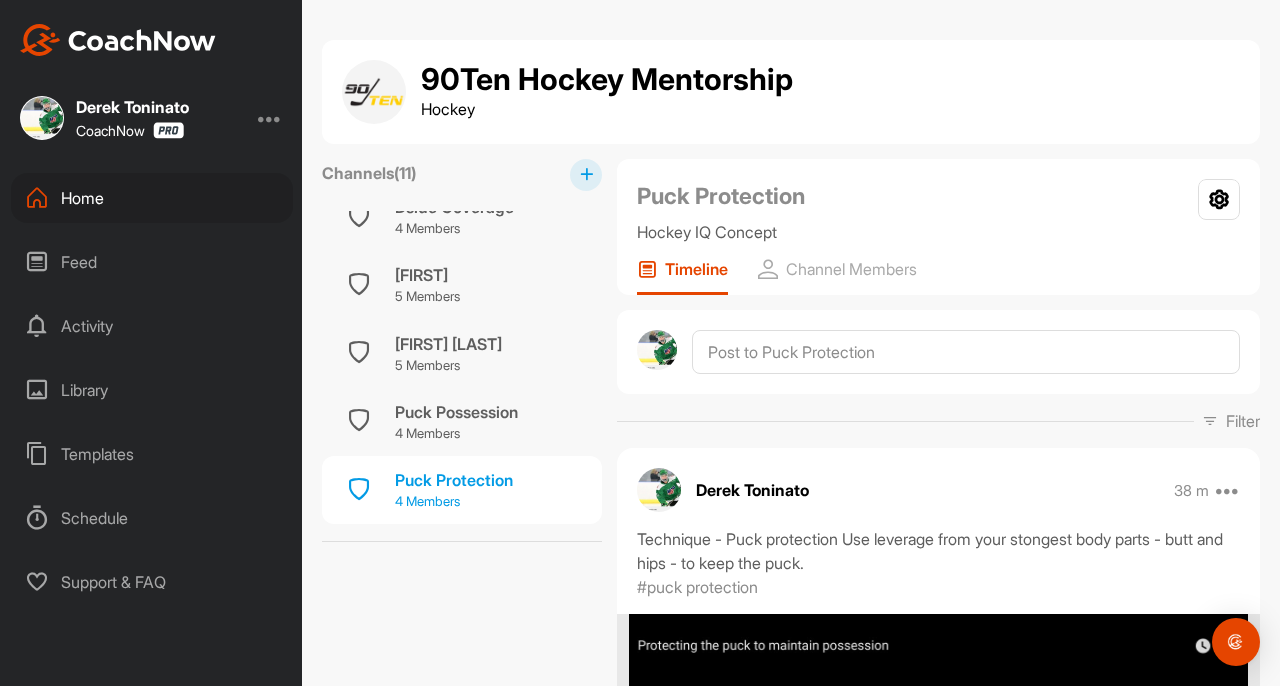 click on "Puck Protection" at bounding box center [454, 480] 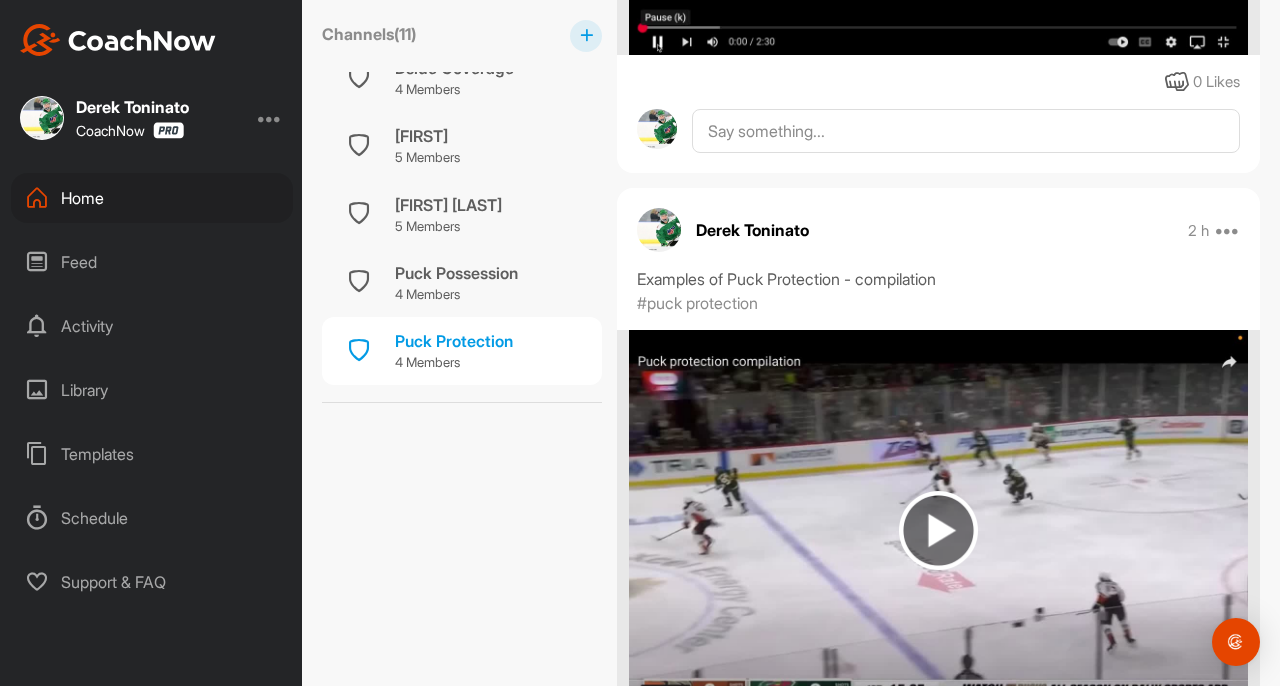 scroll, scrollTop: 1020, scrollLeft: 0, axis: vertical 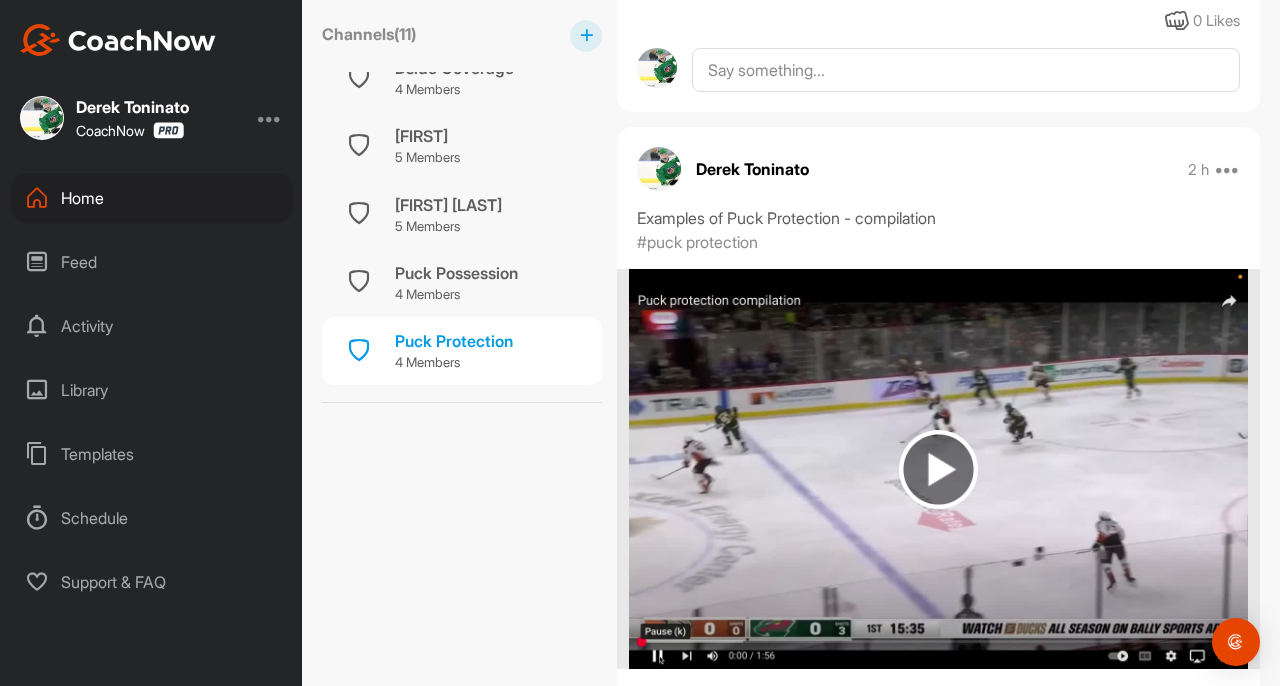 click at bounding box center [938, 469] 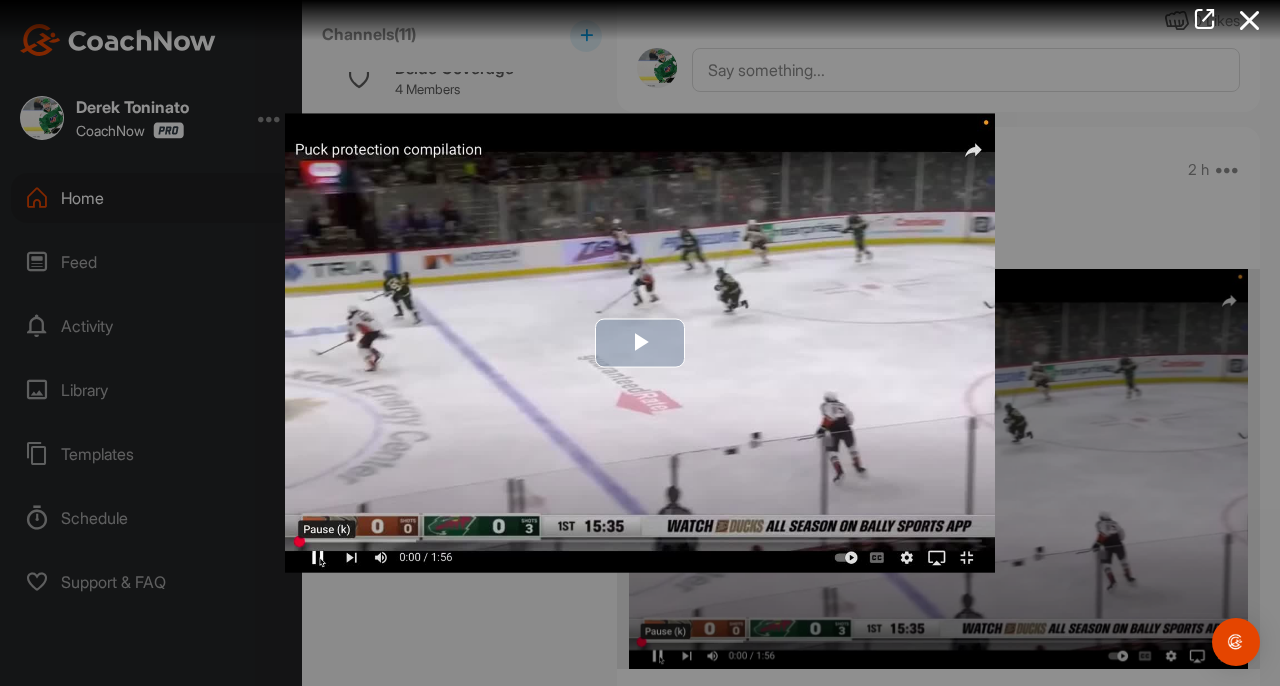 click at bounding box center [640, 343] 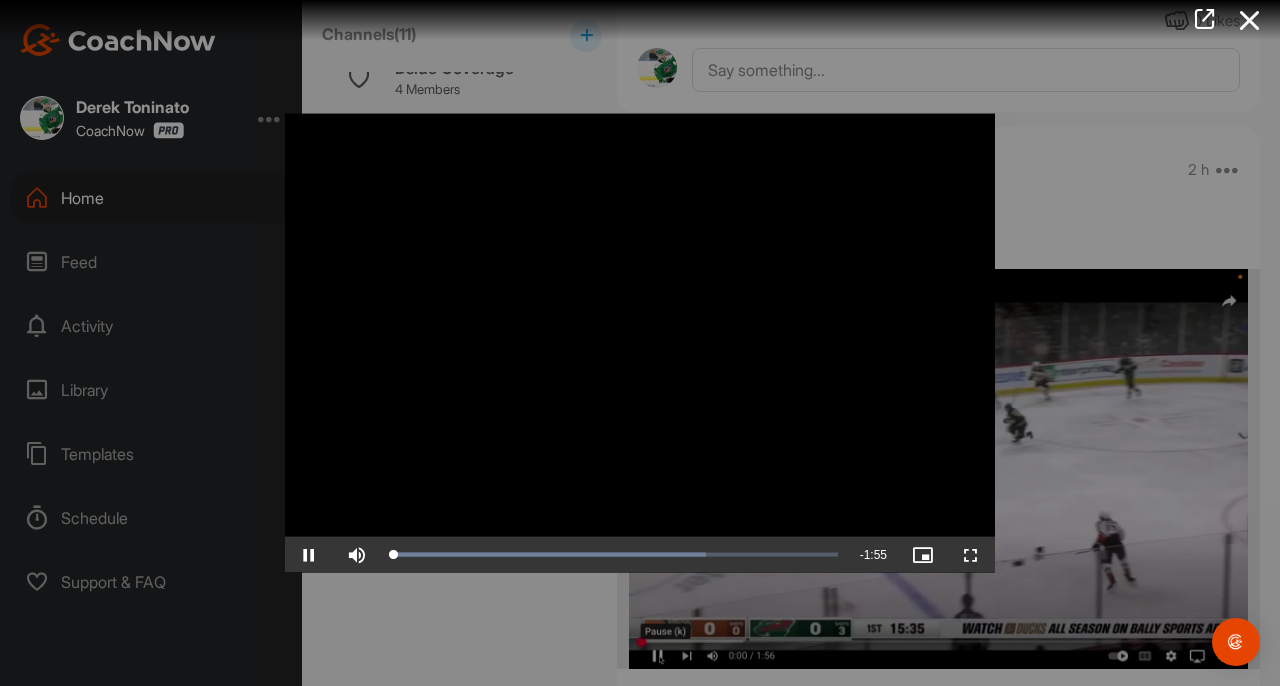 click at bounding box center (971, 554) 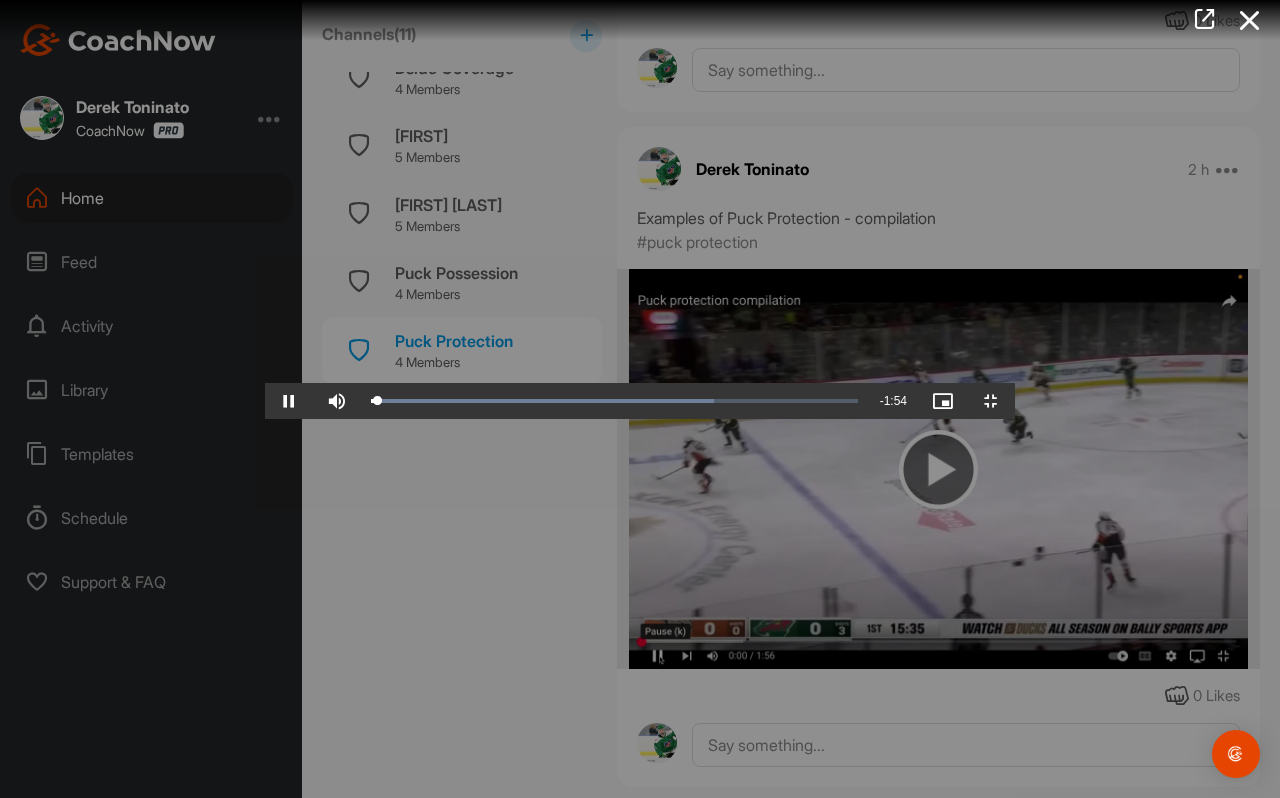 click at bounding box center [640, 399] 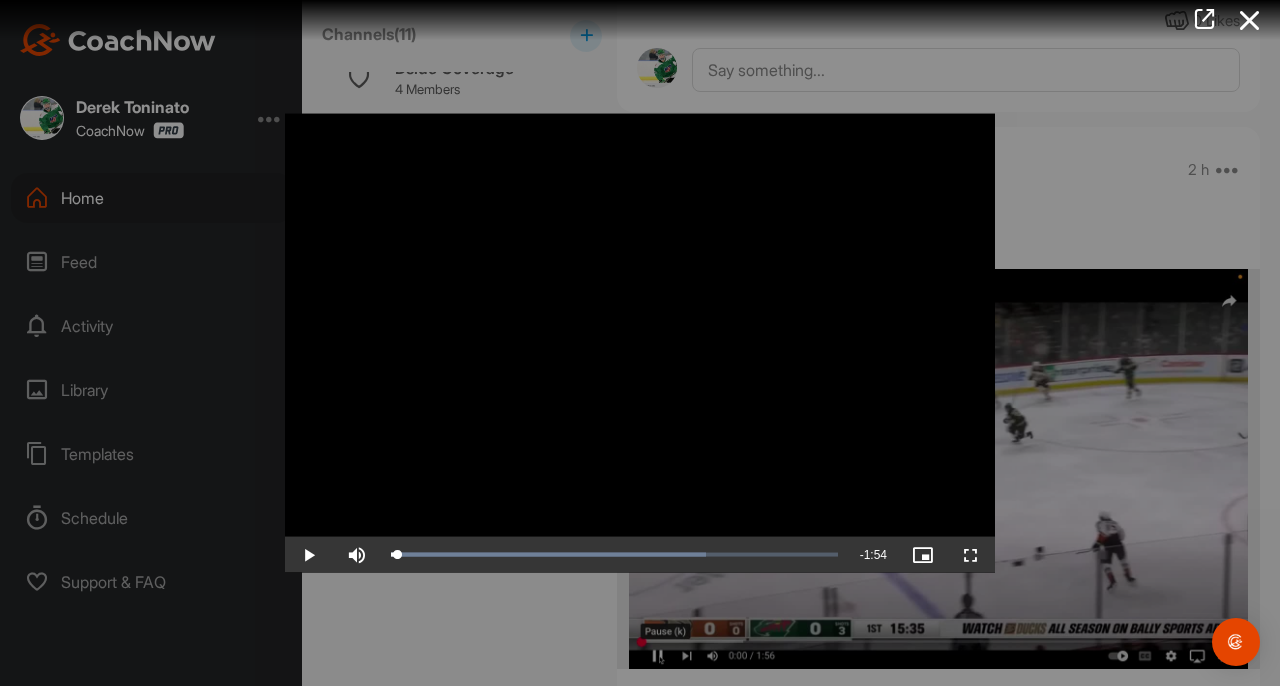 click at bounding box center (971, 554) 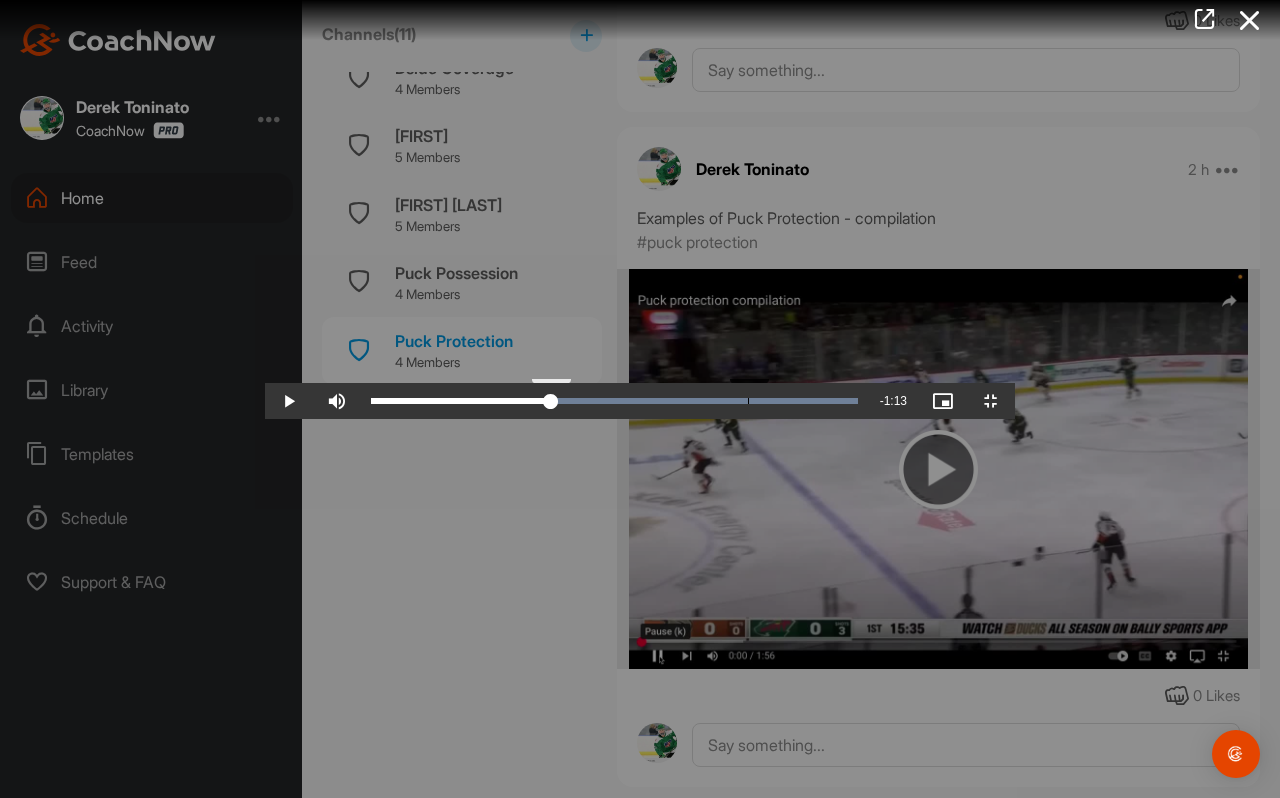 drag, startPoint x: 126, startPoint y: 776, endPoint x: 483, endPoint y: 763, distance: 357.2366 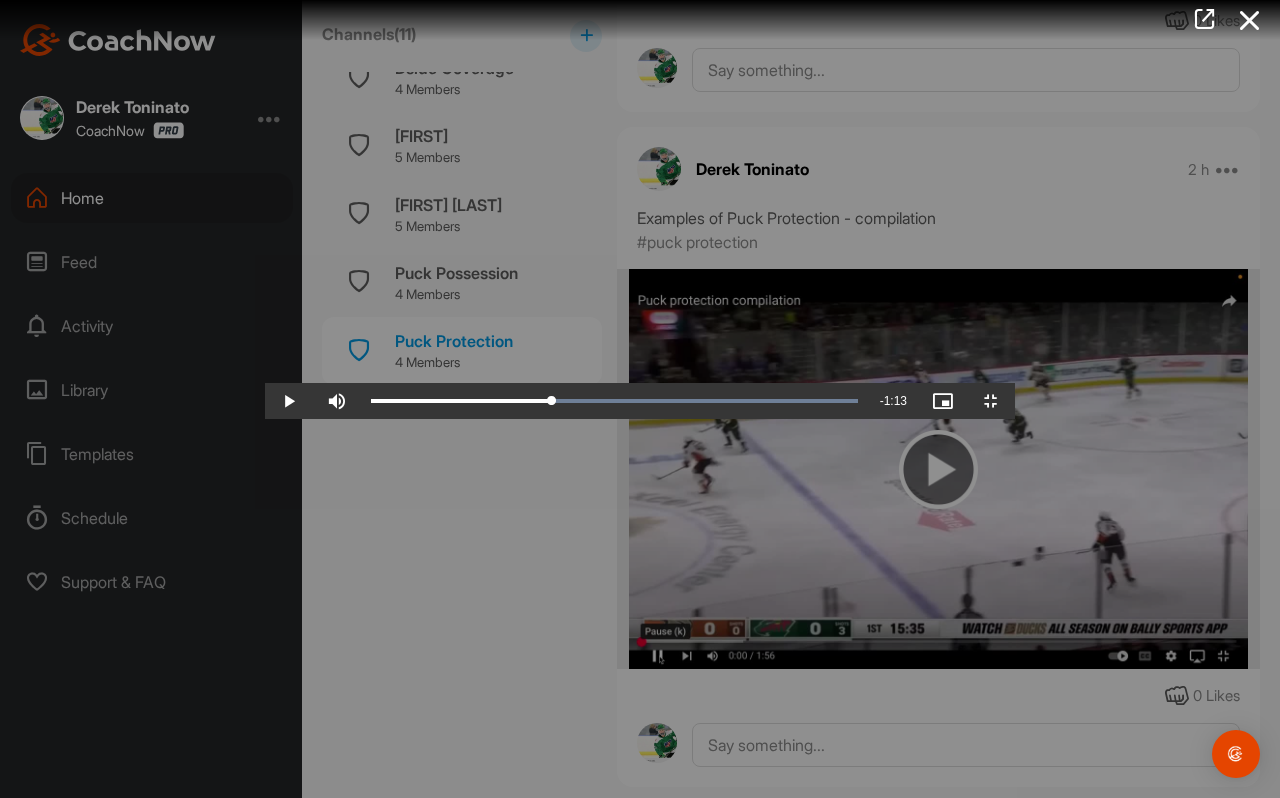 click at bounding box center [640, 399] 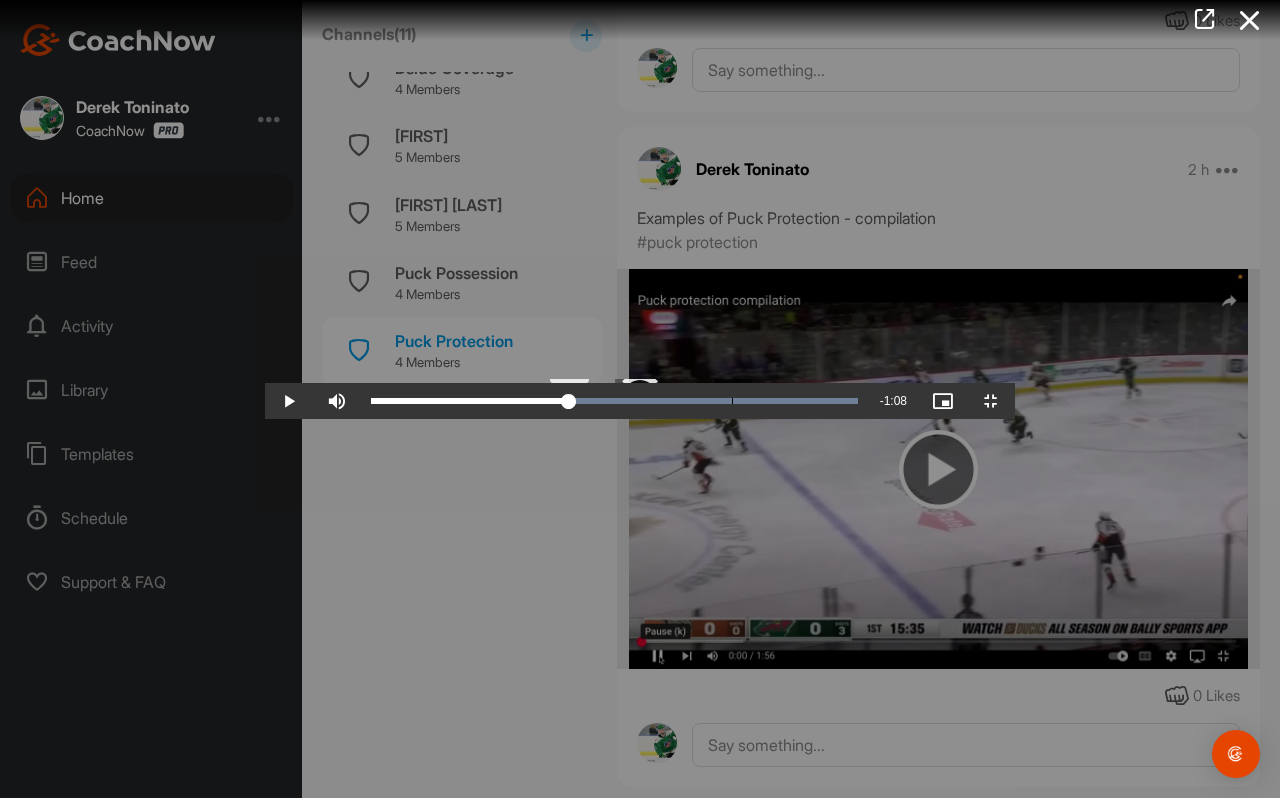 click on "Loaded :  100.00% 0:41 0:47" at bounding box center [614, 401] 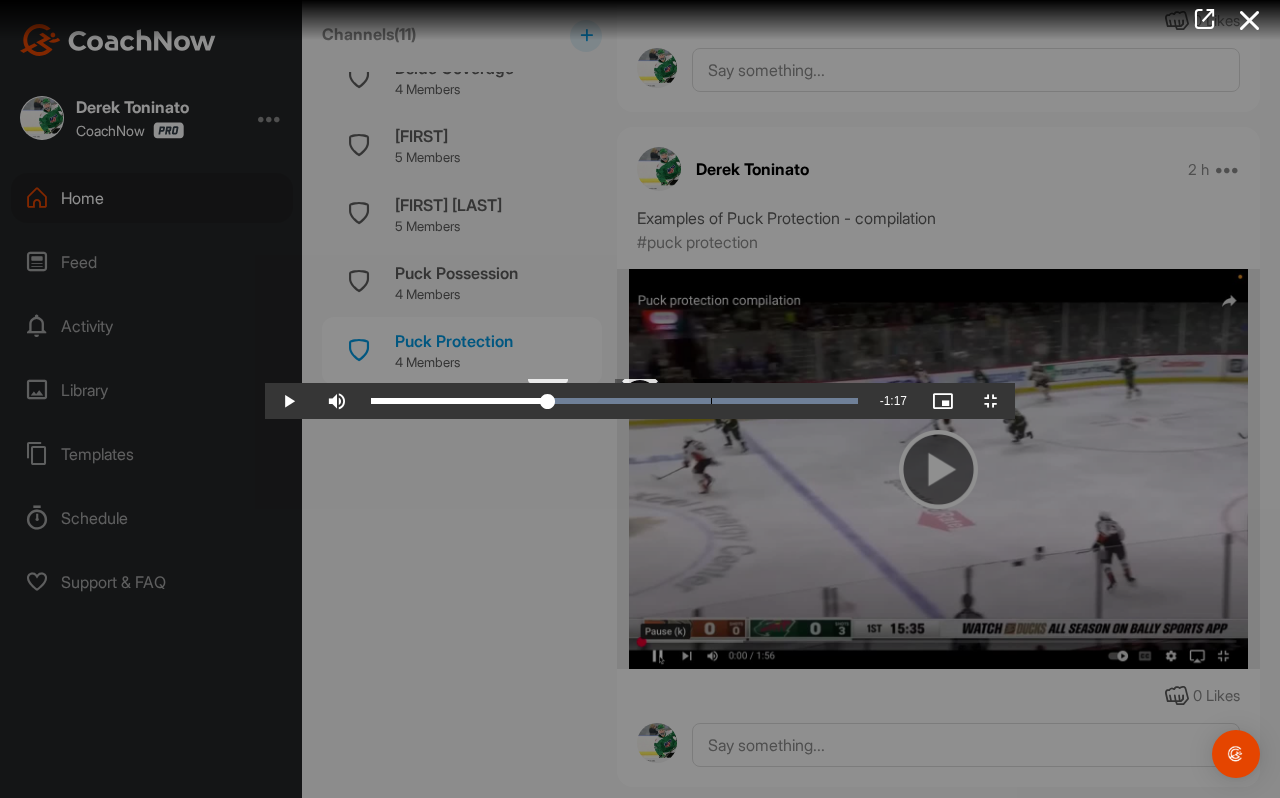 click on "Loaded :  100.00% 0:38 0:42" at bounding box center [614, 401] 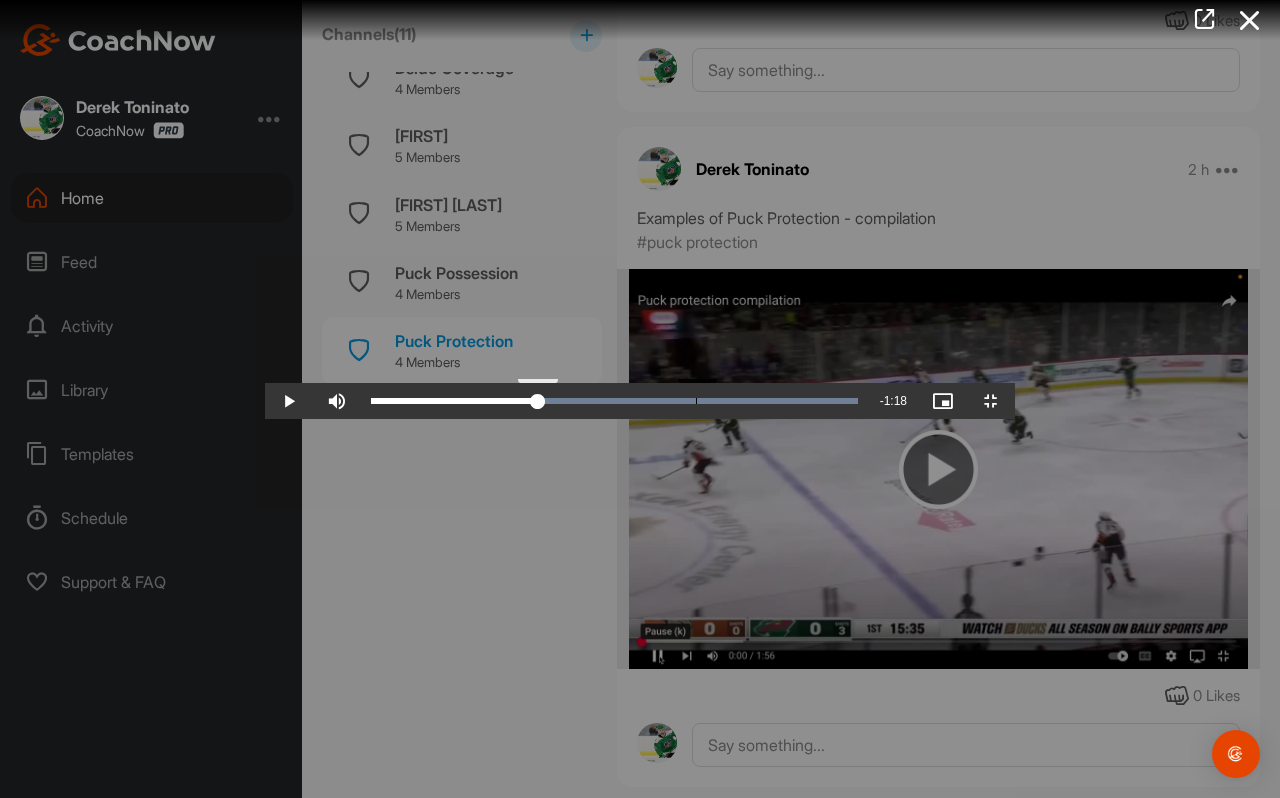 click on "Loaded :  100.00% 0:37 0:39" at bounding box center [614, 401] 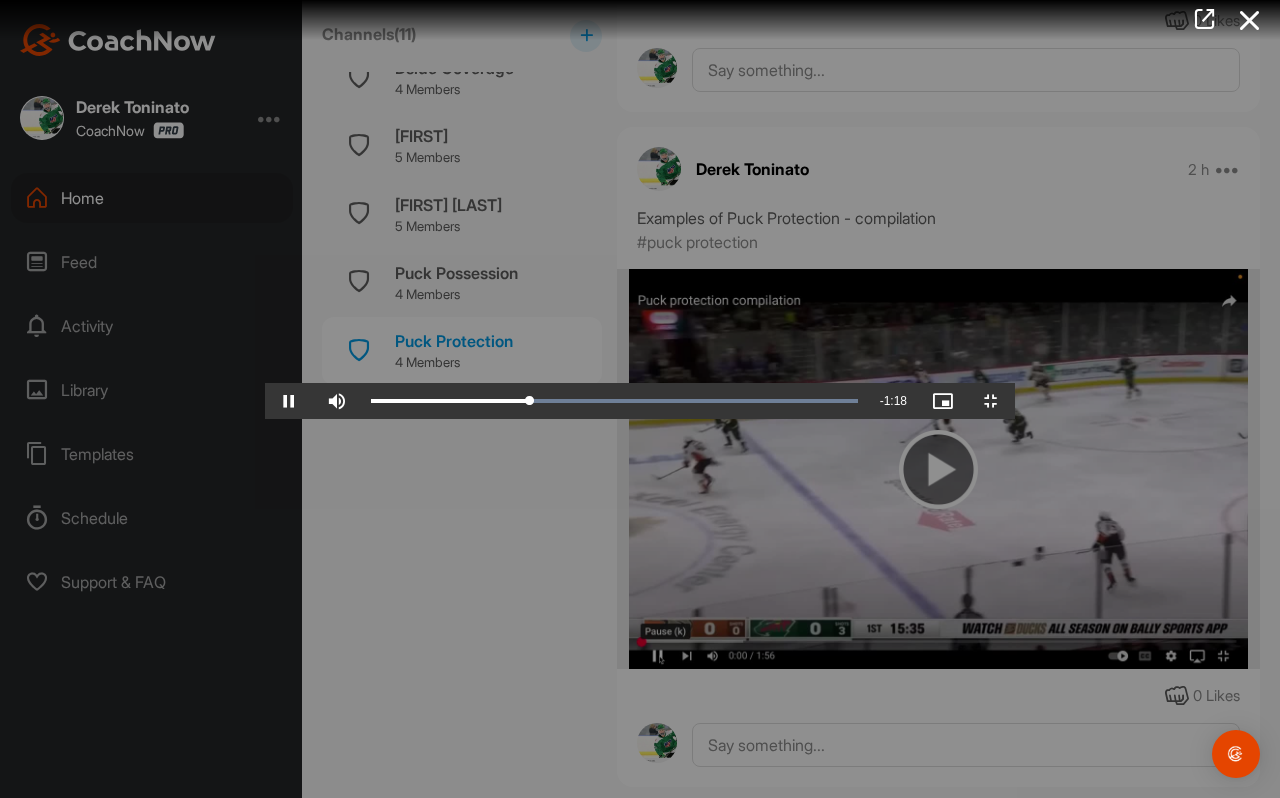 click at bounding box center [640, 399] 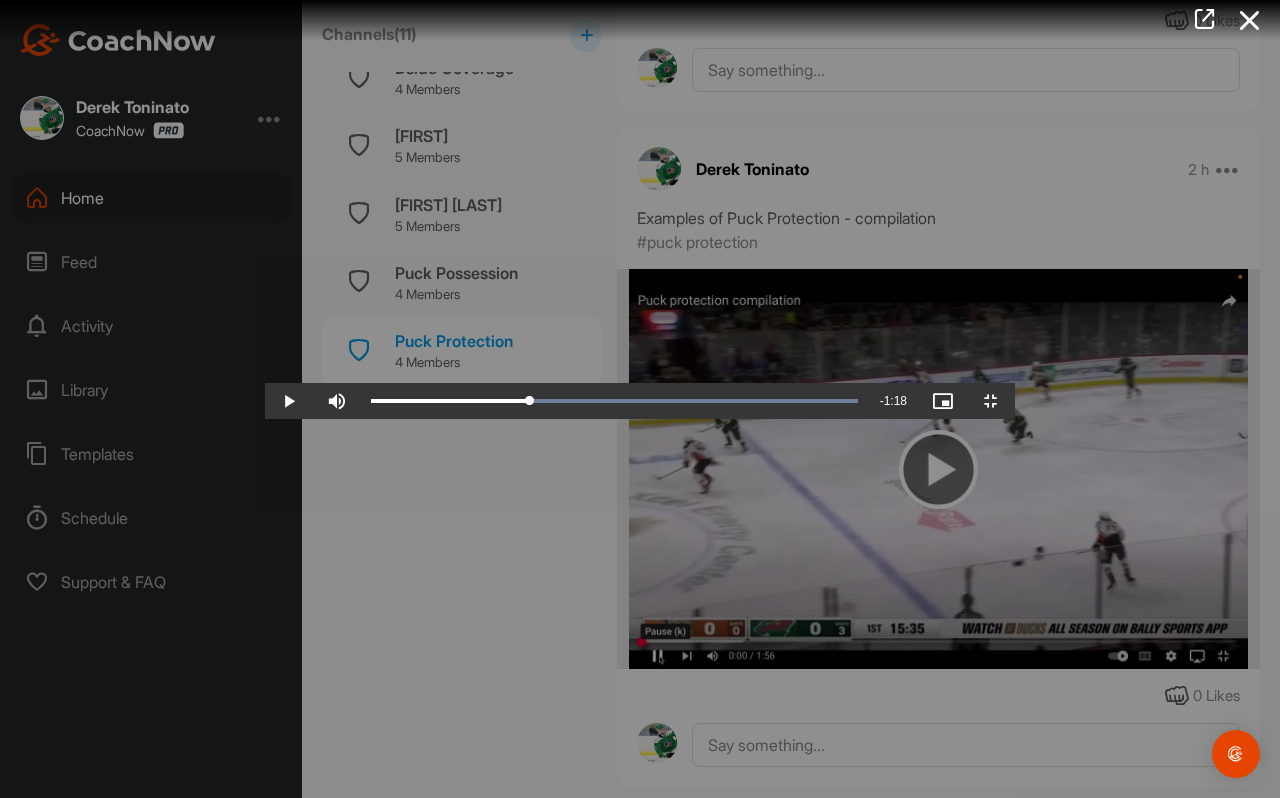 click at bounding box center [640, 399] 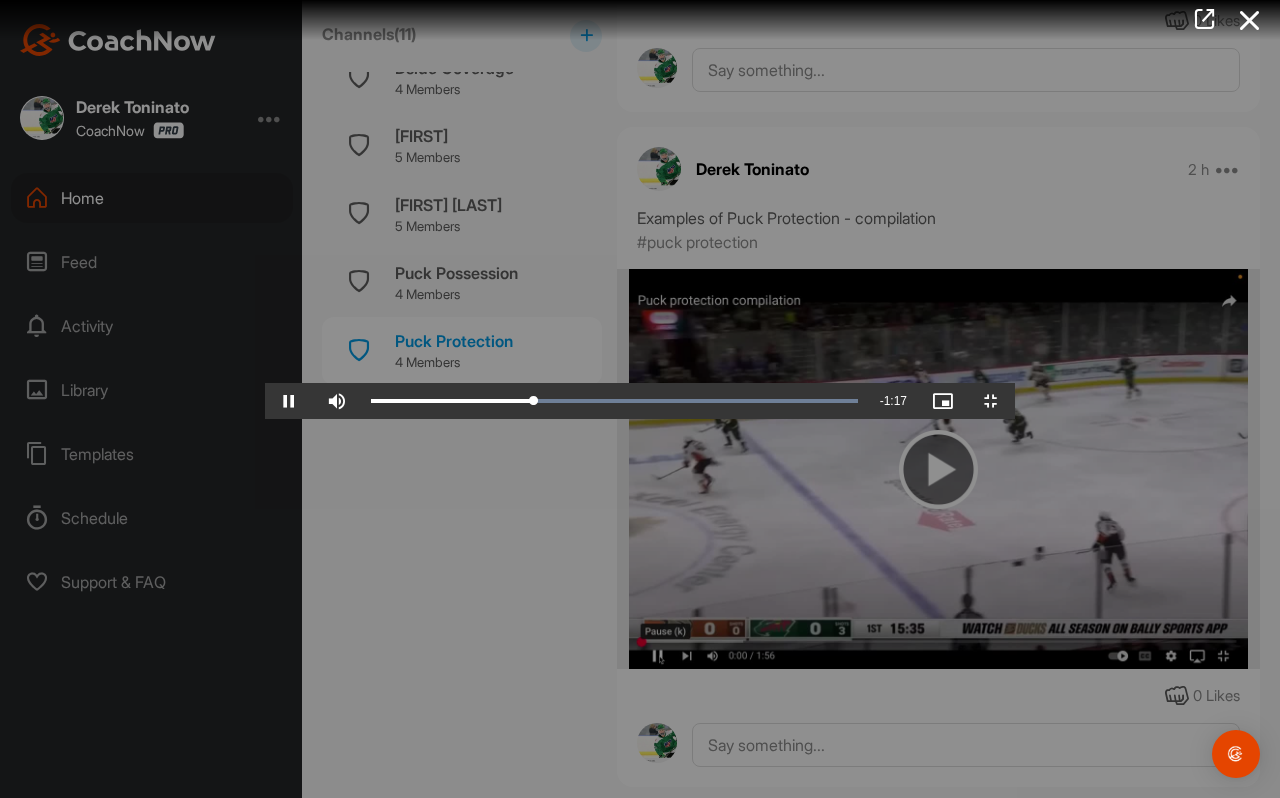 click at bounding box center [640, 399] 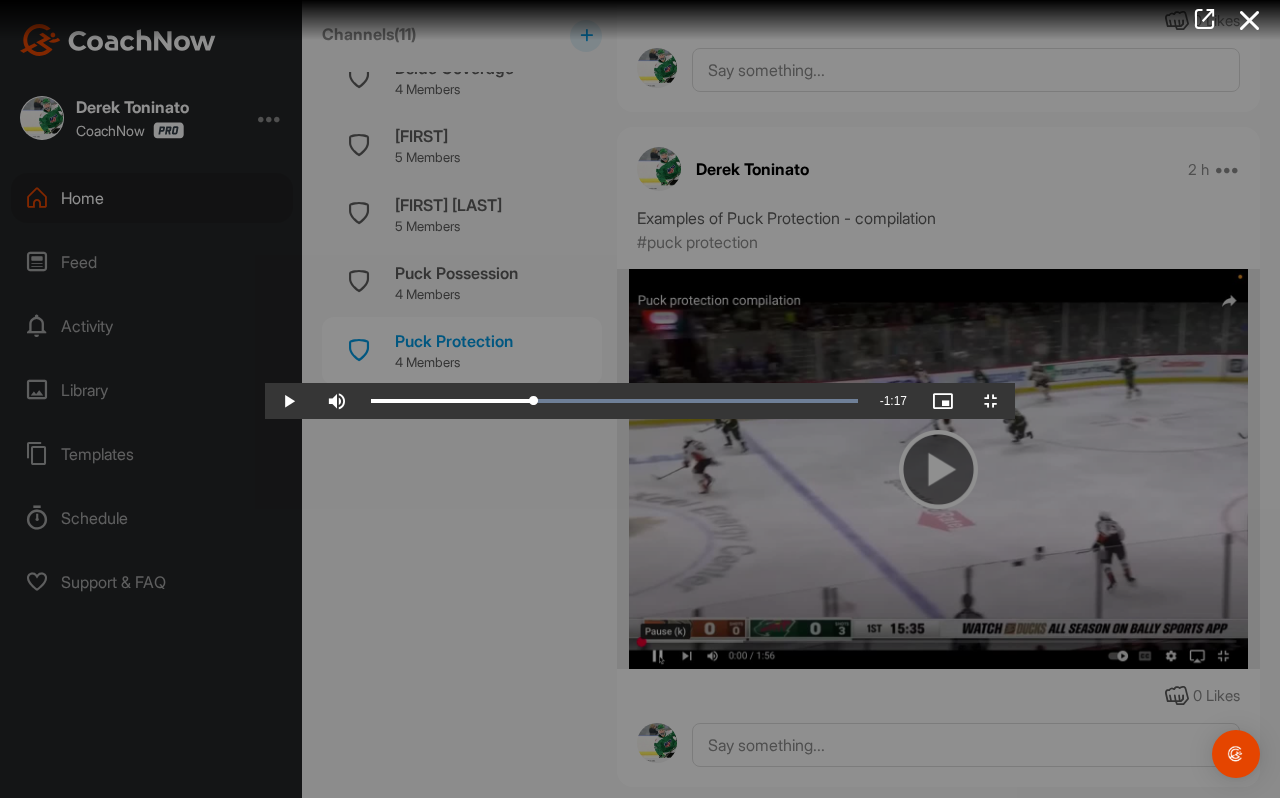 click at bounding box center (640, 399) 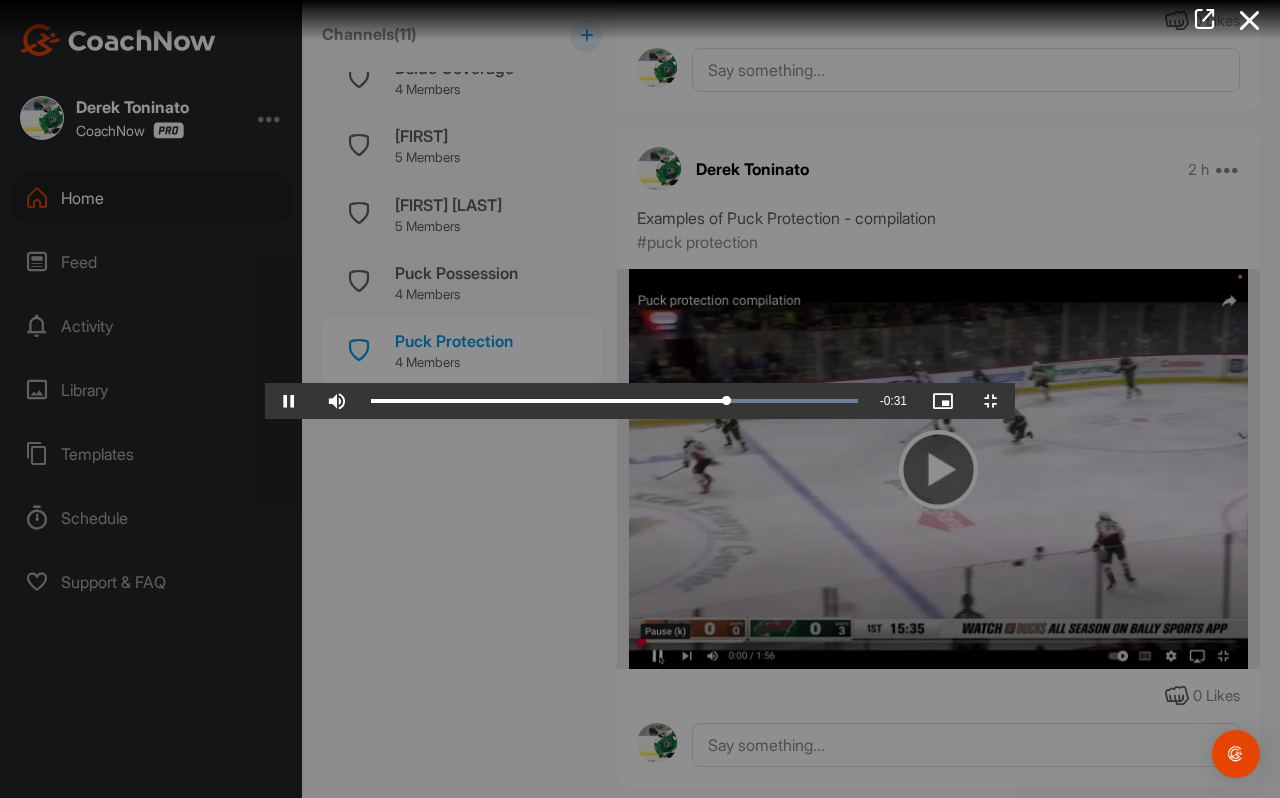 click at bounding box center (640, 399) 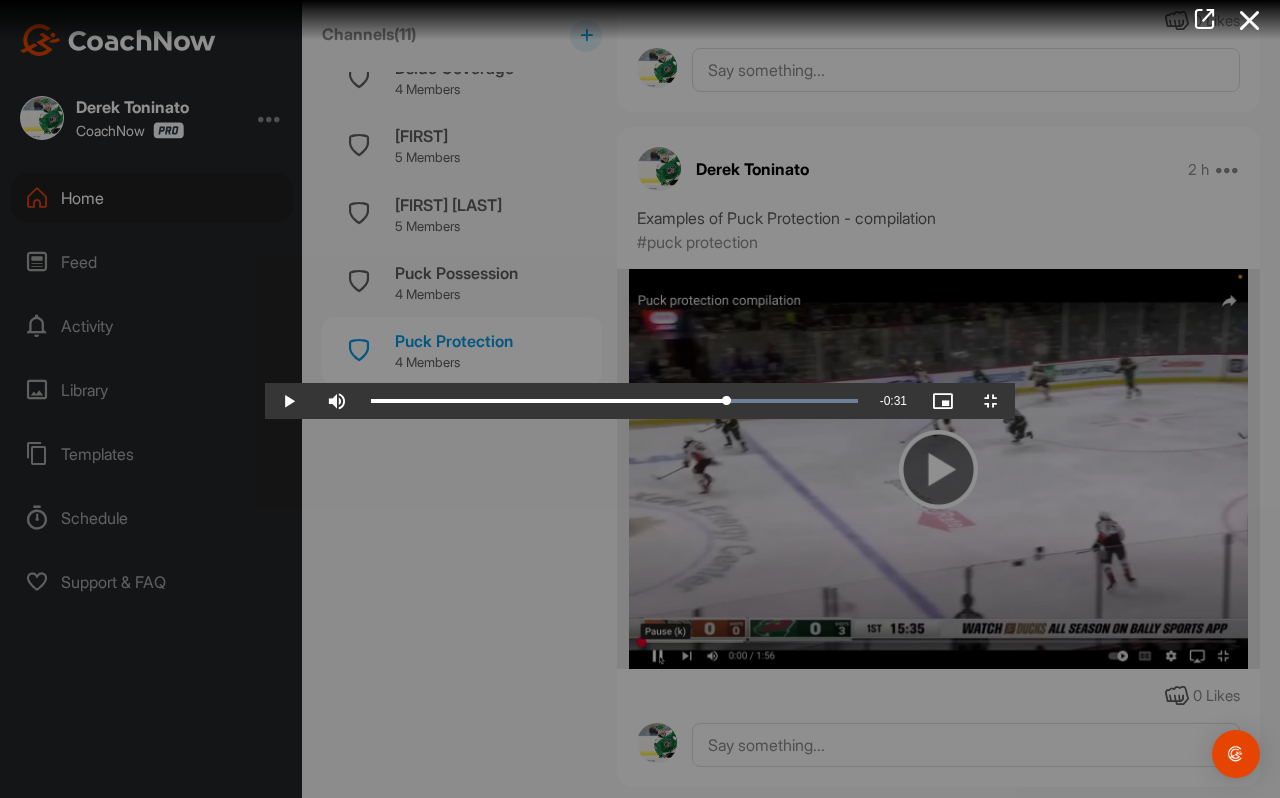 click at bounding box center (640, 399) 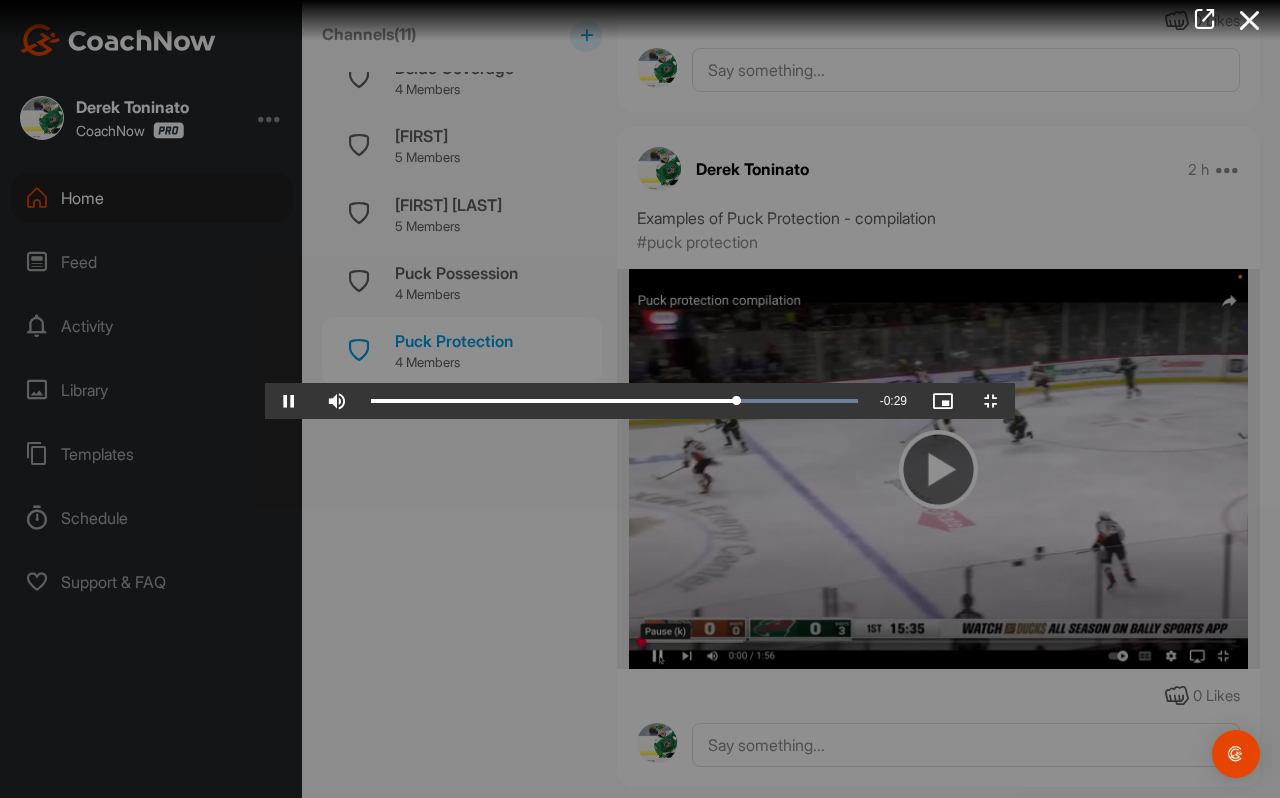 click at bounding box center [640, 399] 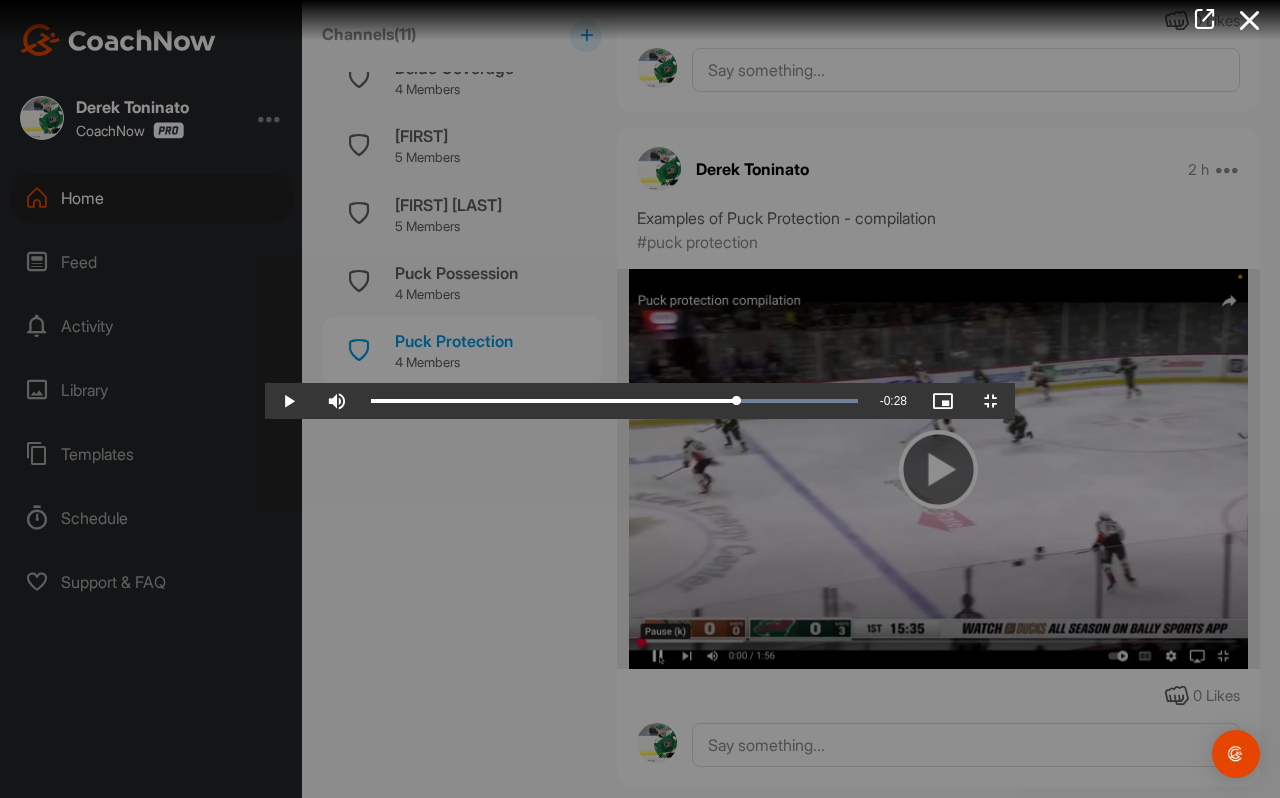 click at bounding box center [640, 399] 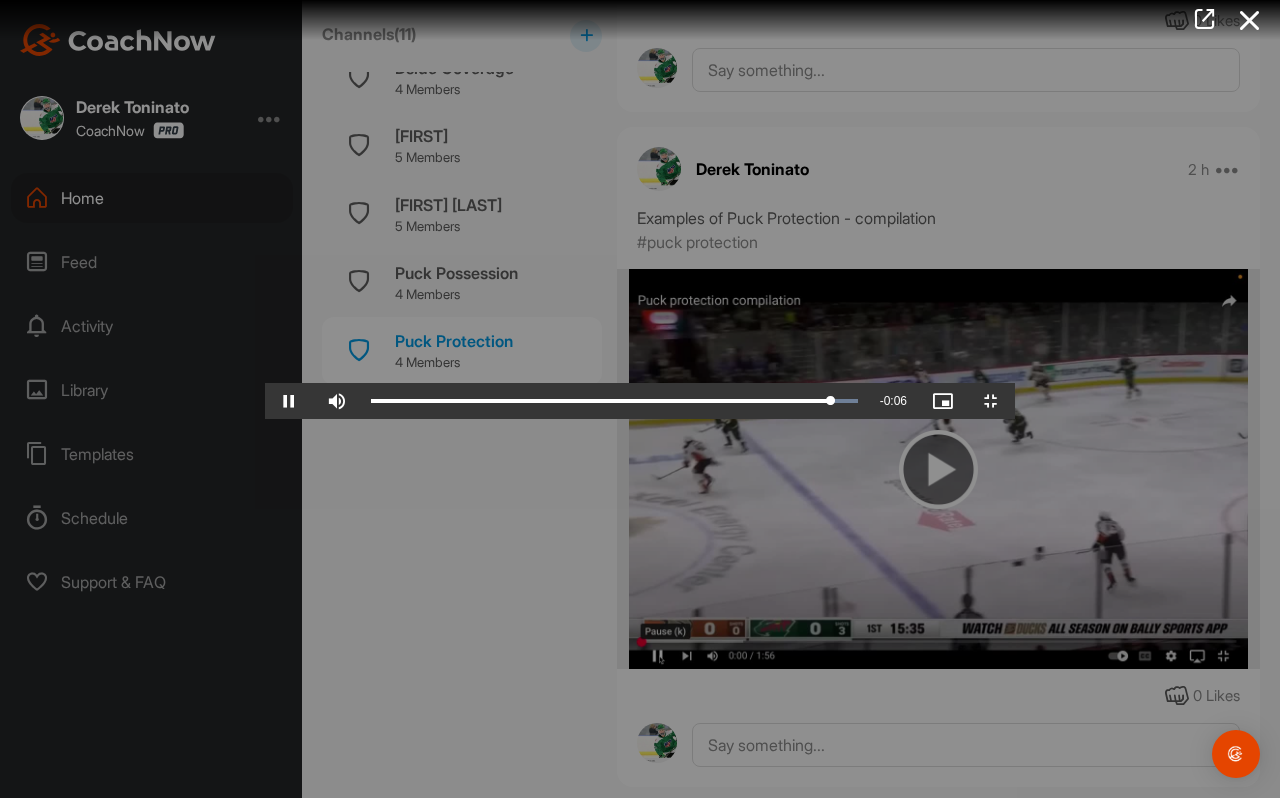 click at bounding box center [640, 399] 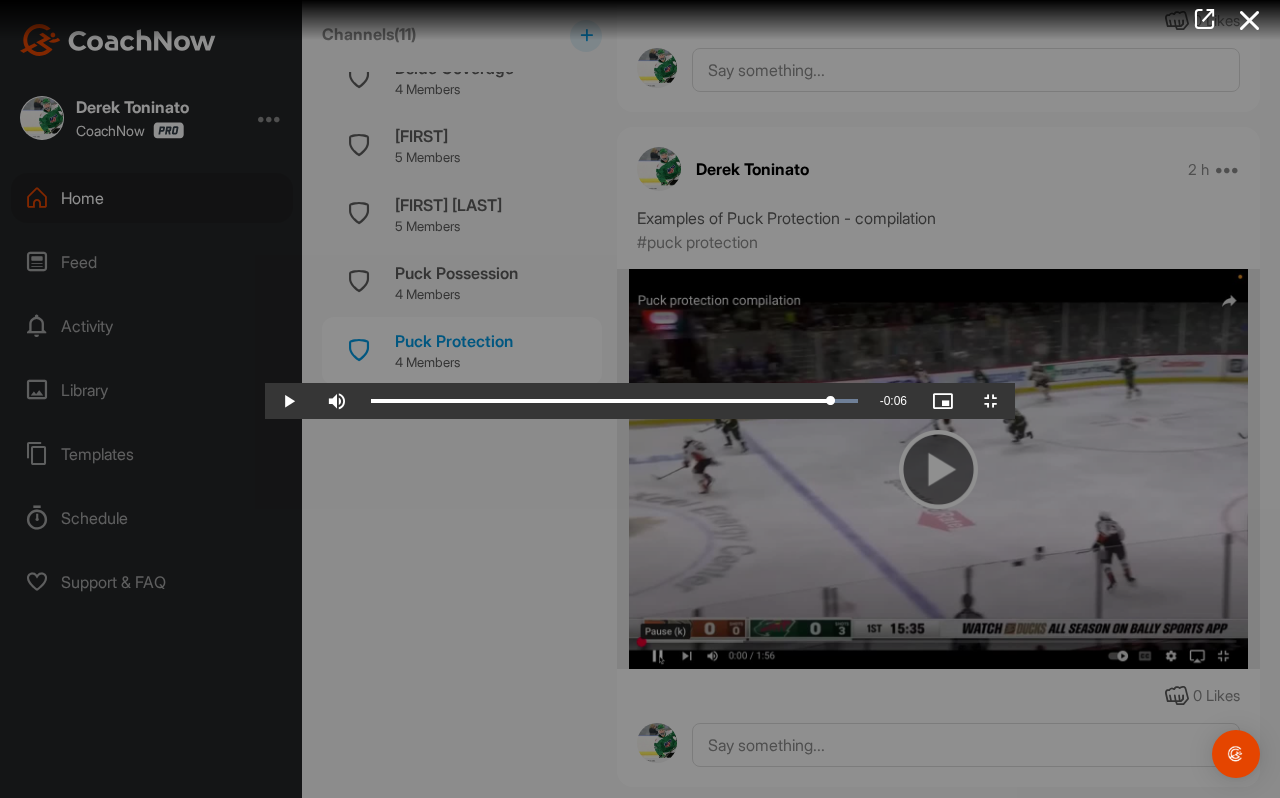 click at bounding box center (640, 399) 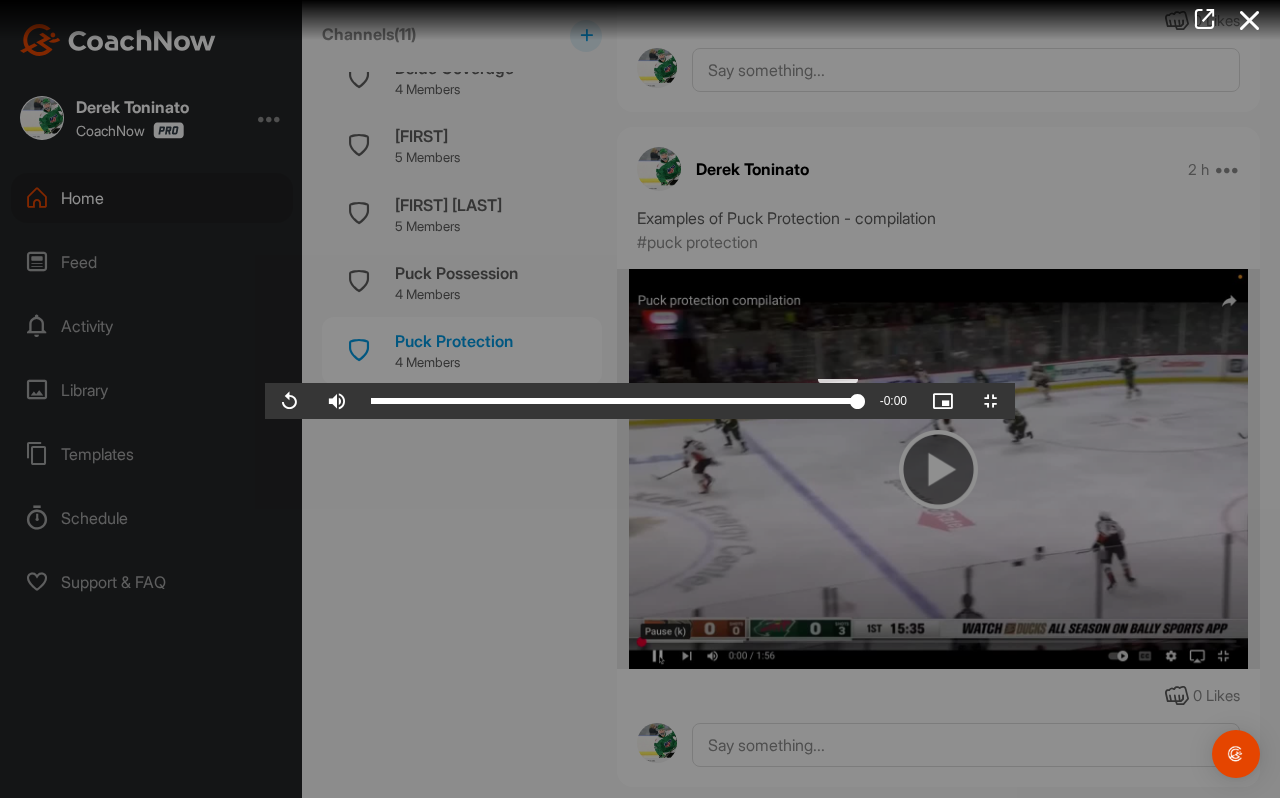 click on "Loaded :  100.00% 1:44 1:55" at bounding box center [614, 401] 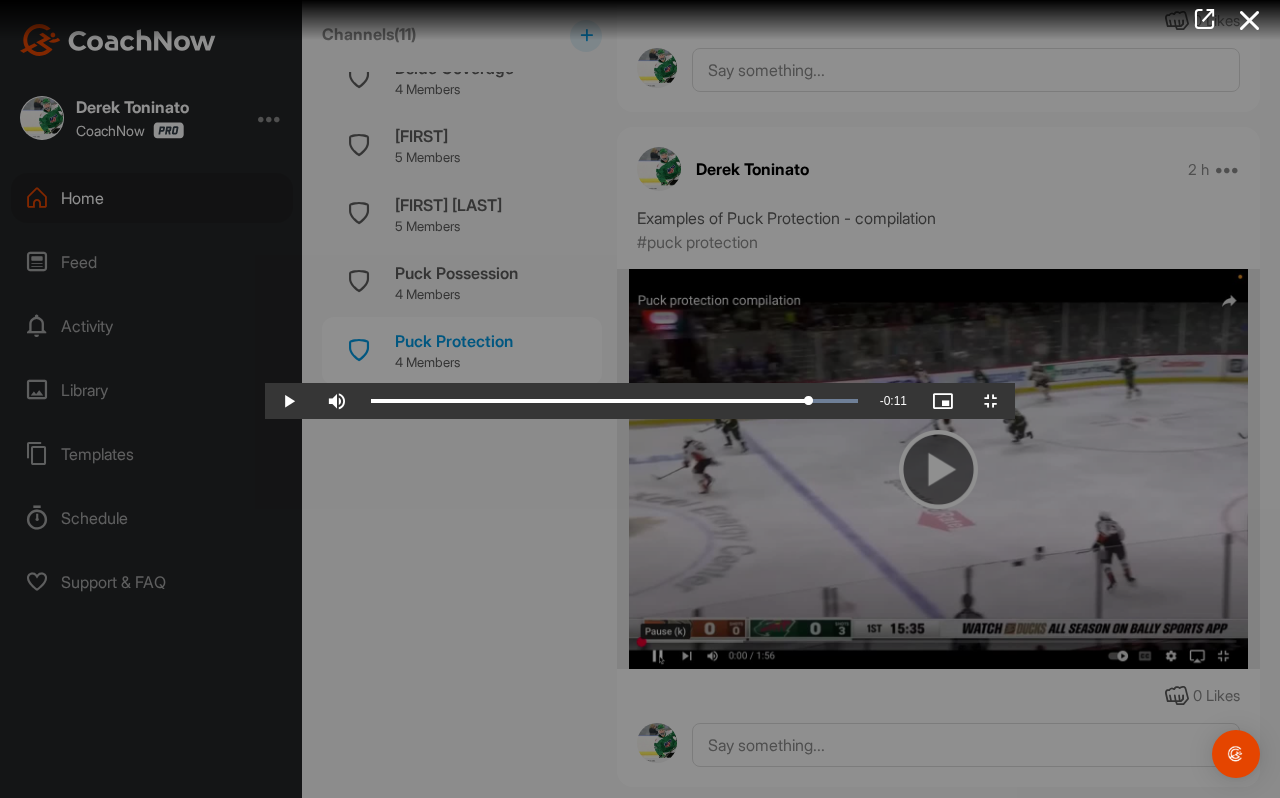 click at bounding box center (640, 399) 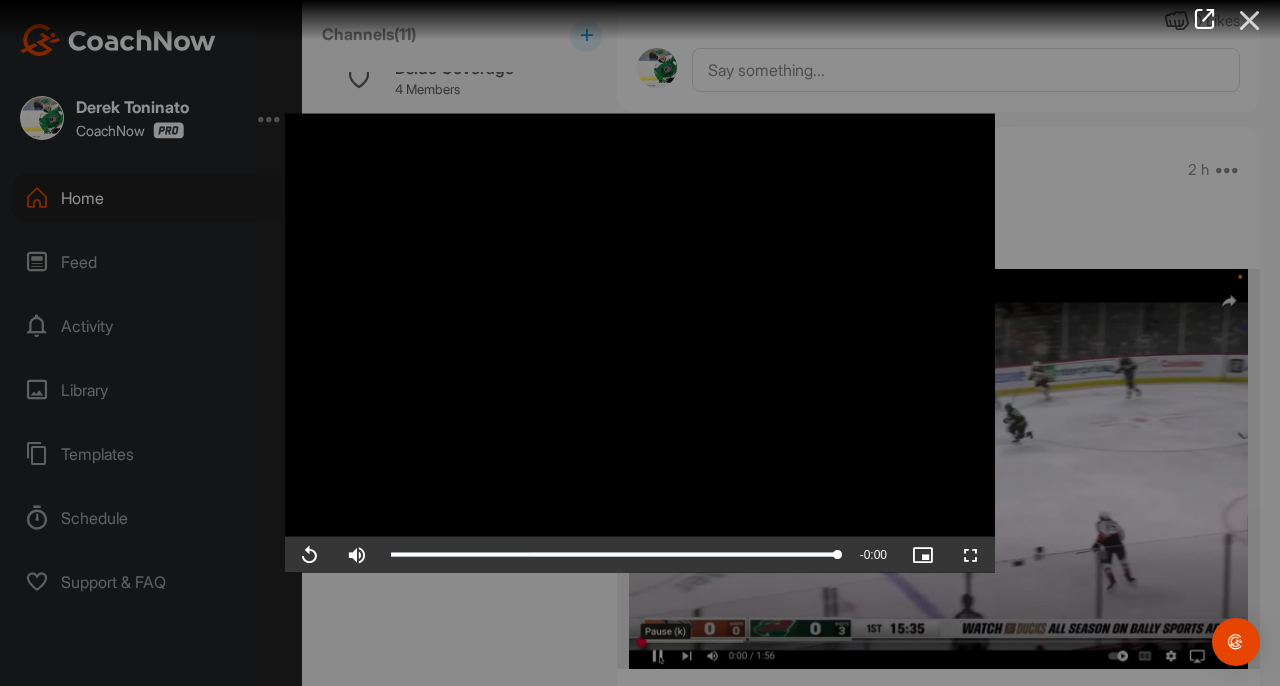 click at bounding box center [1250, 20] 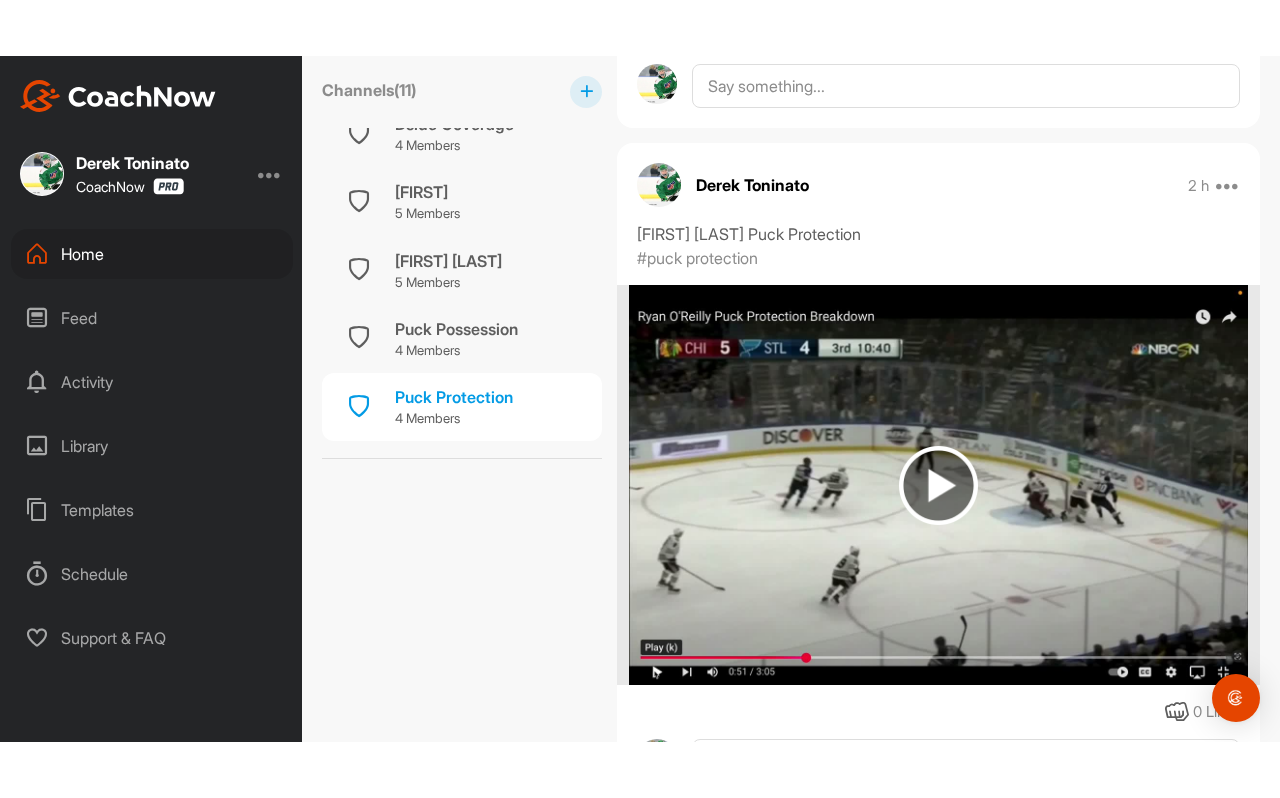 scroll, scrollTop: 1752, scrollLeft: 0, axis: vertical 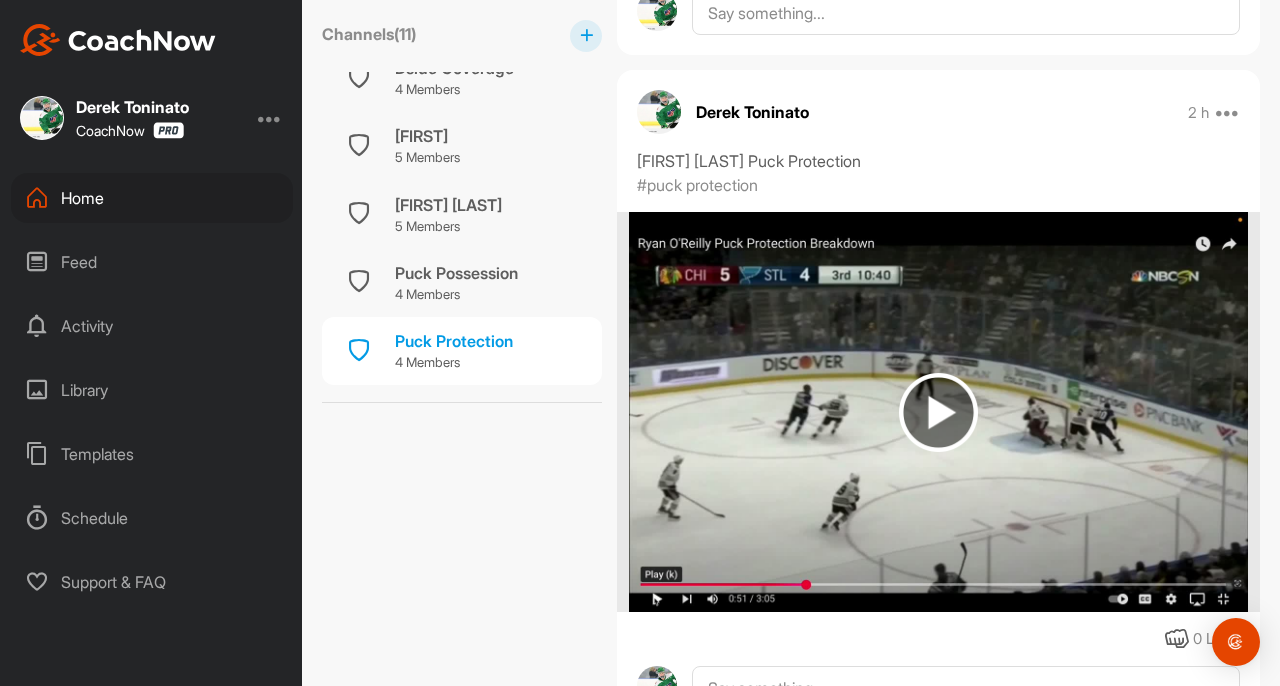 click at bounding box center (938, 412) 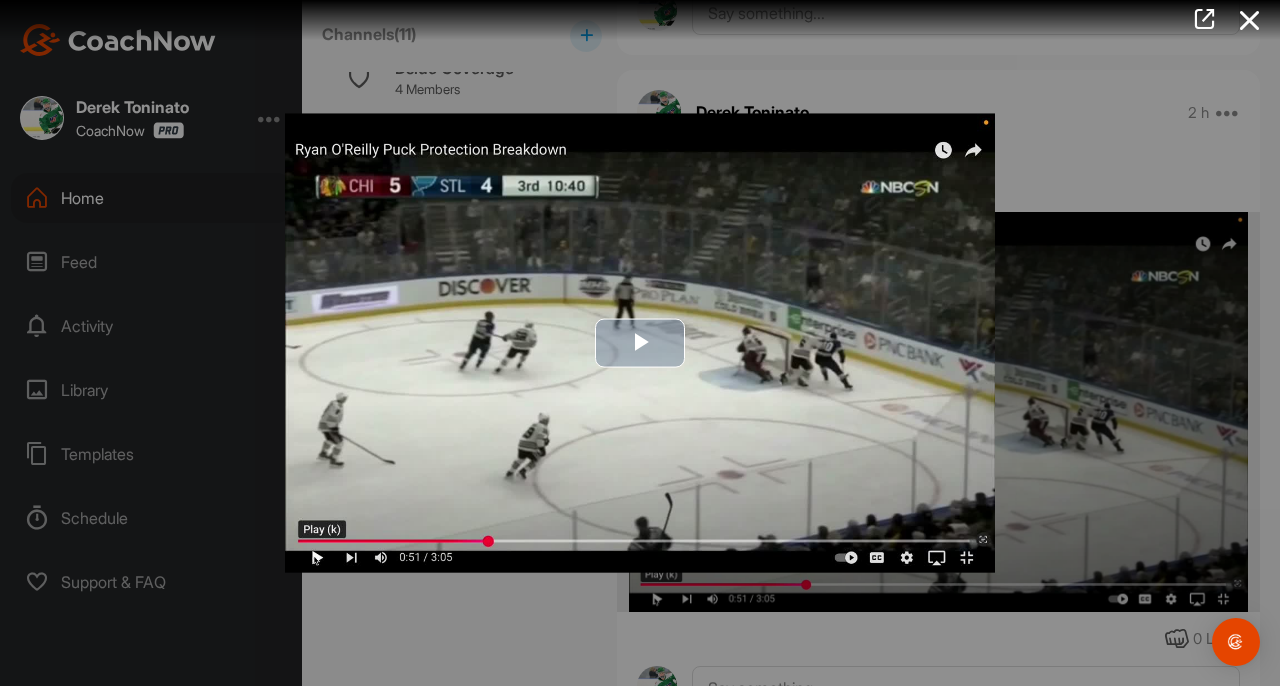 click at bounding box center (640, 343) 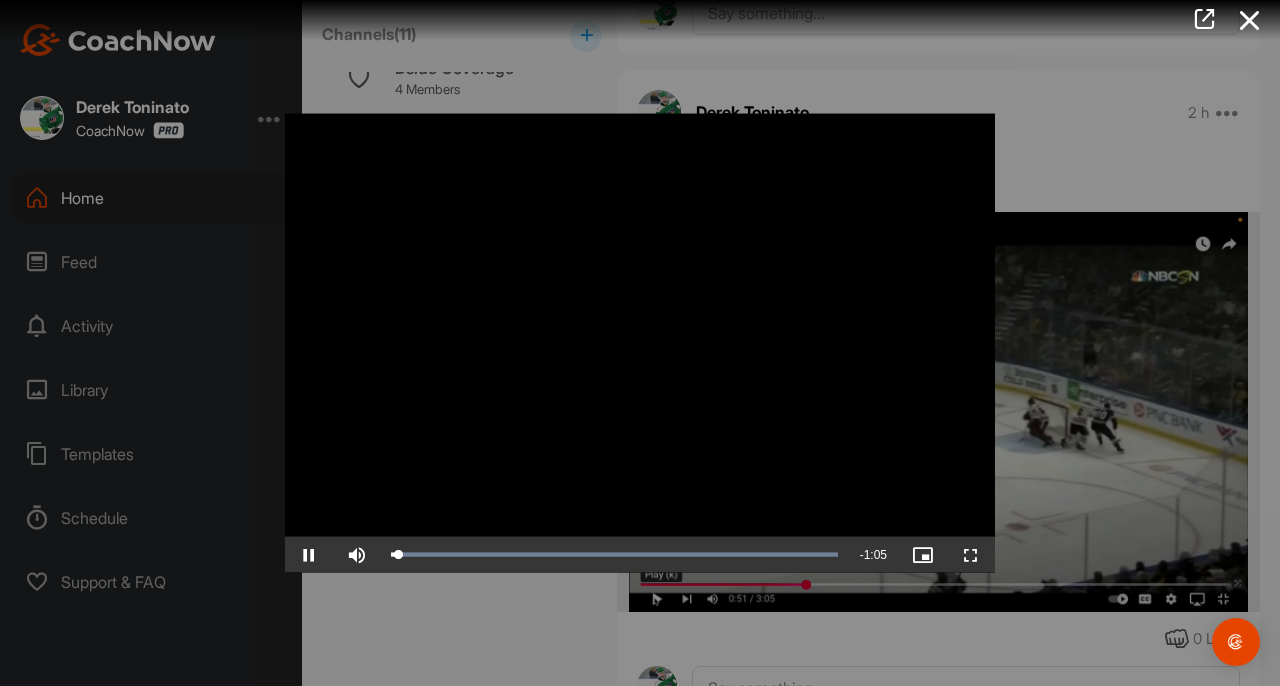 click at bounding box center [971, 554] 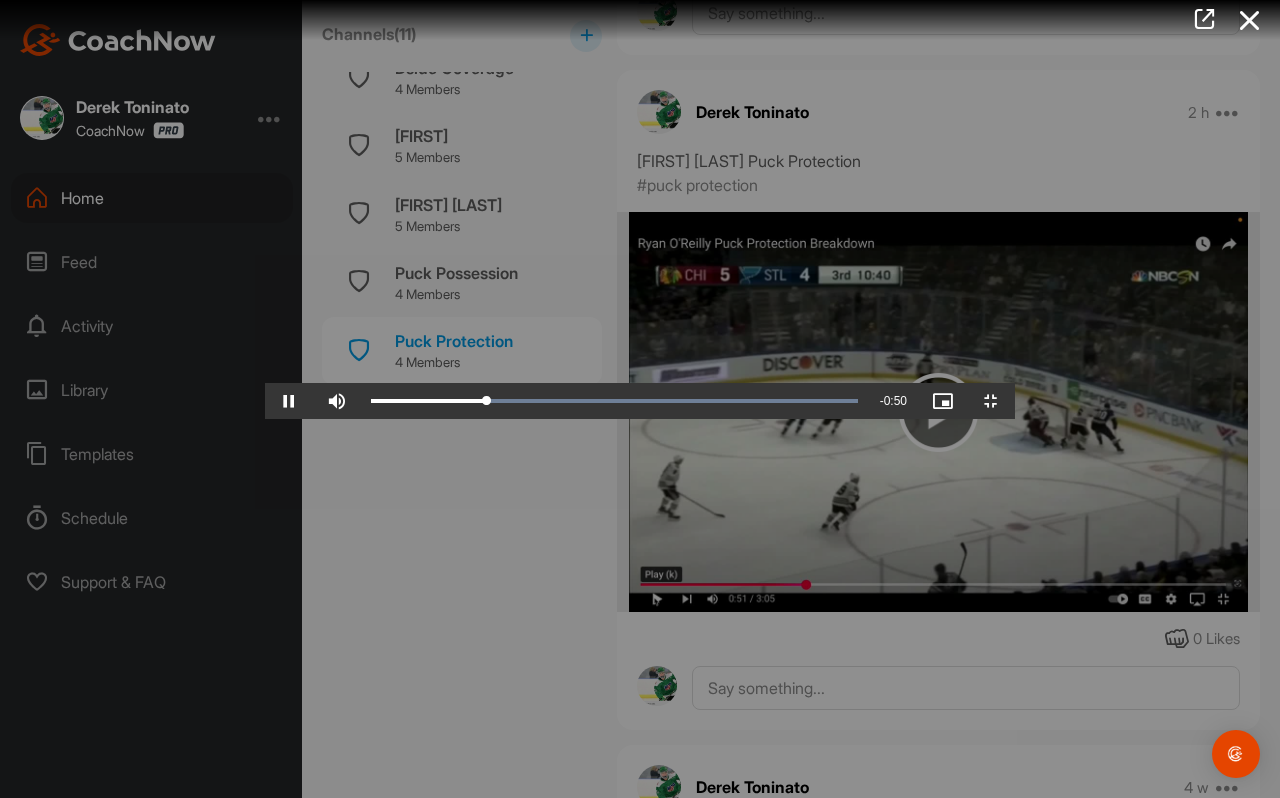 click at bounding box center [640, 399] 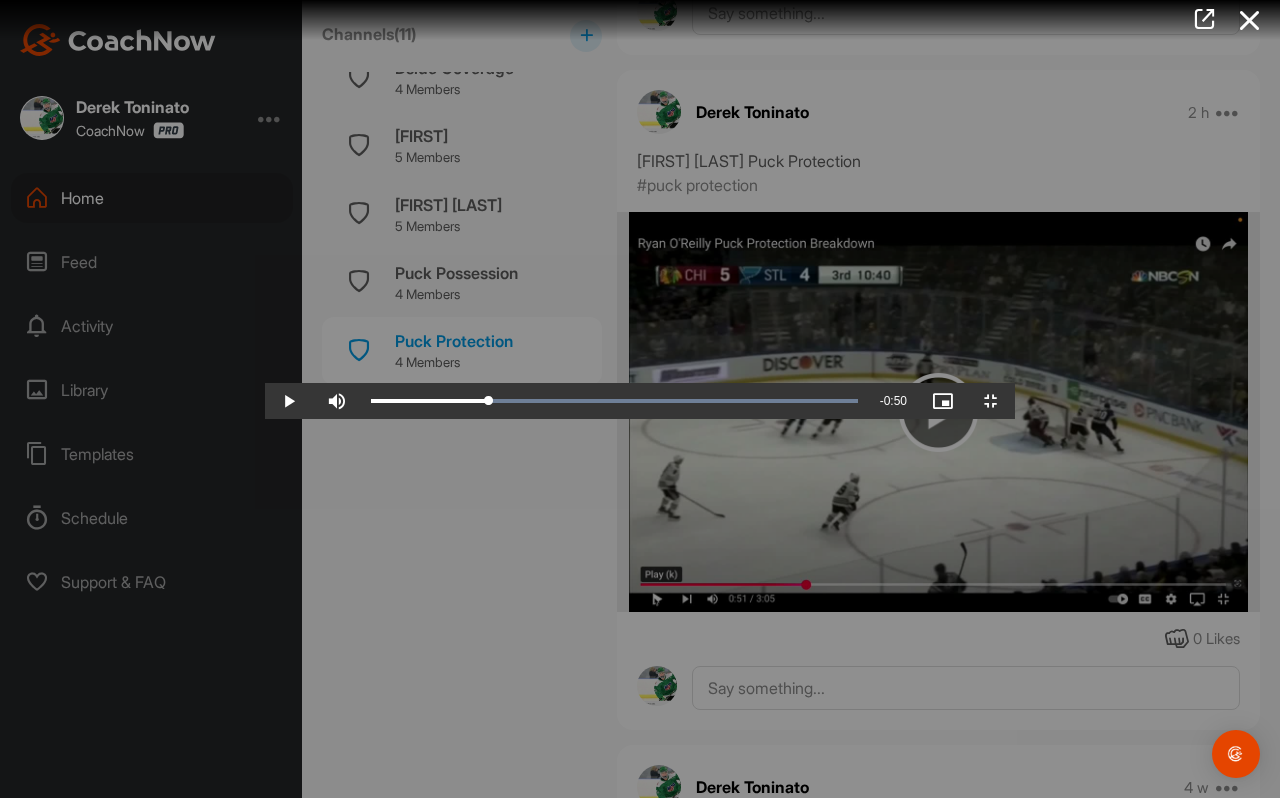 click at bounding box center (640, 399) 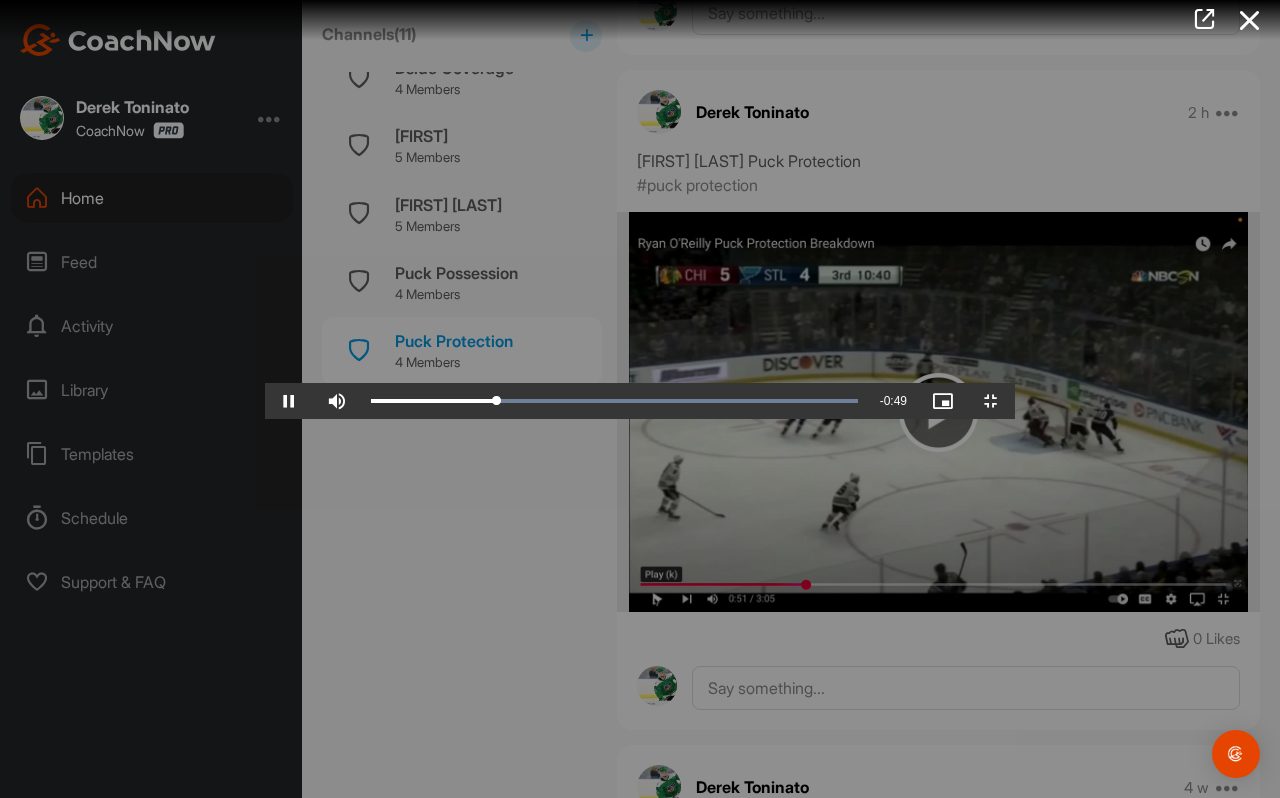 click at bounding box center [640, 399] 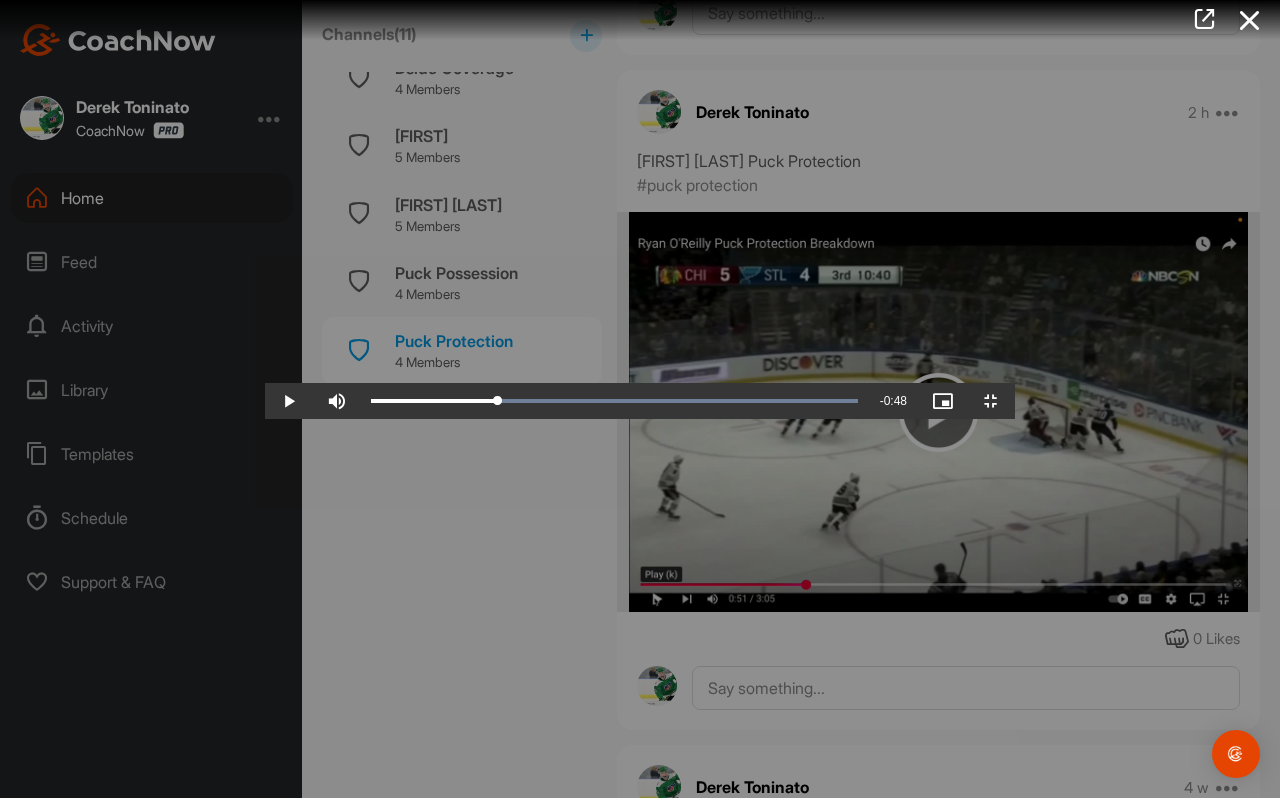 click at bounding box center (640, 399) 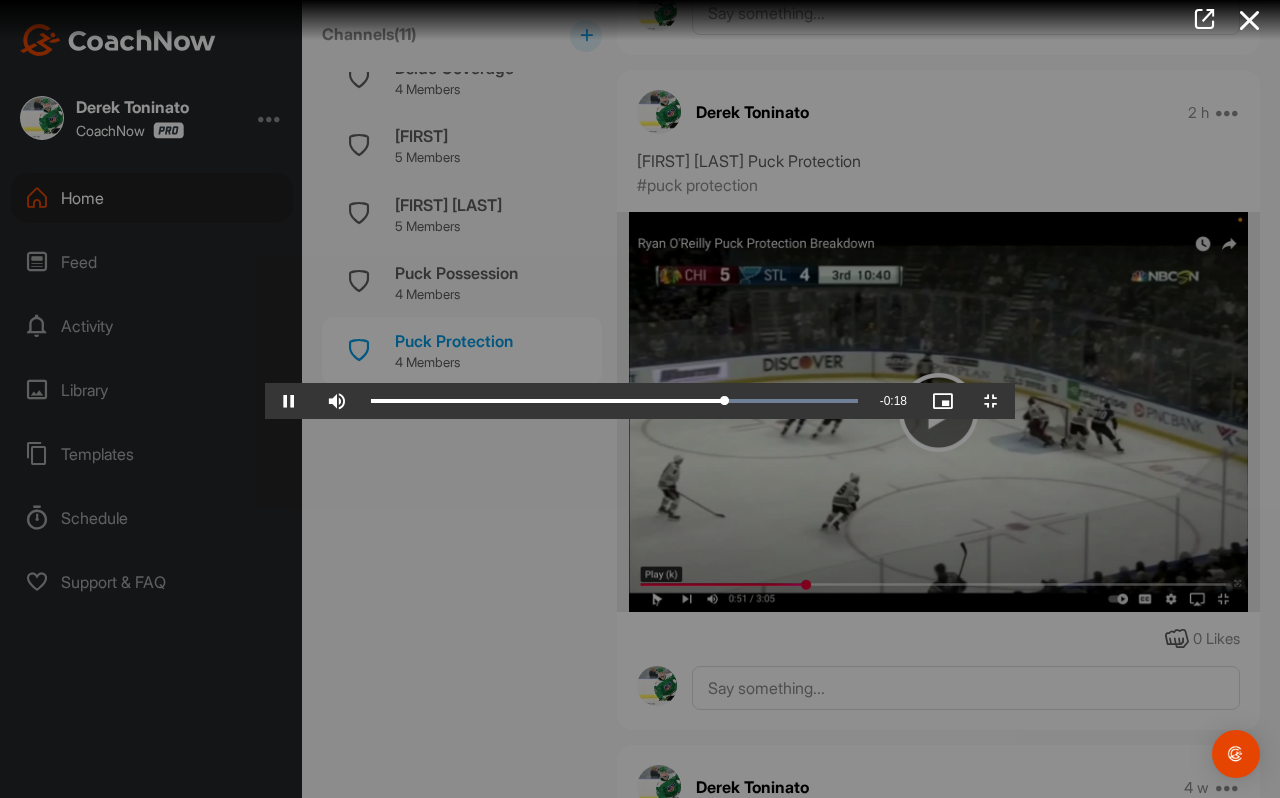 click at bounding box center (640, 399) 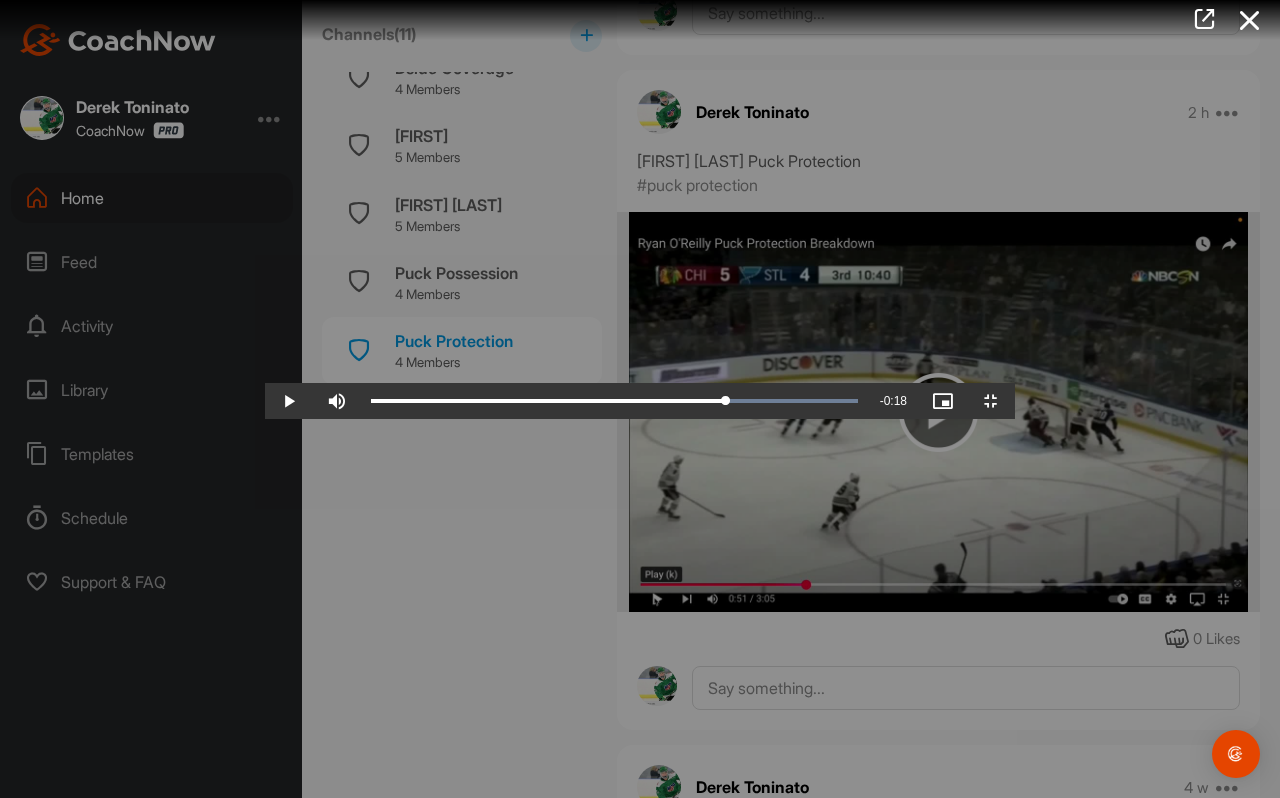 click at bounding box center (640, 399) 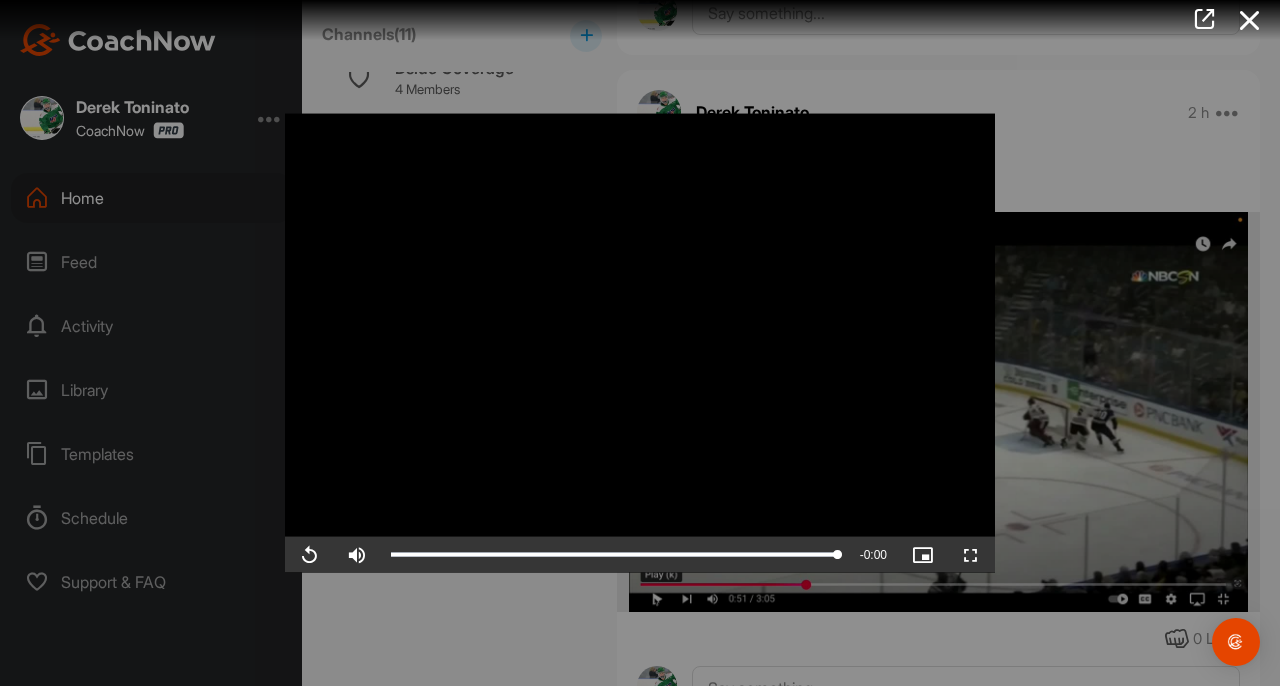 click at bounding box center [971, 554] 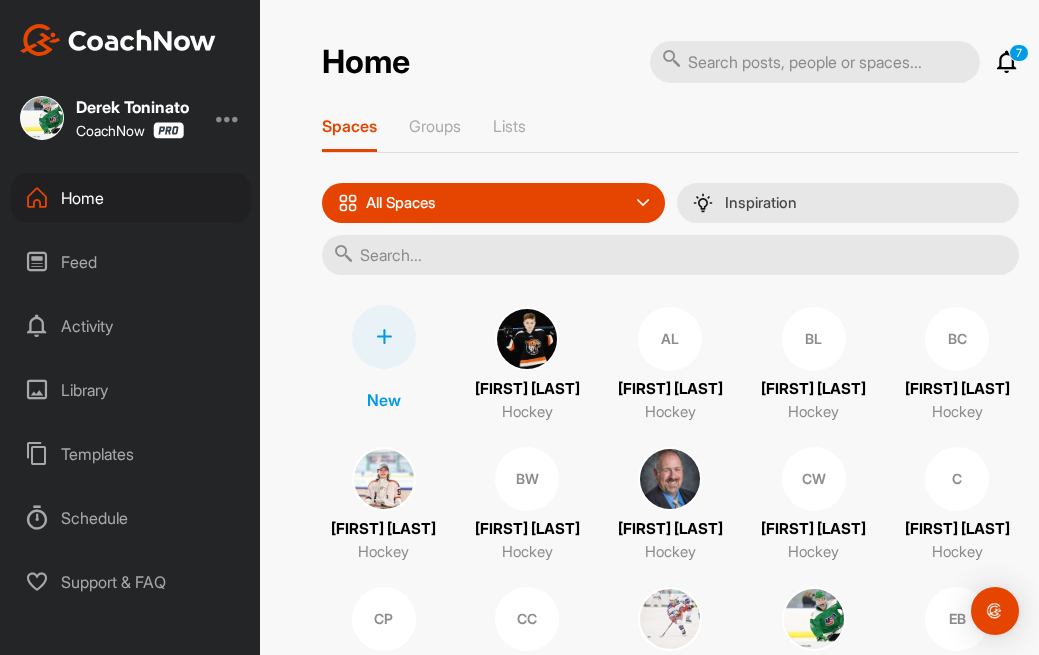 scroll, scrollTop: 0, scrollLeft: 0, axis: both 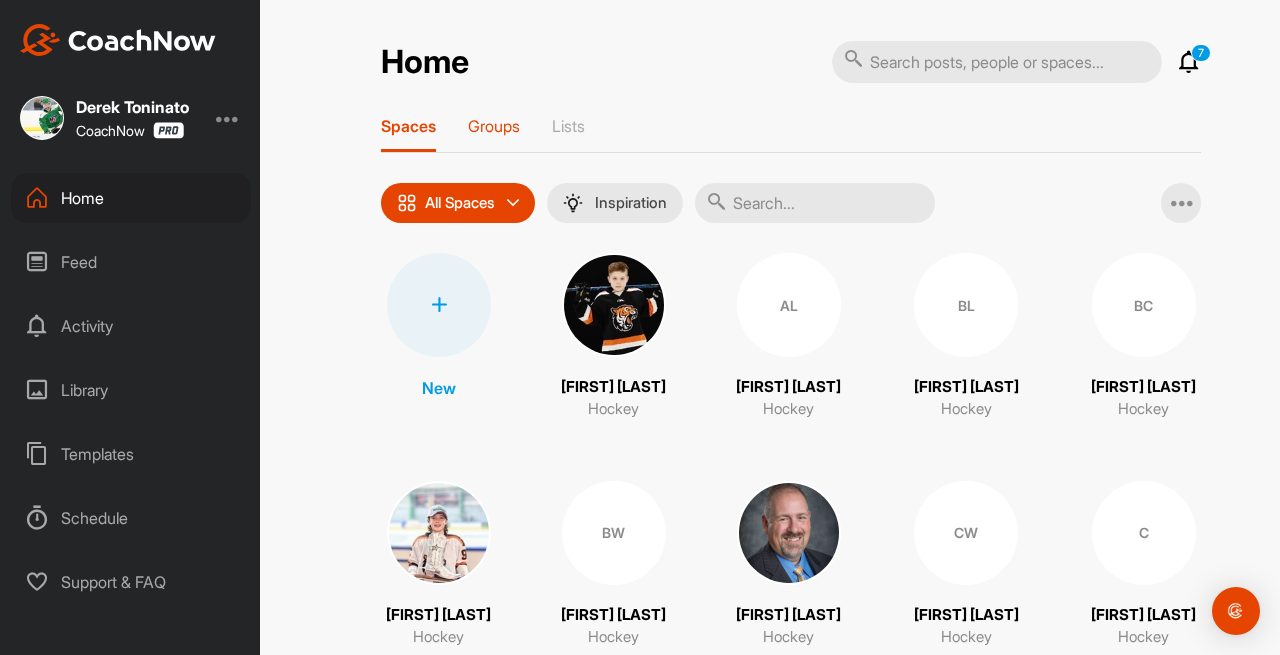 click on "Groups" at bounding box center [494, 126] 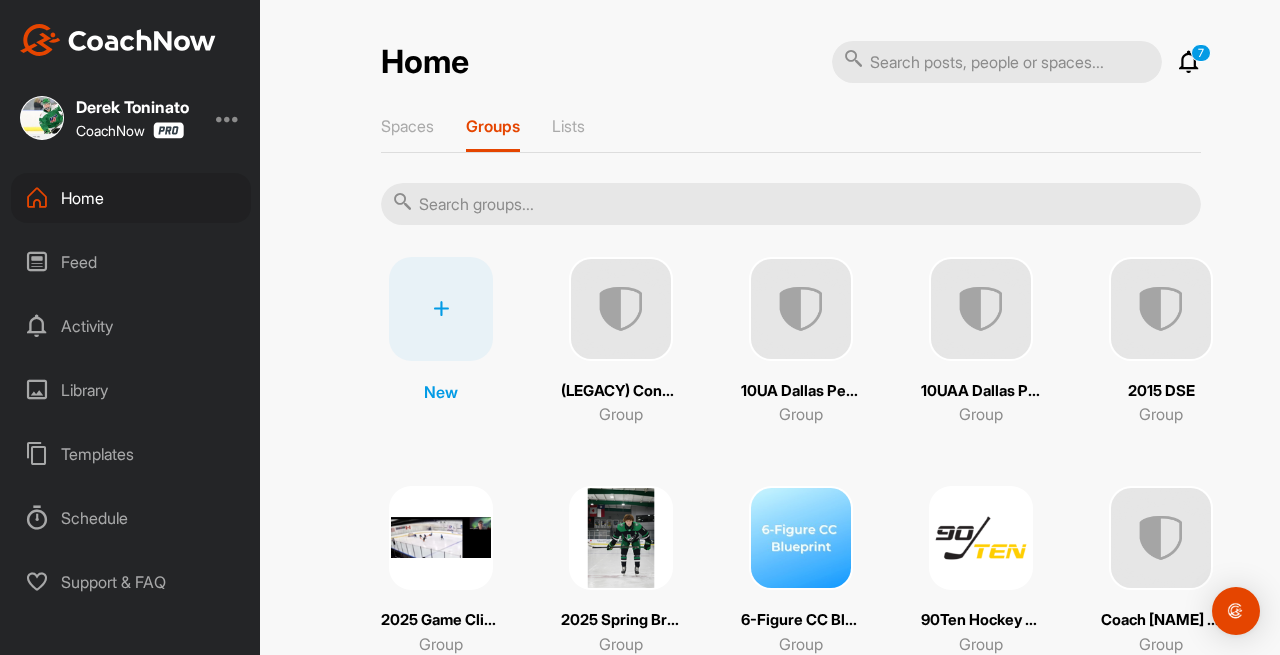 click at bounding box center [981, 538] 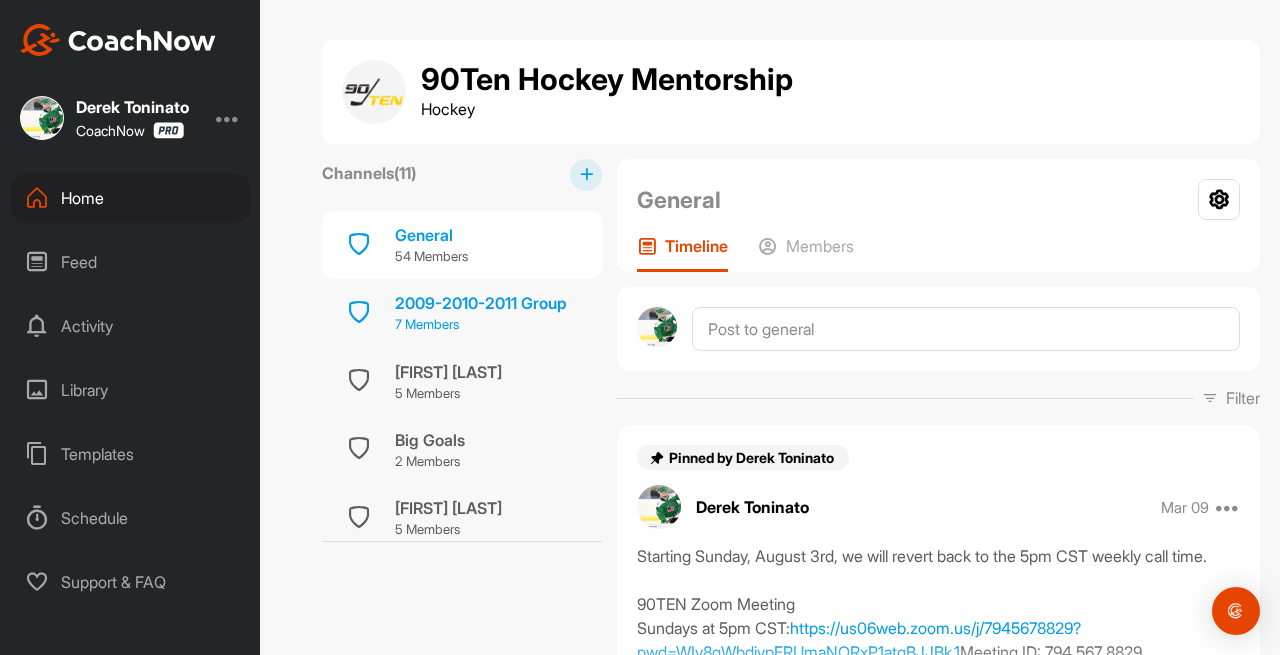 click on "2009-2010-2011 Group" at bounding box center (481, 303) 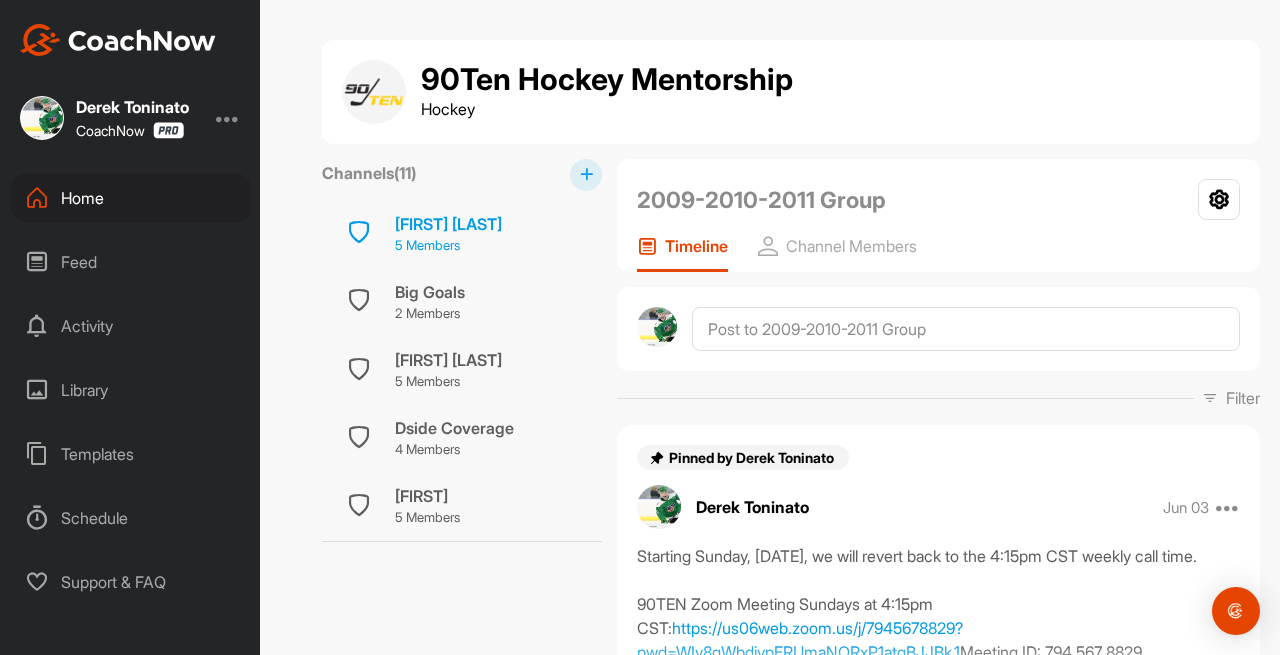 scroll, scrollTop: 174, scrollLeft: 0, axis: vertical 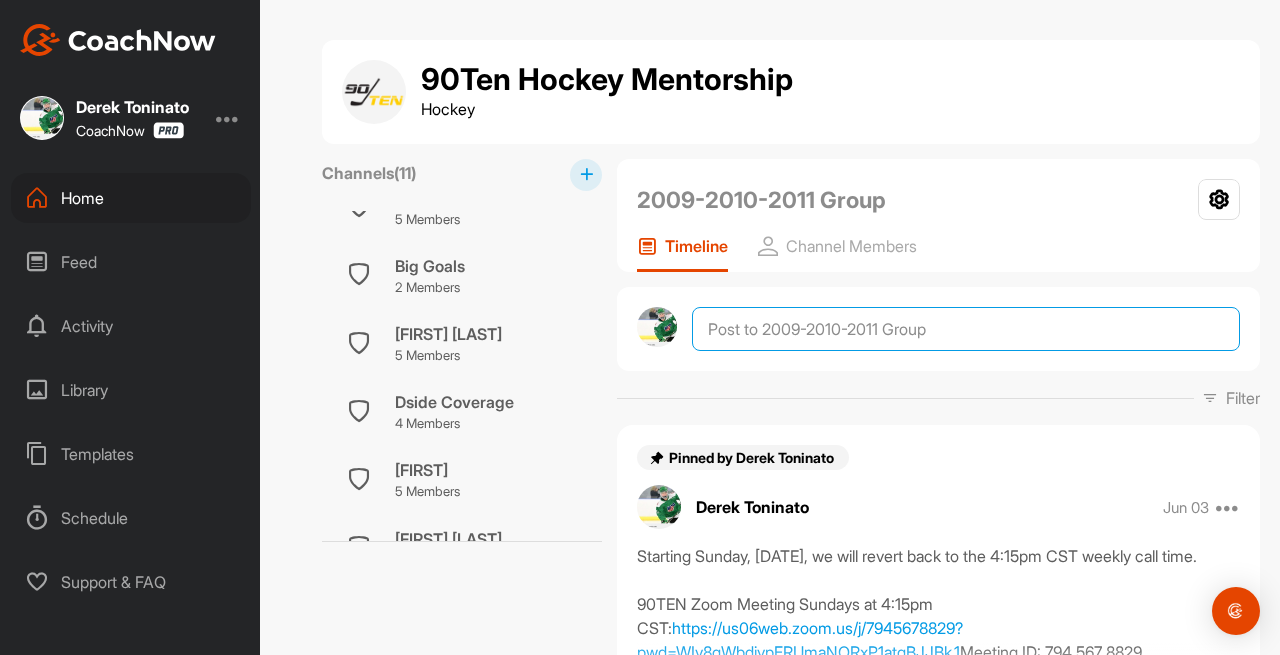 click at bounding box center [966, 329] 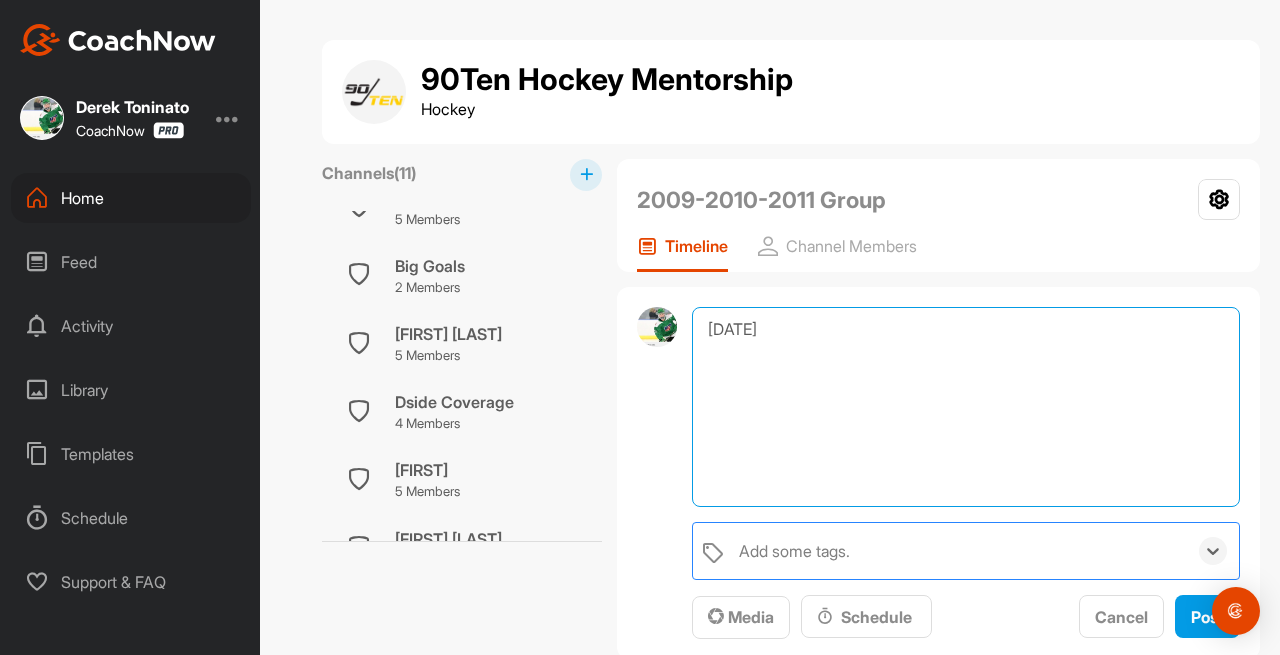 click on "8/3/25" at bounding box center [966, 407] 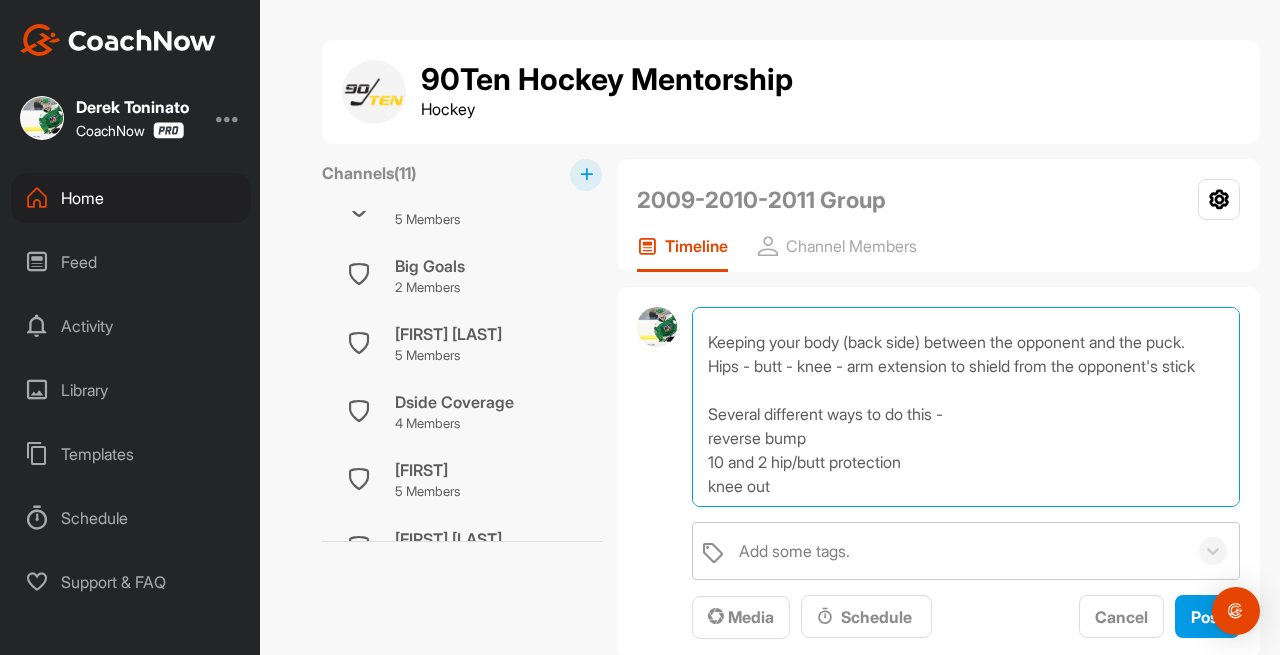 scroll, scrollTop: 121, scrollLeft: 0, axis: vertical 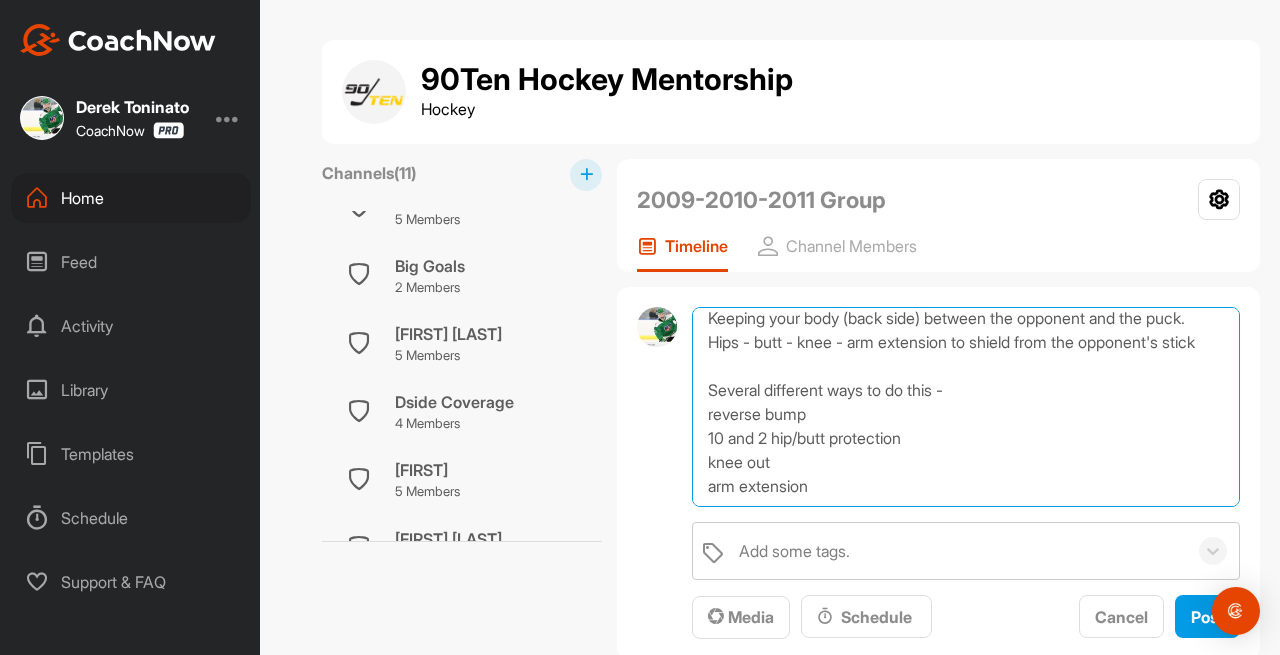 click on "8/3/25
Concept: Puck Protection
Keeping your body (back side) between the opponent and the puck.
Hips - butt - knee - arm extension to shield from the opponent's stick
Several different ways to do this -
reverse bump
10 and 2 hip/butt protection
knee out
arm extension" at bounding box center (966, 407) 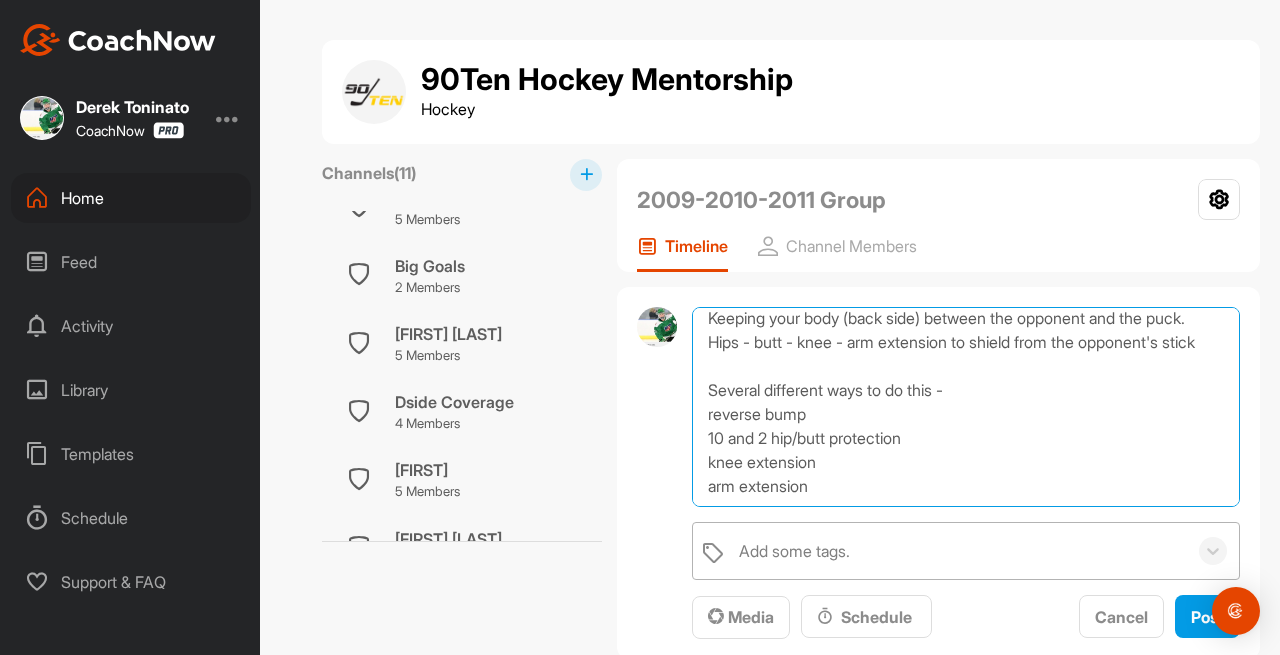 type on "8/3/25
Concept: Puck Protection
Keeping your body (back side) between the opponent and the puck.
Hips - butt - knee - arm extension to shield from the opponent's stick
Several different ways to do this -
reverse bump
10 and 2 hip/butt protection
knee extension
arm extension" 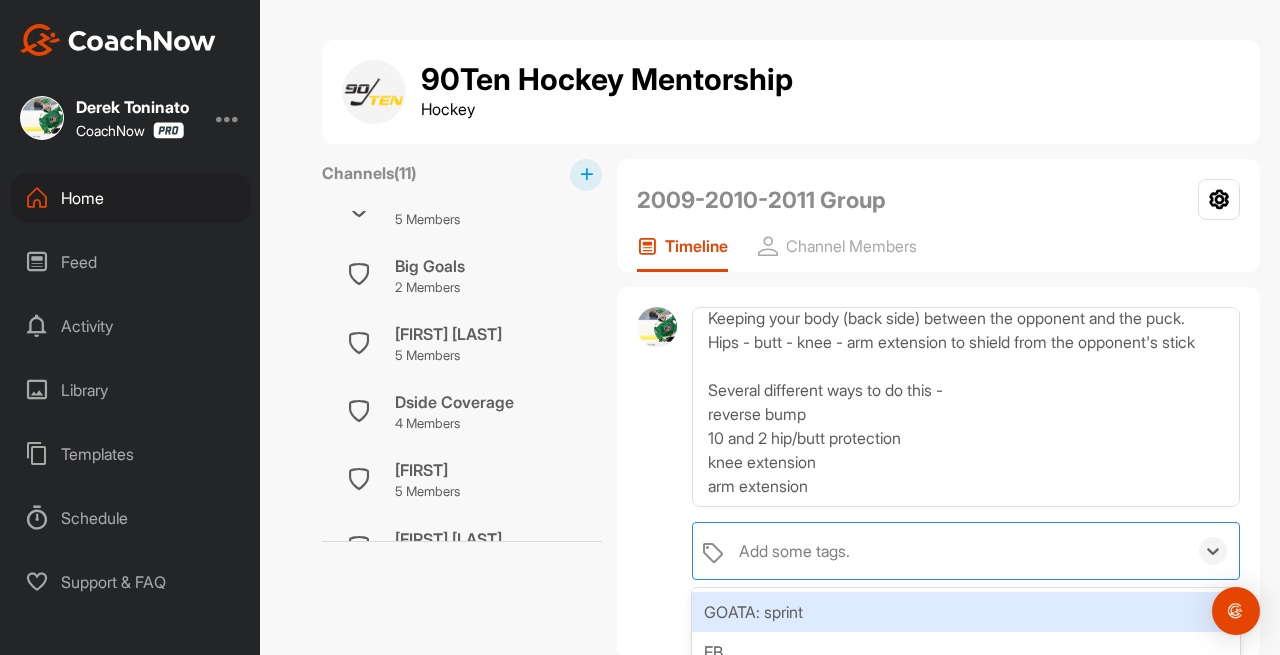 click on "Add some tags." at bounding box center (958, 551) 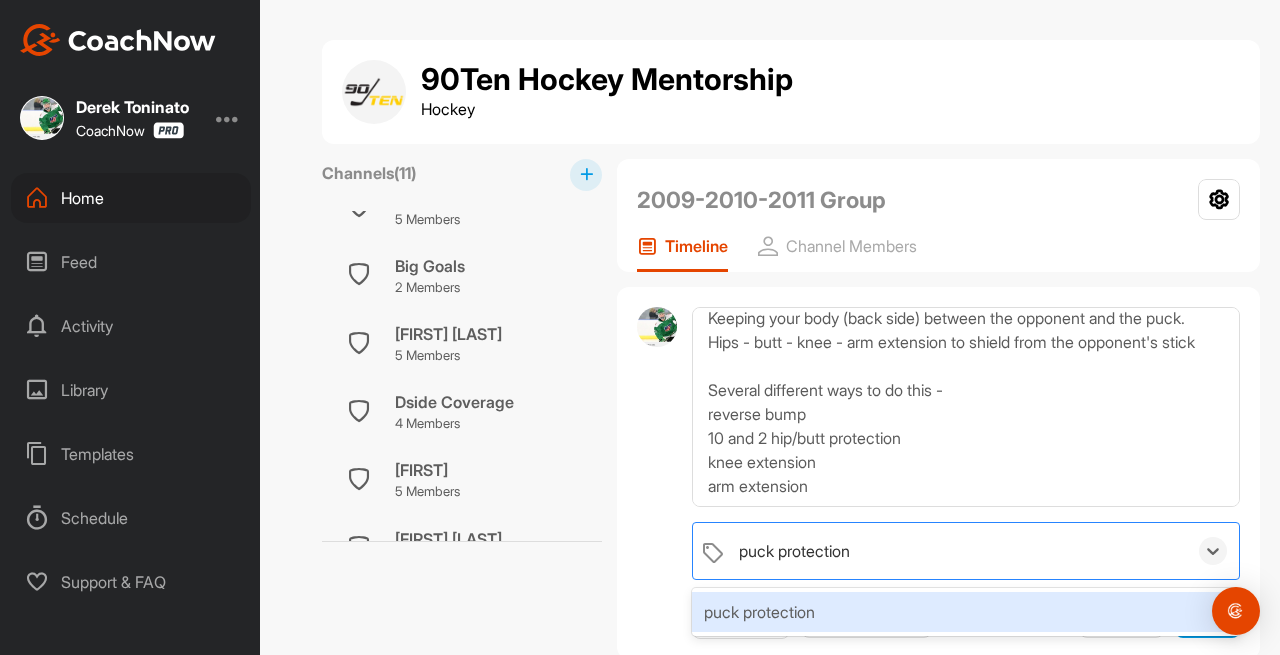 type on "puck protection" 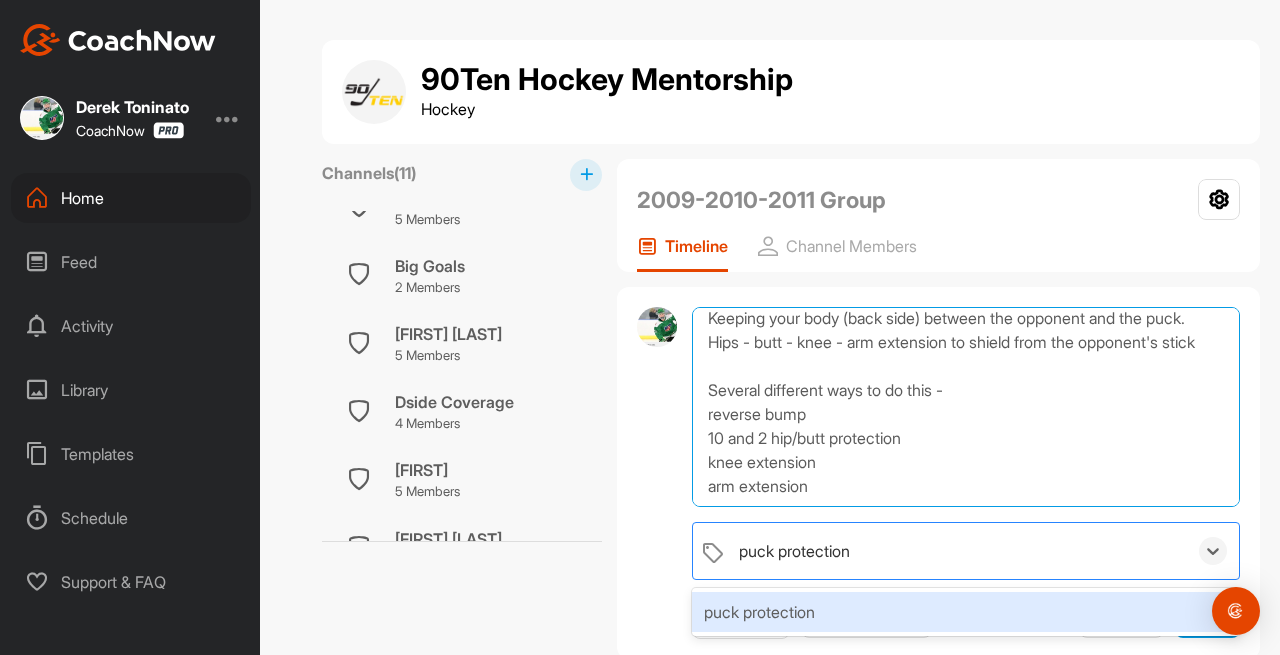 type 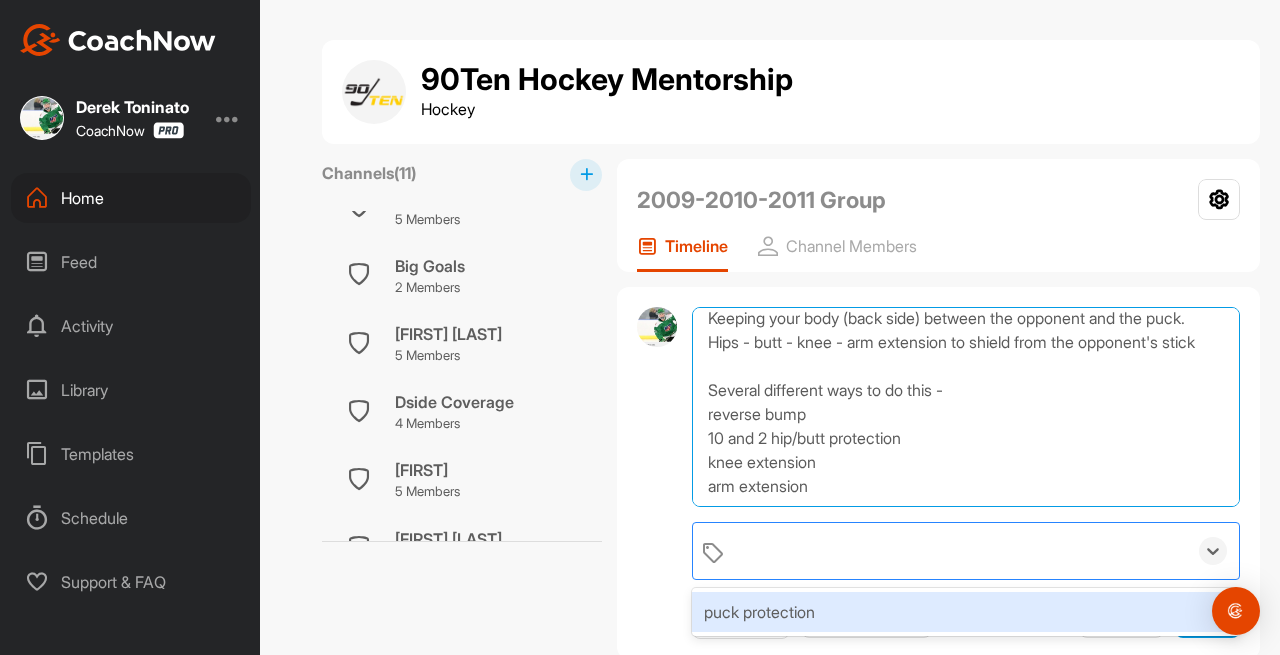 click on "8/3/25
Concept: Puck Protection
Keeping your body (back side) between the opponent and the puck.
Hips - butt - knee - arm extension to shield from the opponent's stick
Several different ways to do this -
reverse bump
10 and 2 hip/butt protection
knee extension
arm extension" at bounding box center (966, 407) 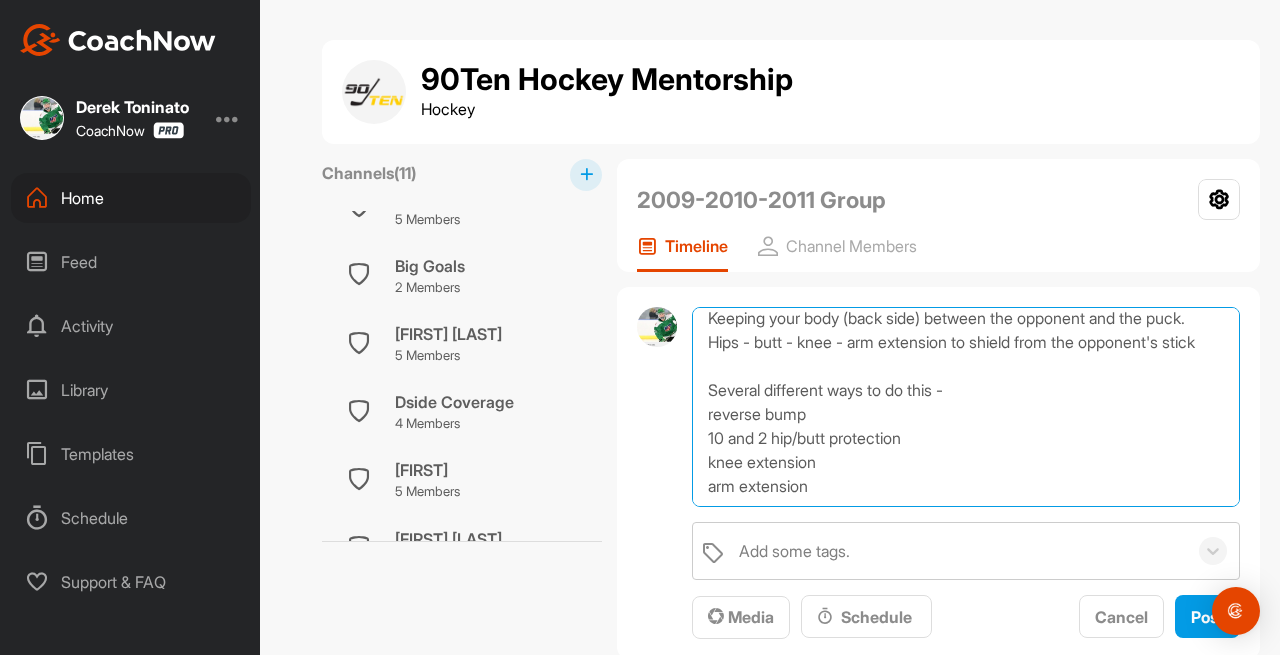 click on "8/3/25
Concept: Puck Protection
Keeping your body (back side) between the opponent and the puck.
Hips - butt - knee - arm extension to shield from the opponent's stick
Several different ways to do this -
reverse bump
10 and 2 hip/butt protection
knee extension
arm extension" at bounding box center (966, 407) 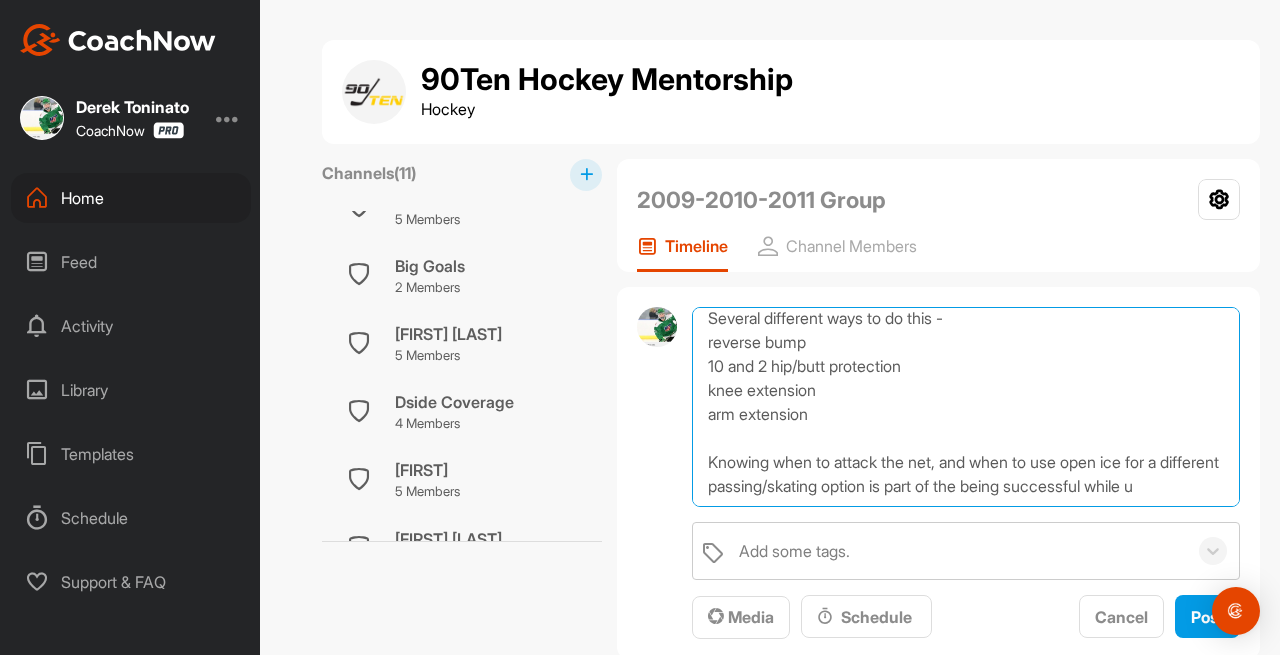 scroll, scrollTop: 217, scrollLeft: 0, axis: vertical 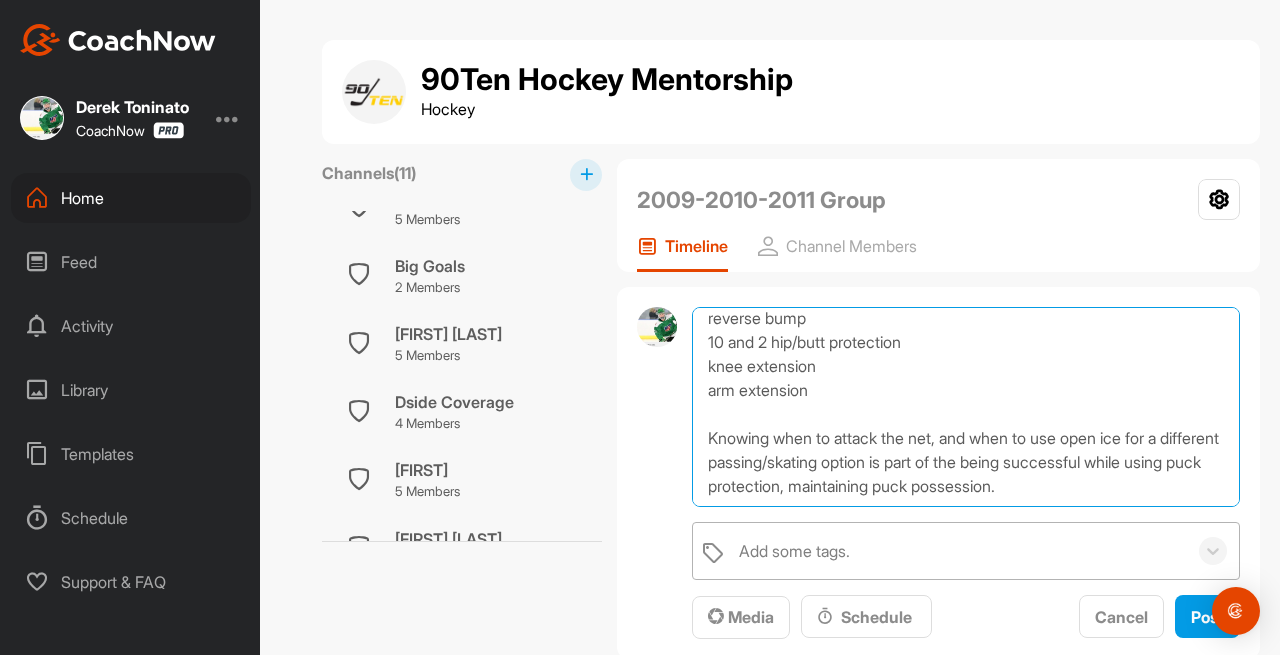 type on "8/[DAY]/25
Concept: Puck Protection
Keeping your body (back side) between the opponent and the puck.
Hips - butt - knee - arm extension to shield from the opponent's stick
Several different ways to do this -
reverse bump
10 and 2 hip/butt protection
knee extension
arm extension
Knowing when to attack the net, and when to use open ice for a different passing/skating option is part of the being successful while using puck protection, maintaining puck possession." 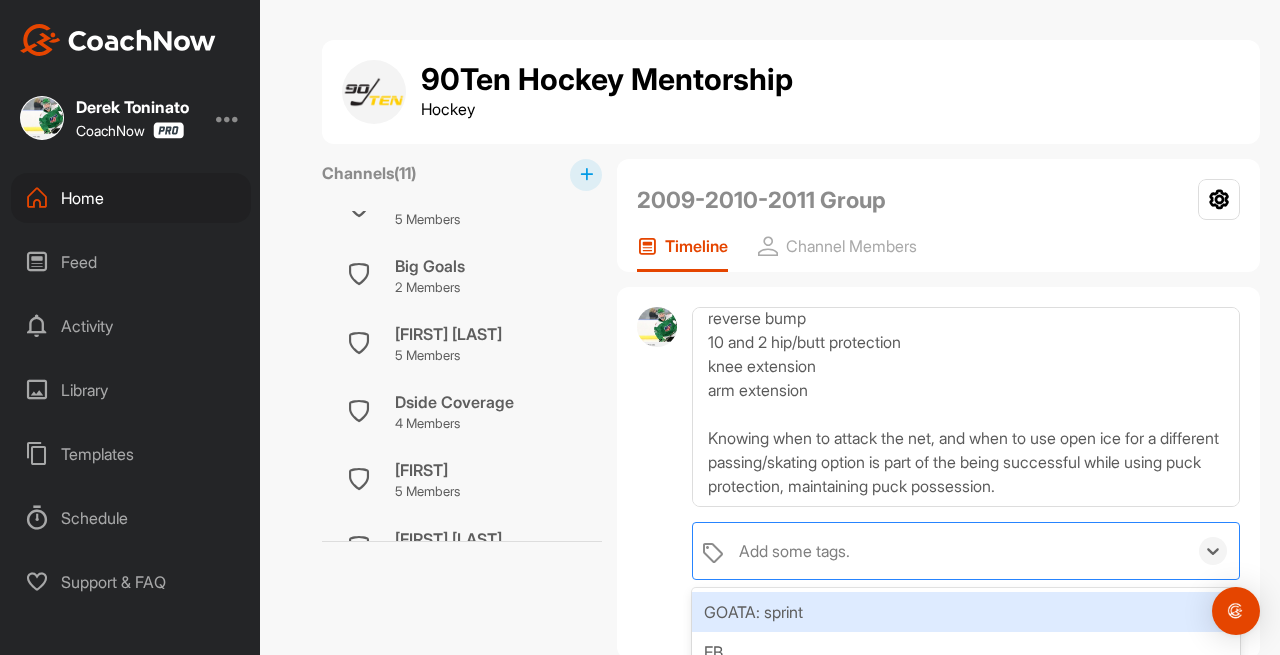 click on "Add some tags." at bounding box center (794, 551) 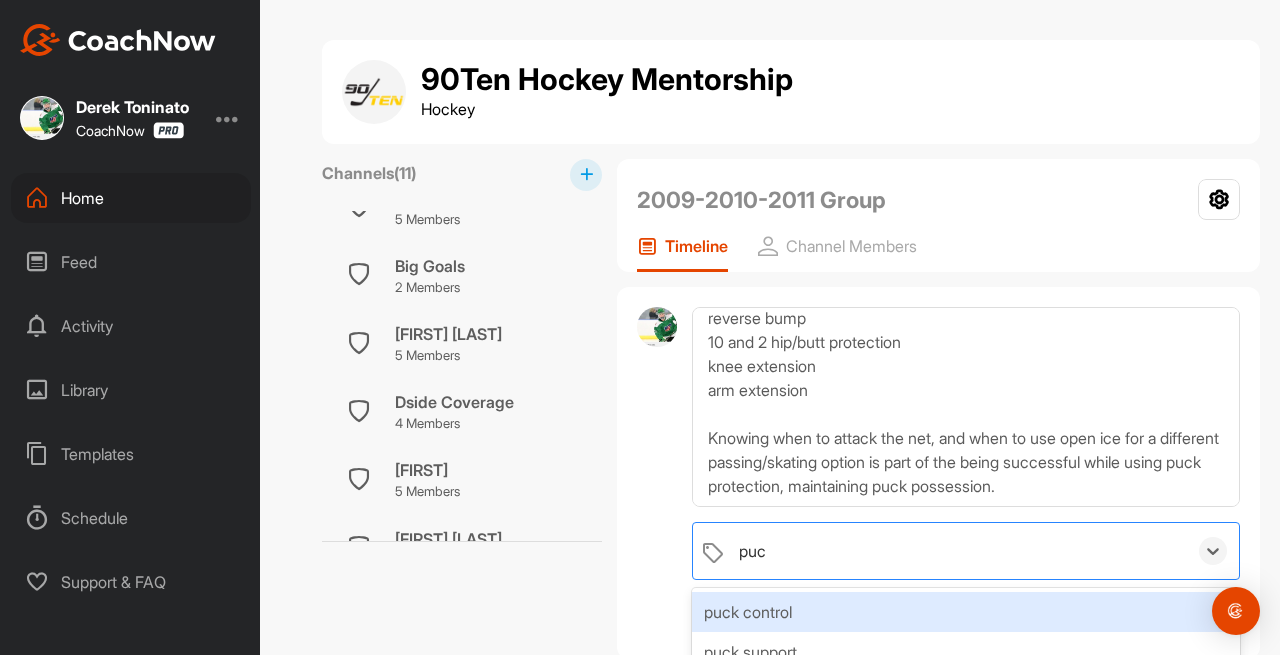 type on "puck" 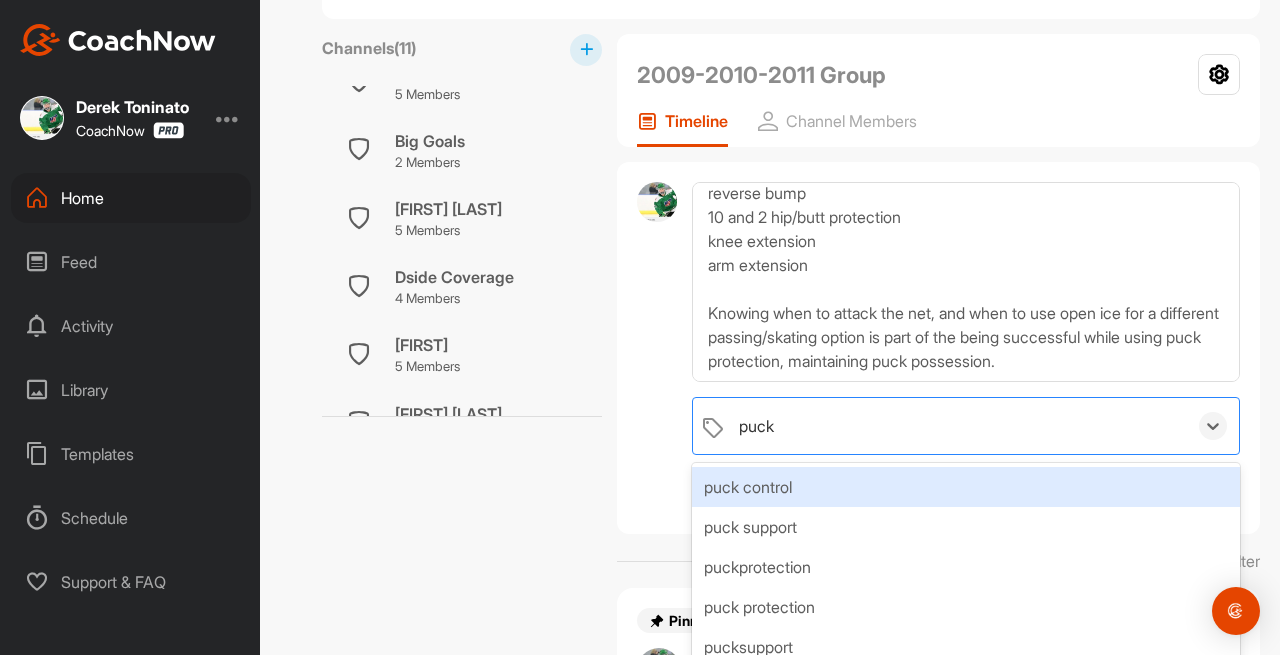 scroll, scrollTop: 126, scrollLeft: 0, axis: vertical 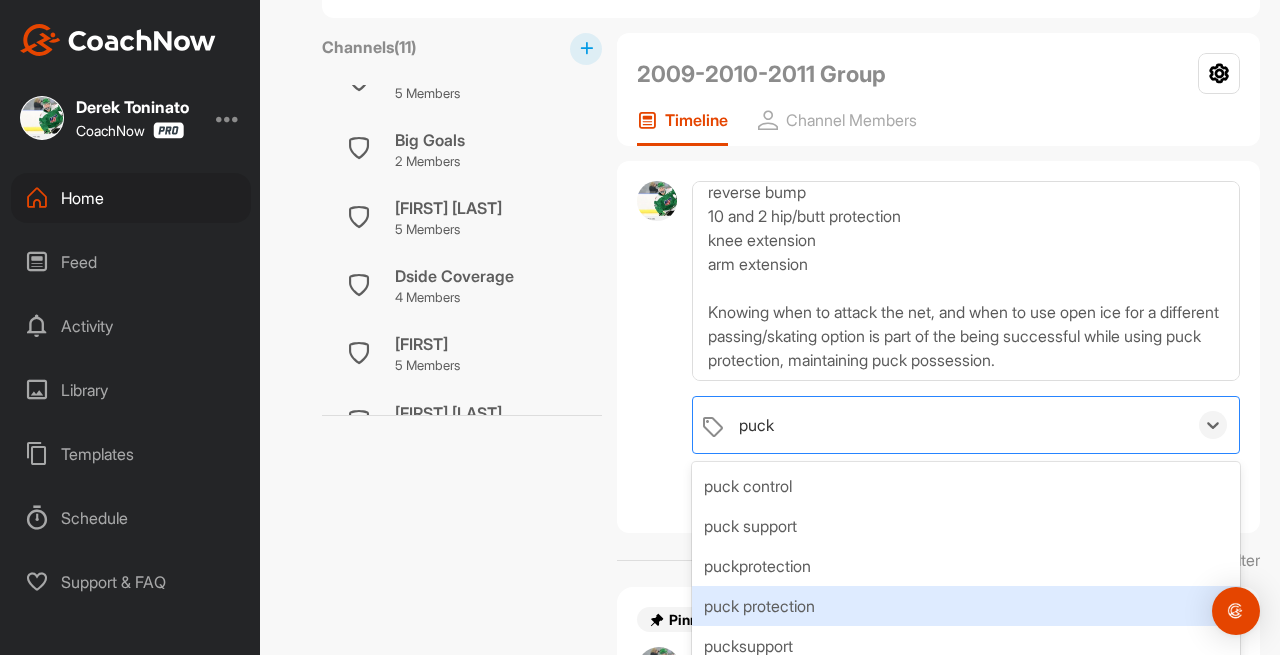 click on "puck protection" at bounding box center [966, 606] 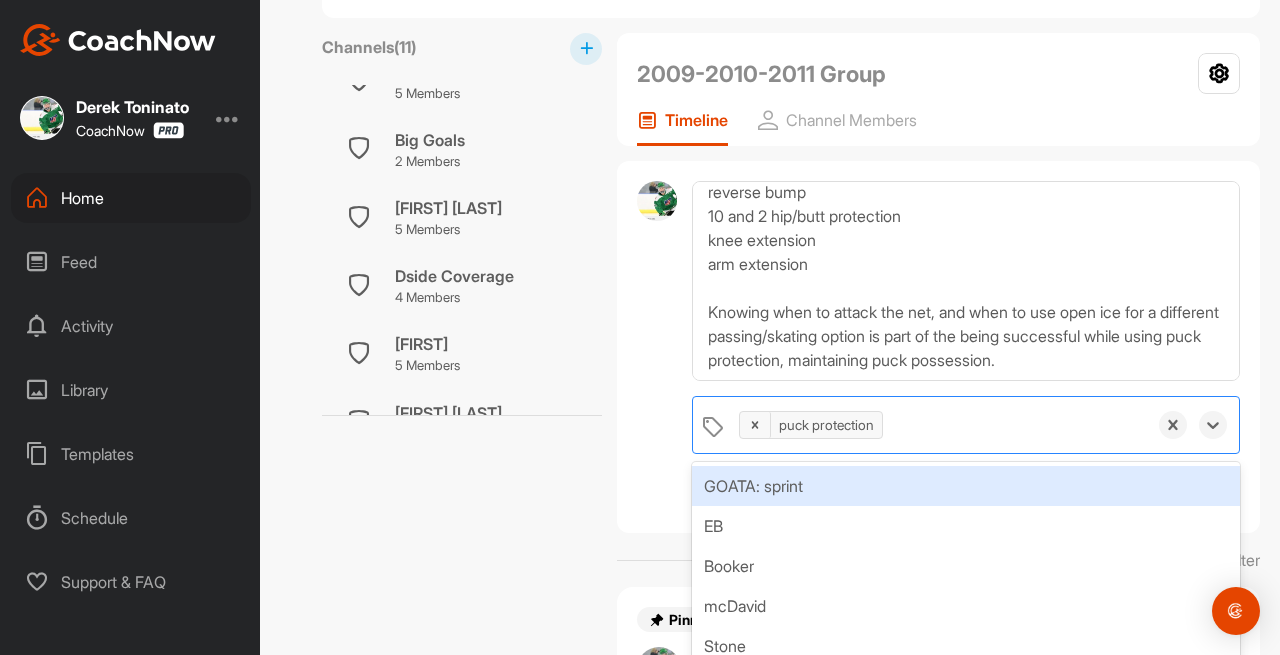click at bounding box center (657, 347) 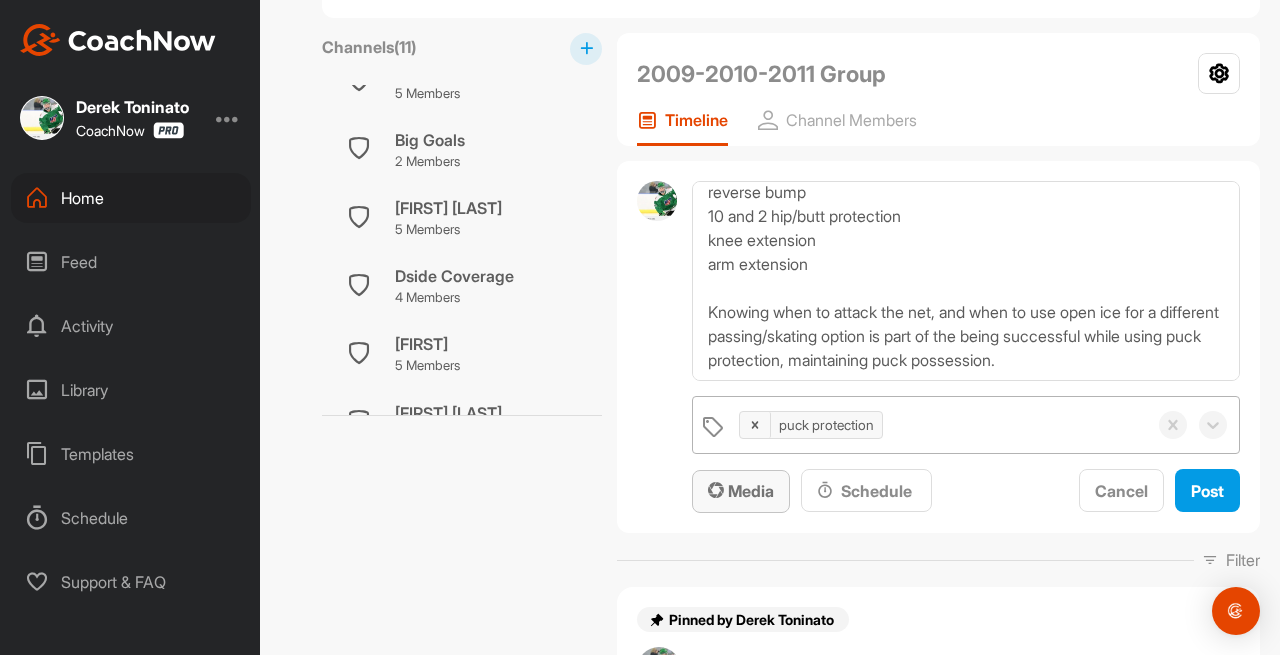 click on "Media" at bounding box center (741, 491) 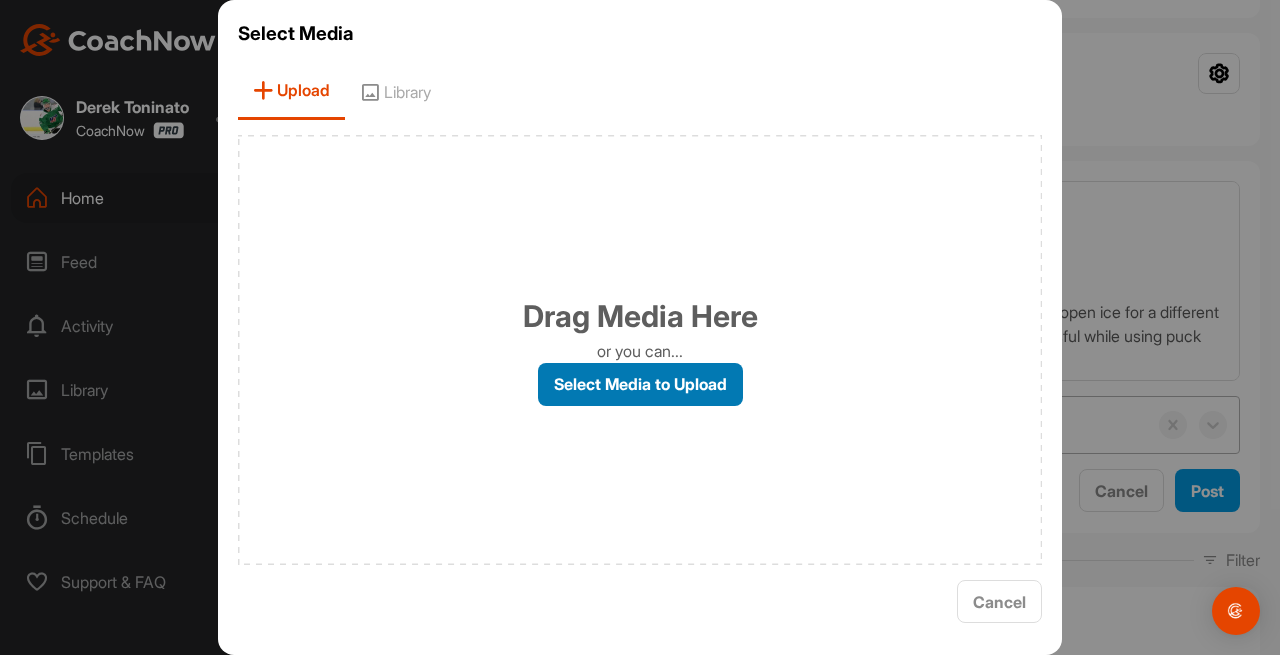 click on "Select Media to Upload" at bounding box center [640, 384] 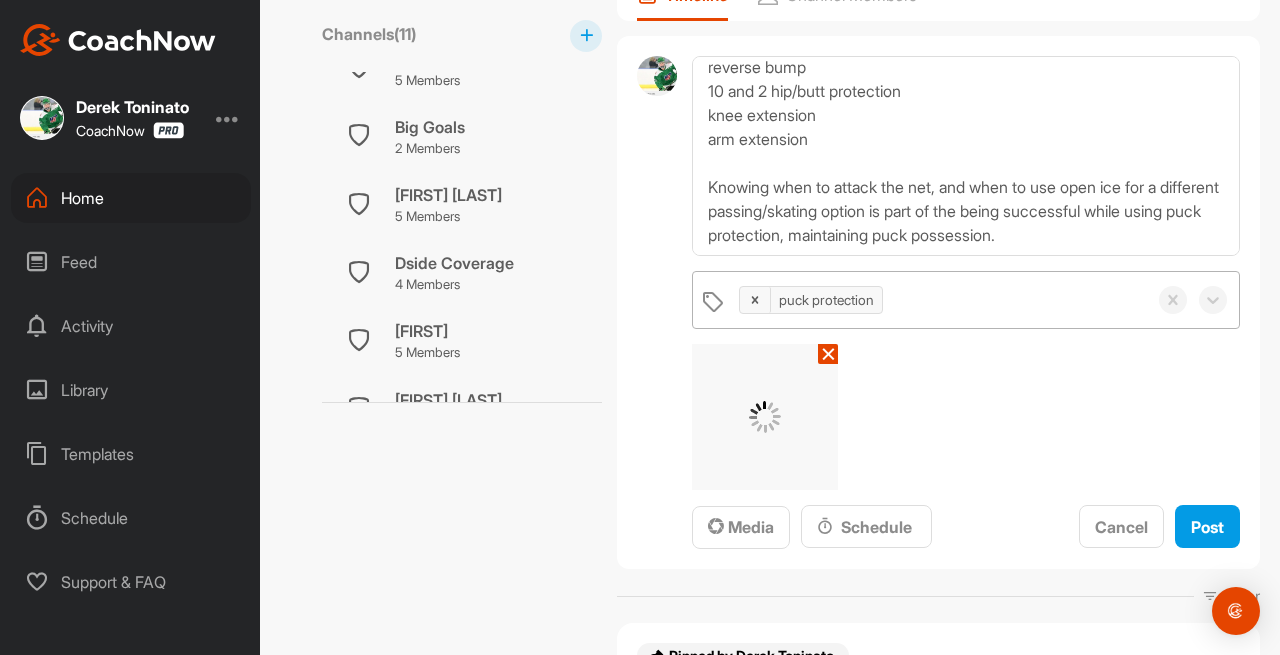scroll, scrollTop: 256, scrollLeft: 0, axis: vertical 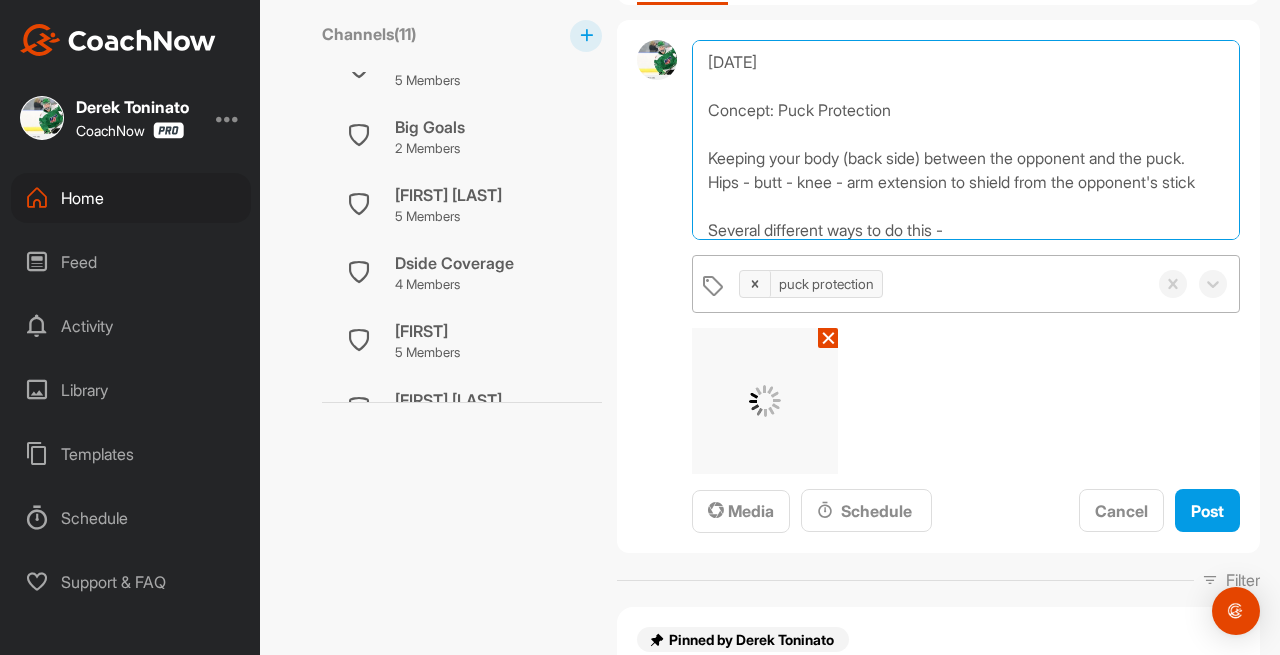 drag, startPoint x: 1109, startPoint y: 223, endPoint x: 727, endPoint y: 10, distance: 437.37054 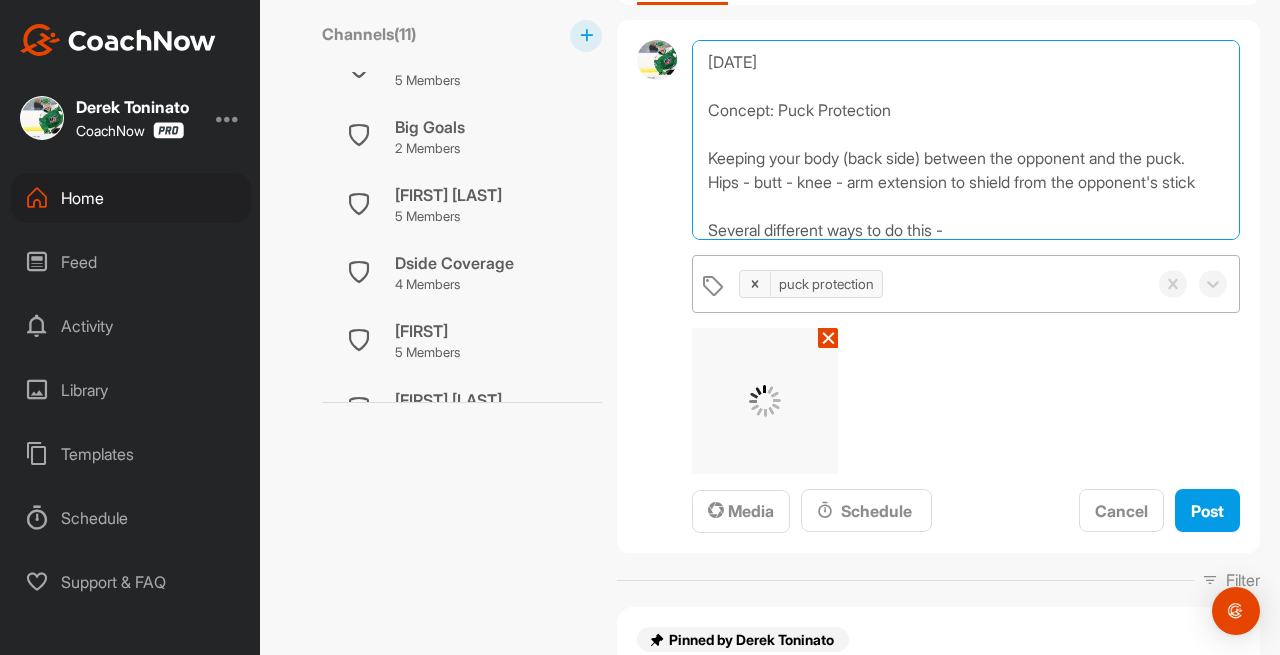 click on "2009-2010-2011 Group Settings Timeline Channel Members   8/3/25
Concept: Puck Protection
Keeping your body (back side) between the opponent and the puck.
Hips - butt - knee - arm extension to shield from the opponent's stick
Several different ways to do this -
reverse bump
10 and 2 hip/butt protection
knee extension
arm extension
Knowing when to attack the net, and when to use open ice for a different passing/skating option is part of the being successful while using puck protection, maintaining puck possession.  puck protection ✕   Media    Schedule     Cancel   Post Filter Media Type Images Videos Notes Audio Documents Author AM Adam Minton adam.minton@gmail.com AY Alan & Jayden Yang lingling.peng@gmail.com AN Alex Newman aanewman4@gmail.com Alex Tsediakov atsadikov@gmail.com AK Andrei Kuripko andrey.kuripko@gmail.com AA Andrew Aghazadeh texasaghazadehs@gmail.com AK Andrew Koch utkochster@gmail.com Andrew Levy levyar@gmail.com Andy Kaiser andy.w.kaiser@outlook.com AW Andy Wozniewski AK AL AN" at bounding box center [938, 6635] 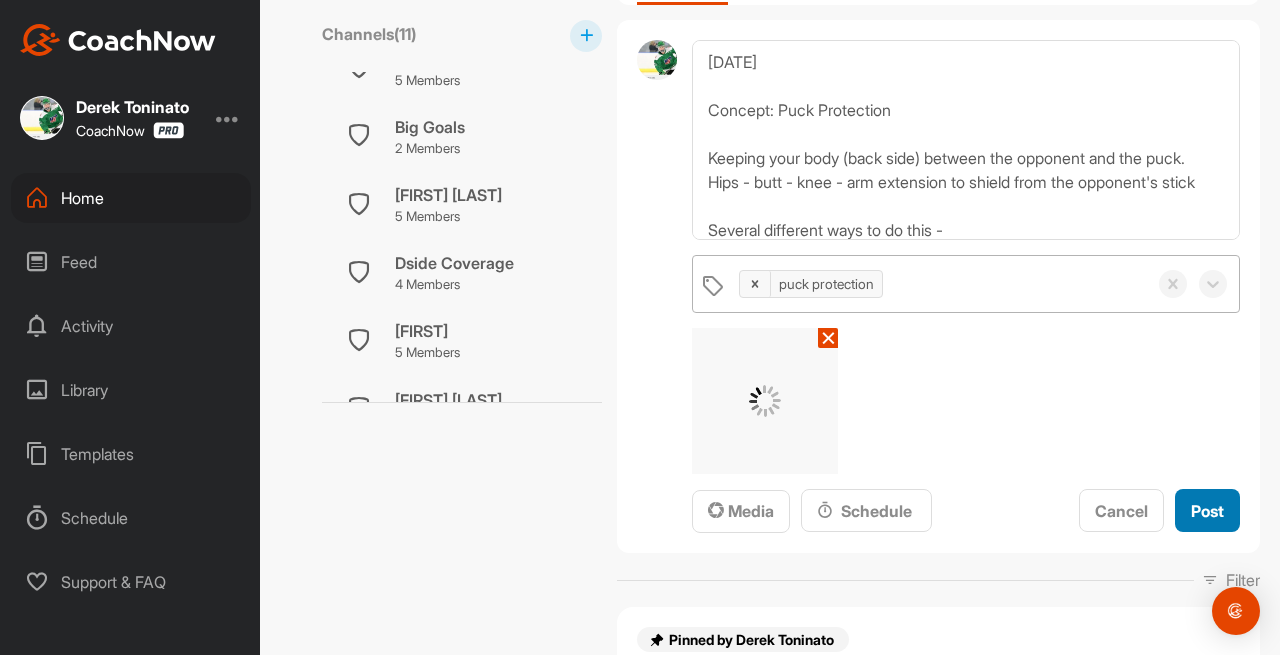 click on "Post" at bounding box center [1207, 511] 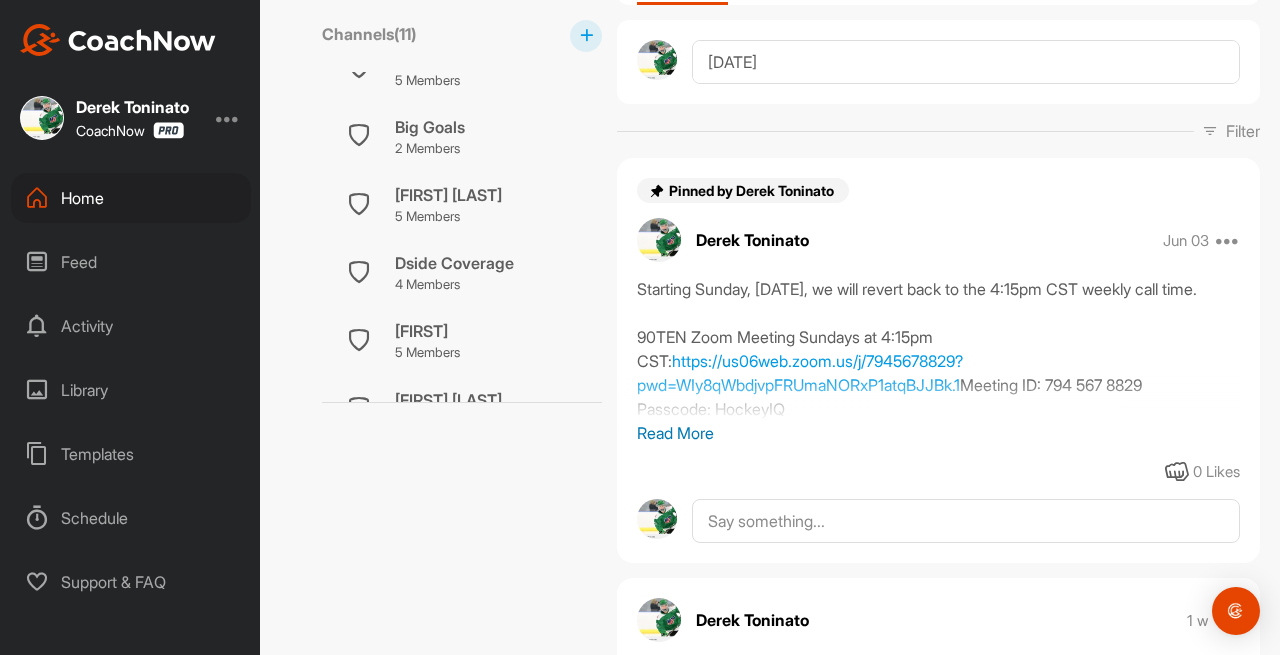 type 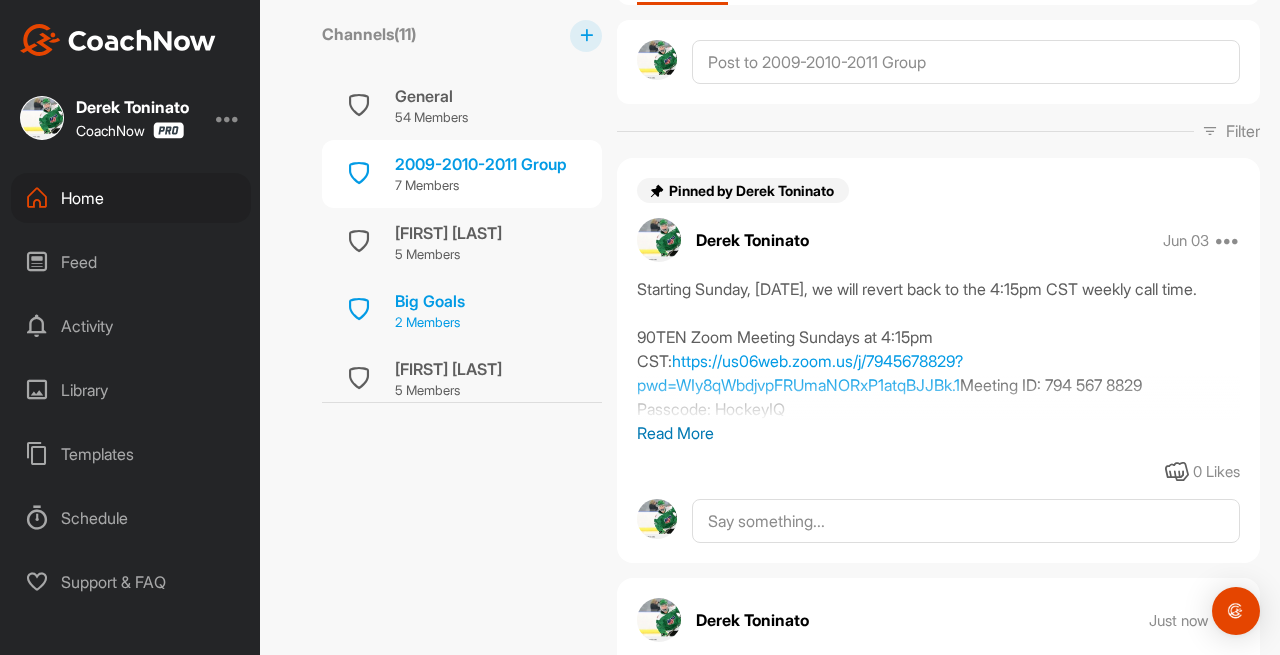 scroll, scrollTop: -1, scrollLeft: 0, axis: vertical 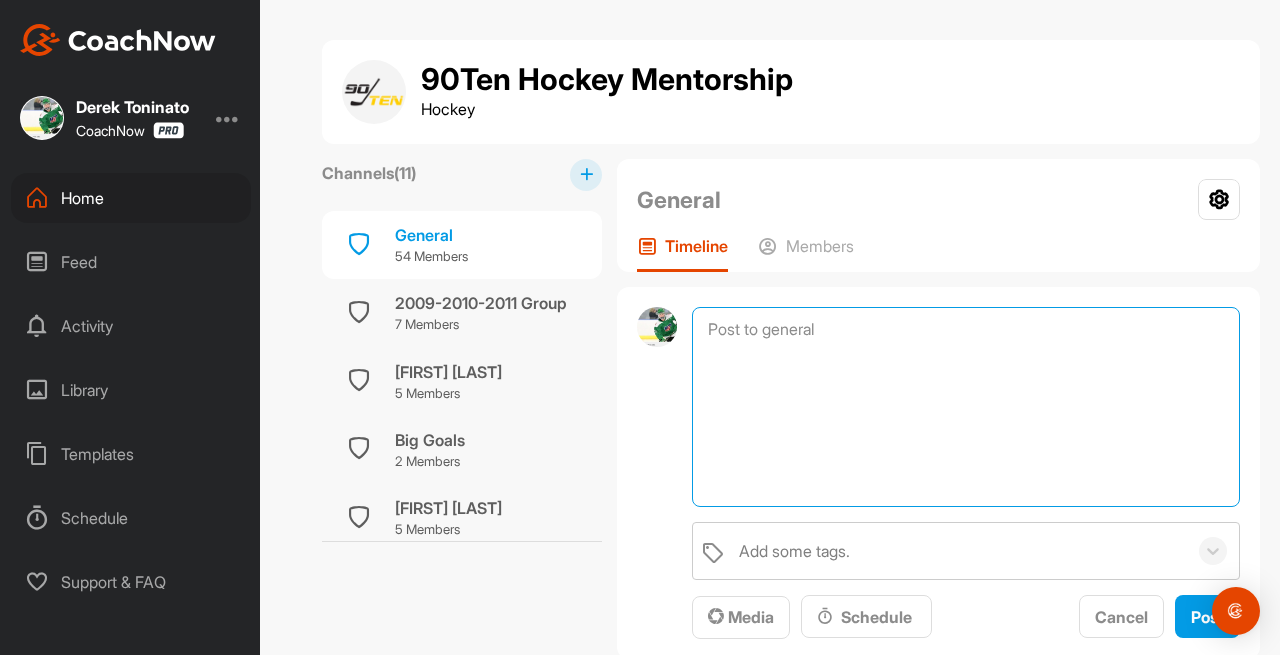 click at bounding box center (966, 407) 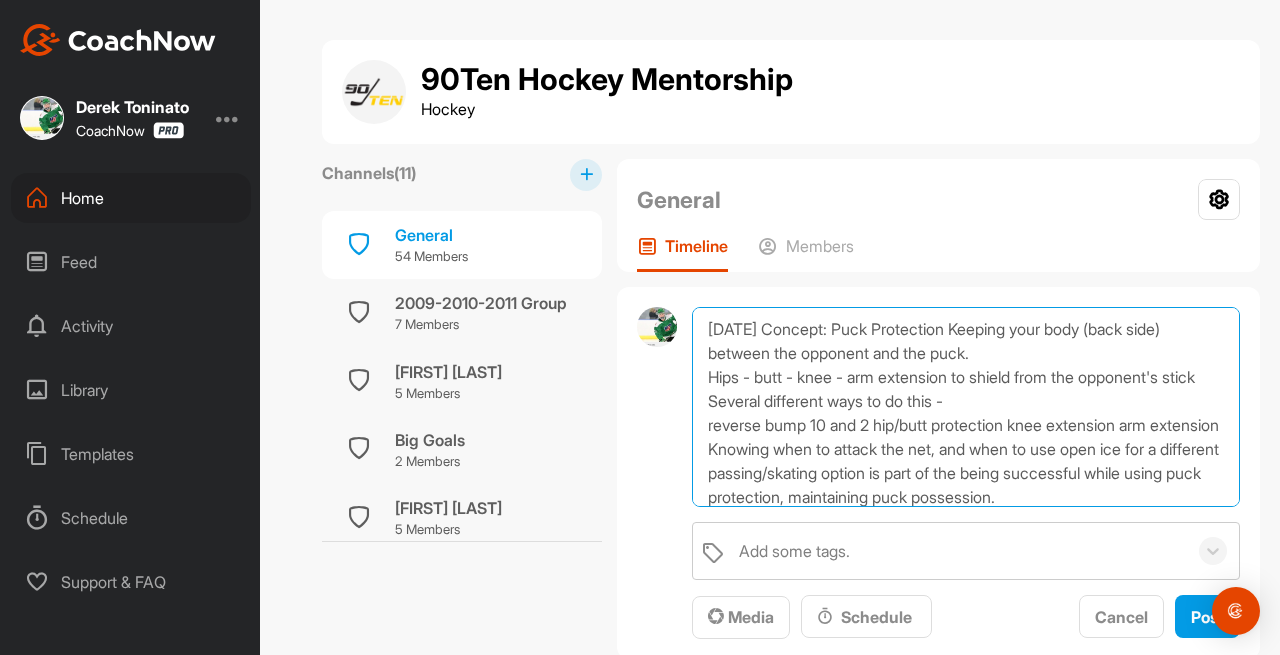scroll, scrollTop: 1, scrollLeft: 0, axis: vertical 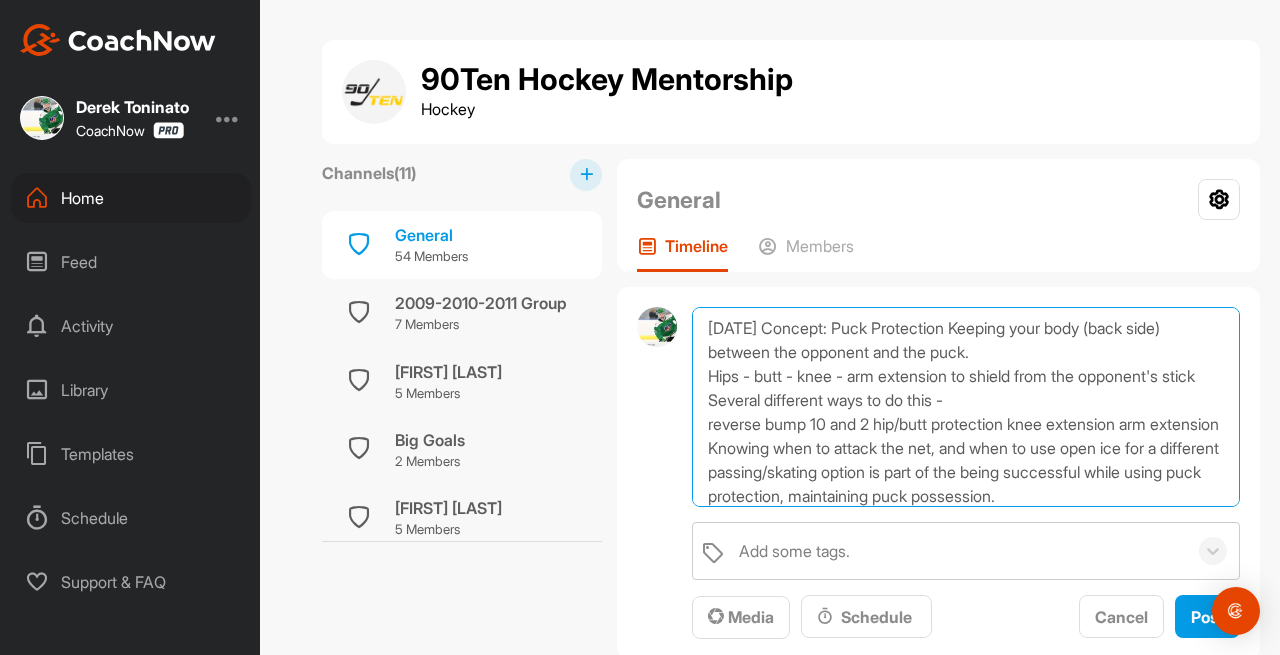 click on "8/3/25 Concept: Puck Protection Keeping your body (back side) between the opponent and the puck.  Hips - butt - knee - arm extension to shield from the opponent's stick Several different ways to do this -  reverse bump 10 and 2 hip/butt protection knee extension arm extension  Knowing when to attack the net, and when to use open ice for a different passing/skating option is part of the being successful while using puck protection, maintaining puck possession." at bounding box center (966, 407) 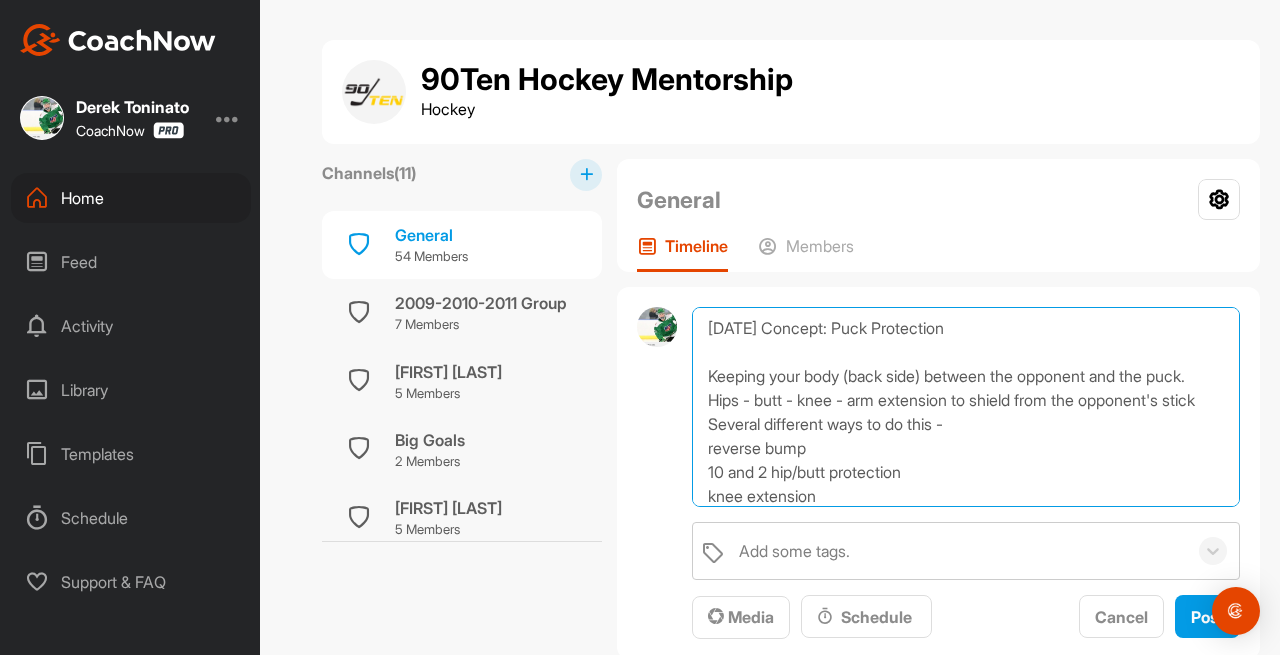 click on "8/3/25 Concept: Puck Protection
Keeping your body (back side) between the opponent and the puck.  Hips - butt - knee - arm extension to shield from the opponent's stick Several different ways to do this -  reverse bump 10 and 2 hip/butt protection knee extension arm extension  Knowing when to attack the net, and when to use open ice for a different passing/skating option is part of the being successful while using puck protection, maintaining puck possession." at bounding box center (966, 407) 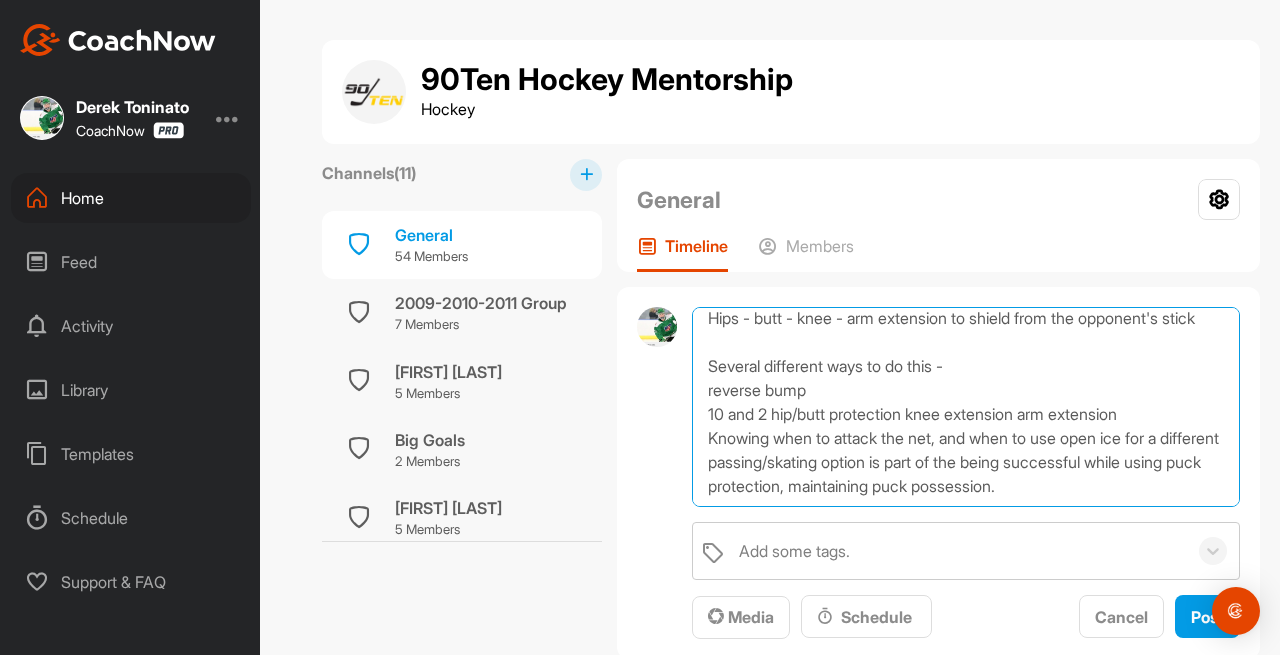 scroll, scrollTop: 83, scrollLeft: 0, axis: vertical 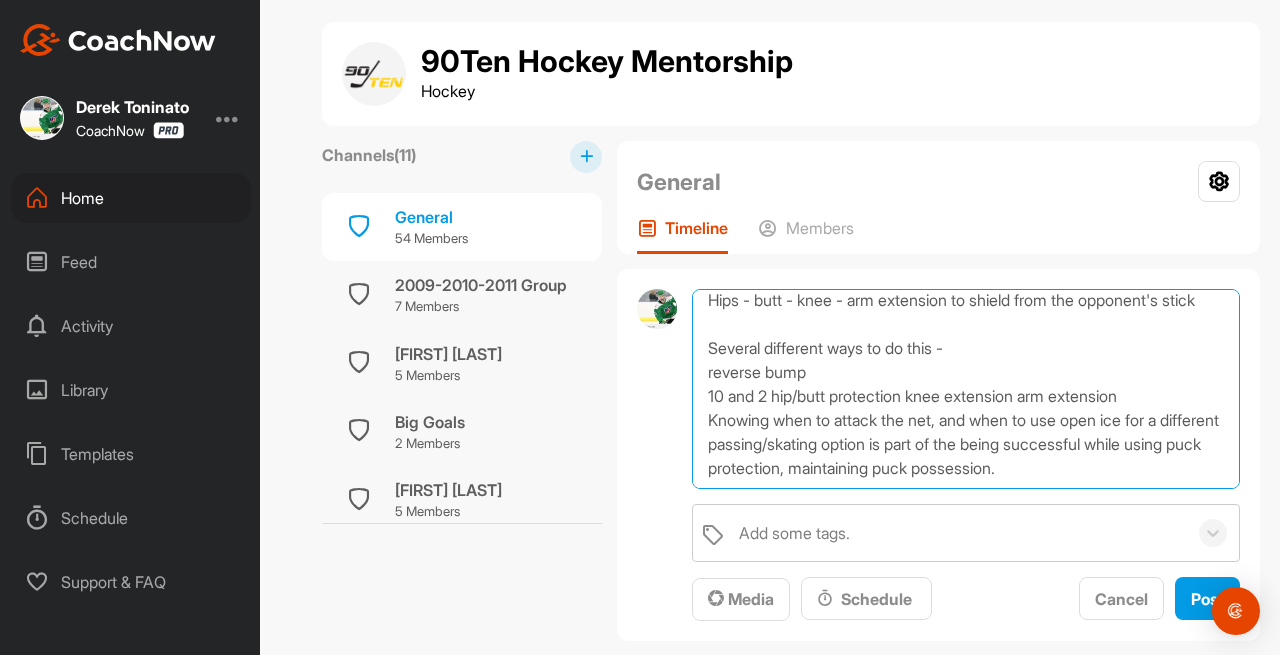 click on "8/3/25 Concept: Puck Protection
Keeping your body (back side) between the opponent and the puck.  Hips - butt - knee - arm extension to shield from the opponent's stick
Several different ways to do this -  reverse bump 10 and 2 hip/butt protection knee extension arm extension  Knowing when to attack the net, and when to use open ice for a different passing/skating option is part of the being successful while using puck protection, maintaining puck possession." at bounding box center [966, 389] 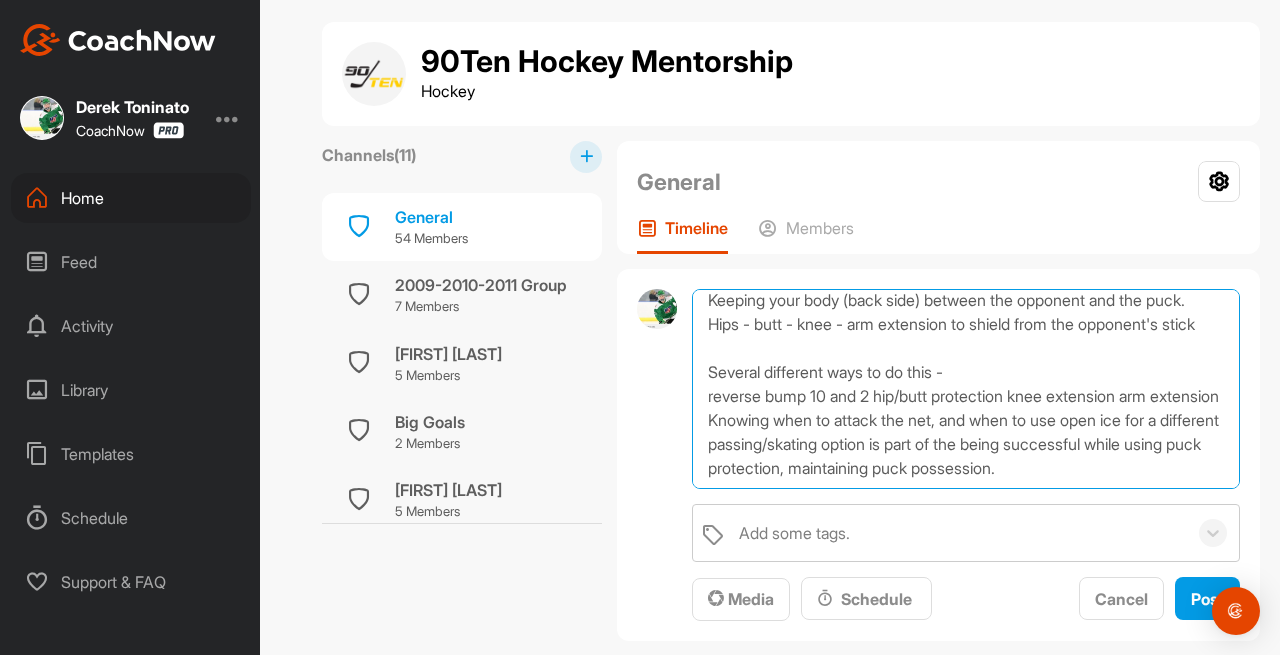click on "8/3/25 Concept: Puck Protection
Keeping your body (back side) between the opponent and the puck.  Hips - butt - knee - arm extension to shield from the opponent's stick
Several different ways to do this -
reverse bump 10 and 2 hip/butt protection knee extension arm extension  Knowing when to attack the net, and when to use open ice for a different passing/skating option is part of the being successful while using puck protection, maintaining puck possession." at bounding box center [966, 389] 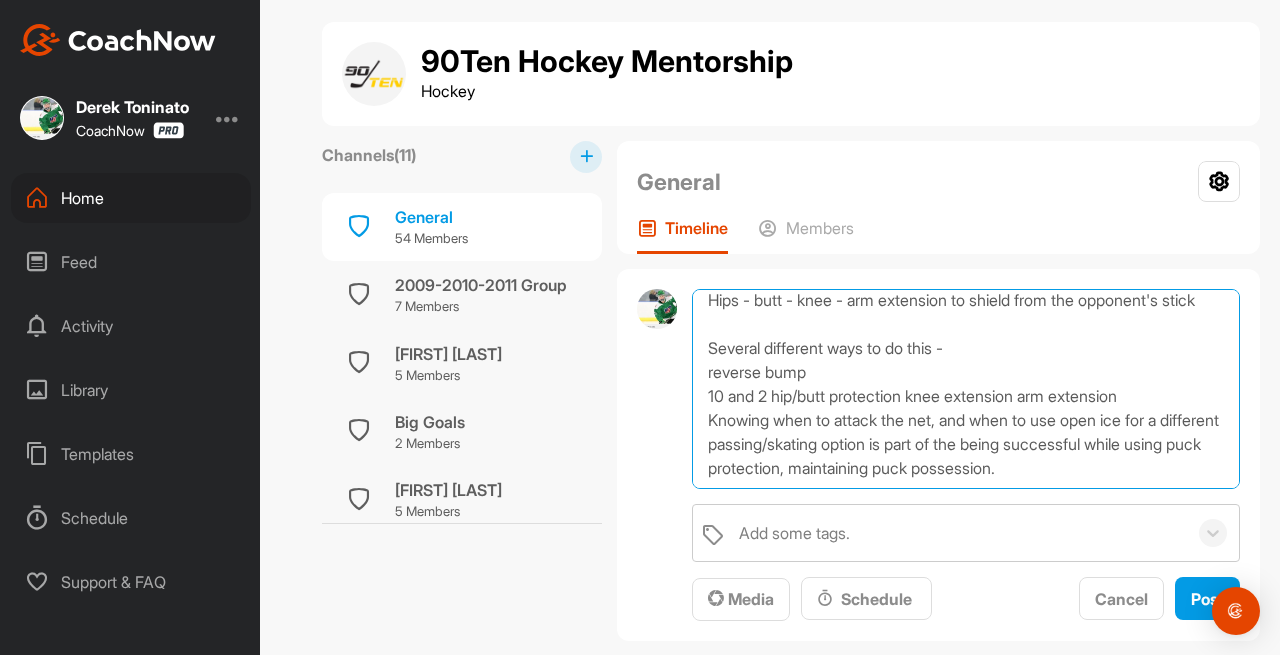 click on "8/3/25 Concept: Puck Protection
Keeping your body (back side) between the opponent and the puck.  Hips - butt - knee - arm extension to shield from the opponent's stick
Several different ways to do this -
reverse bump
10 and 2 hip/butt protection knee extension arm extension  Knowing when to attack the net, and when to use open ice for a different passing/skating option is part of the being successful while using puck protection, maintaining puck possession." at bounding box center [966, 389] 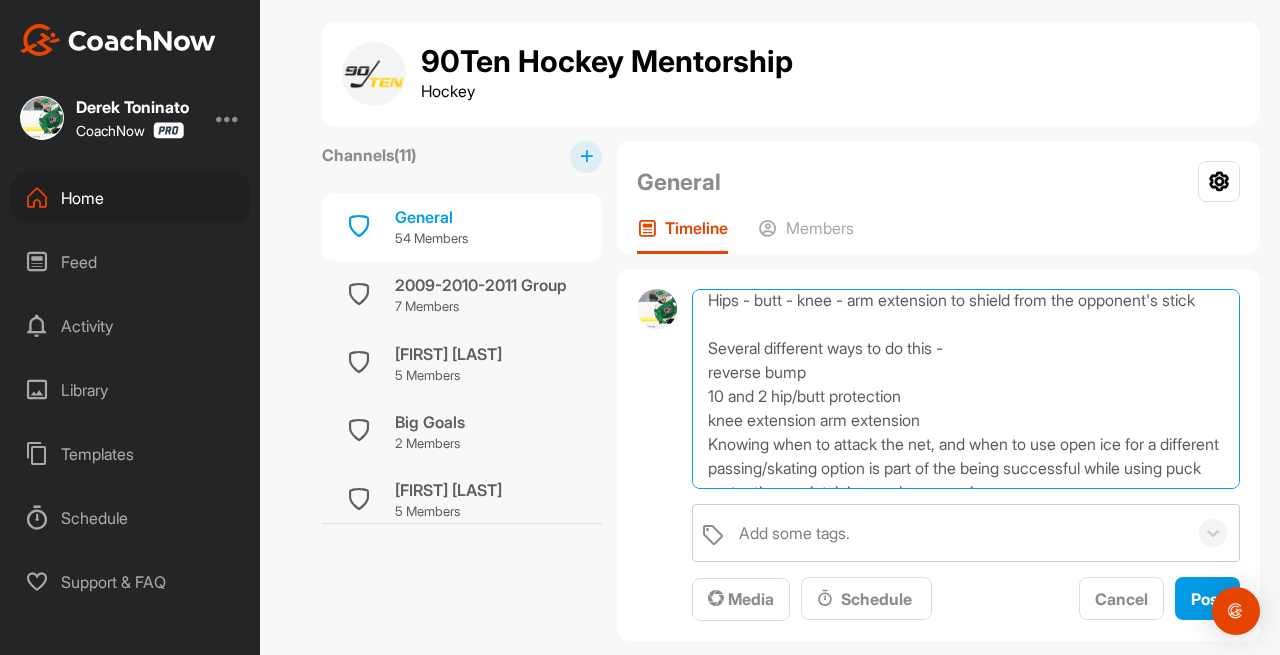 click on "8/3/25 Concept: Puck Protection
Keeping your body (back side) between the opponent and the puck.  Hips - butt - knee - arm extension to shield from the opponent's stick
Several different ways to do this -
reverse bump
10 and 2 hip/butt protection
knee extension arm extension  Knowing when to attack the net, and when to use open ice for a different passing/skating option is part of the being successful while using puck protection, maintaining puck possession." at bounding box center [966, 389] 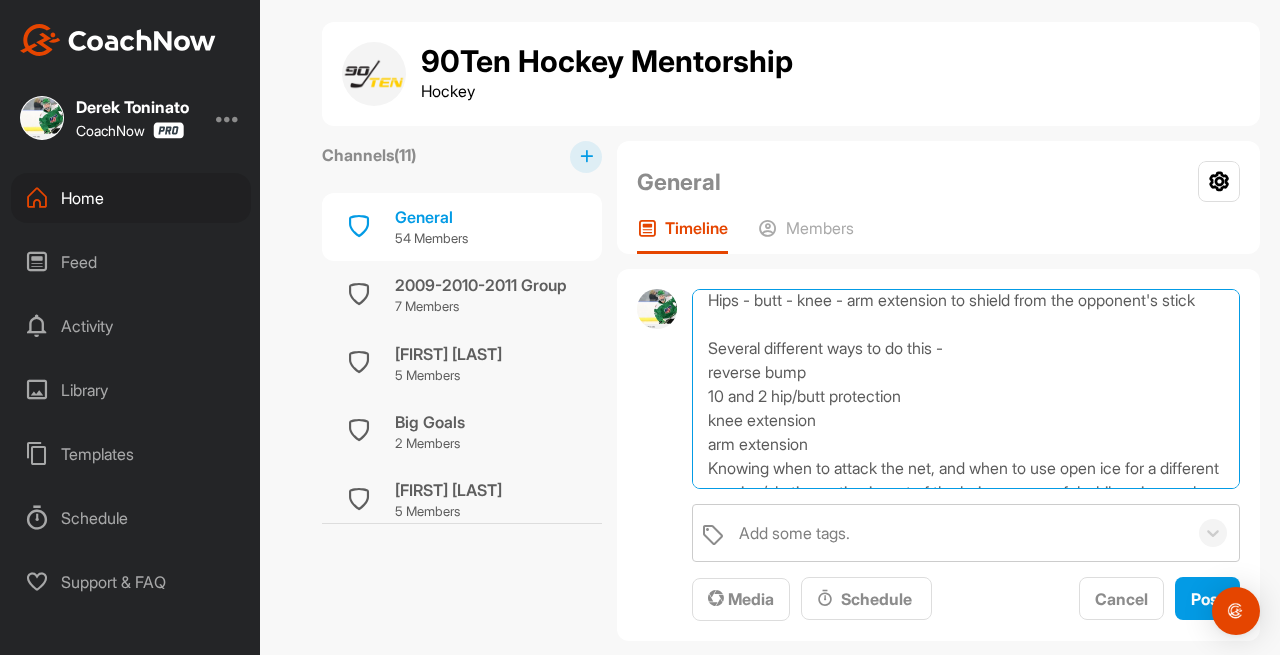 click on "8/3/25 Concept: Puck Protection
Keeping your body (back side) between the opponent and the puck.  Hips - butt - knee - arm extension to shield from the opponent's stick
Several different ways to do this -
reverse bump
10 and 2 hip/butt protection
knee extension
arm extension  Knowing when to attack the net, and when to use open ice for a different passing/skating option is part of the being successful while using puck protection, maintaining puck possession." at bounding box center (966, 389) 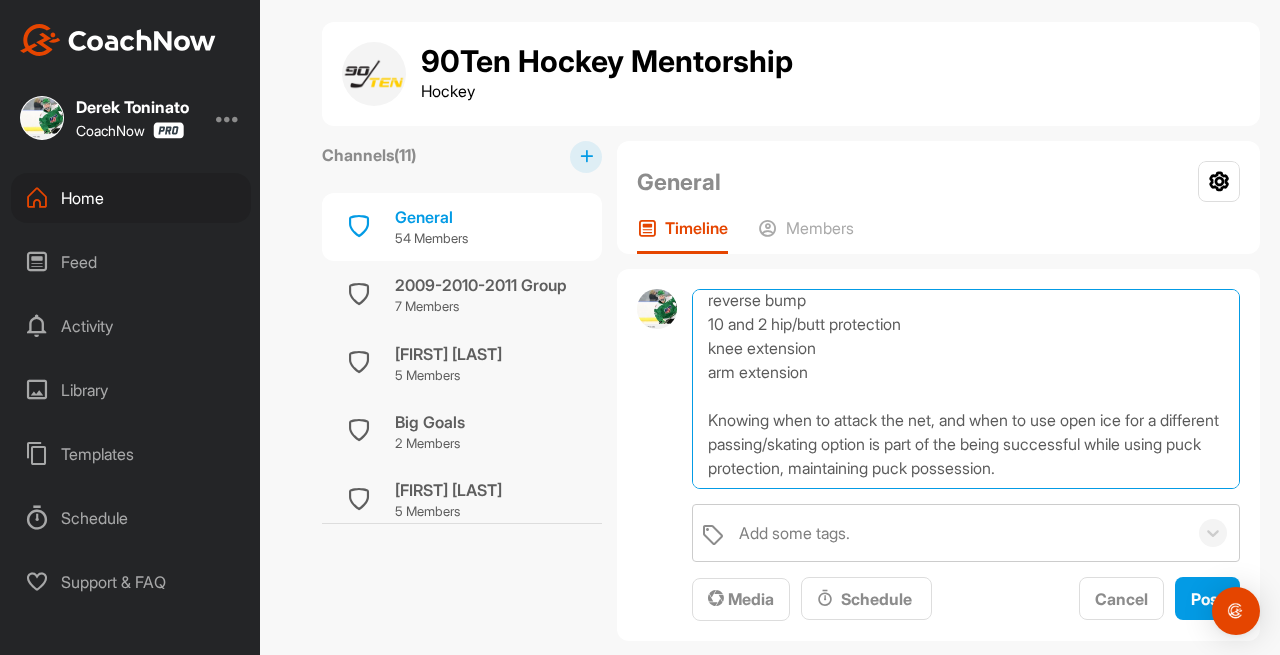 scroll, scrollTop: 179, scrollLeft: 0, axis: vertical 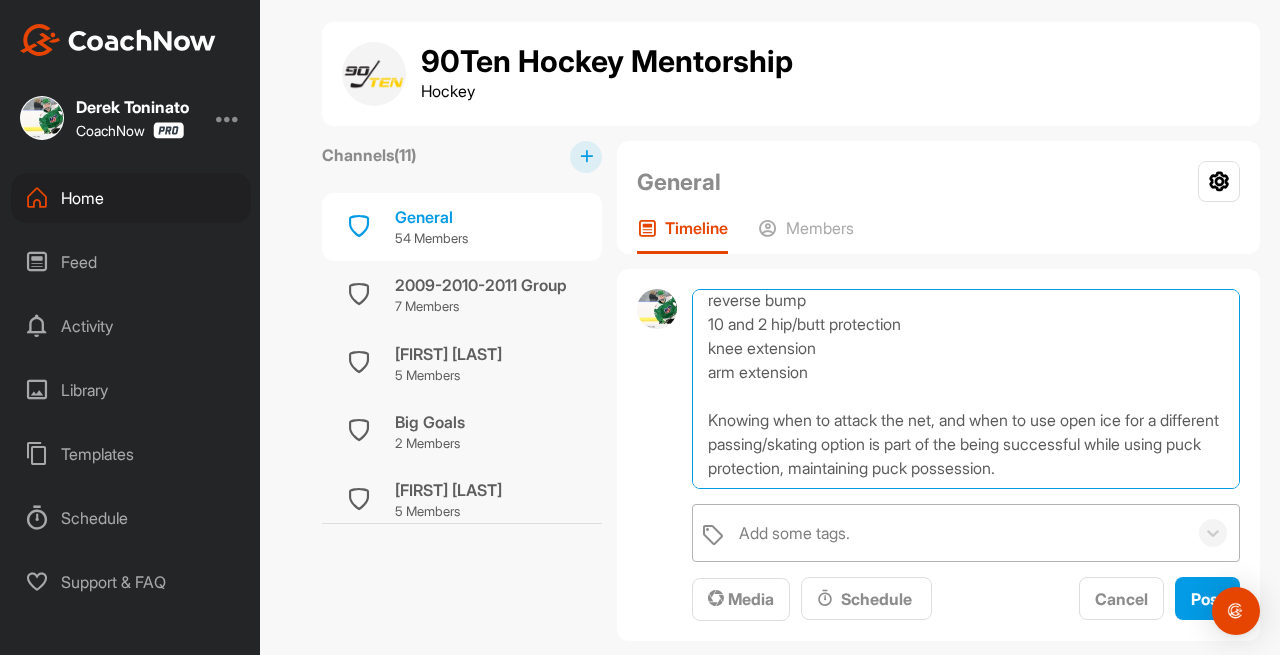 type on "[DATE] Concept: Puck Protection
Keeping your body (back side) between the opponent and the puck.  Hips - butt - knee - arm extension to shield from the opponent's stick
Several different ways to do this -
reverse bump
10 and 2 hip/butt protection
knee extension
arm extension
Knowing when to attack the net, and when to use open ice for a different passing/skating option is part of the being successful while using puck protection, maintaining puck possession." 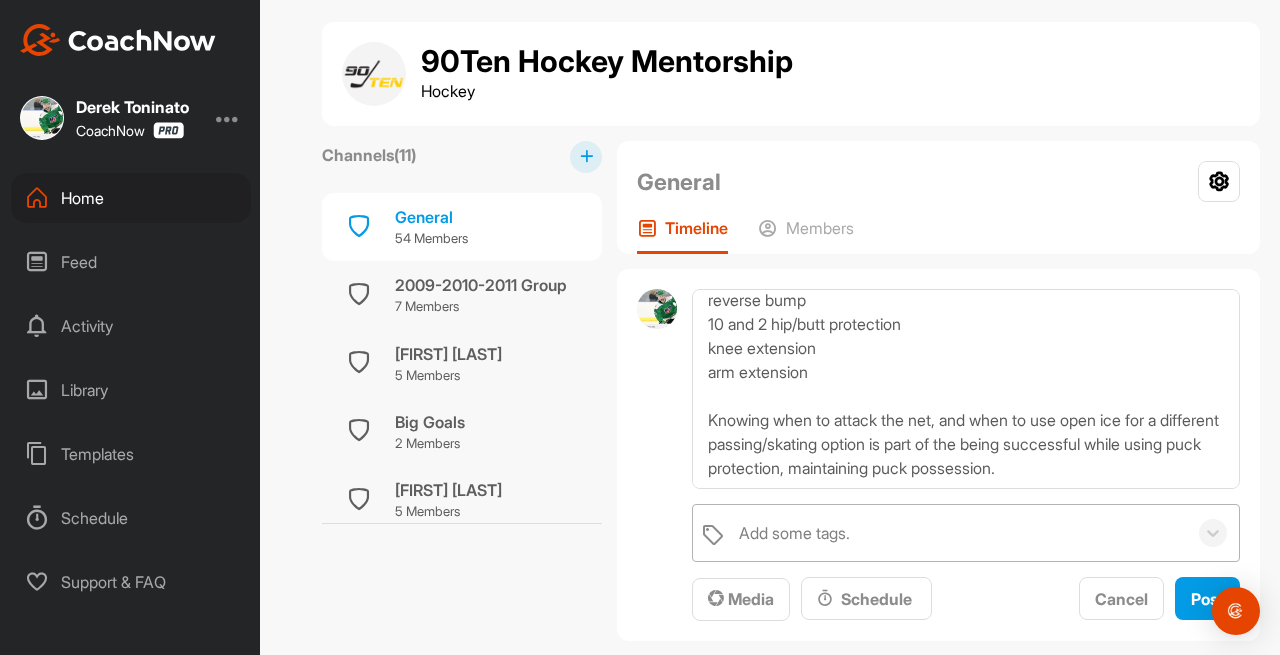 click on "Add some tags." at bounding box center (794, 533) 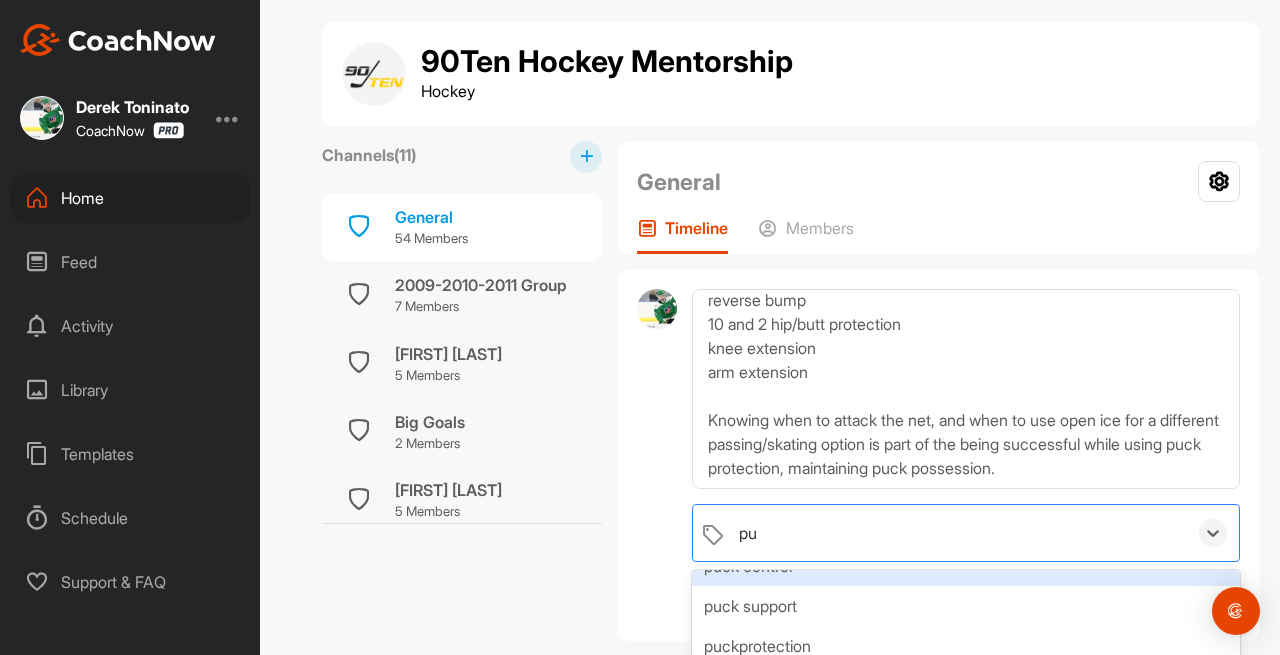scroll, scrollTop: 28, scrollLeft: 0, axis: vertical 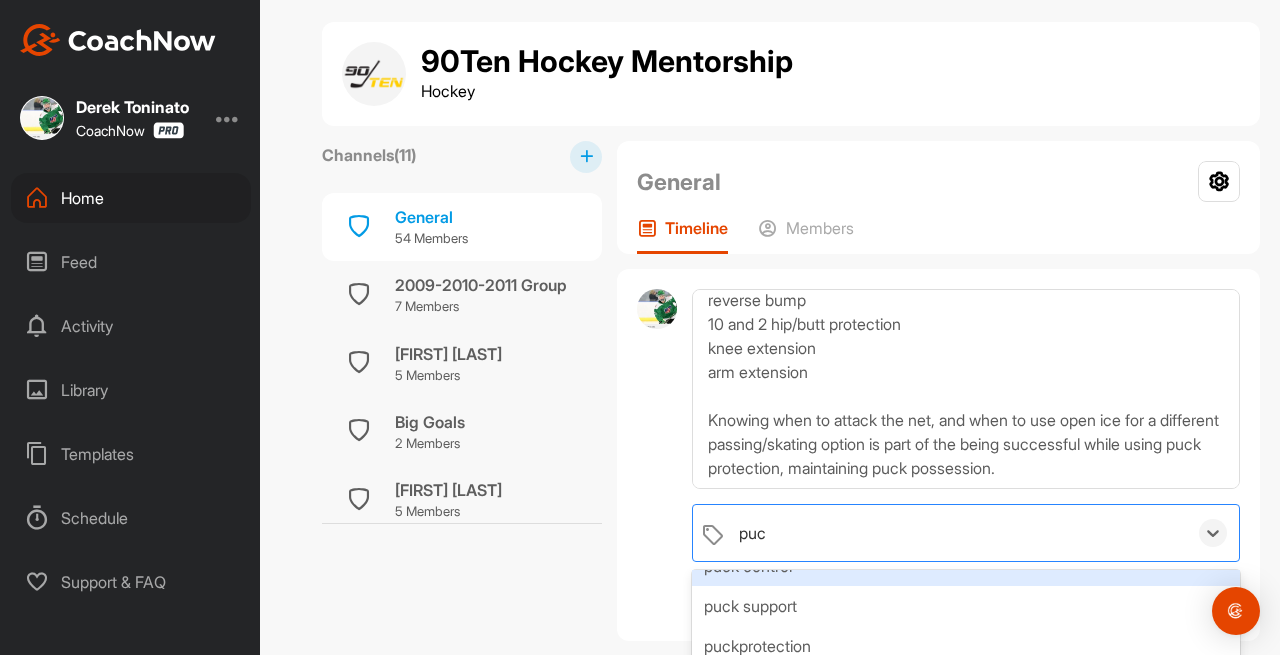 type on "puck" 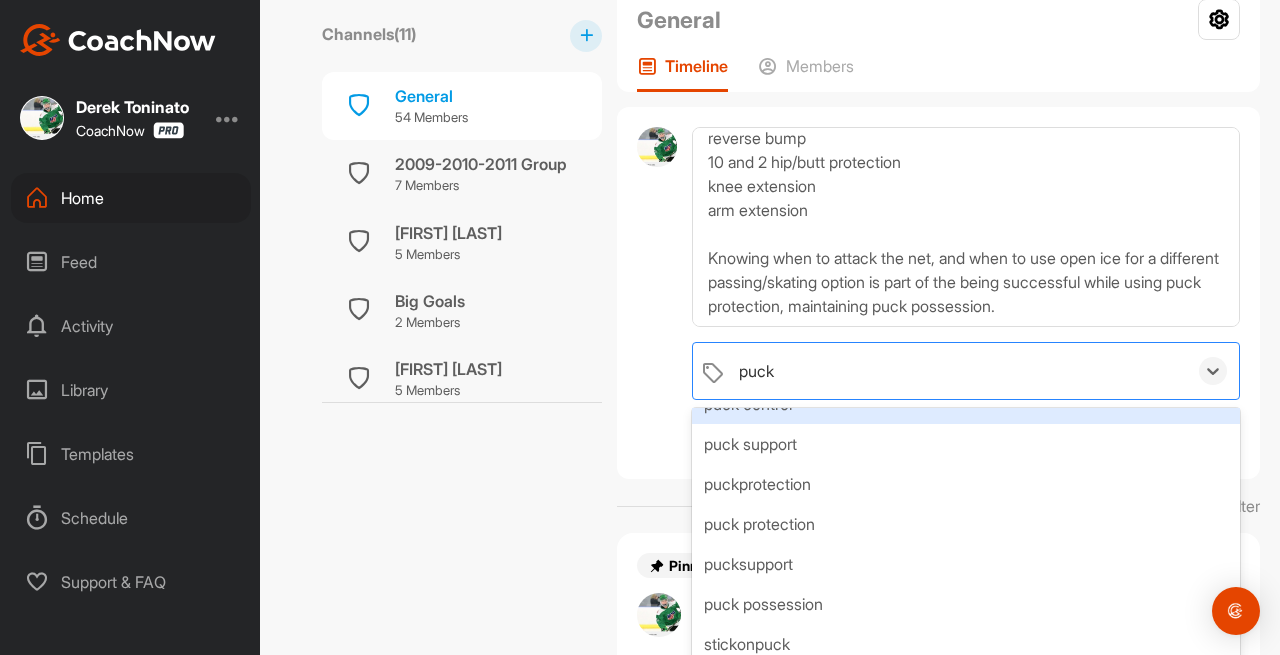 scroll, scrollTop: 185, scrollLeft: 0, axis: vertical 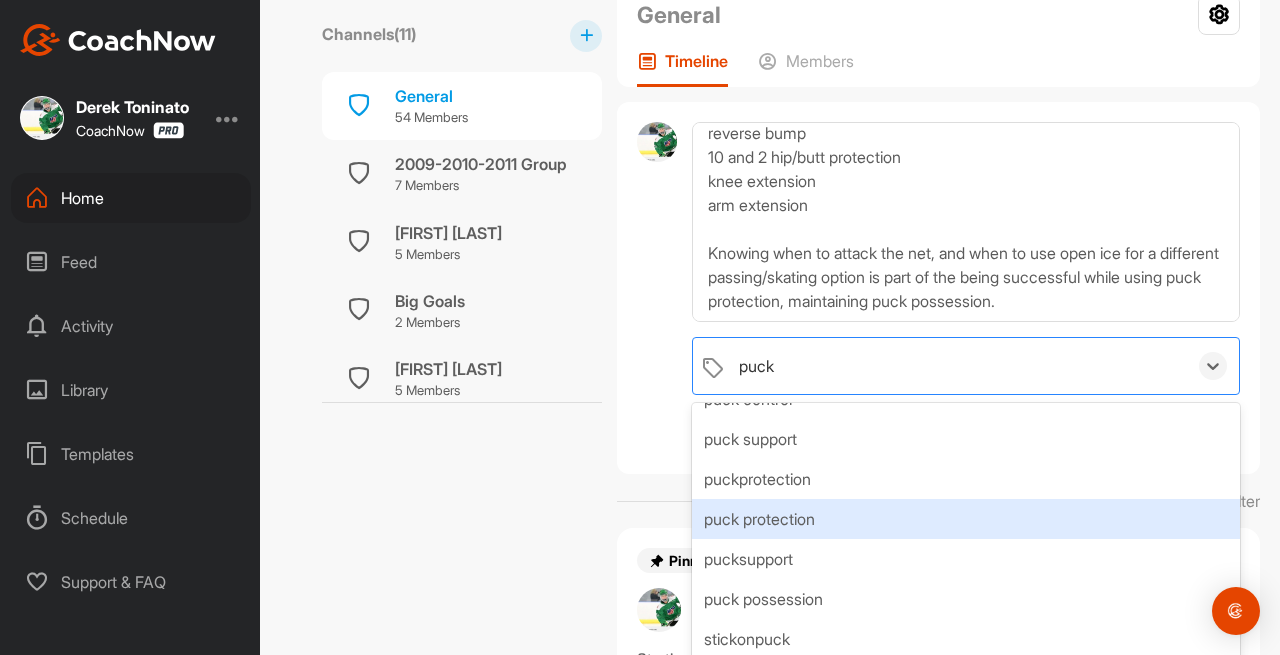 click on "puck protection" at bounding box center (966, 519) 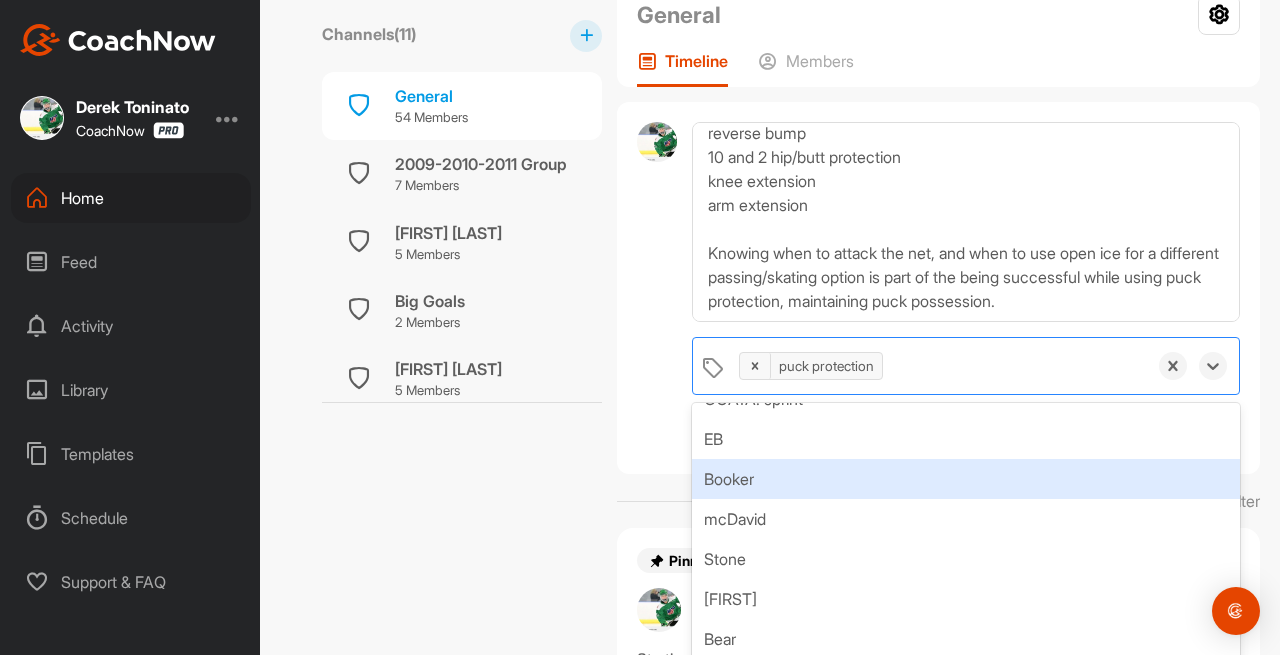 click on "8/3/25 Concept: Puck Protection
Keeping your body (back side) between the opponent and the puck.  Hips - butt - knee - arm extension to shield from the opponent's stick
Several different ways to do this -
reverse bump
10 and 2 hip/butt protection
knee extension
arm extension
Knowing when to attack the net, and when to use open ice for a different passing/skating option is part of the being successful while using puck protection, maintaining puck possession.    option puck protection, selected.    option Booker focused, 3 of 218. 217 results available. Use Up and Down to choose options, press Enter to select the currently focused option, press Escape to exit the menu, press Tab to select the option and exit the menu. puck protection GOATA: sprint EB Booker mcDavid Stone Jaxson Bear David train.hard.now train.hard.now. 8uprogram let's go! nextsteps toninatohockey on ice schedule coachcall declutter trainingchallenge  on ice schedule  oniceskills gameclips rawNHLclip fullthrottle Jack Hughes eb" at bounding box center (938, 288) 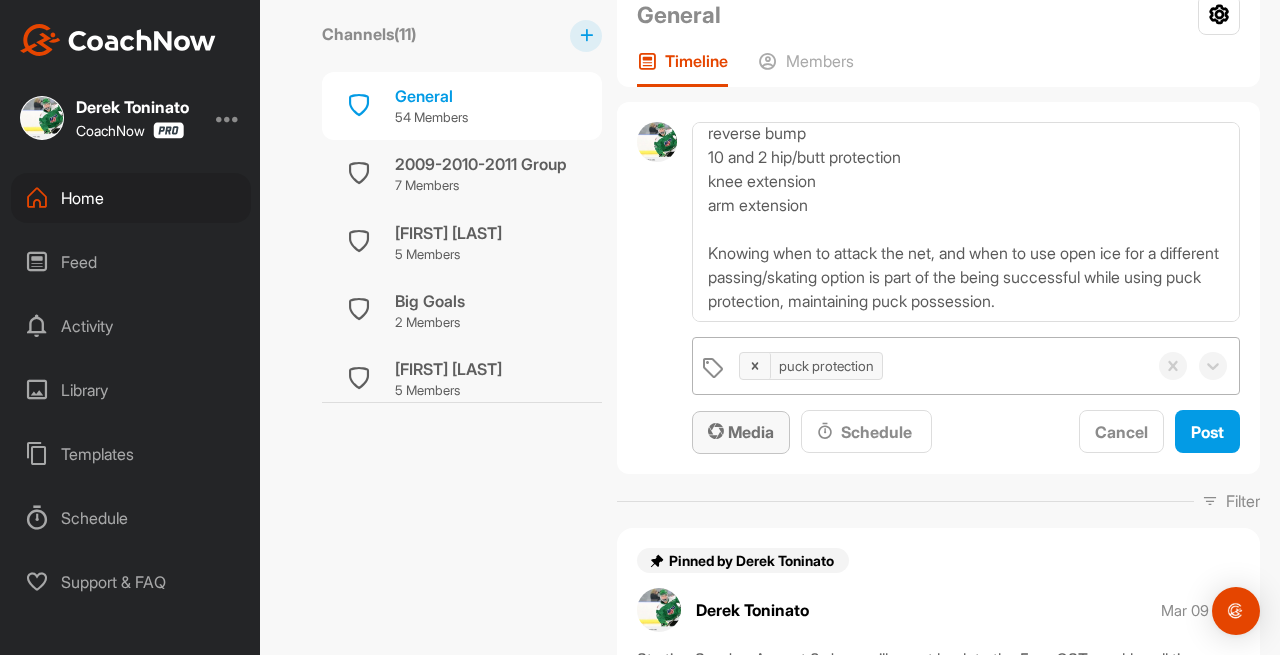 click on "Media" at bounding box center (741, 432) 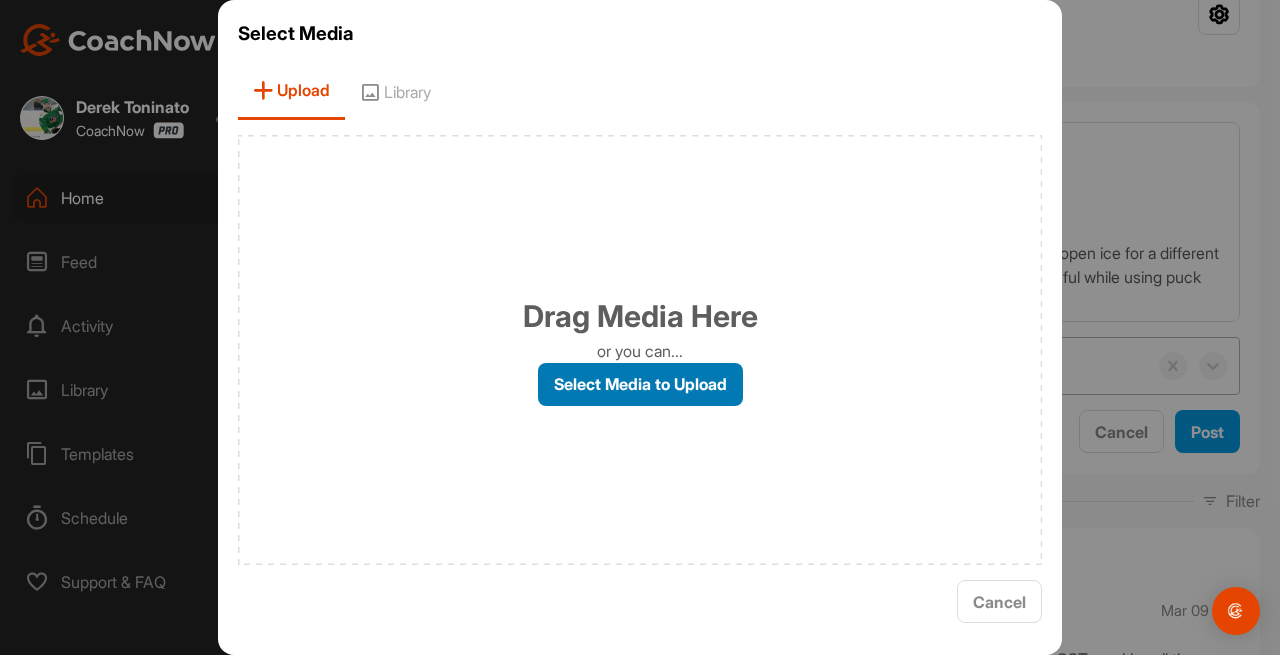 click on "Select Media to Upload" at bounding box center (640, 384) 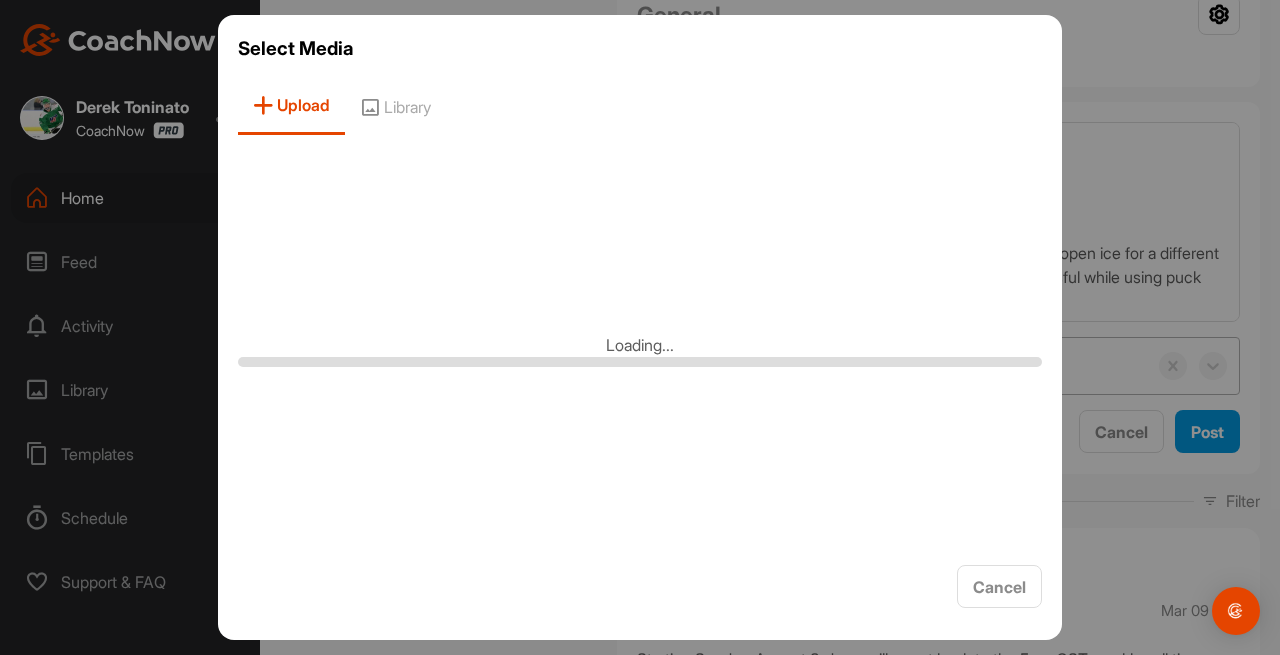 click on "Loading..." at bounding box center (640, 350) 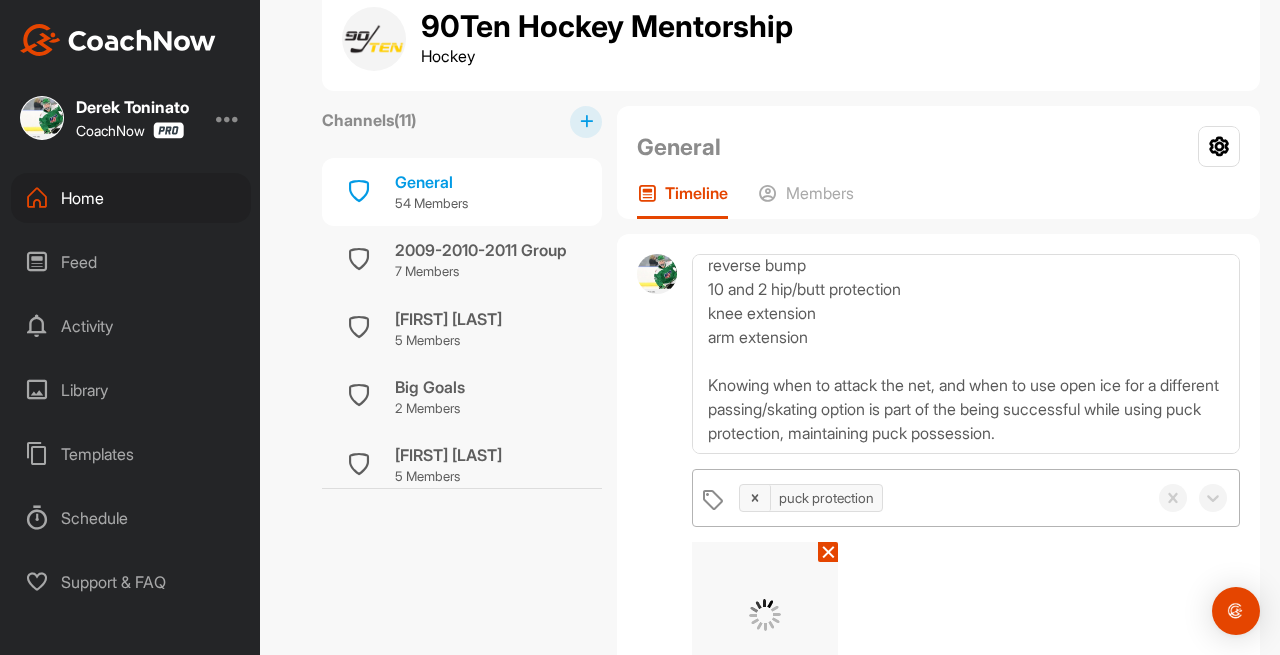 scroll, scrollTop: 30, scrollLeft: 0, axis: vertical 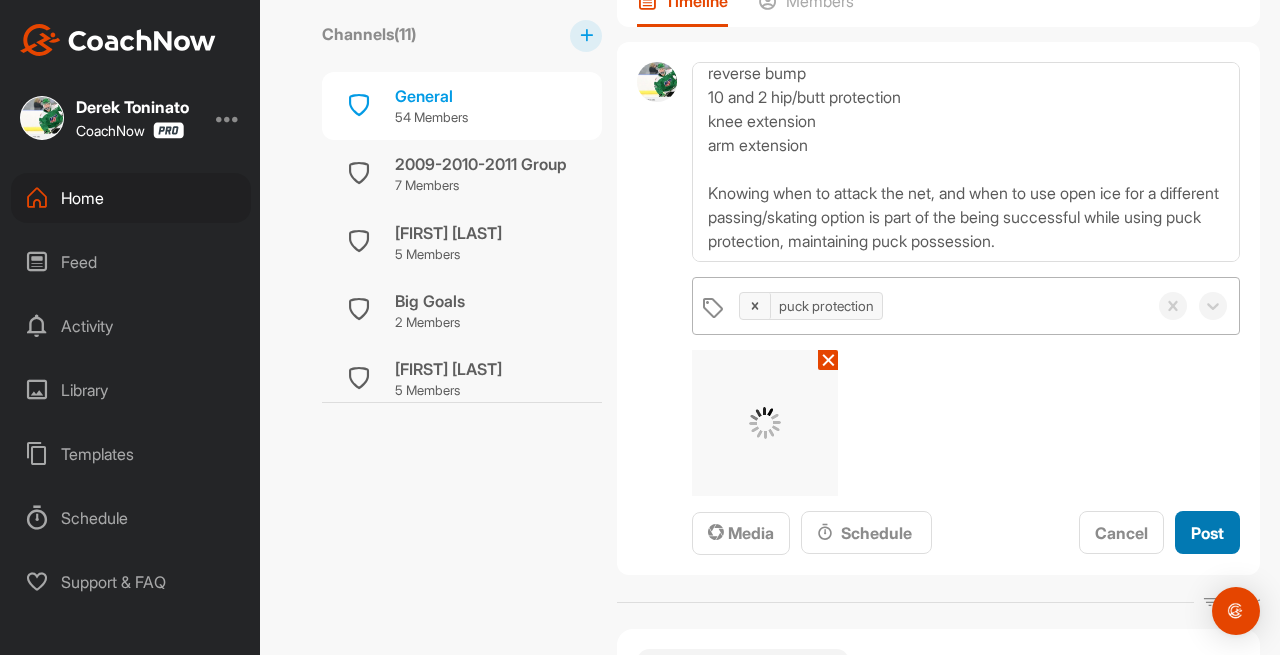 click on "Post" at bounding box center [1207, 533] 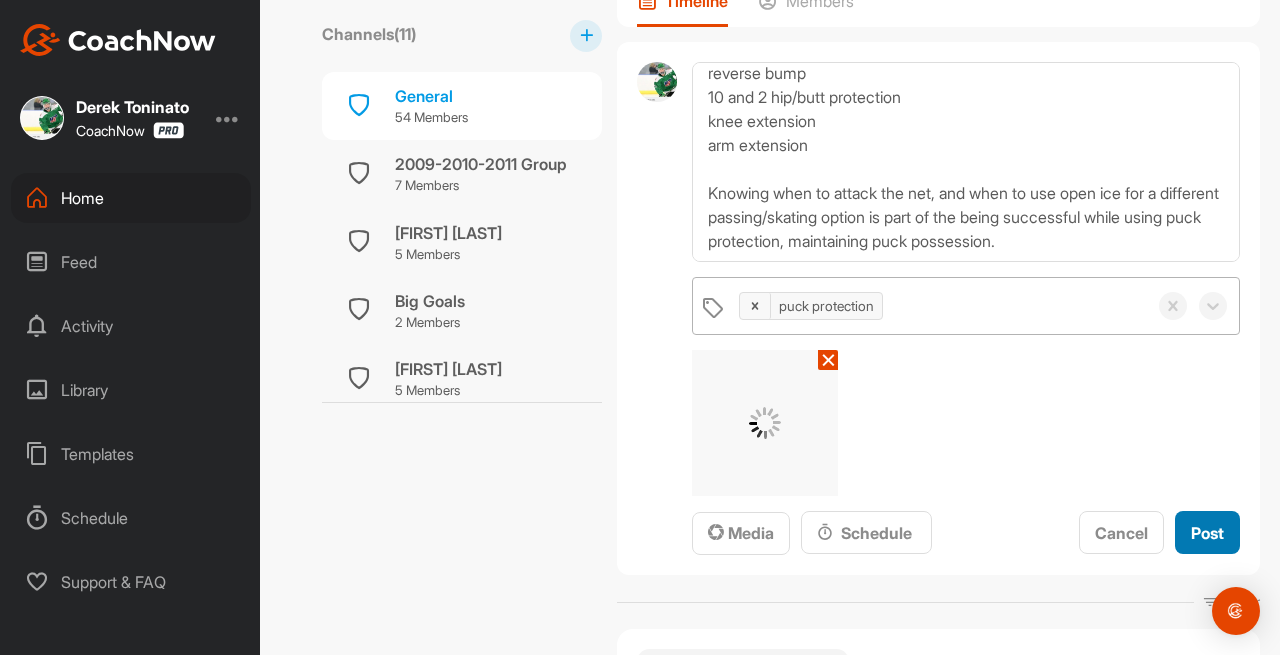 type 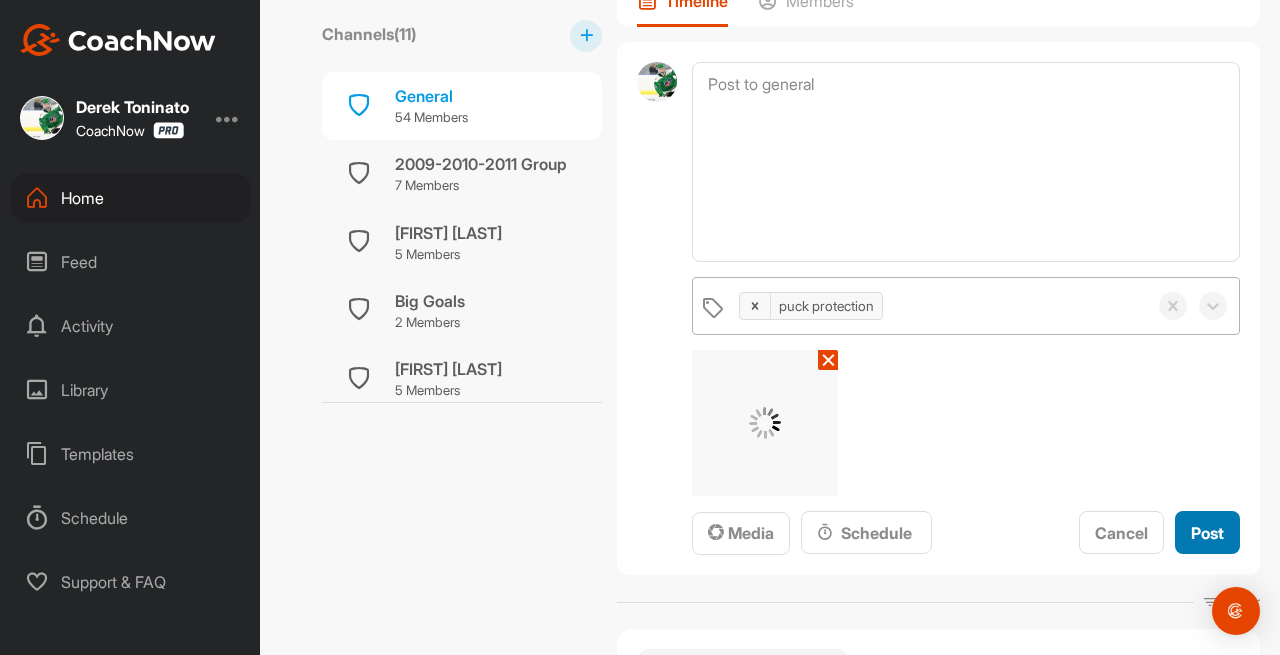 scroll, scrollTop: 0, scrollLeft: 0, axis: both 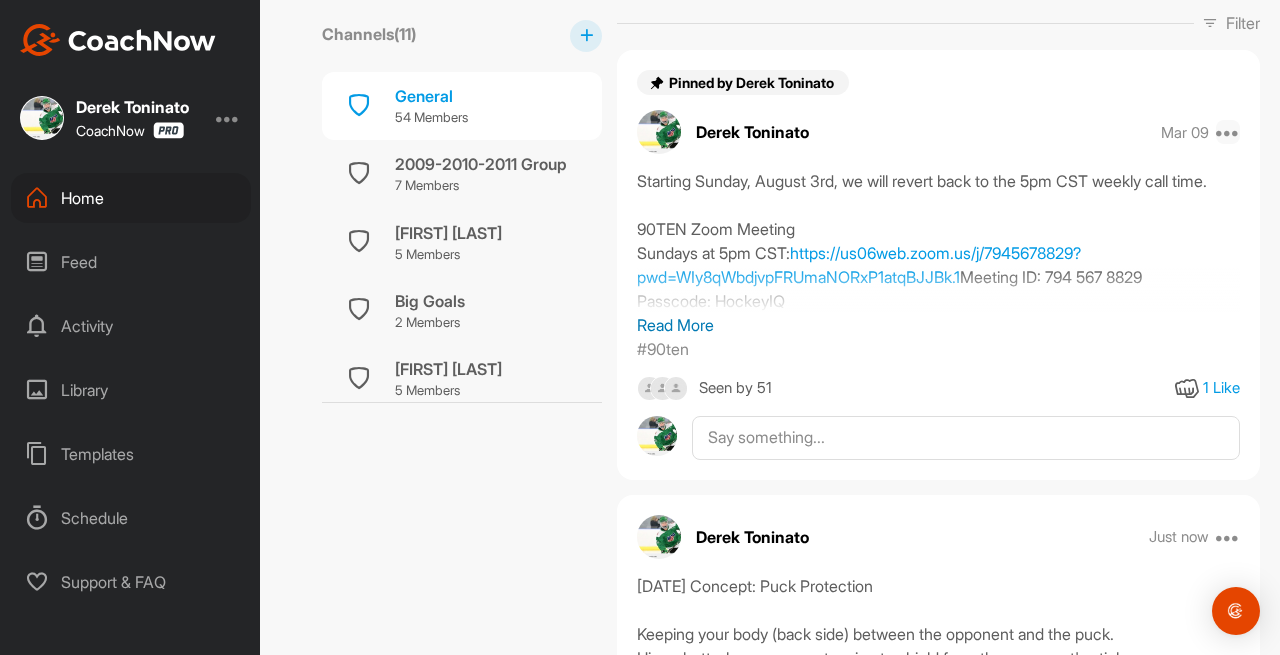 click at bounding box center (1228, 132) 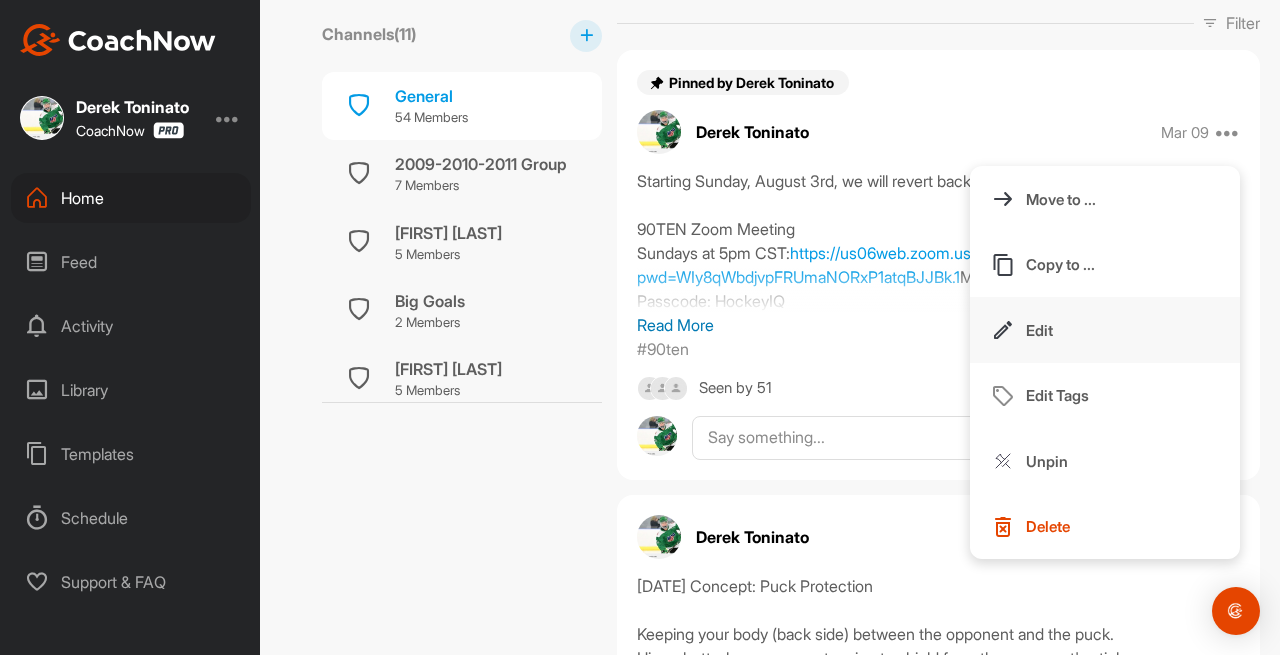 click on "Edit" at bounding box center (1039, 330) 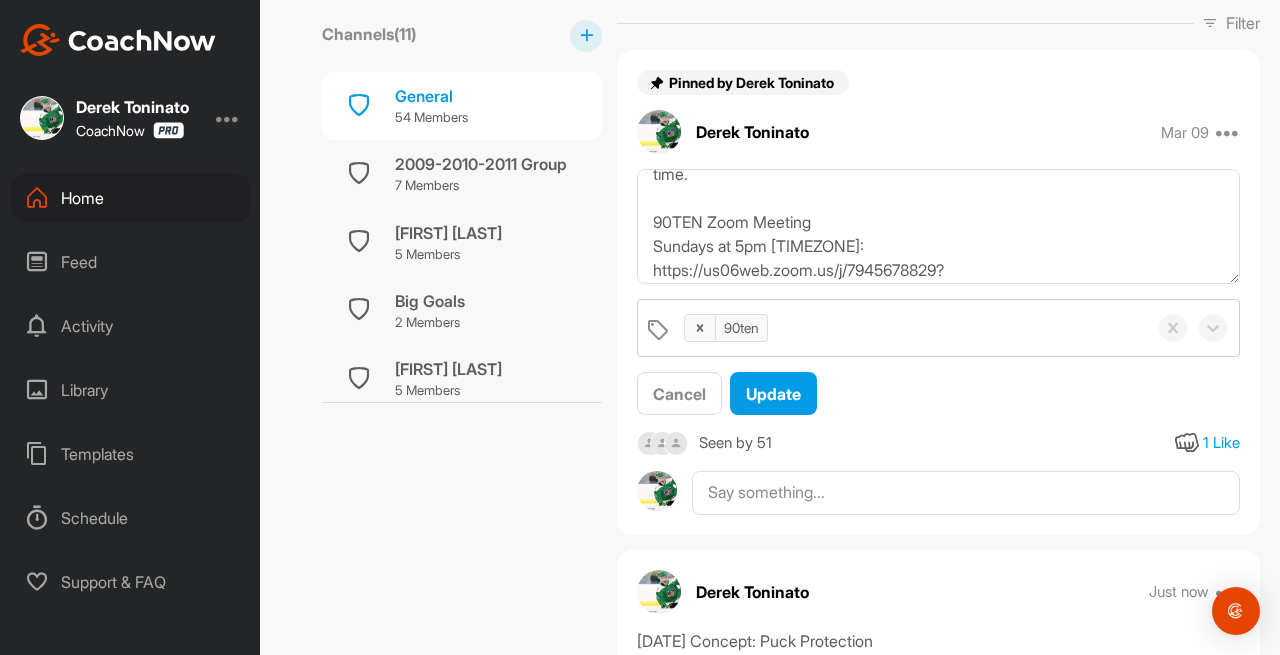 scroll, scrollTop: 55, scrollLeft: 0, axis: vertical 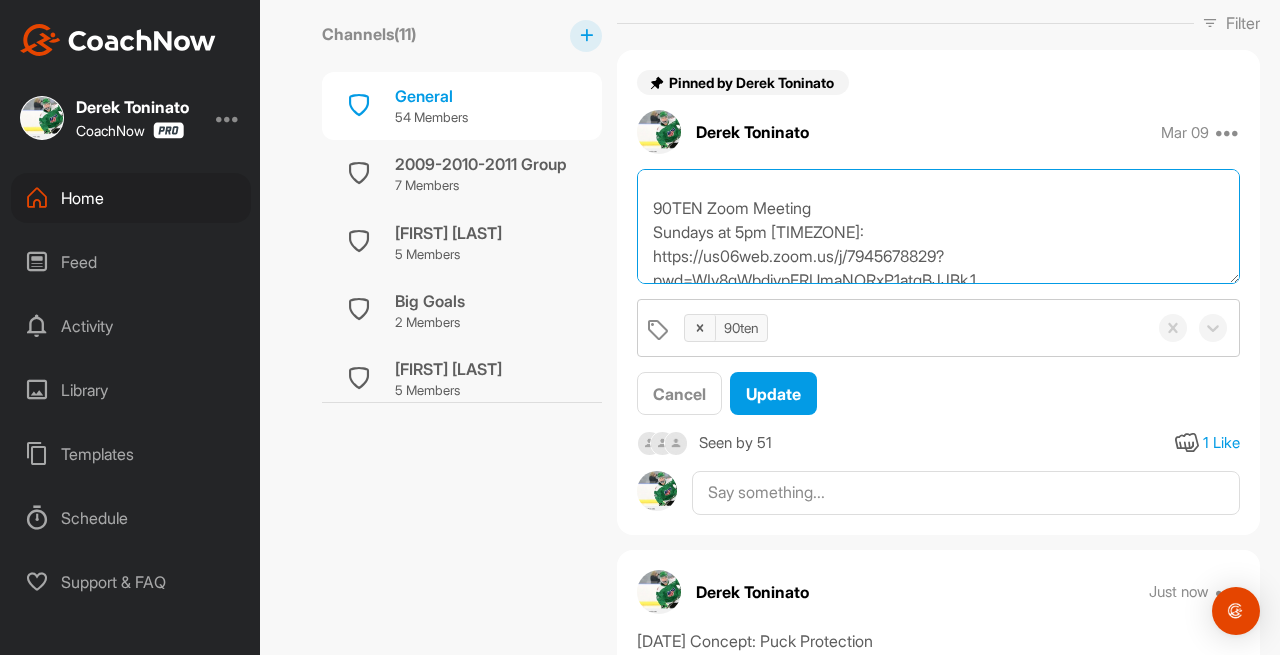click on "Starting Sunday, August 3rd, we will revert back to the 5pm CST weekly call time.
90TEN Zoom Meeting
Sundays at 5pm CST:
https://us06web.zoom.us/j/7945678829?pwd=WIy8qWbdjvpFRUmaNORxP1atqBJJBk.1
Meeting ID: 794 567 8829
Passcode: HockeyIQ" at bounding box center [938, 226] 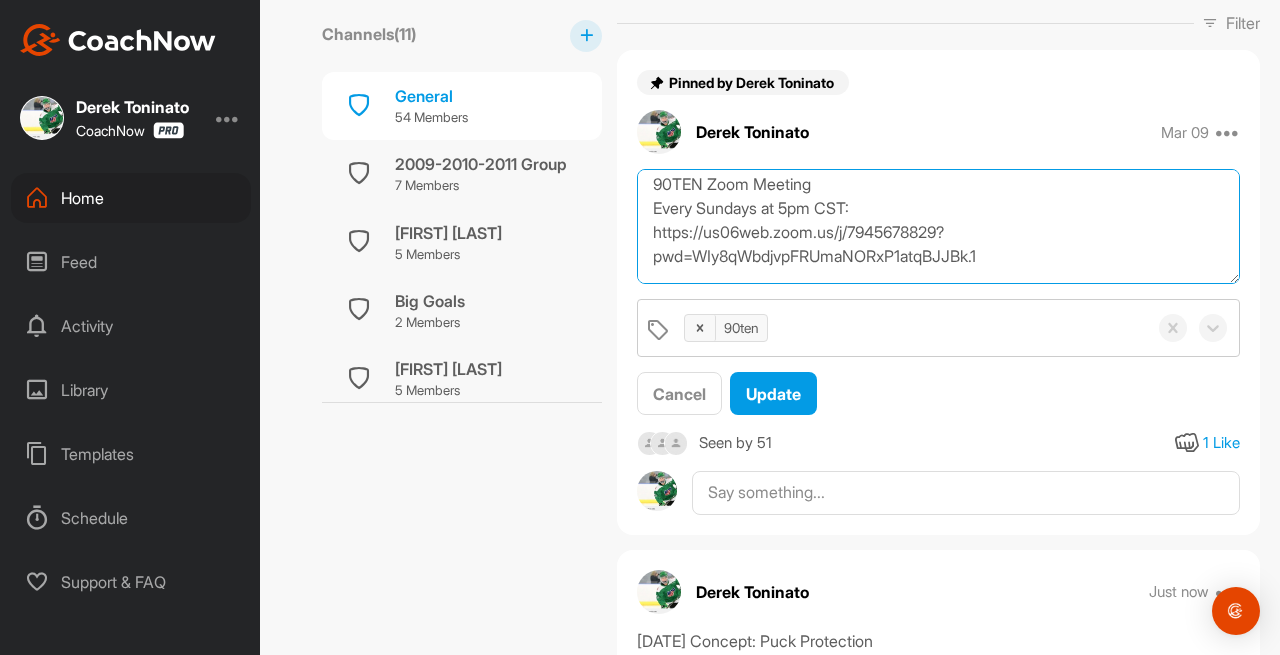 click on "Starting Sunday, August 3rd, we will revert back to the 5pm CST weekly call time.
90TEN Zoom Meeting
Every Sundays at 5pm CST:
https://us06web.zoom.us/j/7945678829?pwd=WIy8qWbdjvpFRUmaNORxP1atqBJJBk.1
Meeting ID: 794 567 8829
Passcode: HockeyIQ" at bounding box center (938, 226) 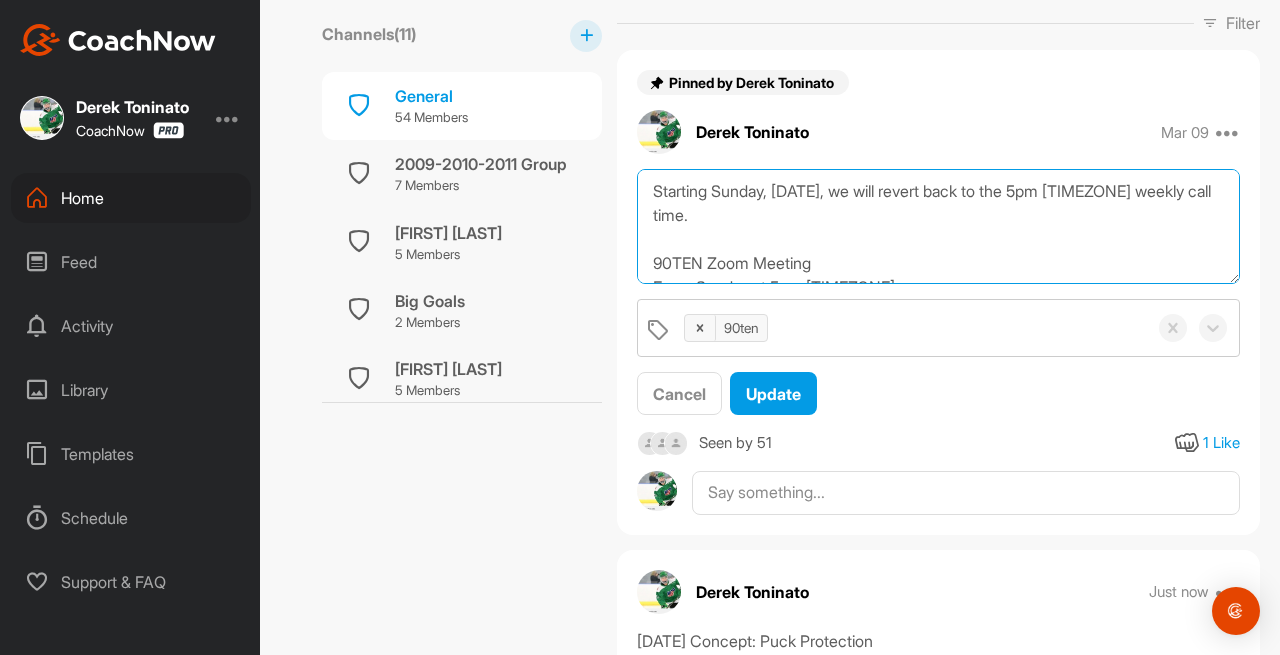 scroll, scrollTop: 0, scrollLeft: 0, axis: both 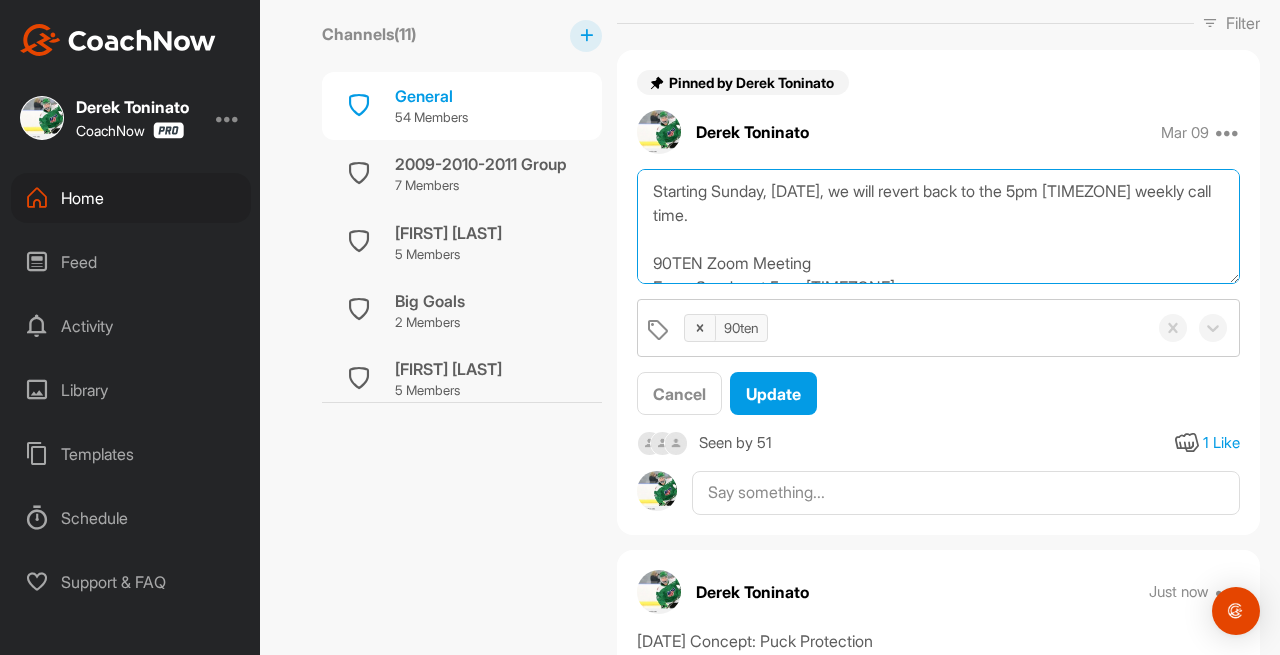 drag, startPoint x: 653, startPoint y: 260, endPoint x: 645, endPoint y: 181, distance: 79.40403 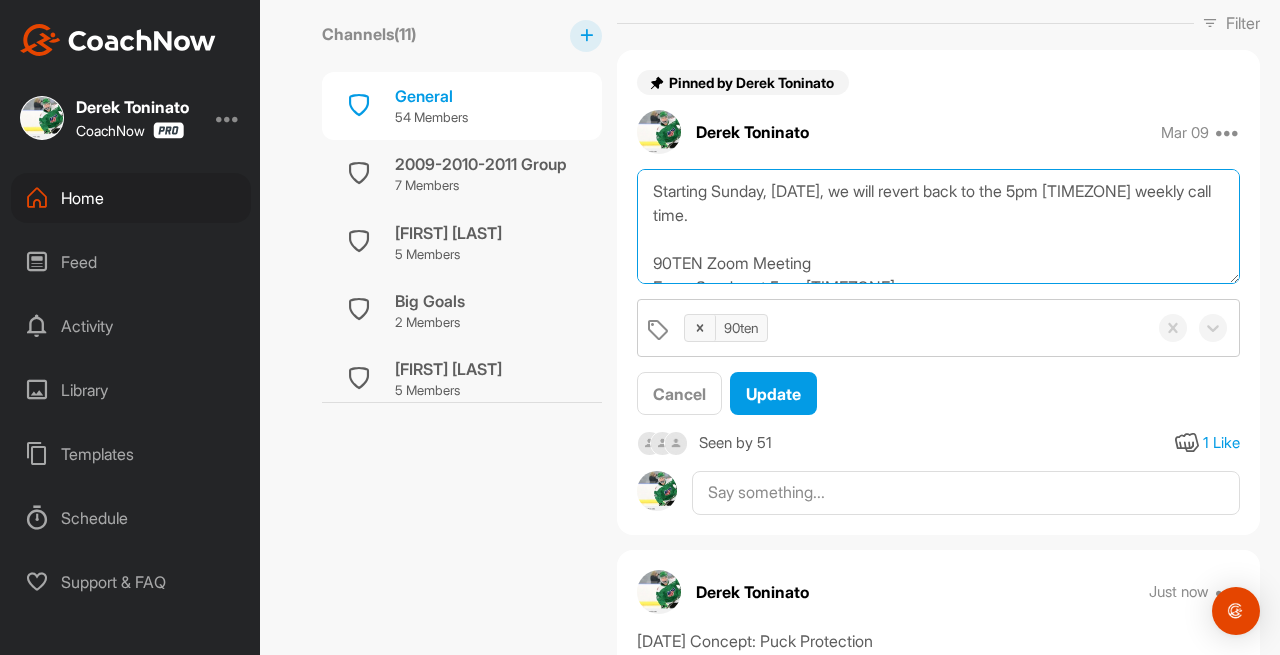 click on "Starting Sunday, August 3rd, we will revert back to the 5pm CST weekly call time.
90TEN Zoom Meeting
Every Sunday at 5pm CST:
https://us06web.zoom.us/j/7945678829?pwd=WIy8qWbdjvpFRUmaNORxP1atqBJJBk.1
Meeting ID: 794 567 8829
Passcode: HockeyIQ" at bounding box center [938, 226] 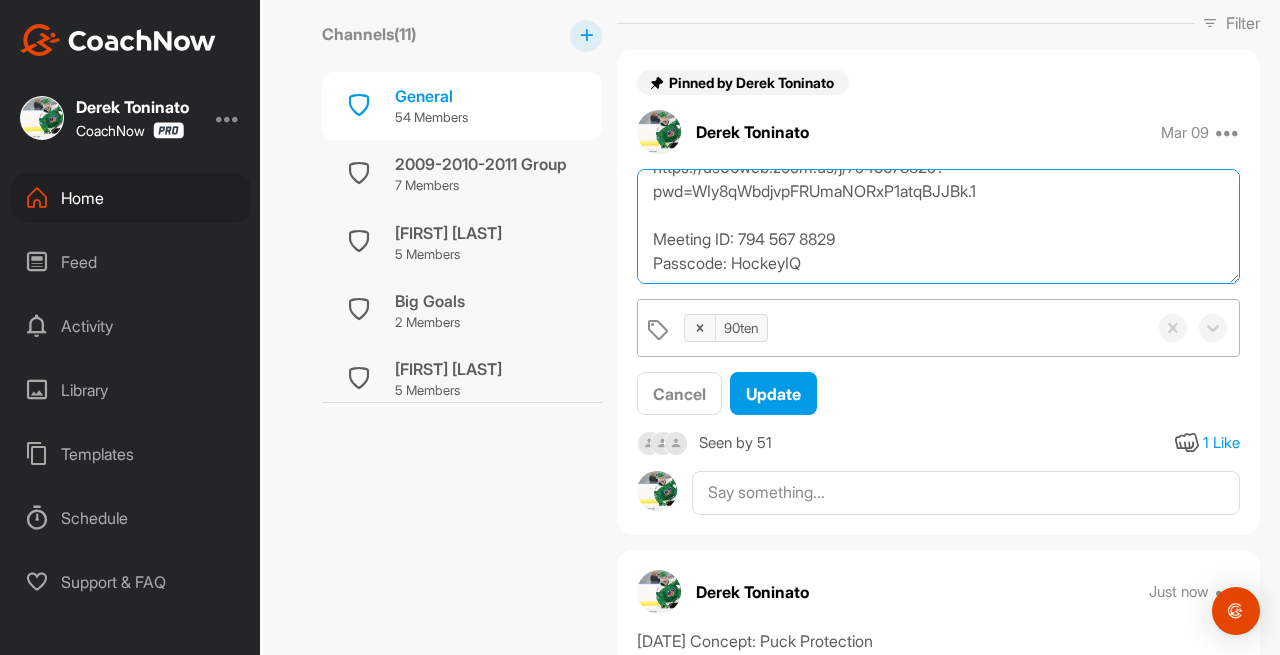 scroll, scrollTop: 72, scrollLeft: 0, axis: vertical 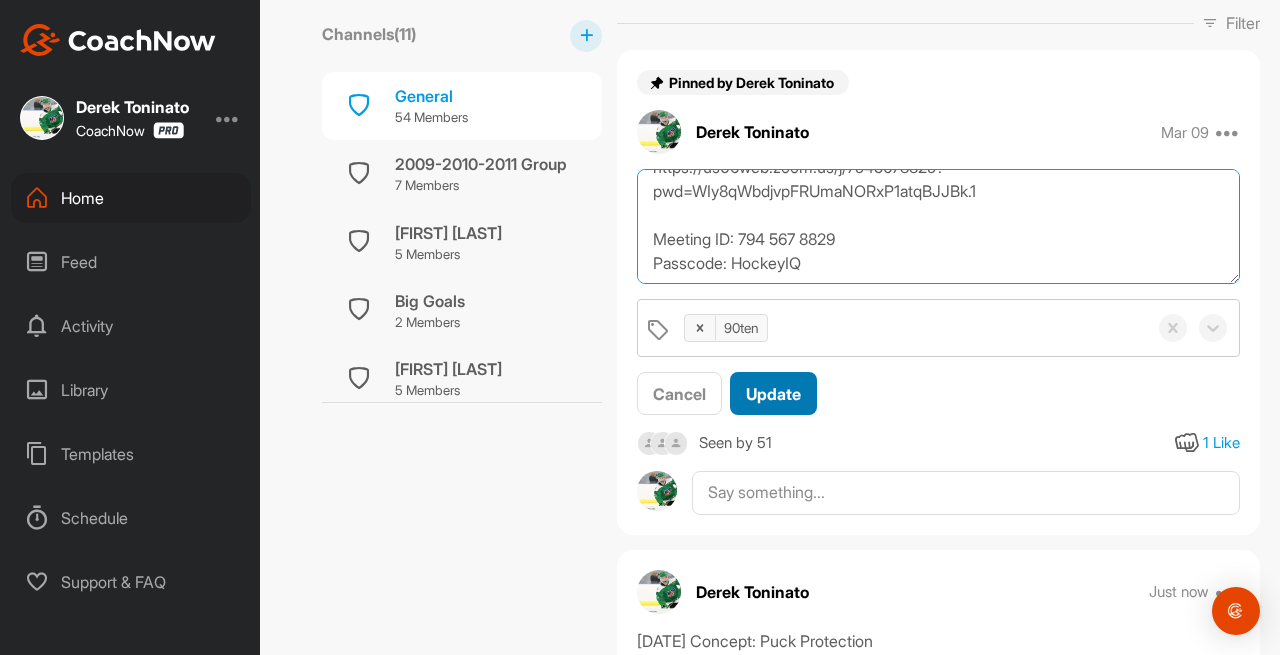 type on "90TEN Zoom Meeting
Every Sunday at 5pm CST:
https://us06web.zoom.us/j/7945678829?pwd=WIy8qWbdjvpFRUmaNORxP1atqBJJBk.1
Meeting ID: 794 567 8829
Passcode: HockeyIQ" 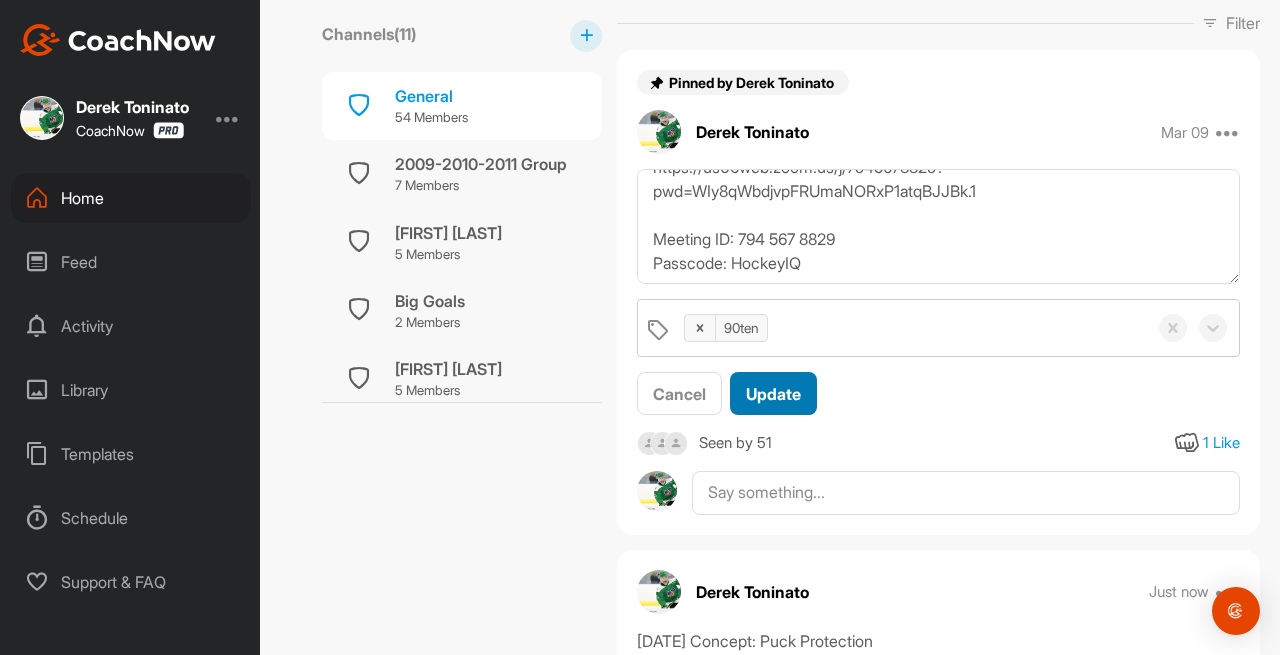 click on "Update" at bounding box center [773, 394] 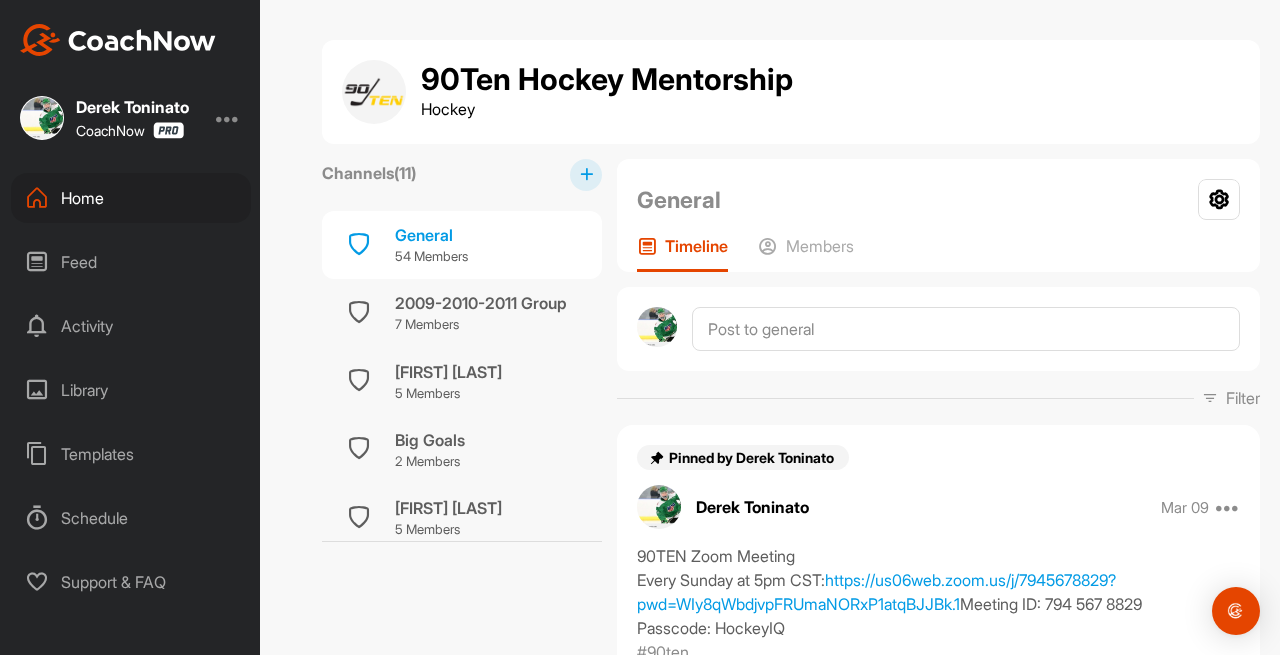 scroll, scrollTop: 0, scrollLeft: 0, axis: both 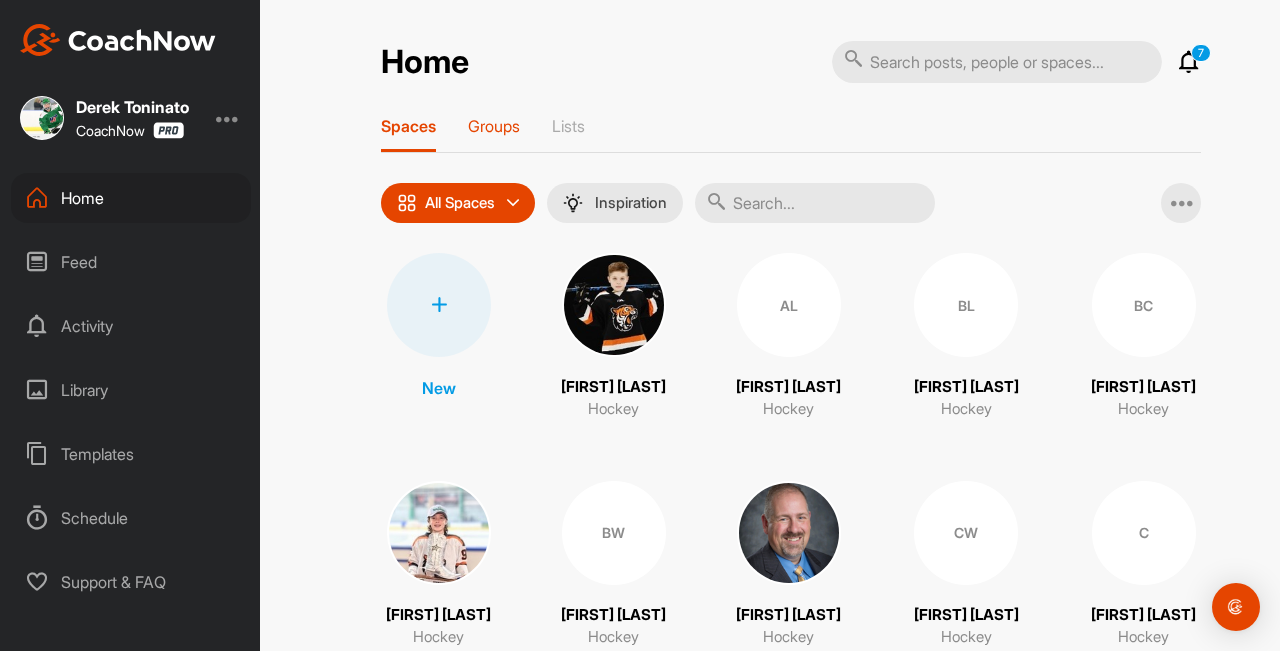 click on "Groups" at bounding box center [494, 126] 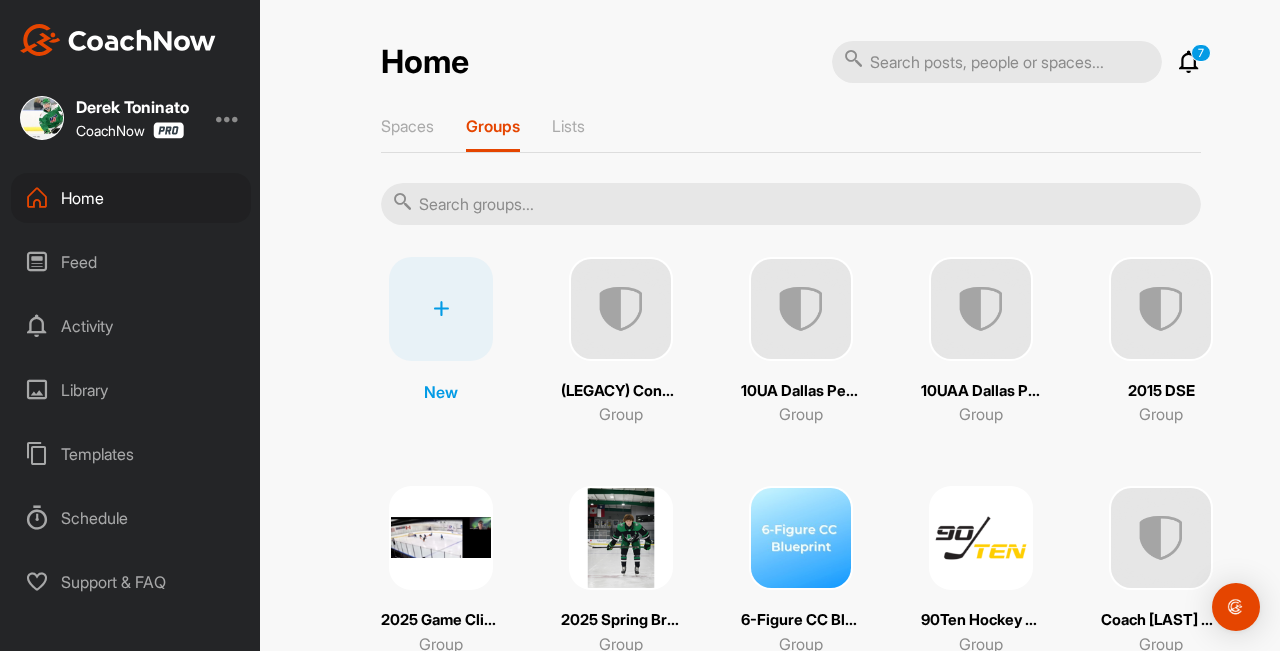 click at bounding box center (981, 538) 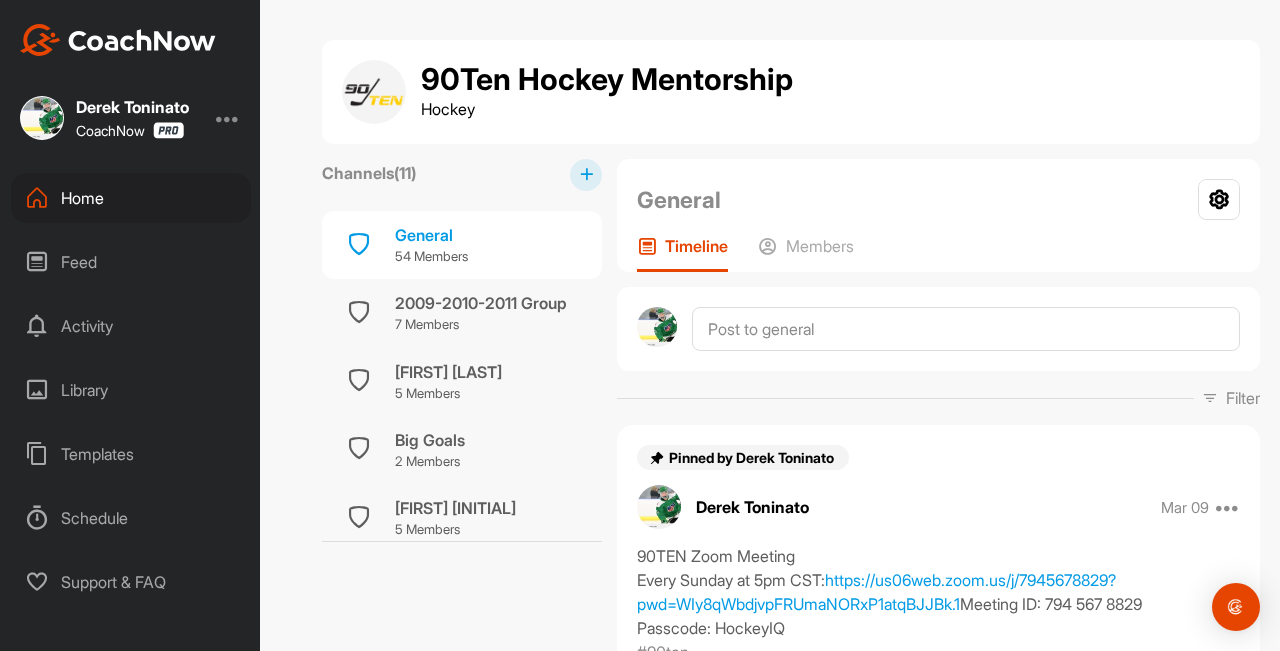 scroll, scrollTop: 0, scrollLeft: 0, axis: both 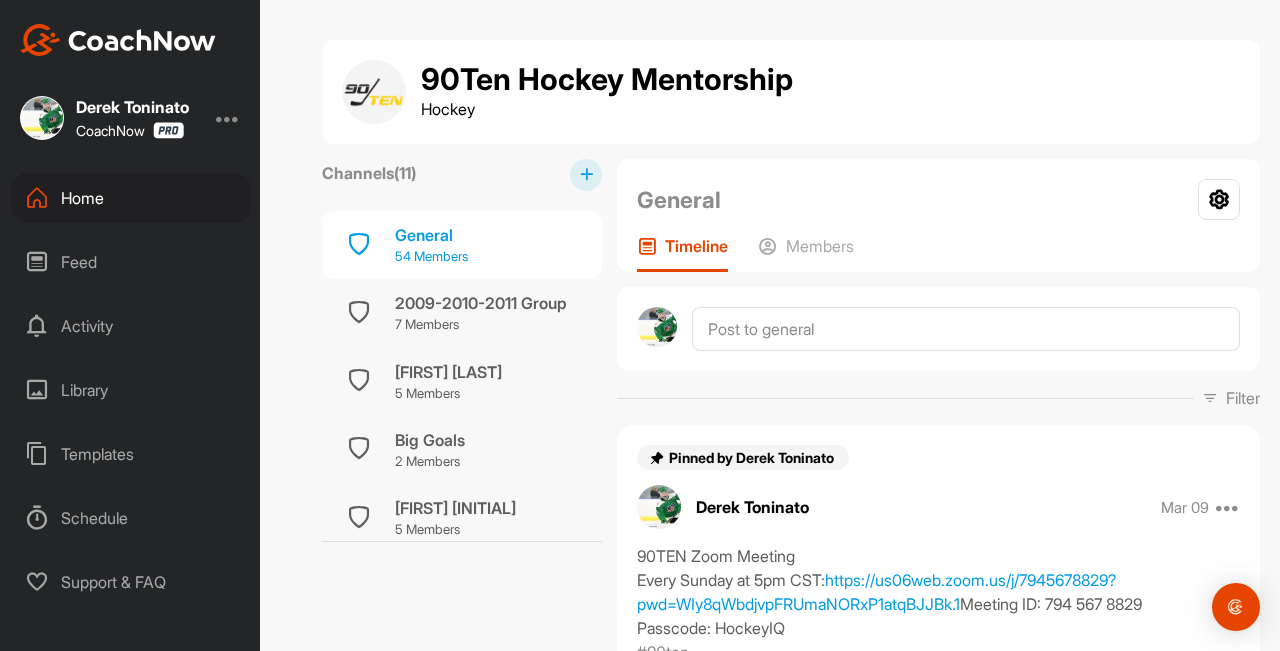 click on "General" at bounding box center [431, 235] 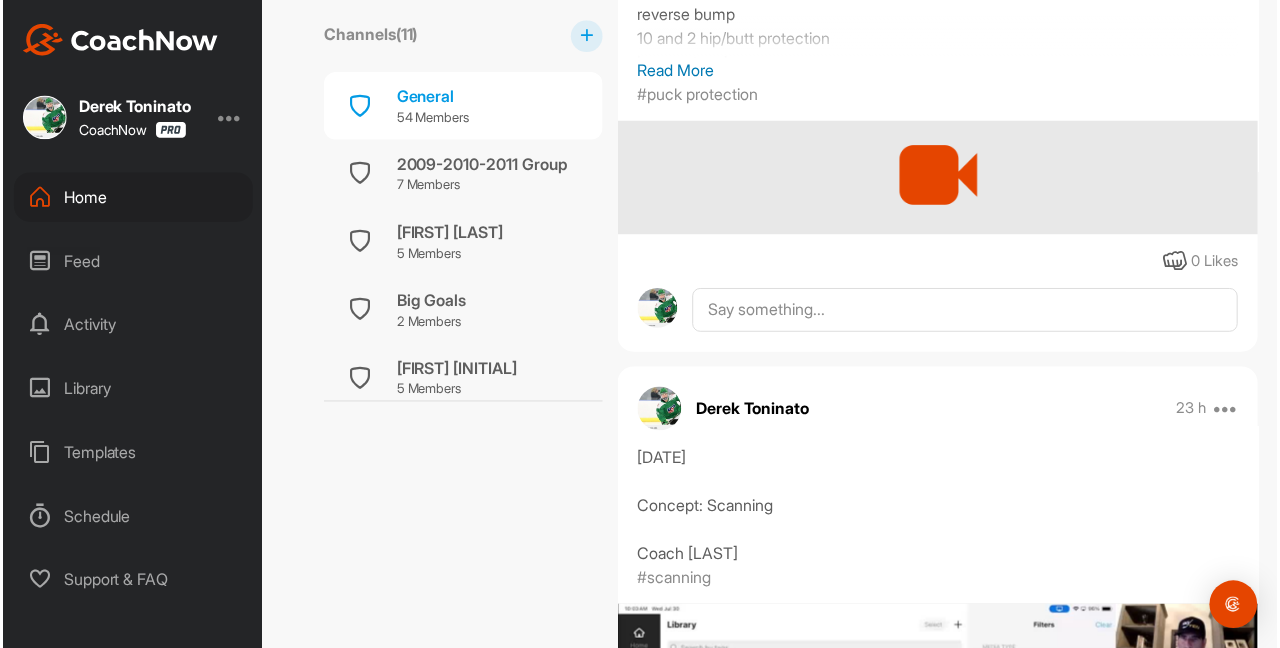scroll, scrollTop: 1011, scrollLeft: 0, axis: vertical 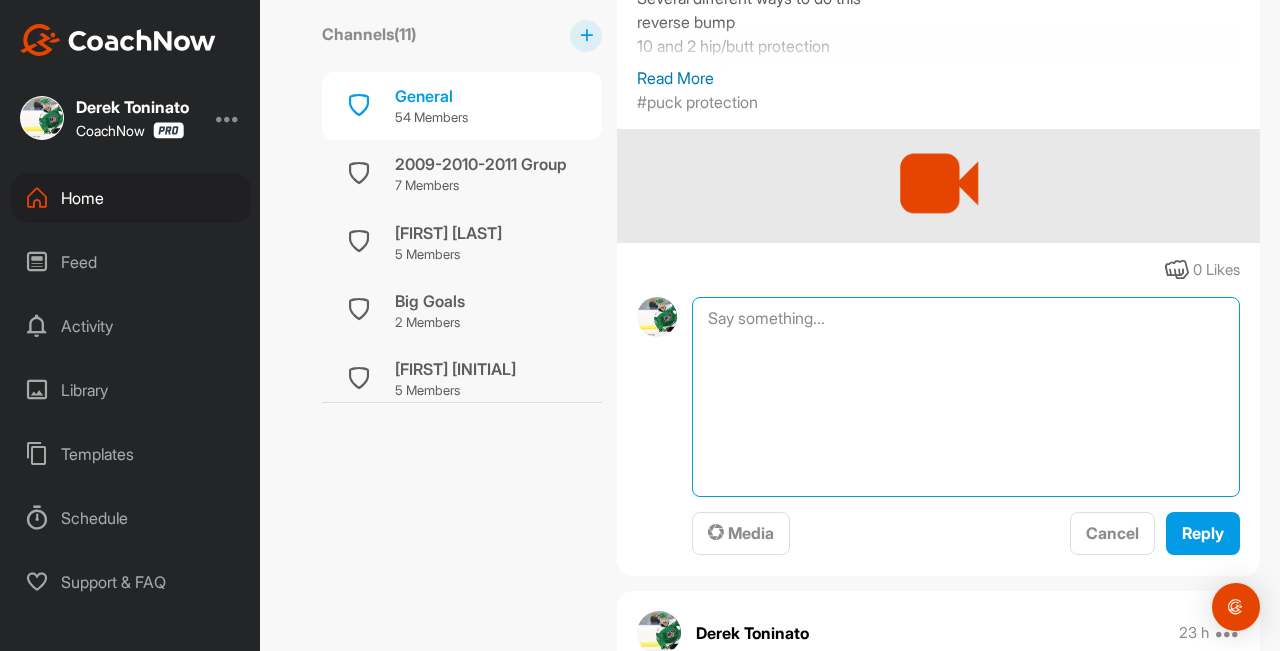 click at bounding box center [966, 397] 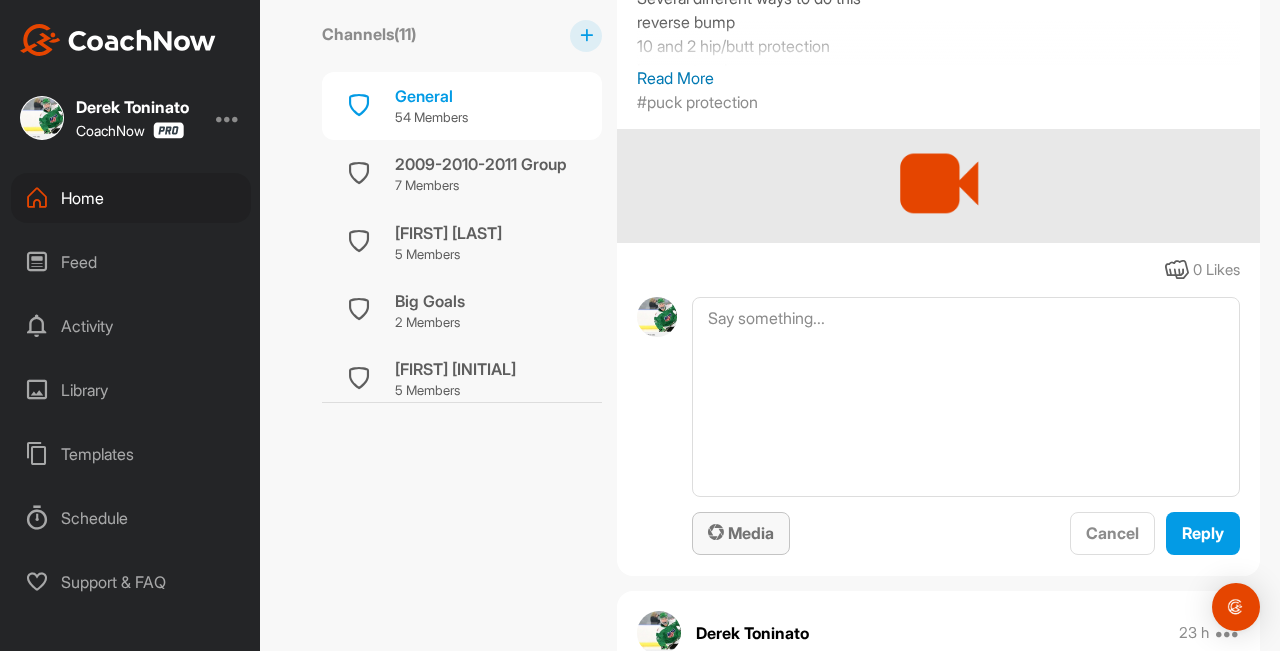 click on "Media" at bounding box center [741, 533] 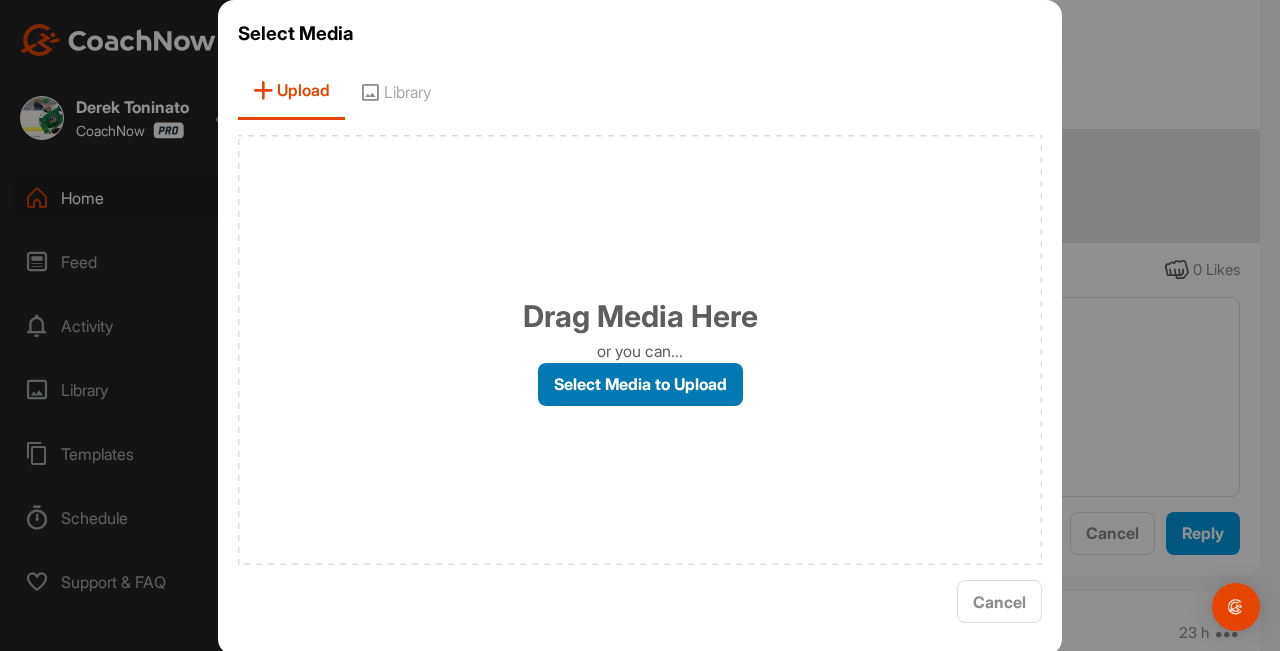 click on "Select Media to Upload" at bounding box center (640, 384) 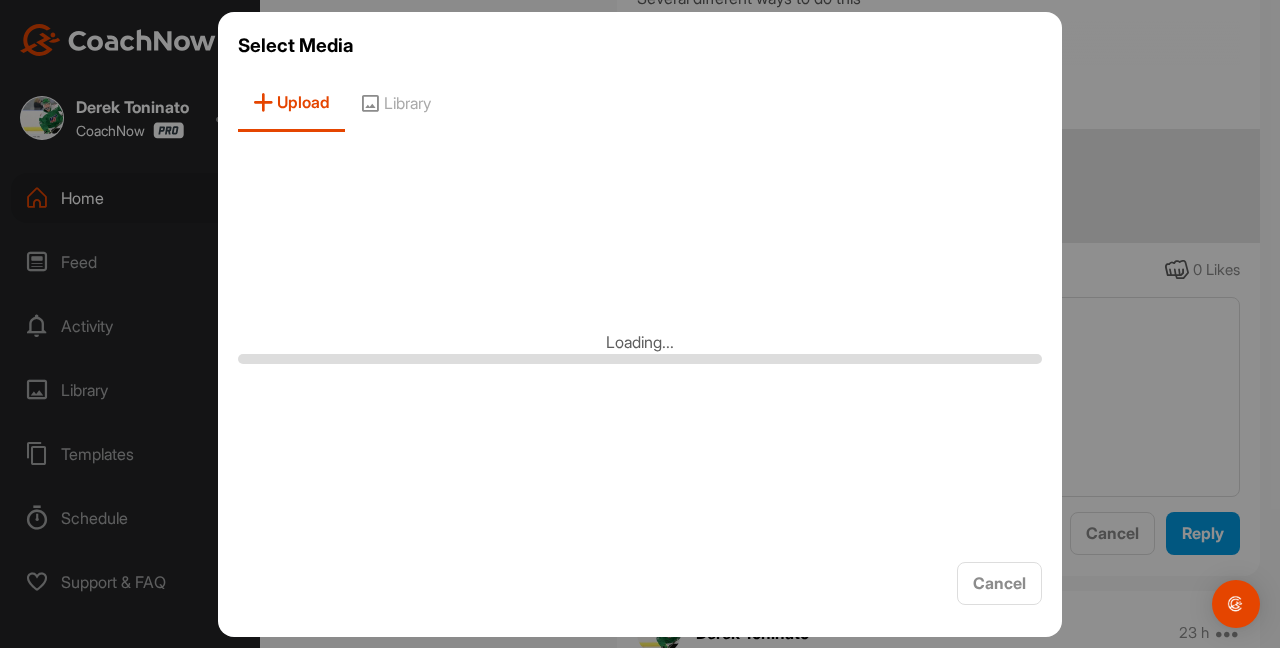 click on "Loading..." at bounding box center (640, 347) 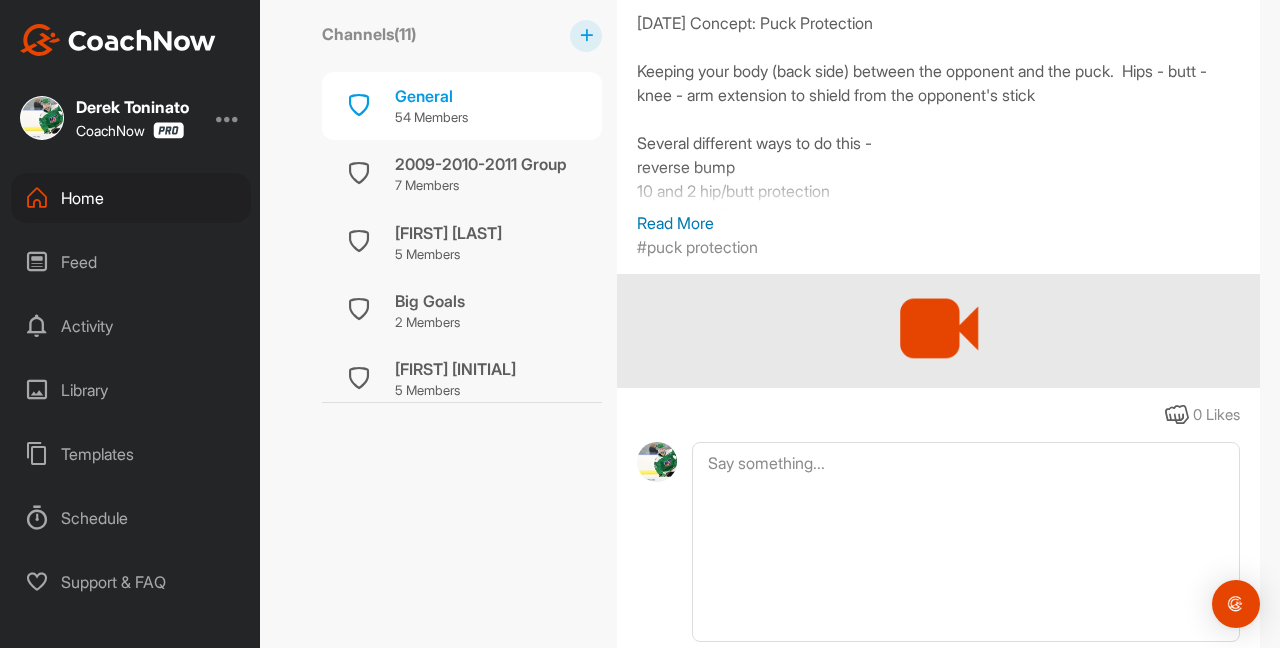 scroll, scrollTop: 894, scrollLeft: 0, axis: vertical 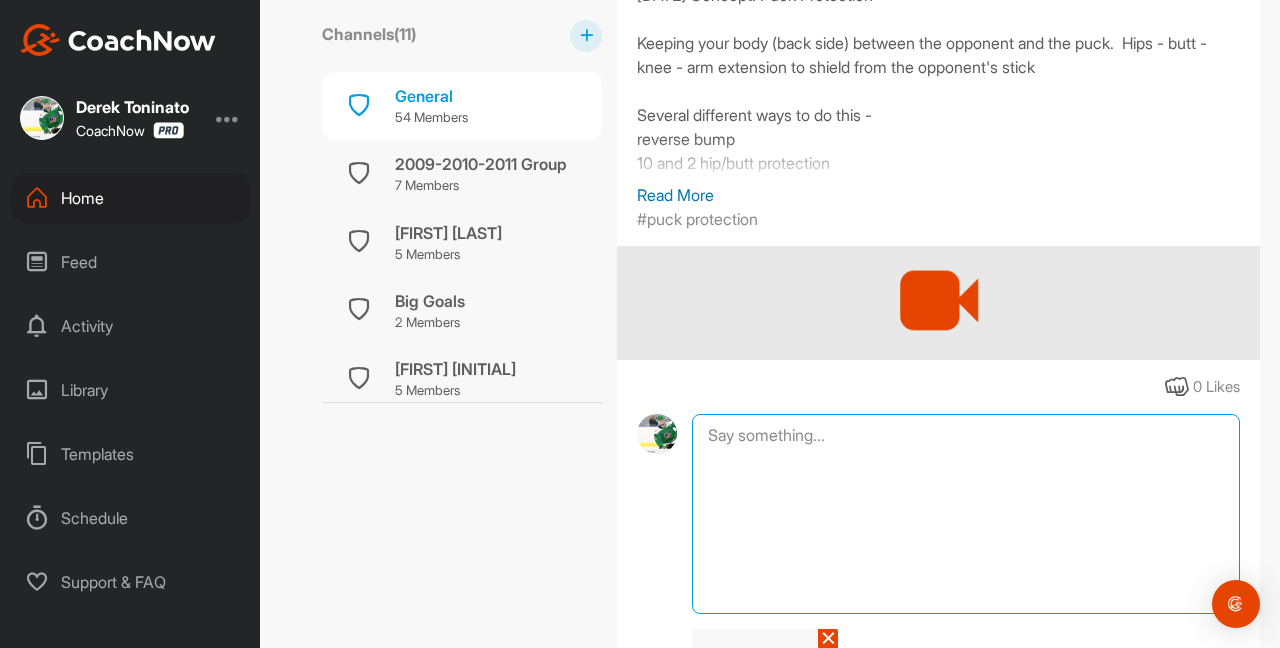 click at bounding box center (966, 514) 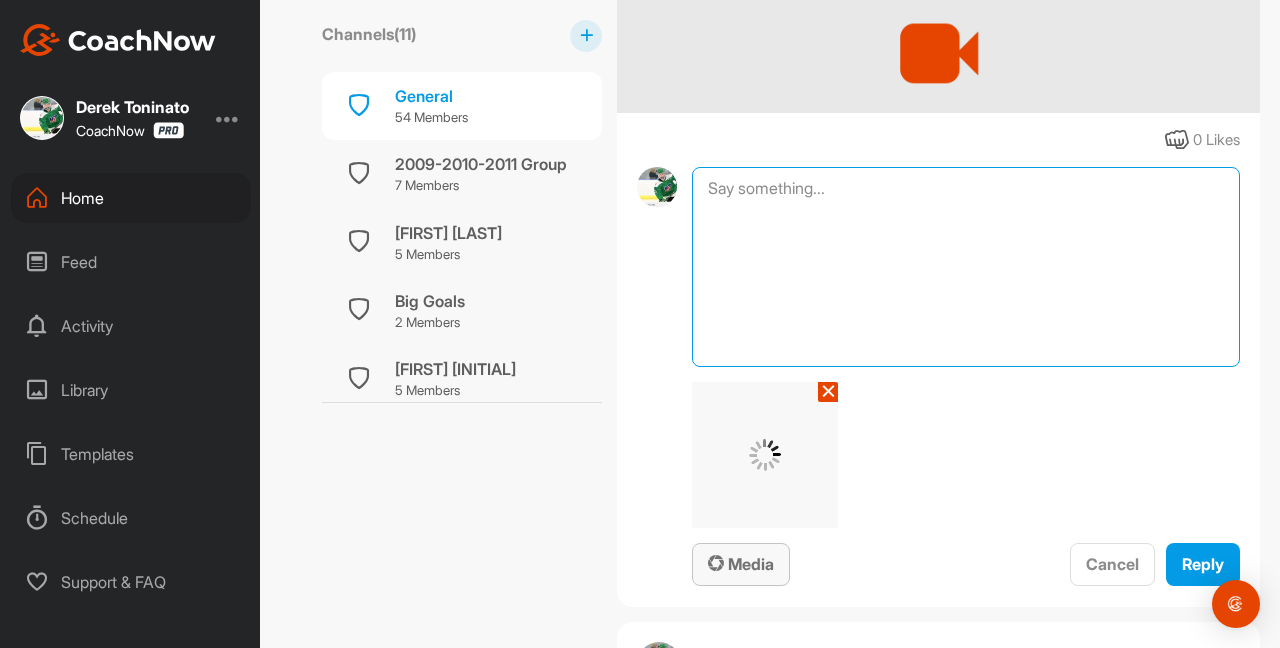 scroll, scrollTop: 1130, scrollLeft: 0, axis: vertical 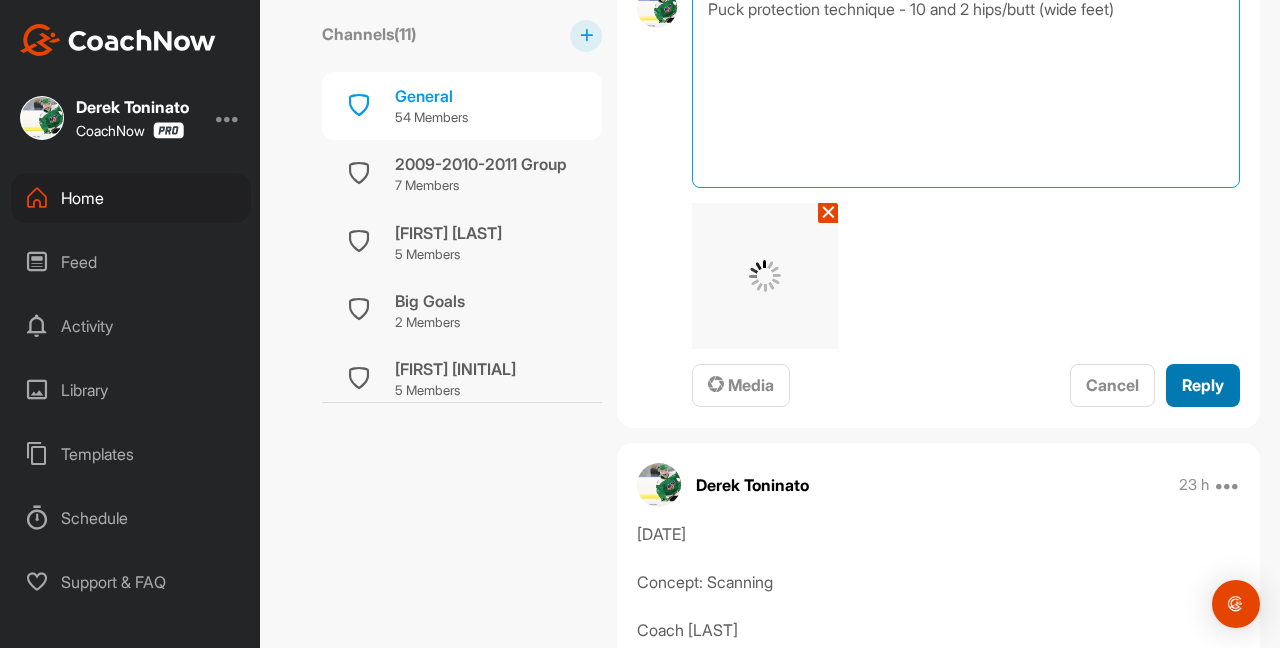 type on "Puck protection technique - 10 and 2 hips/butt (wide feet)" 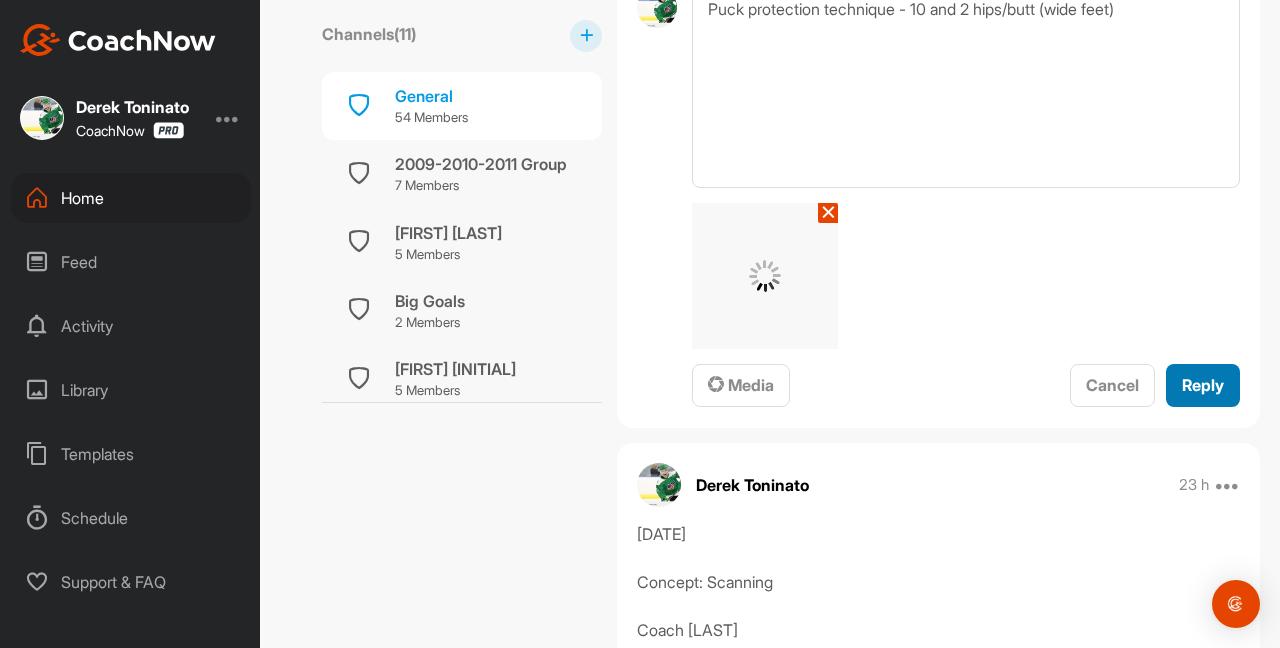 click on "Reply" at bounding box center (1203, 385) 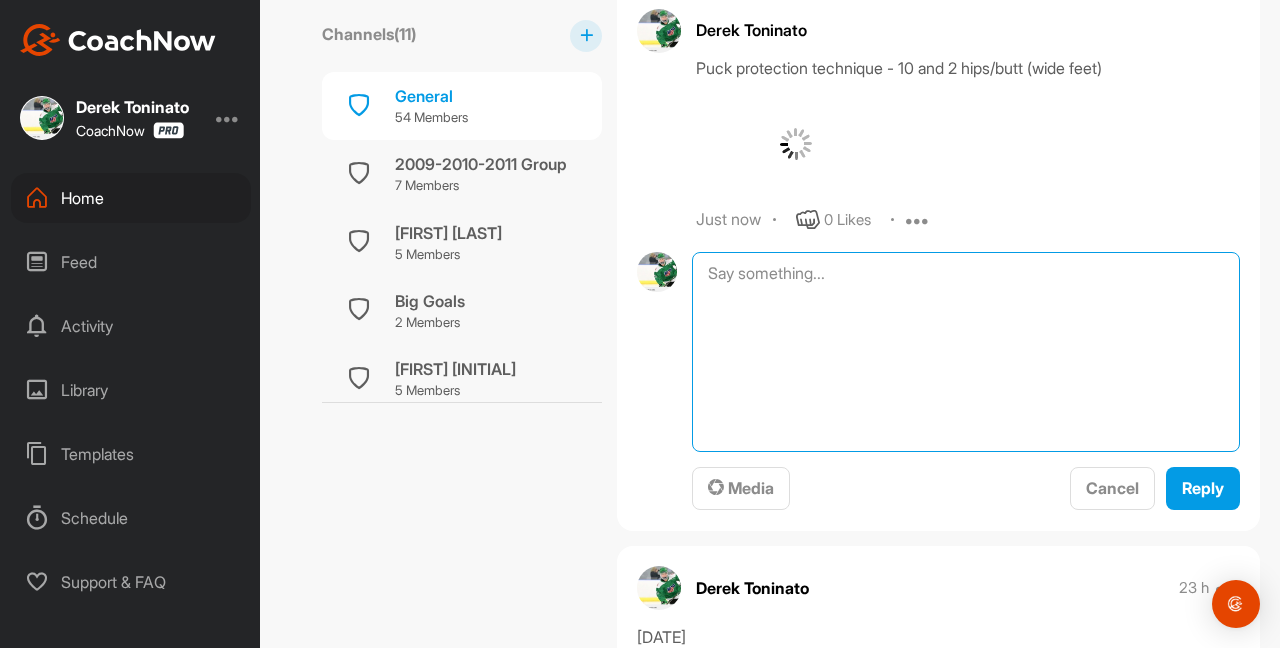 click at bounding box center (966, 352) 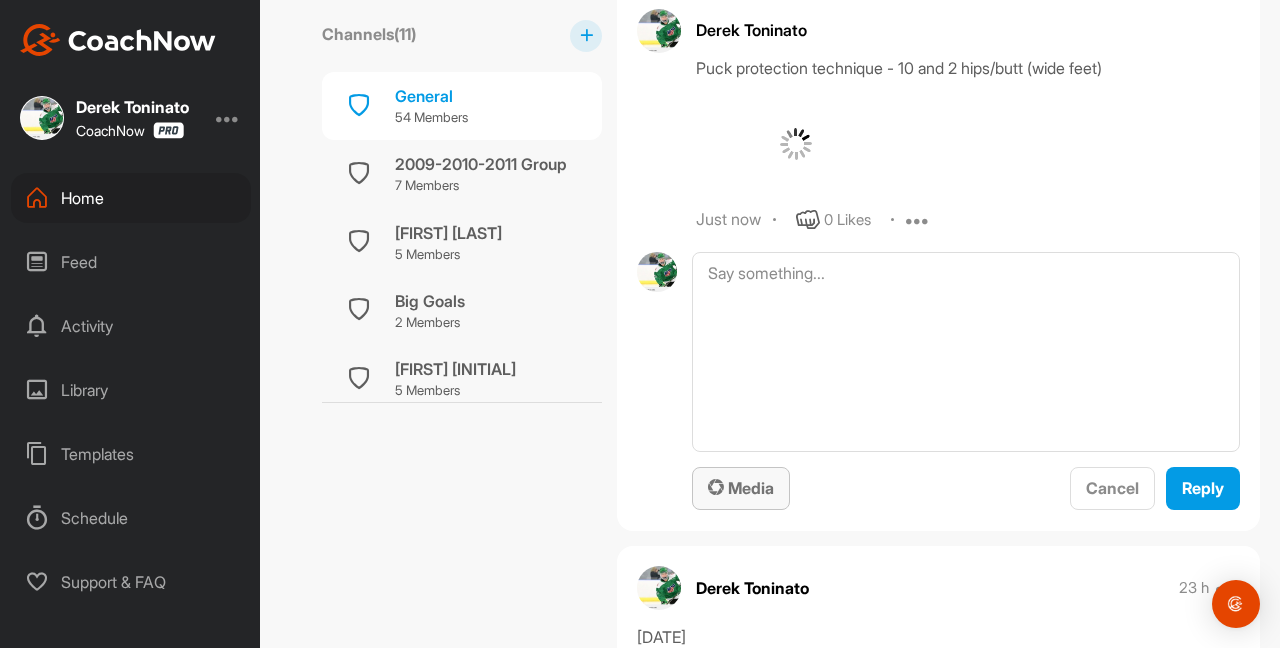 click on "Media" at bounding box center [741, 488] 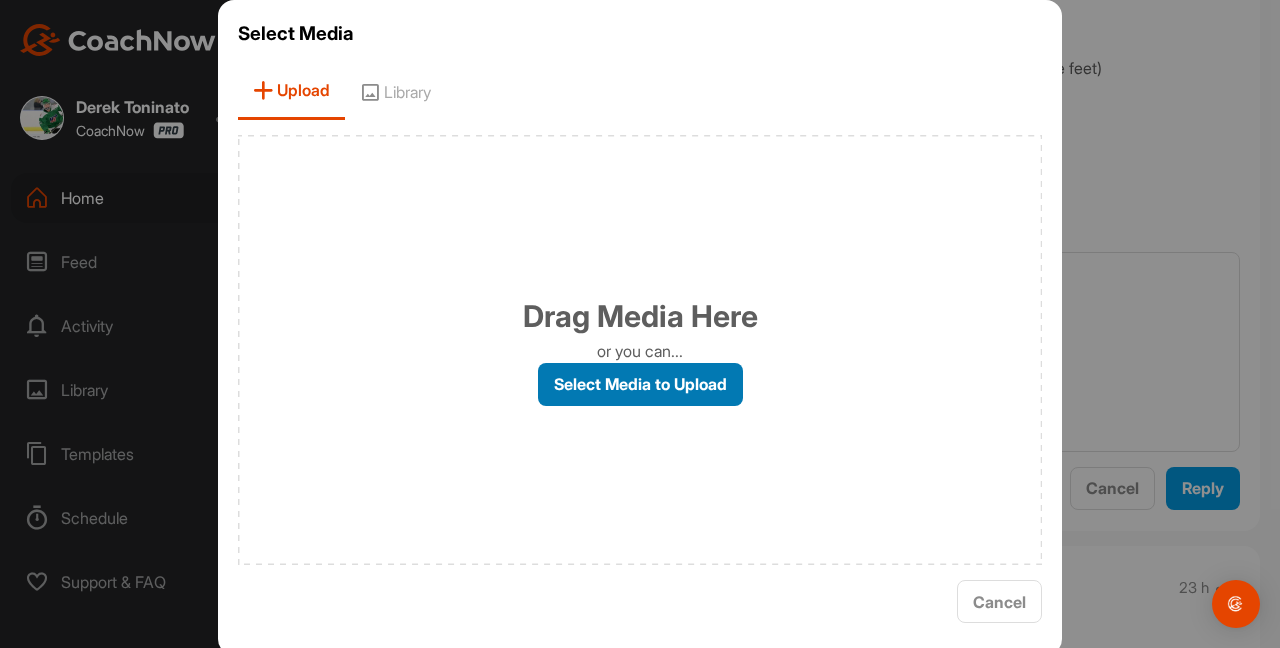 click on "Select Media to Upload" at bounding box center (640, 384) 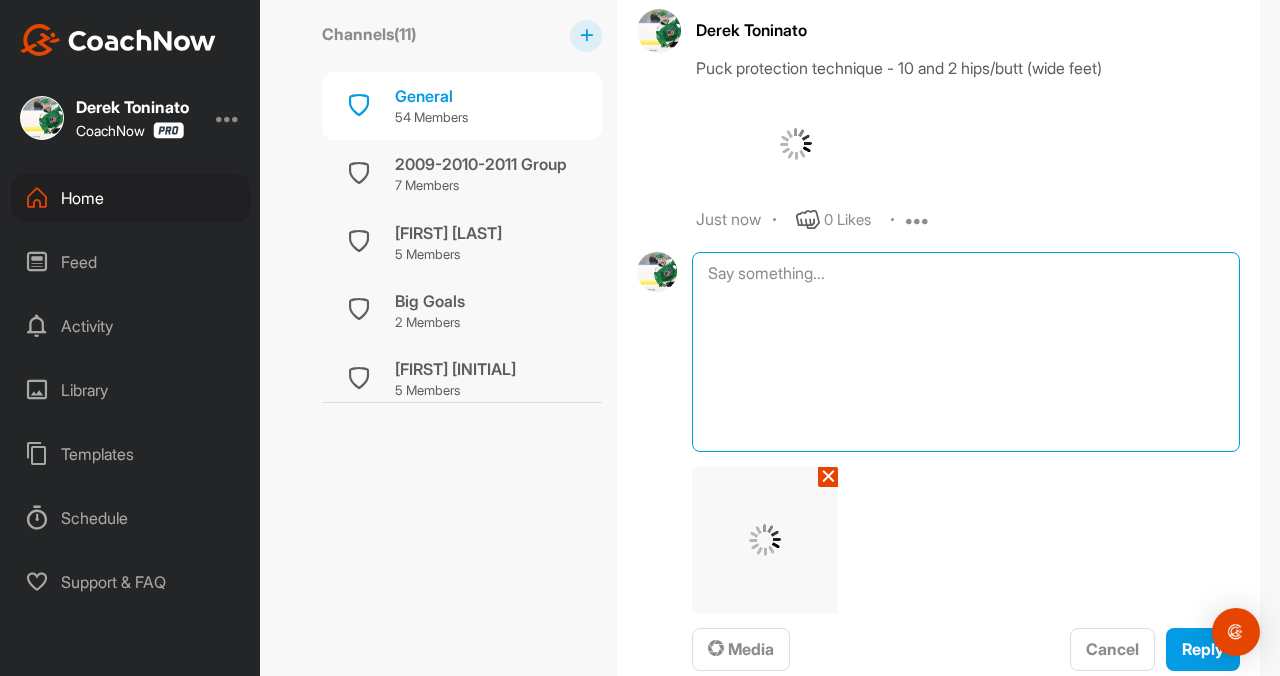 click at bounding box center (966, 352) 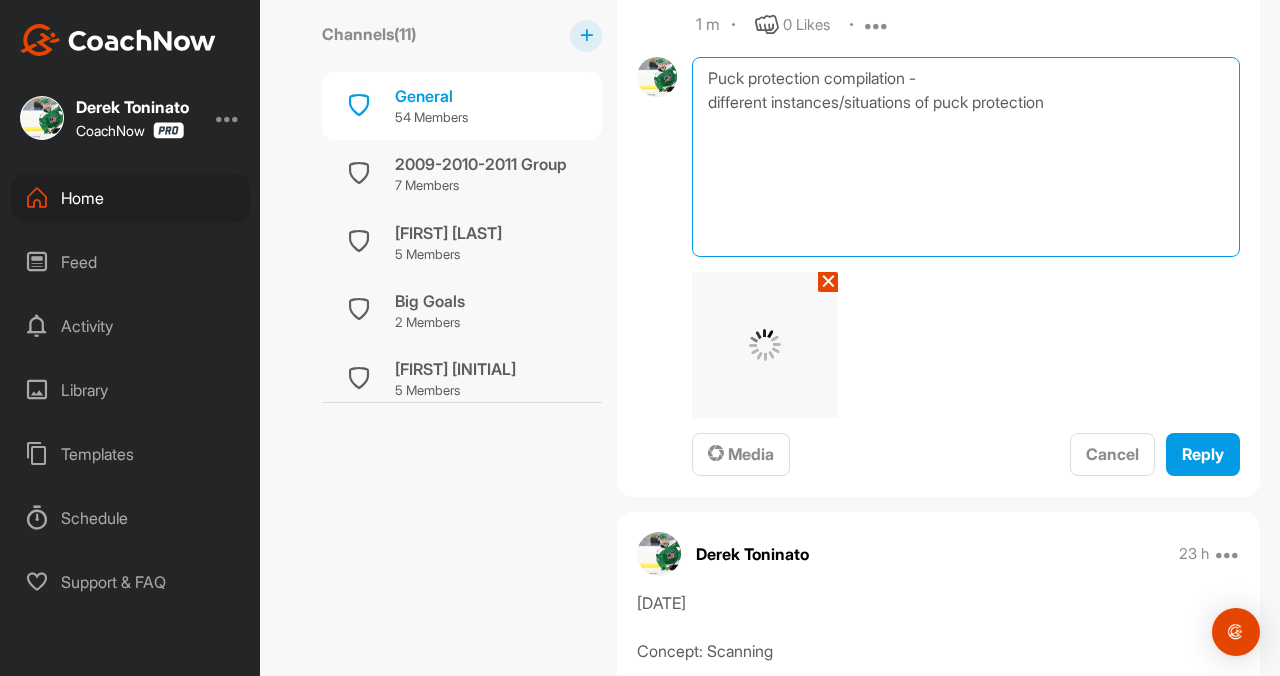 scroll, scrollTop: 1628, scrollLeft: 0, axis: vertical 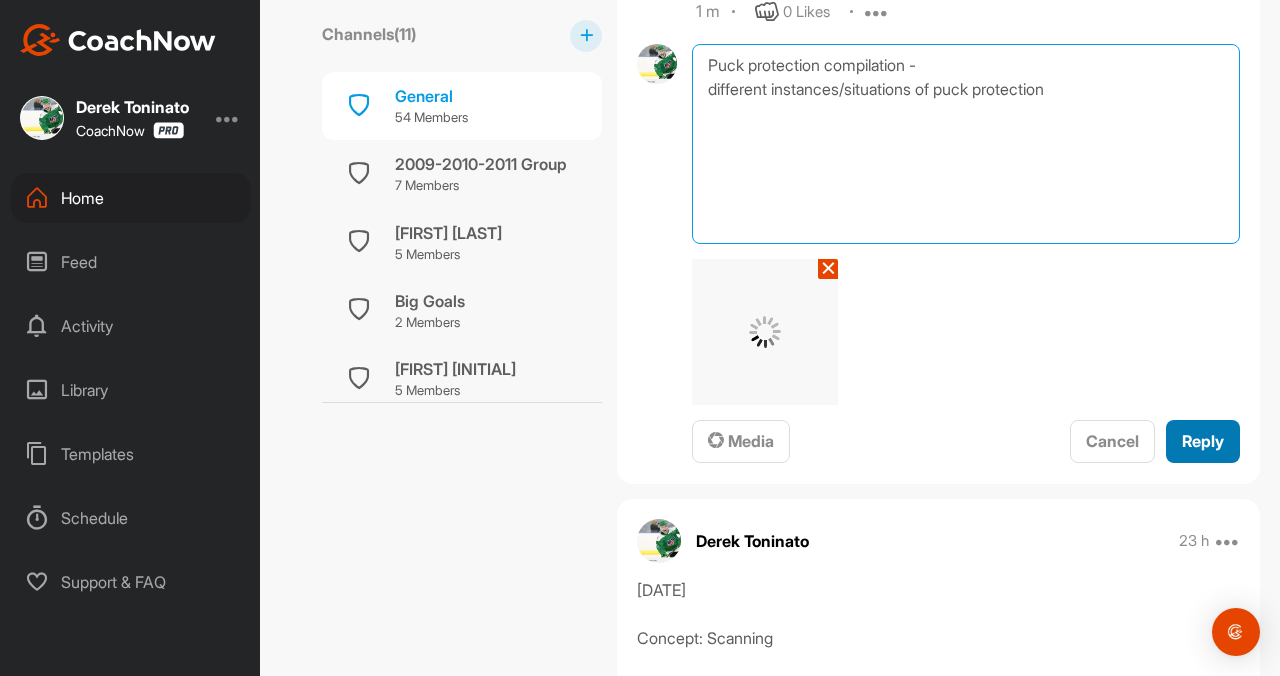 type on "Puck protection compilation -
different instances/situations of puck protection" 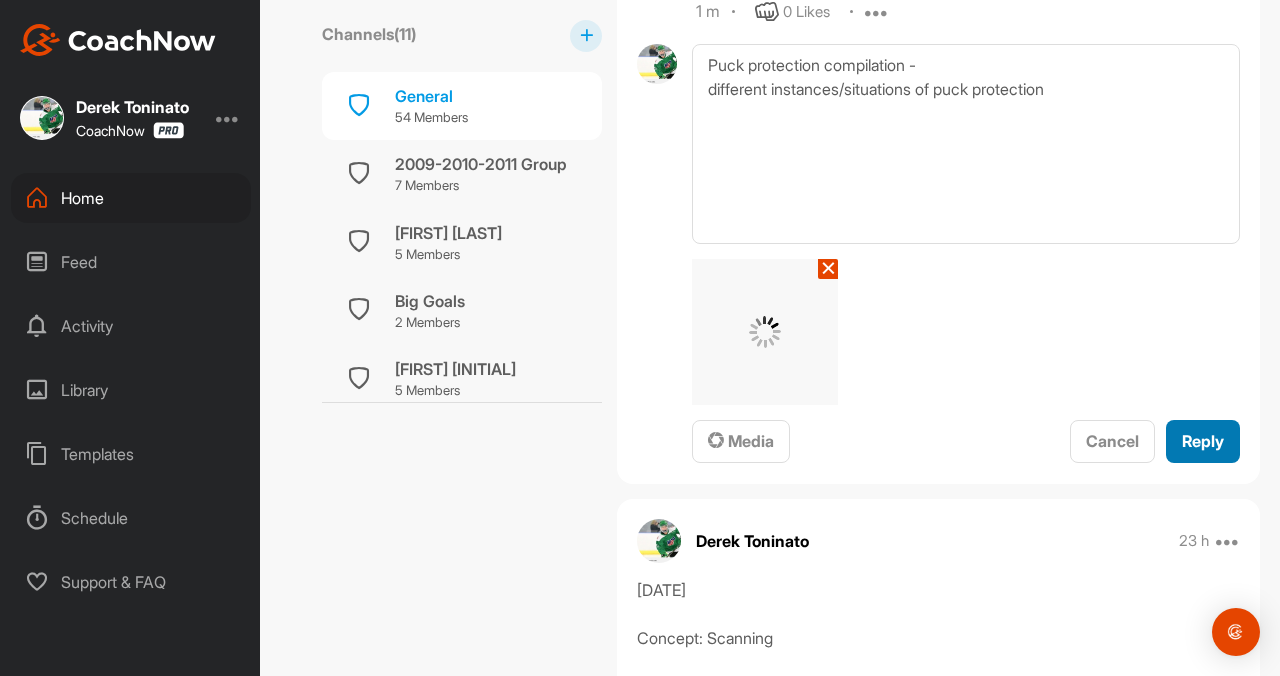click on "Reply" at bounding box center [1203, 441] 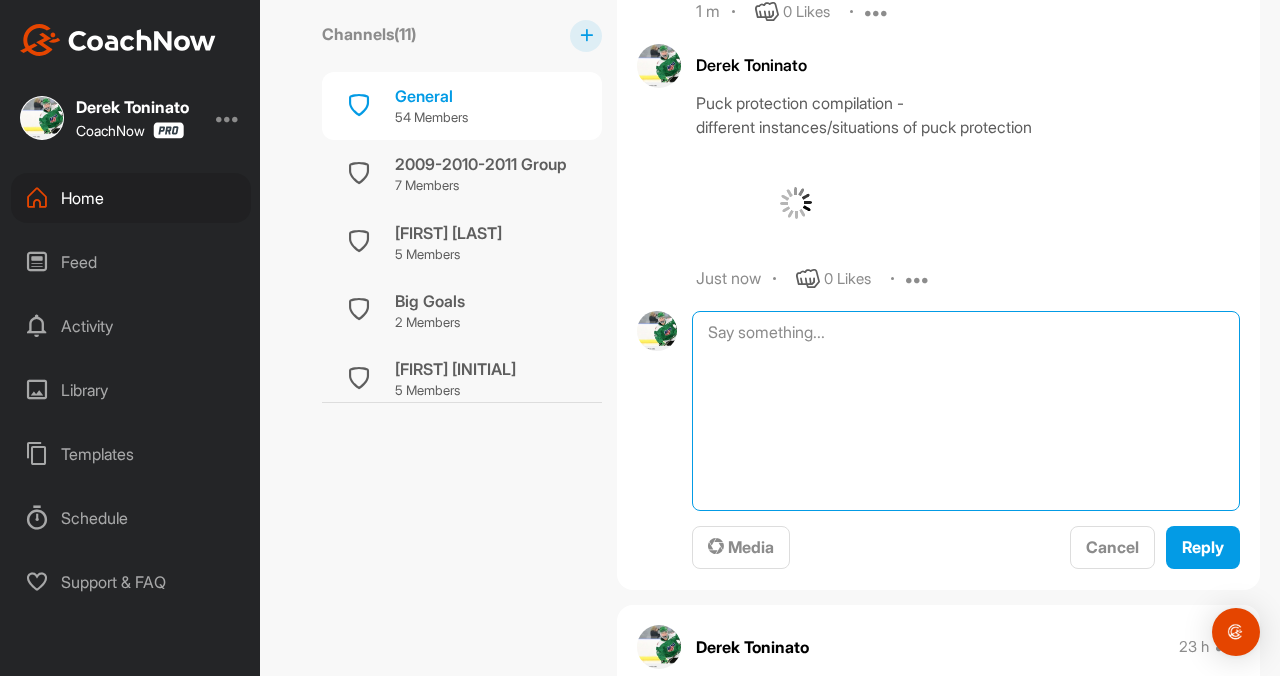 click at bounding box center [966, 411] 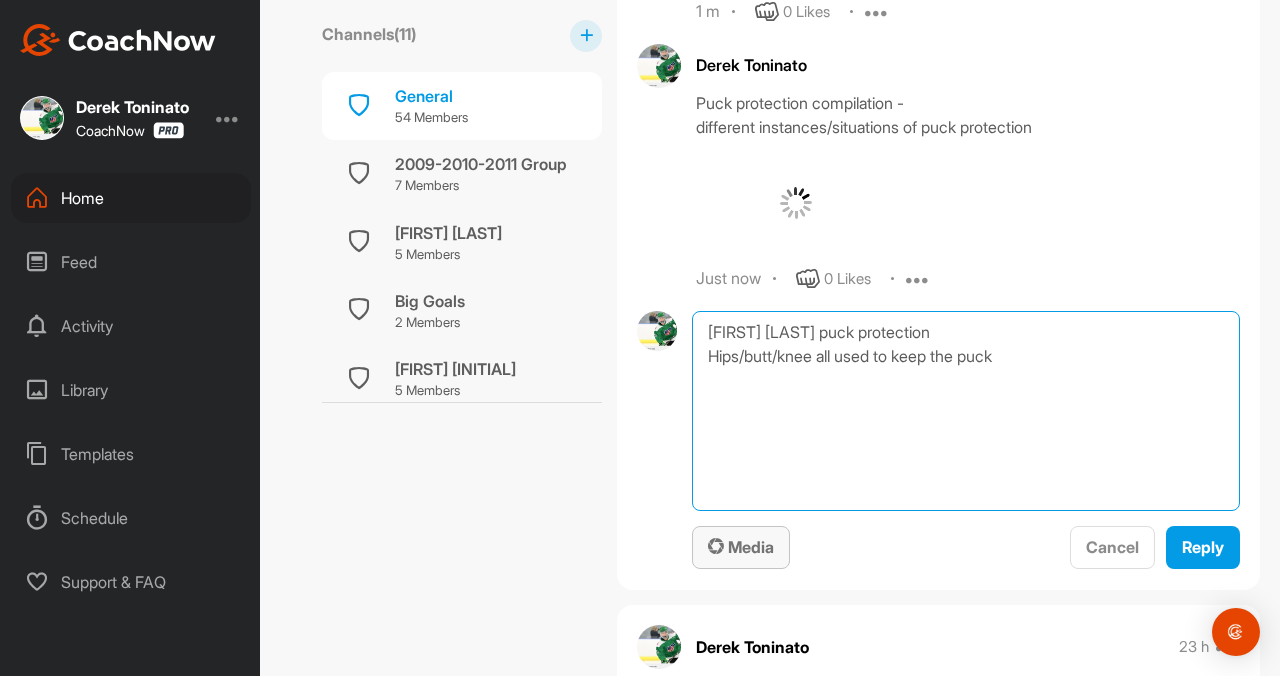 type on "[FIRST] [LAST] puck protection
Hips/butt/knee all used to keep the puck" 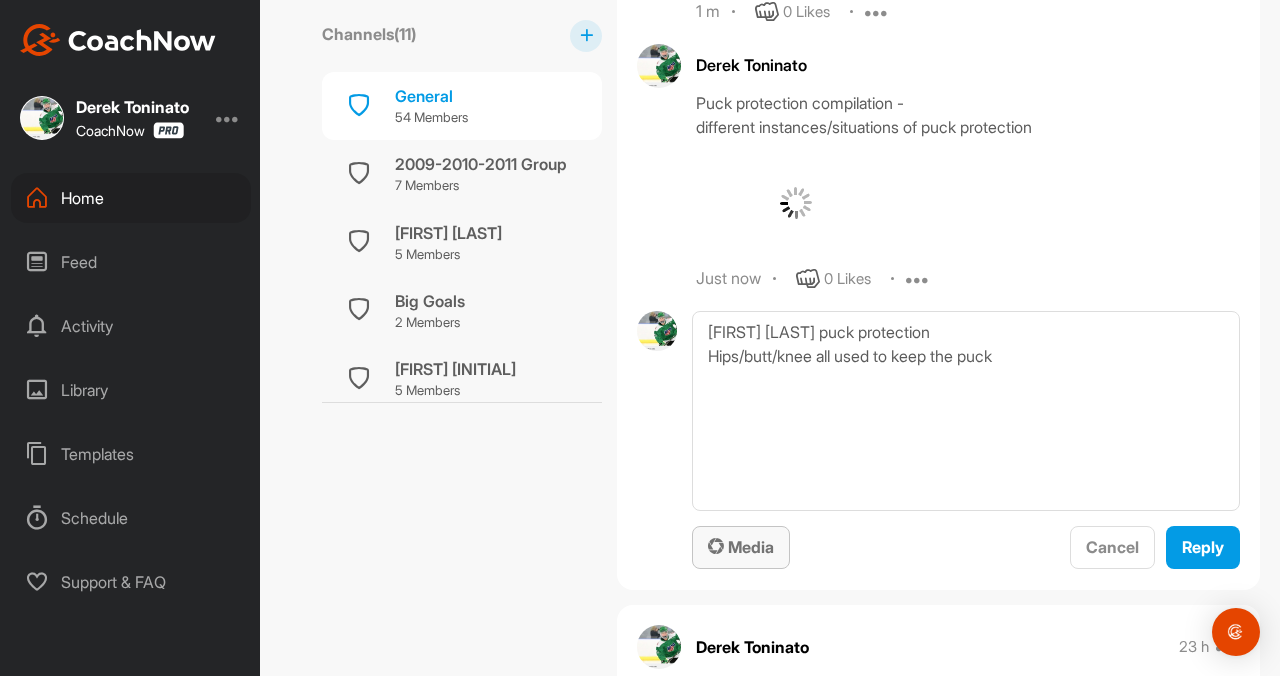 click on "Media" at bounding box center [741, 547] 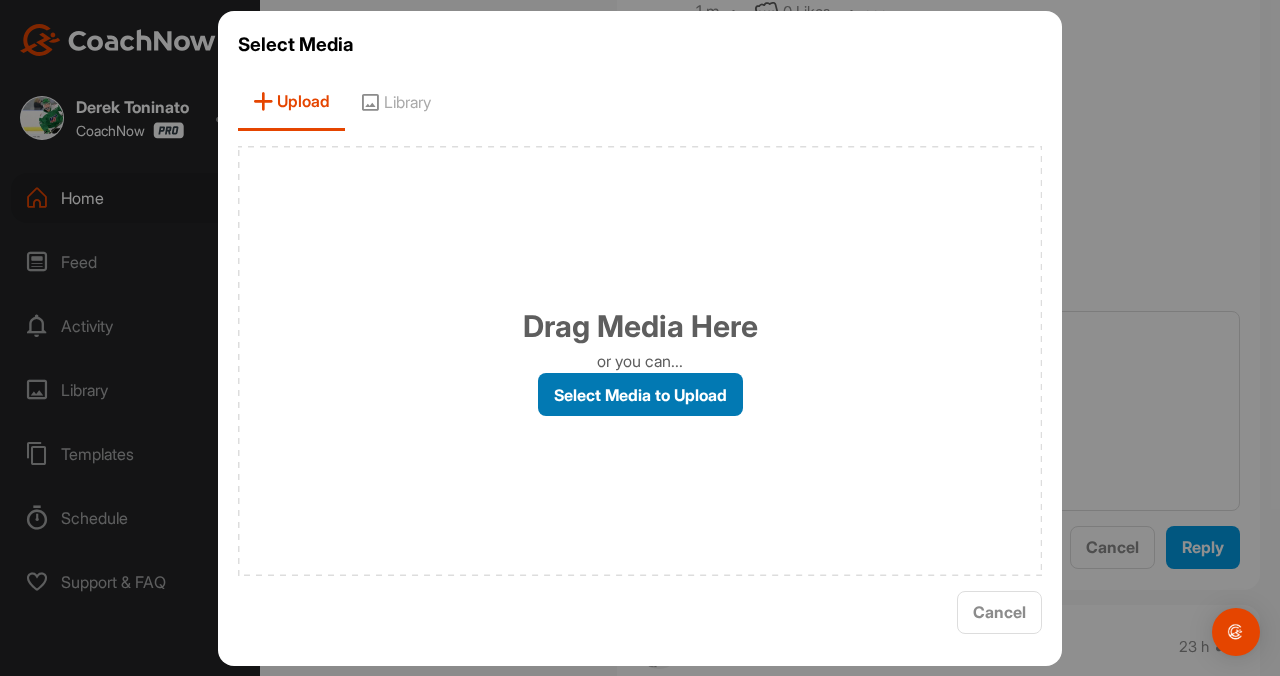 click on "Select Media to Upload" at bounding box center (640, 394) 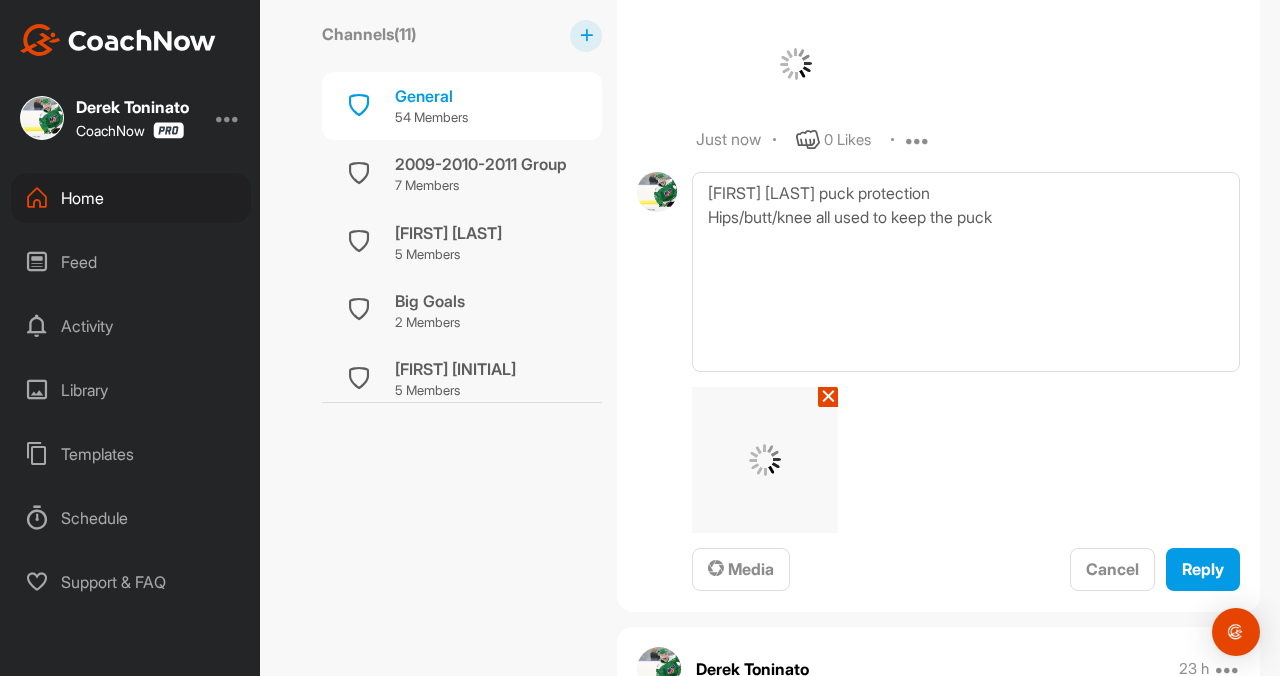 scroll, scrollTop: 1778, scrollLeft: 0, axis: vertical 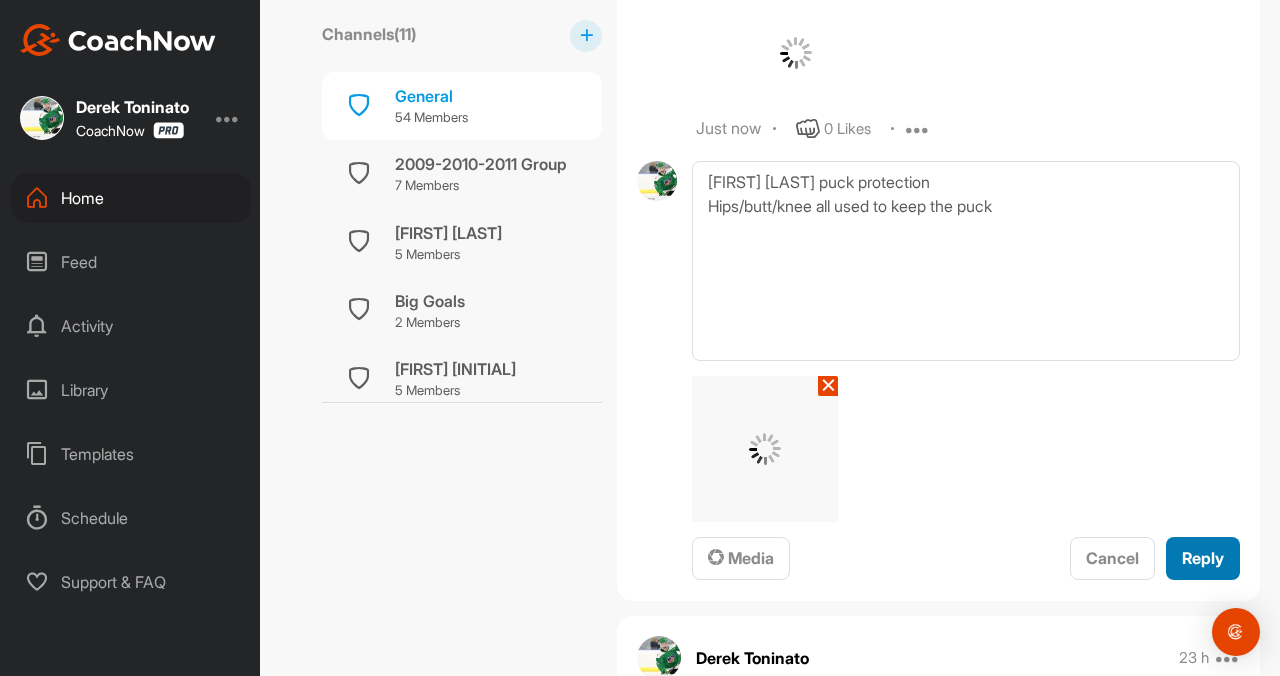 click on "Reply" at bounding box center (1203, 558) 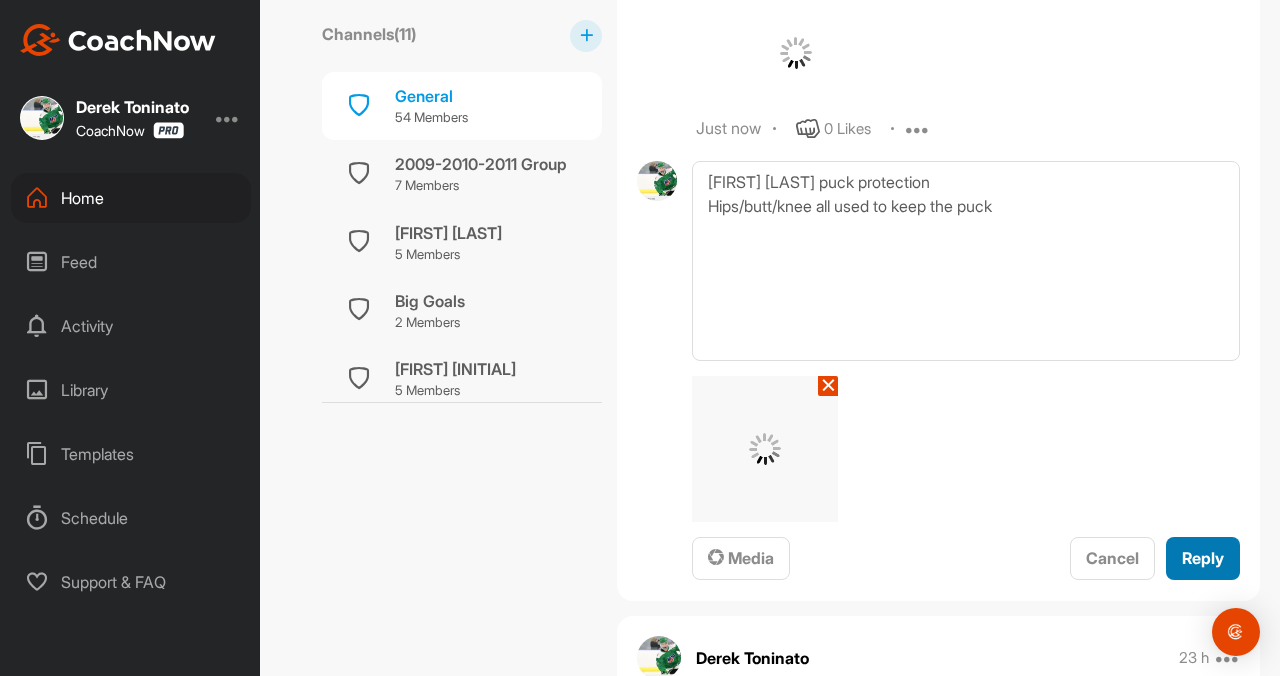 type 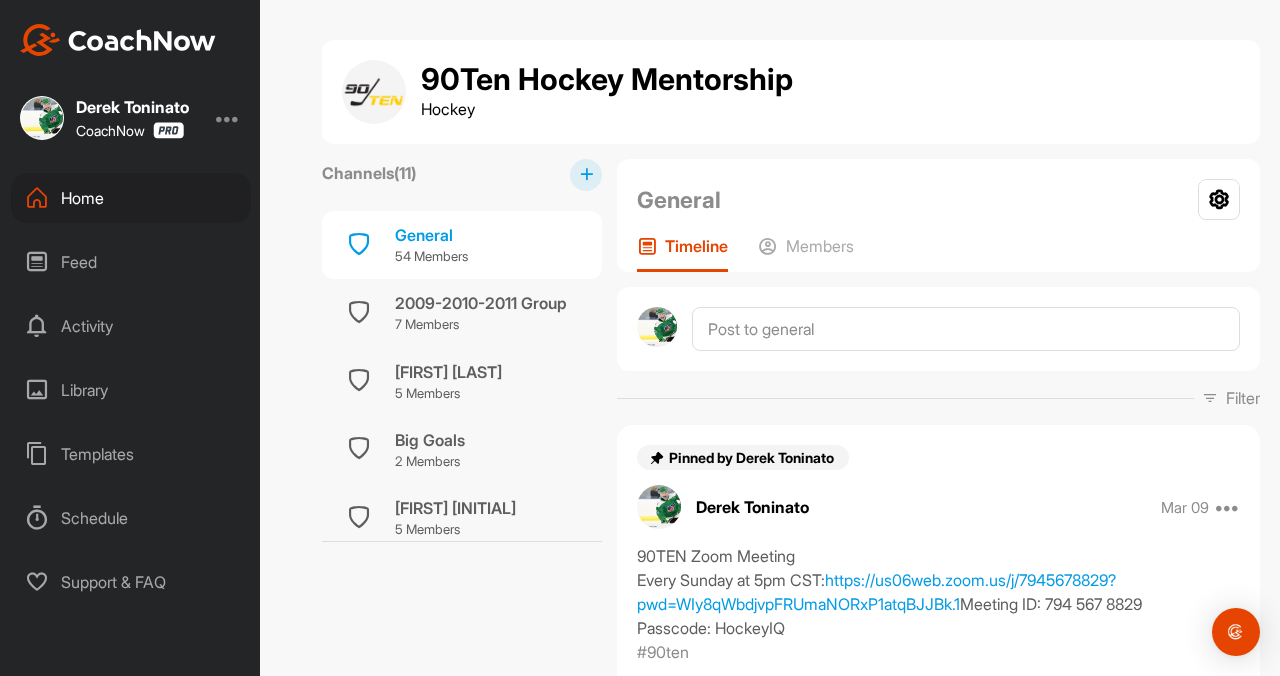 scroll, scrollTop: 0, scrollLeft: 0, axis: both 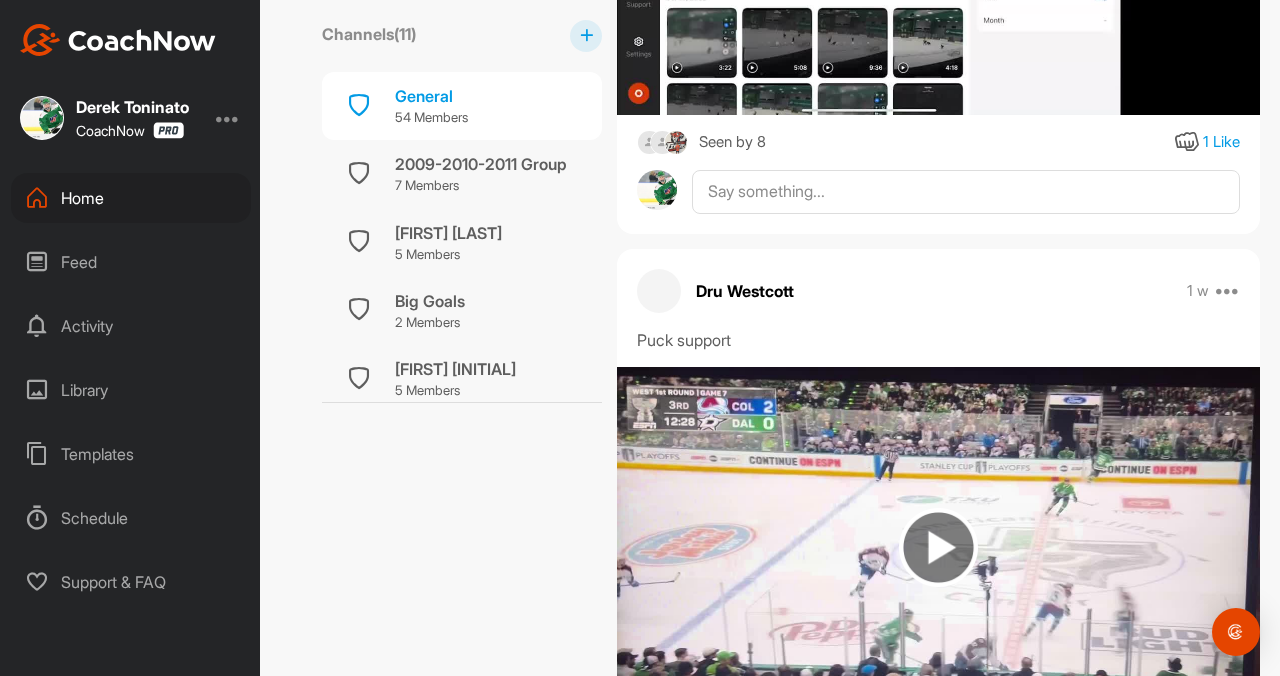 click on "Seen by 8" at bounding box center [732, 142] 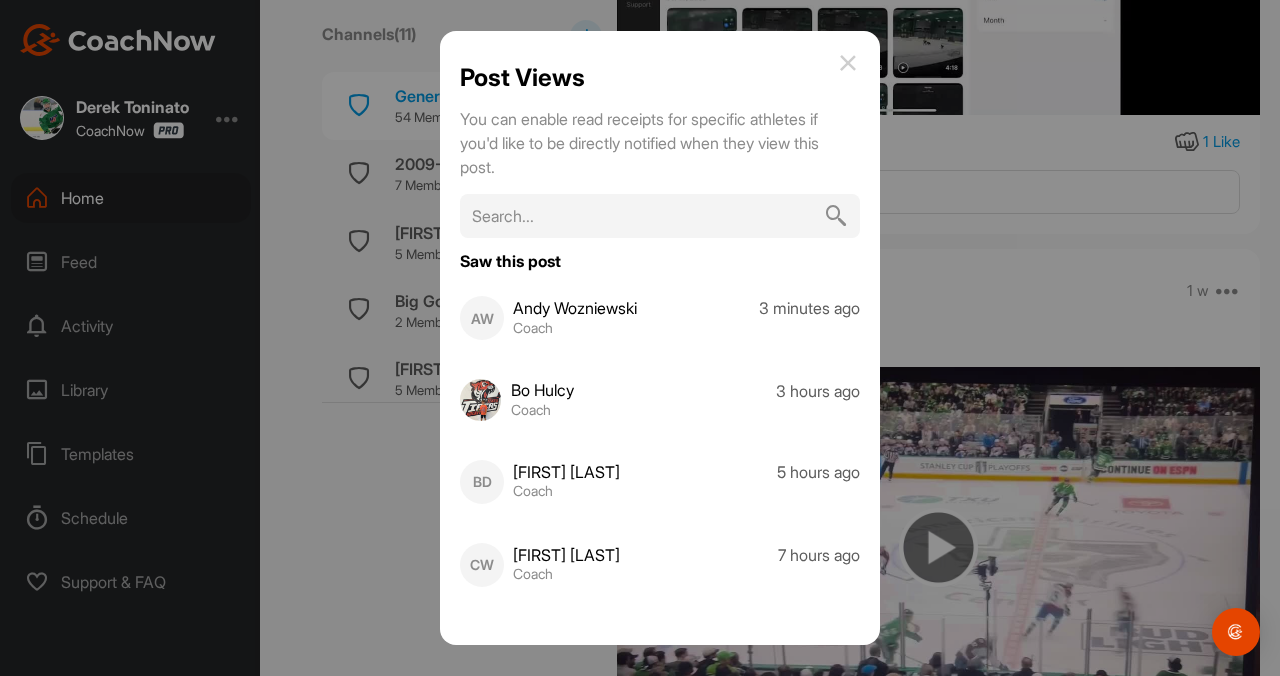 scroll, scrollTop: 0, scrollLeft: 0, axis: both 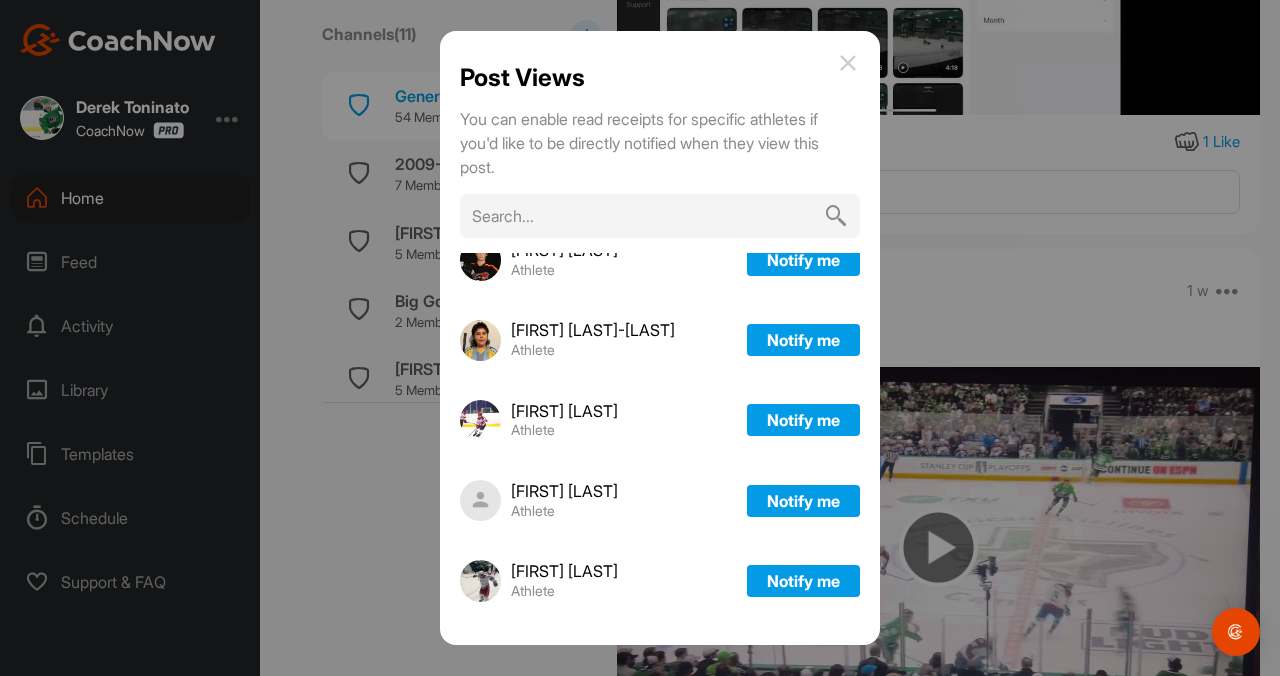 click at bounding box center (848, 63) 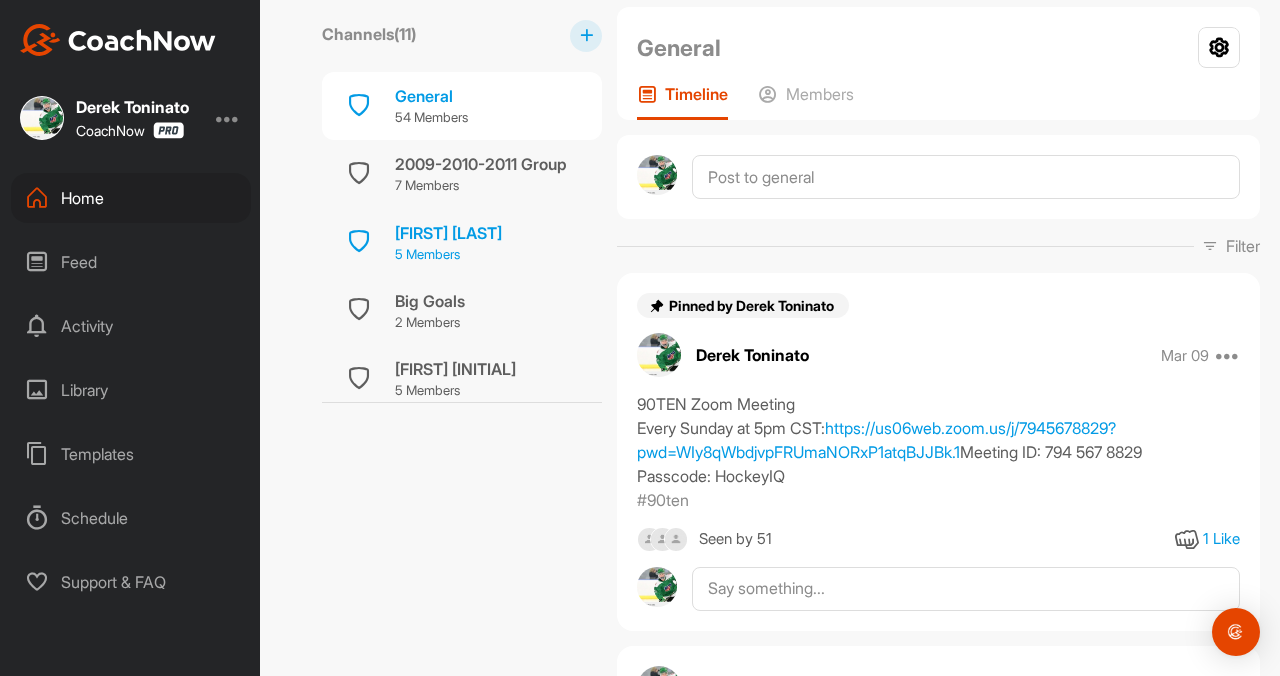 scroll, scrollTop: 134, scrollLeft: 0, axis: vertical 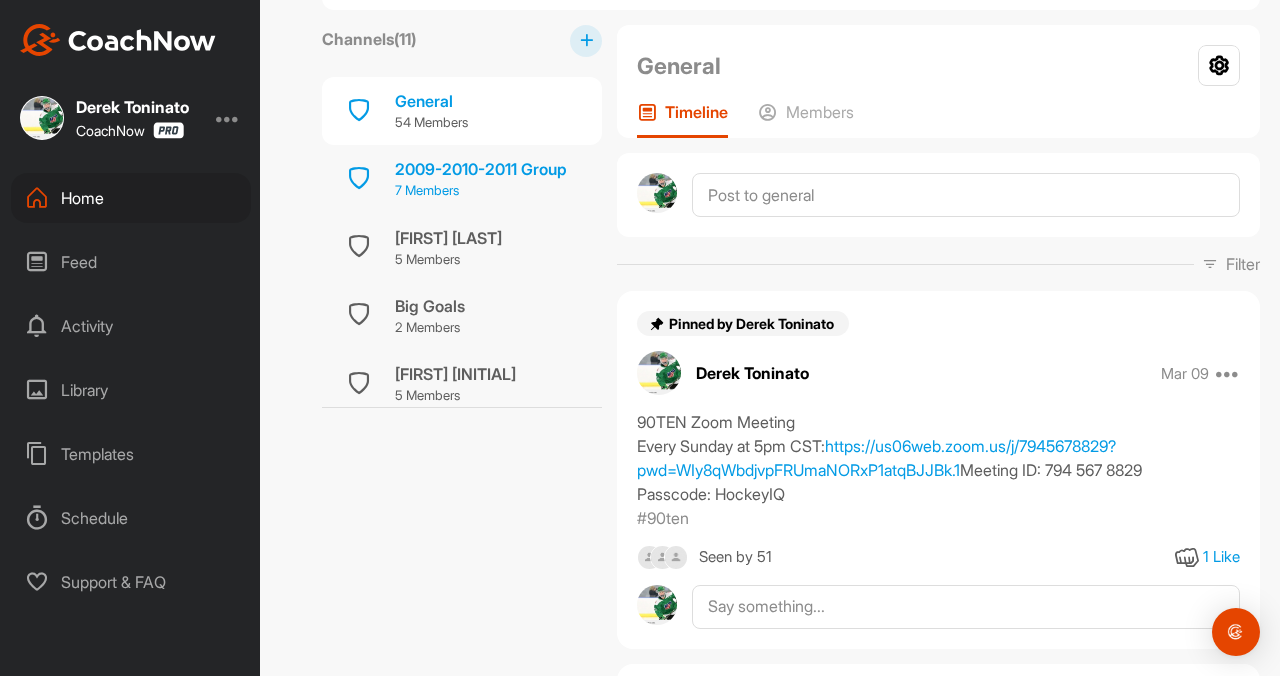 click on "2009-2010-2011 Group" at bounding box center [481, 169] 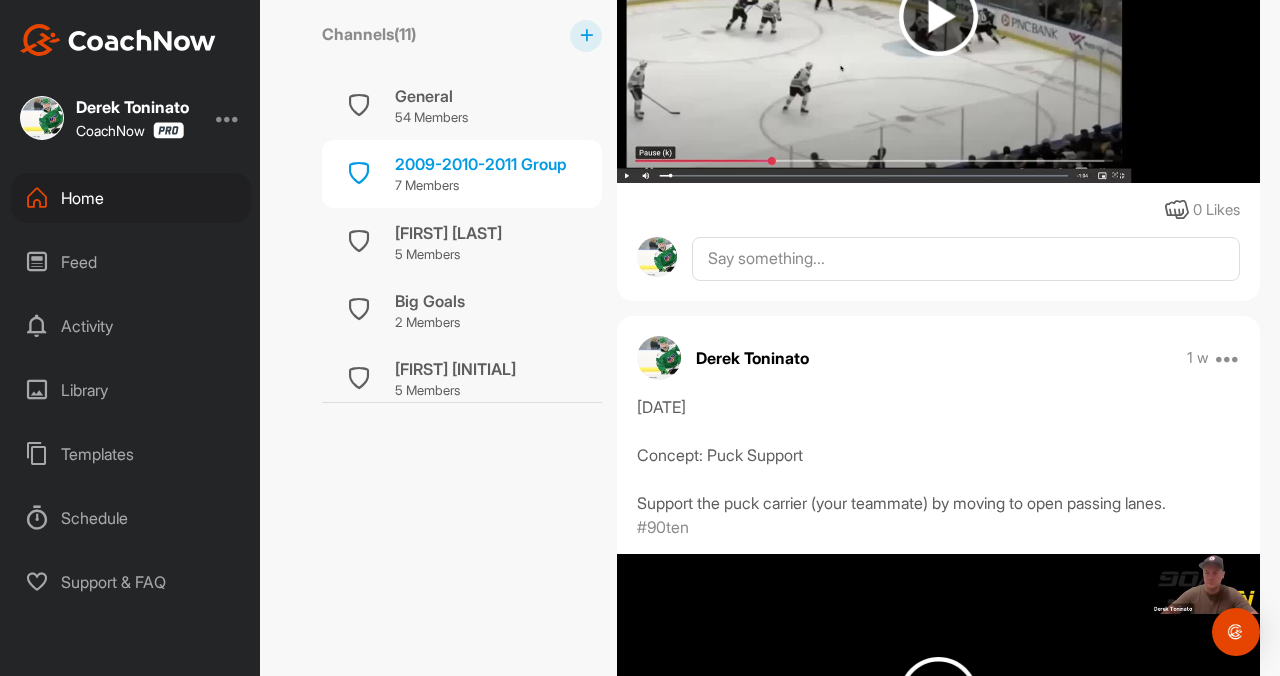 scroll, scrollTop: 1352, scrollLeft: 0, axis: vertical 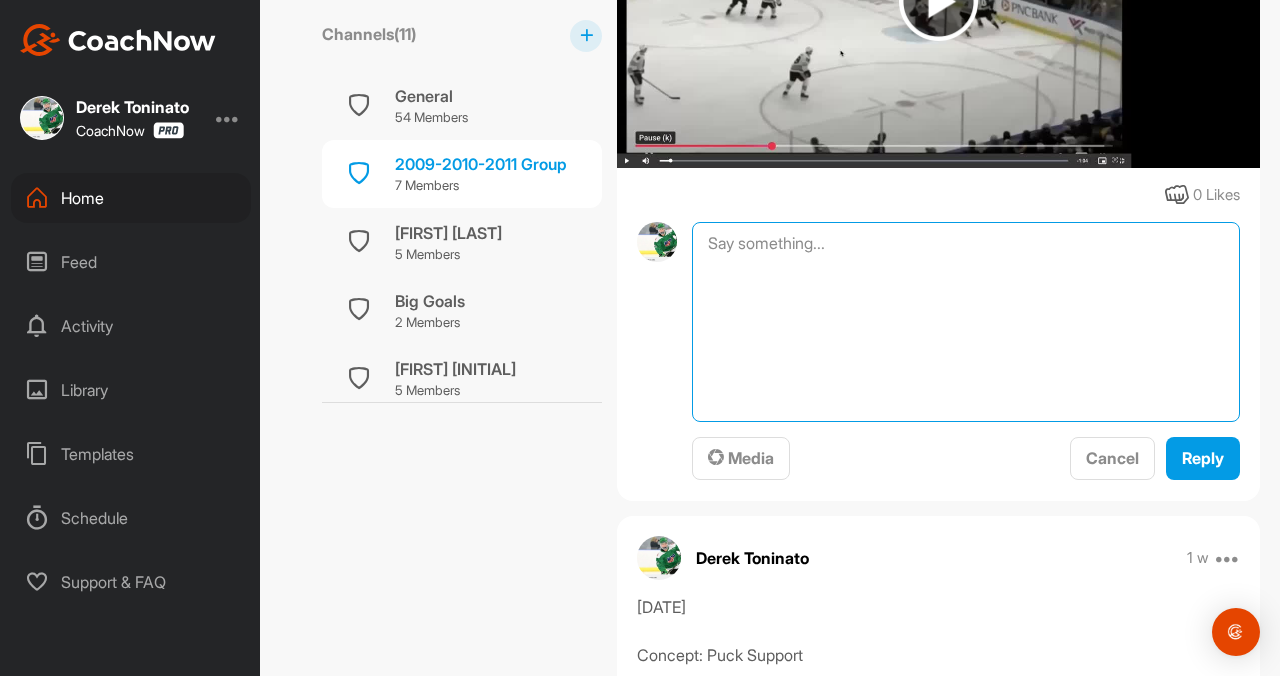 click at bounding box center [966, 322] 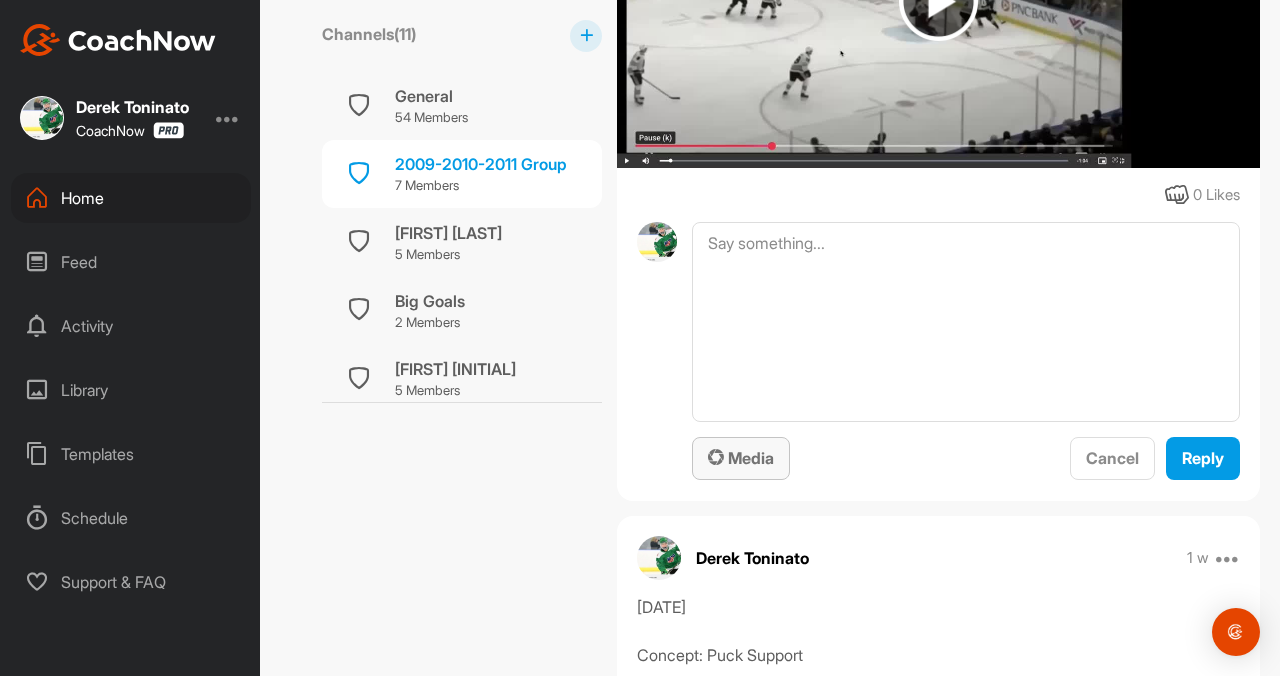click on "Media" at bounding box center (741, 458) 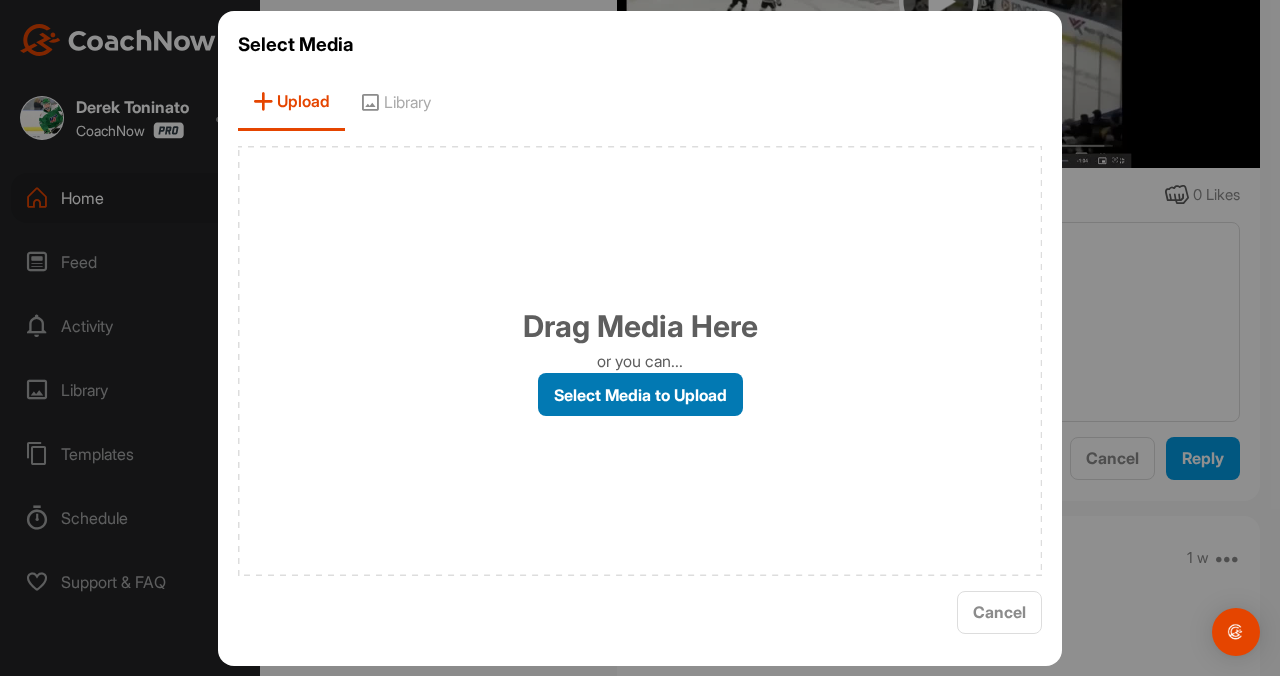 click on "Select Media to Upload" at bounding box center (640, 394) 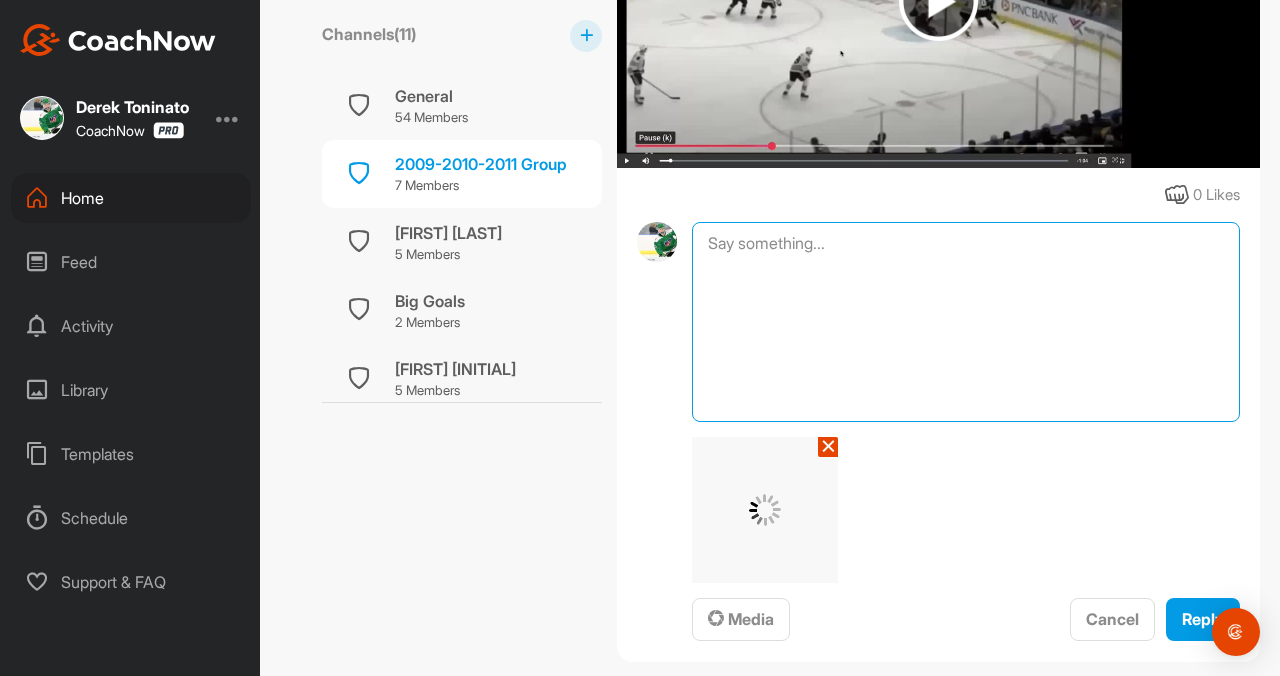 click at bounding box center (966, 322) 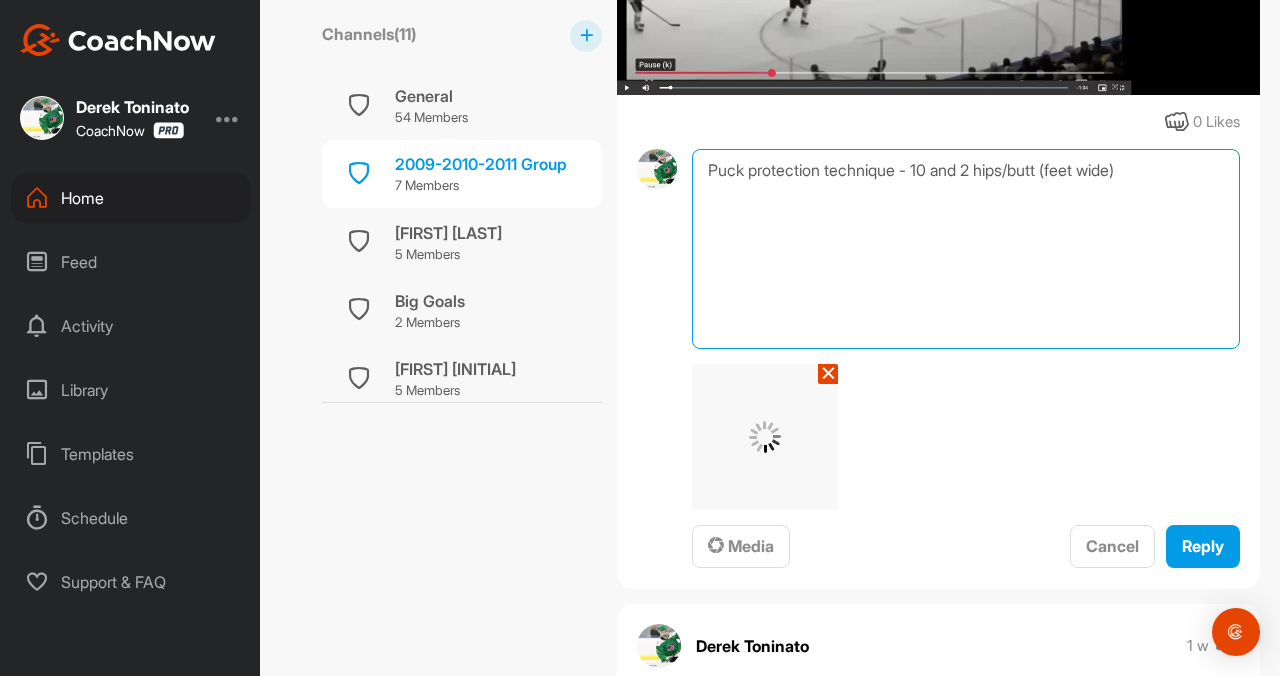 scroll, scrollTop: 1463, scrollLeft: 0, axis: vertical 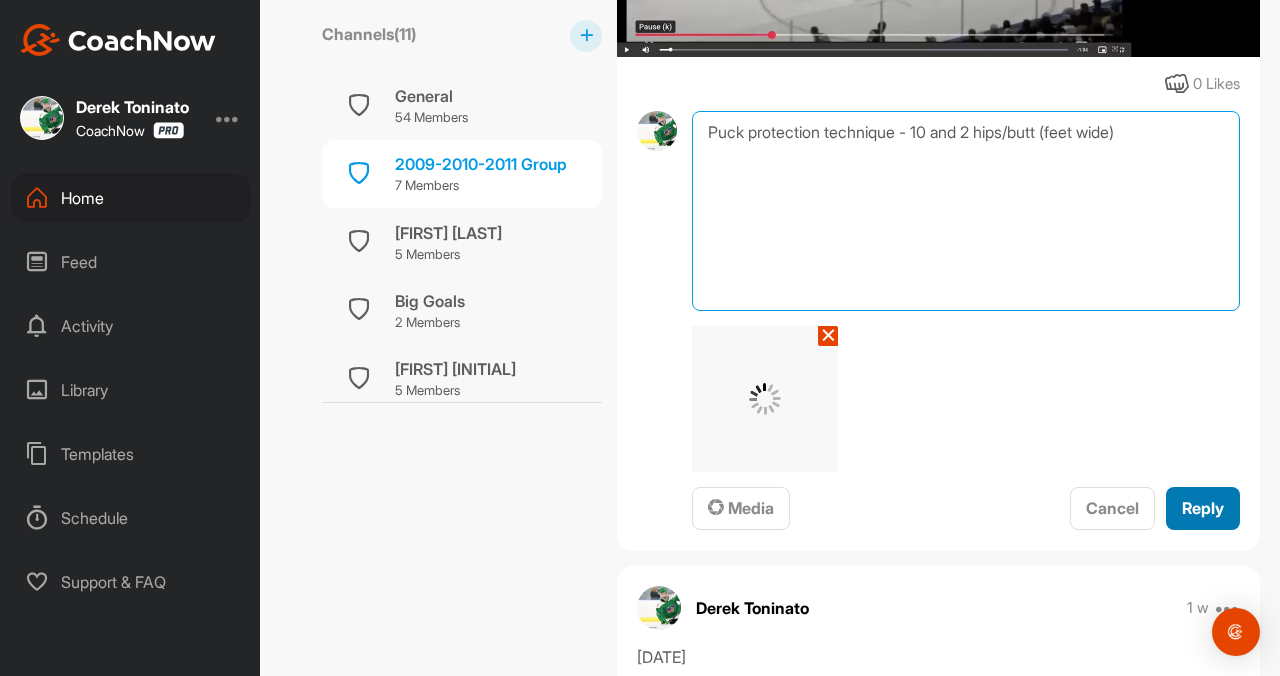 type on "Puck protection technique - 10 and 2 hips/butt (feet wide)" 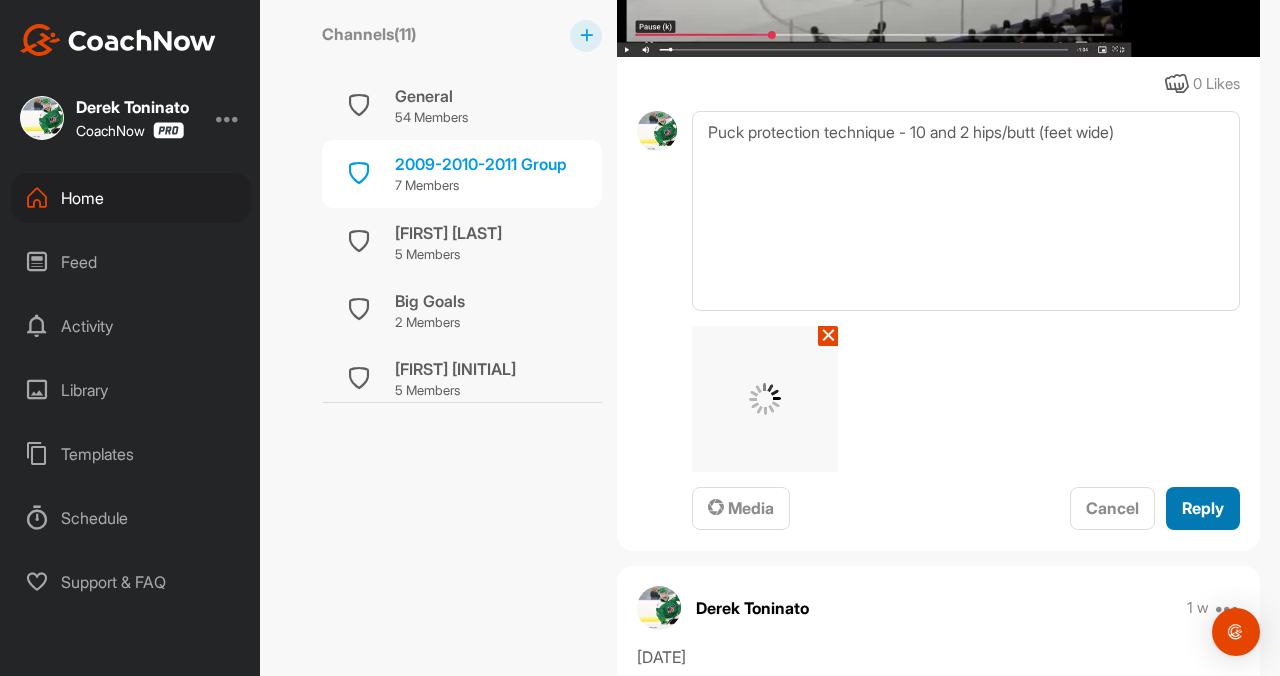 click on "Reply" at bounding box center [1203, 508] 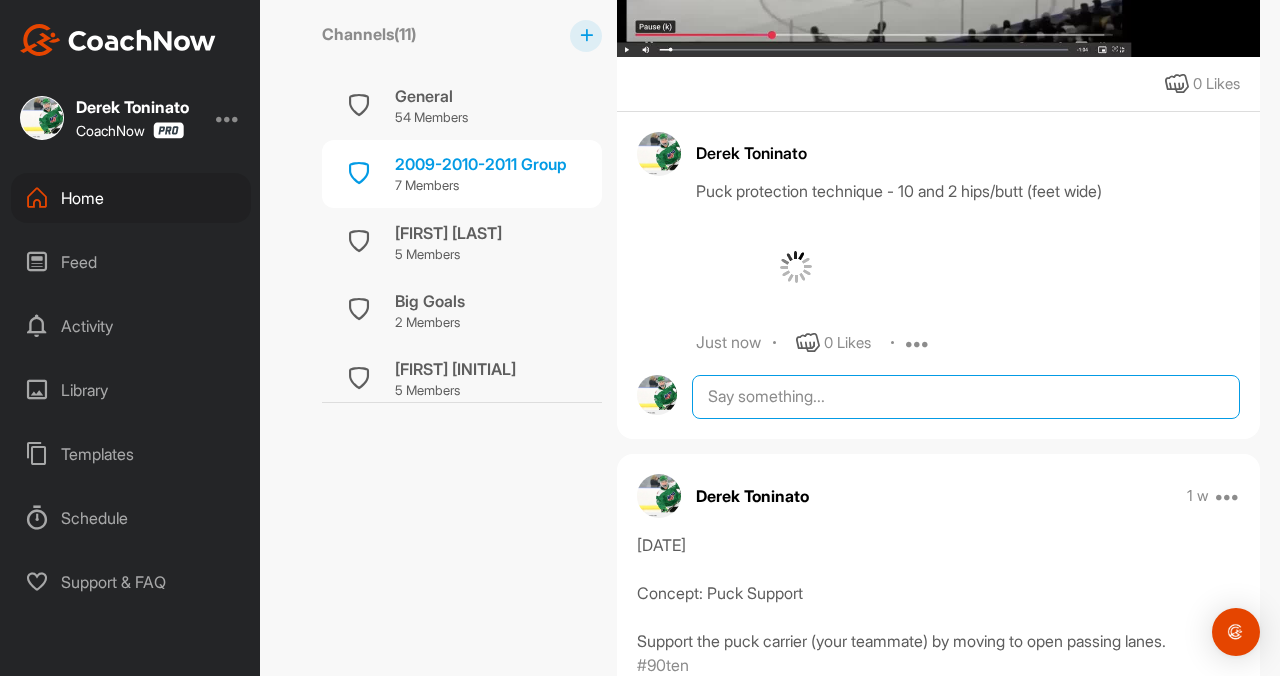 click at bounding box center (966, 397) 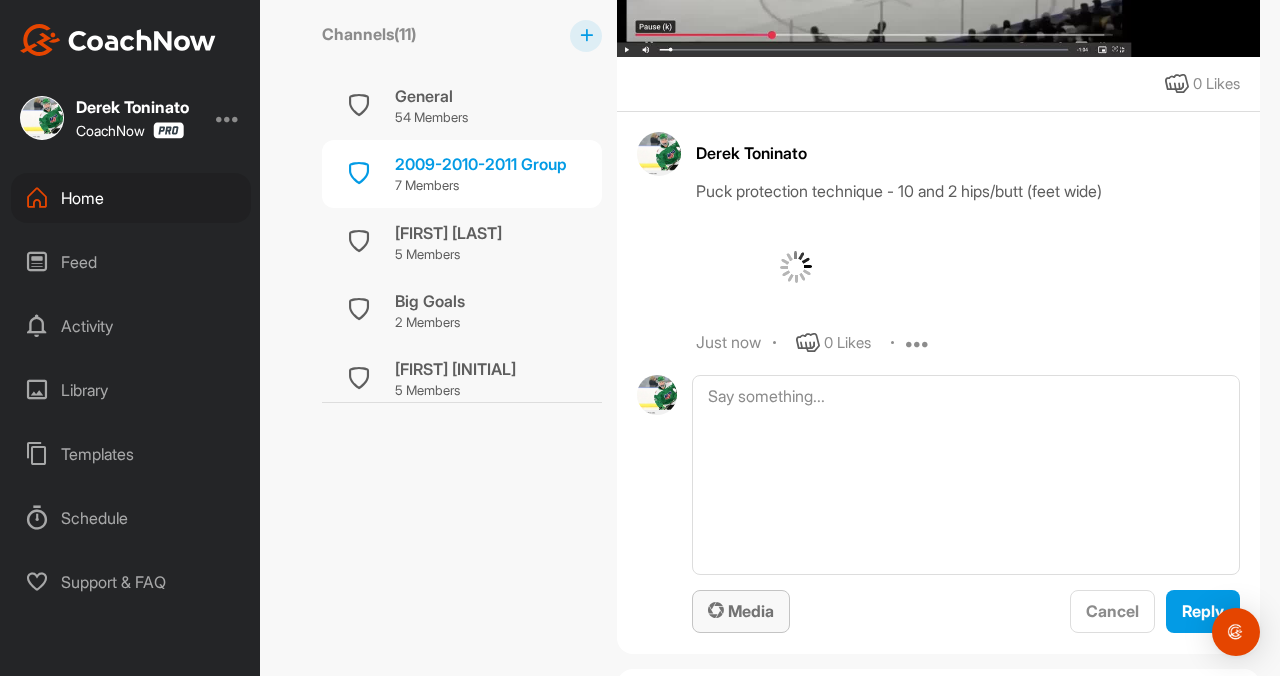 click on "Media" at bounding box center [741, 611] 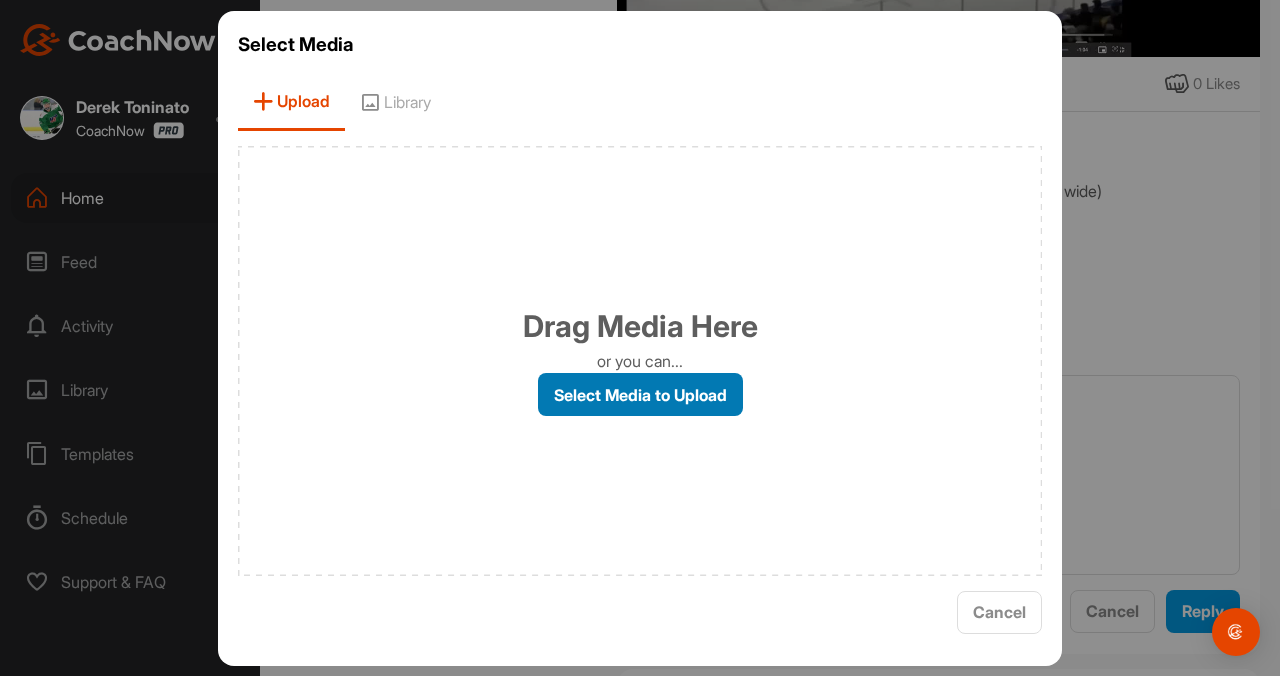 click on "Select Media to Upload" at bounding box center (640, 394) 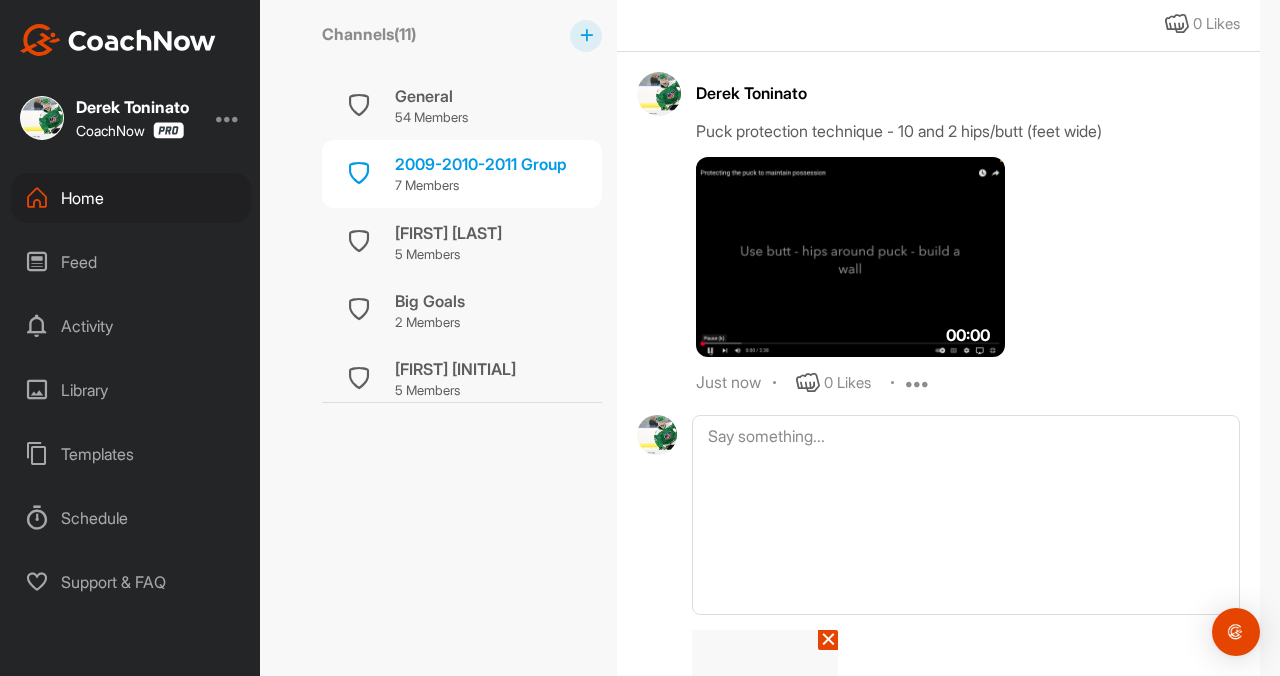 scroll, scrollTop: 1592, scrollLeft: 0, axis: vertical 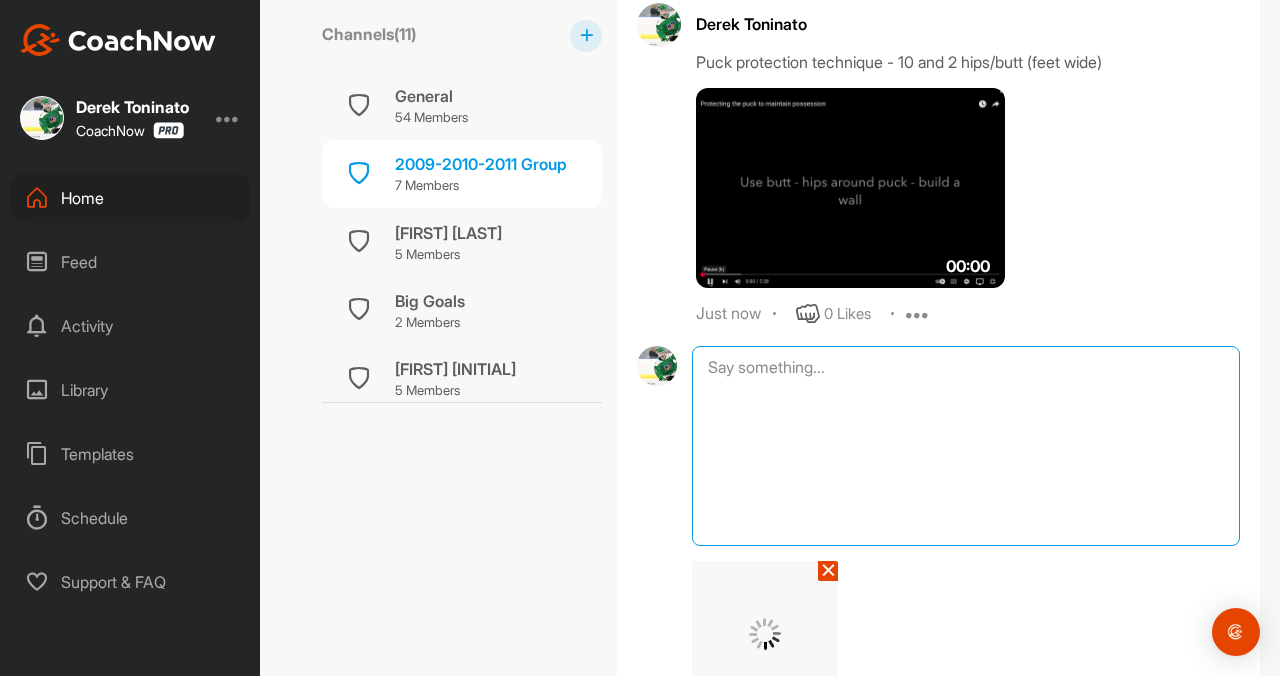 click at bounding box center (966, 446) 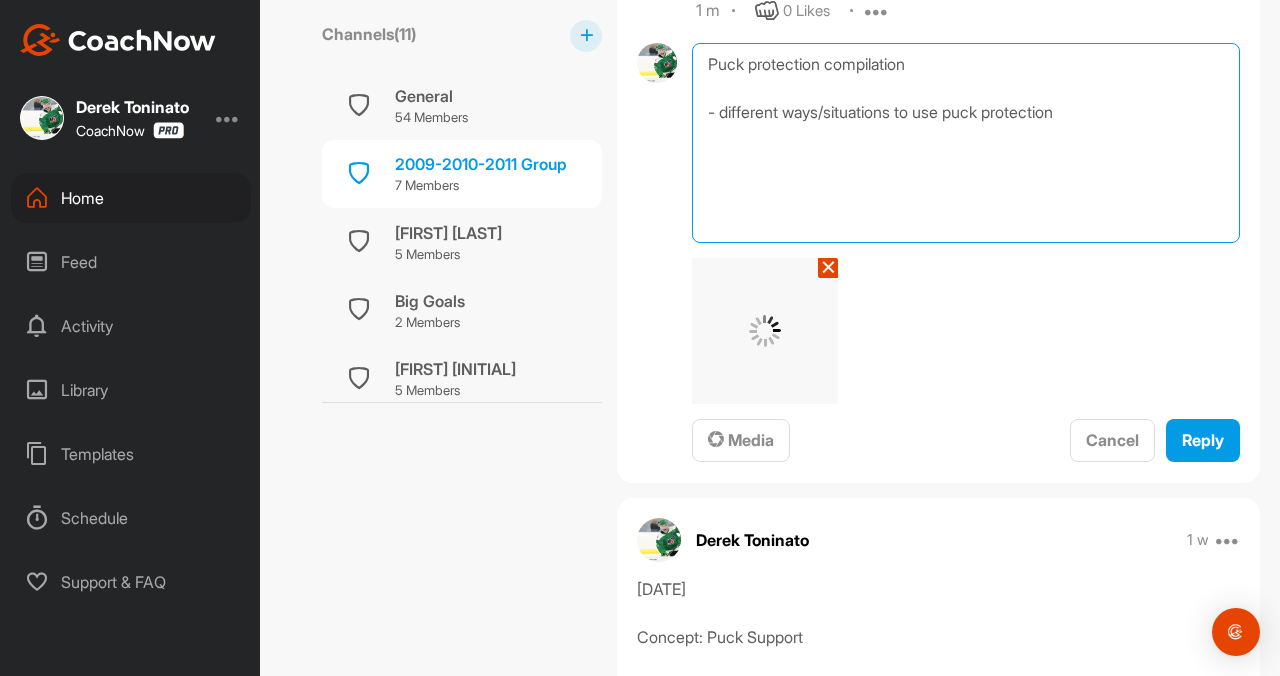 scroll, scrollTop: 1945, scrollLeft: 0, axis: vertical 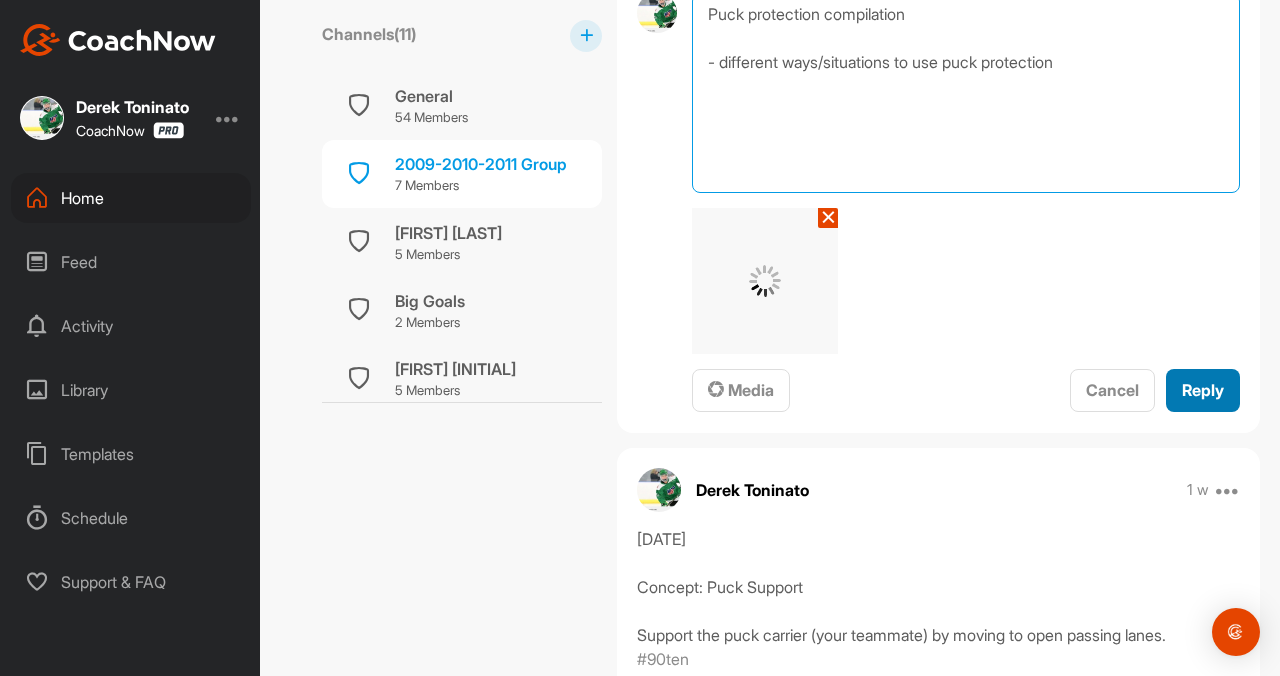 type on "Puck protection compilation
- different ways/situations to use puck protection" 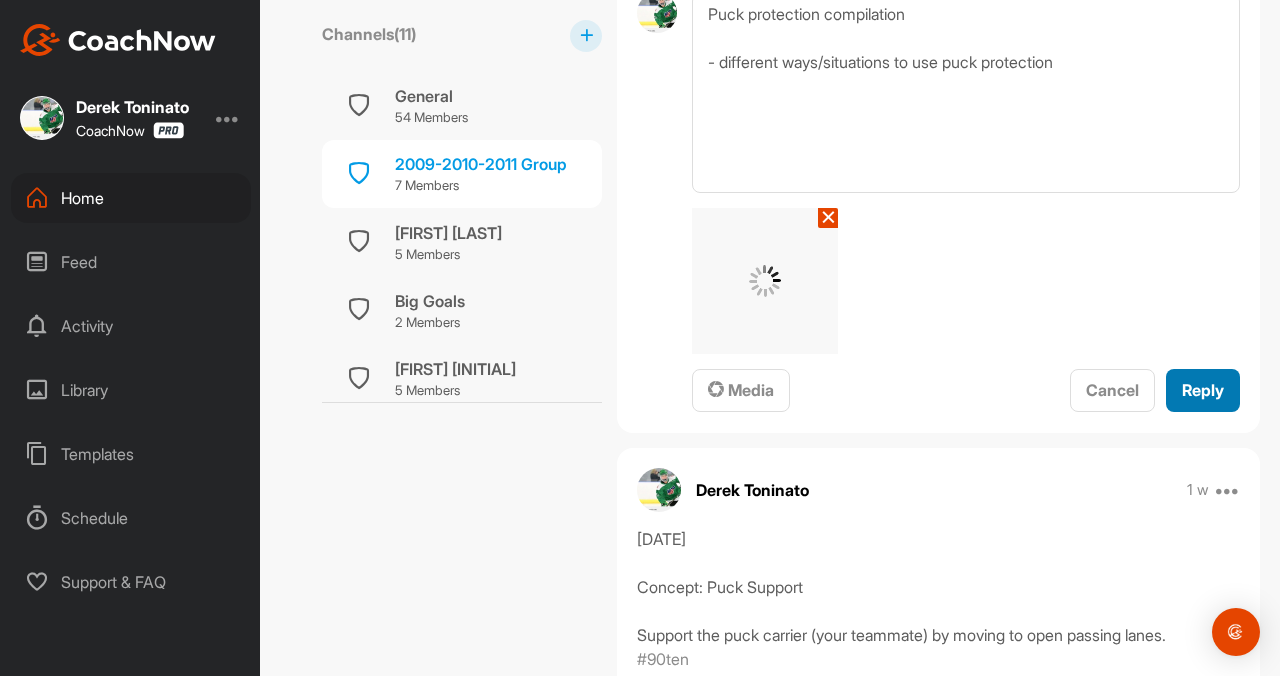 click on "Reply" at bounding box center [1203, 390] 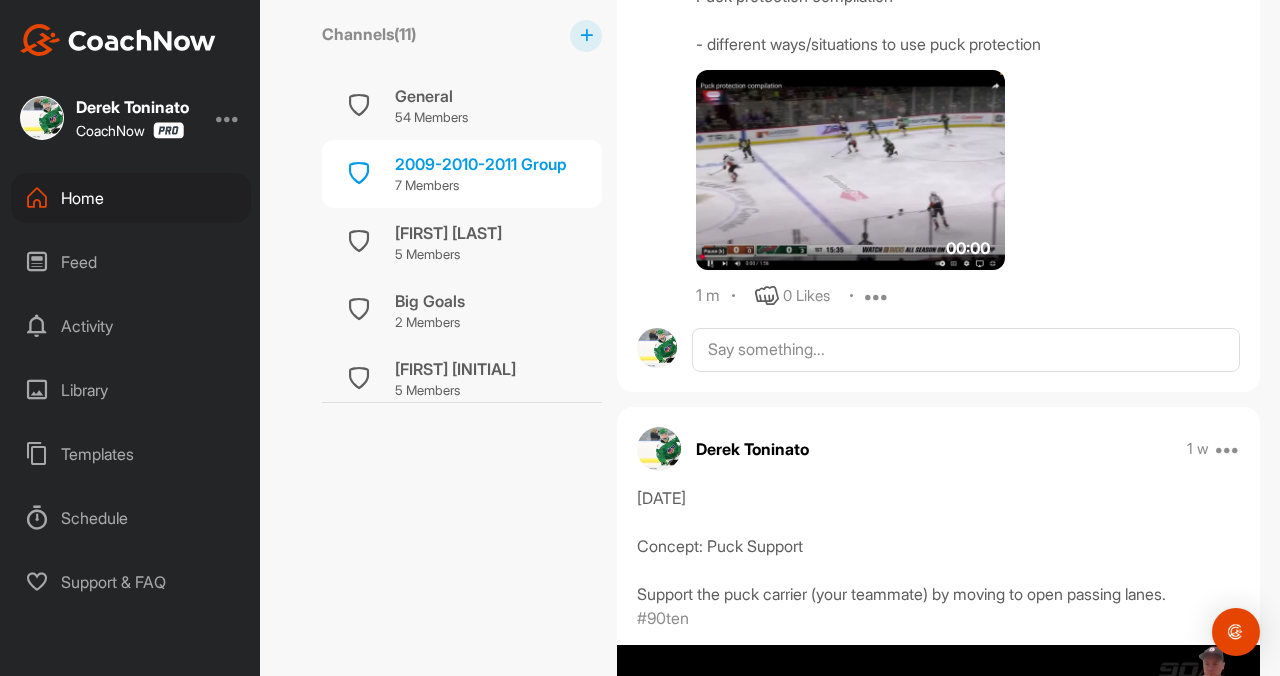 scroll, scrollTop: 2012, scrollLeft: 0, axis: vertical 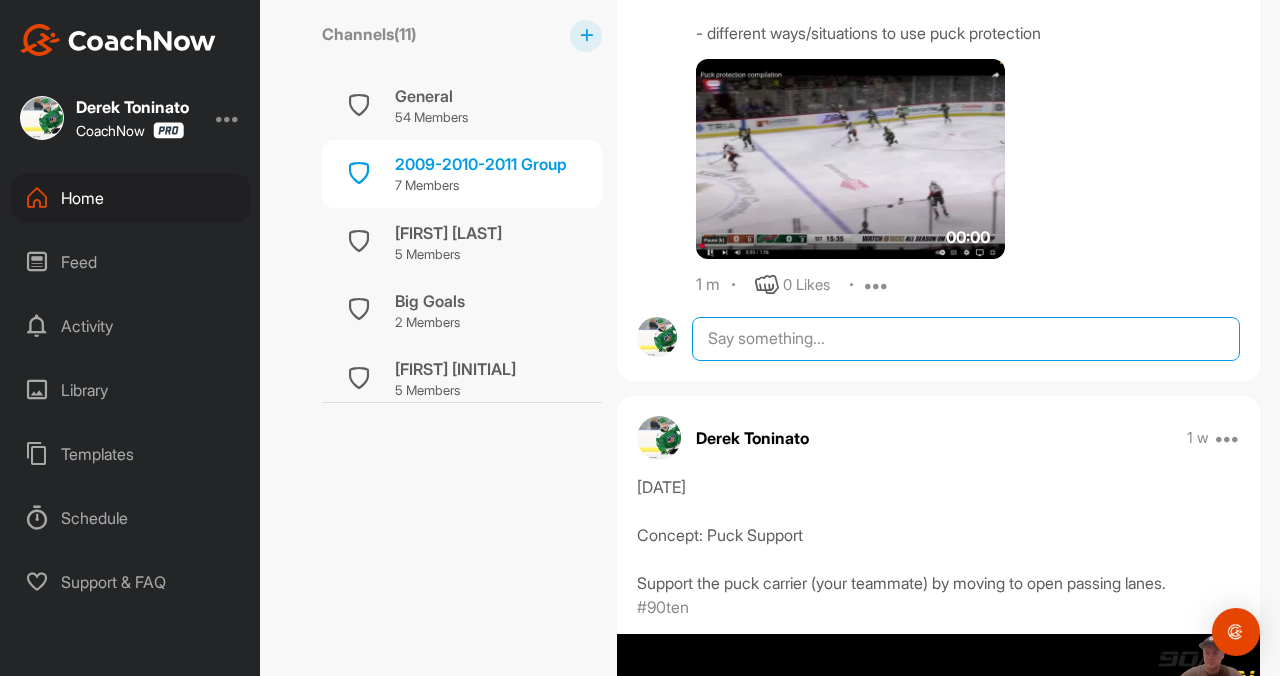 click at bounding box center (966, 339) 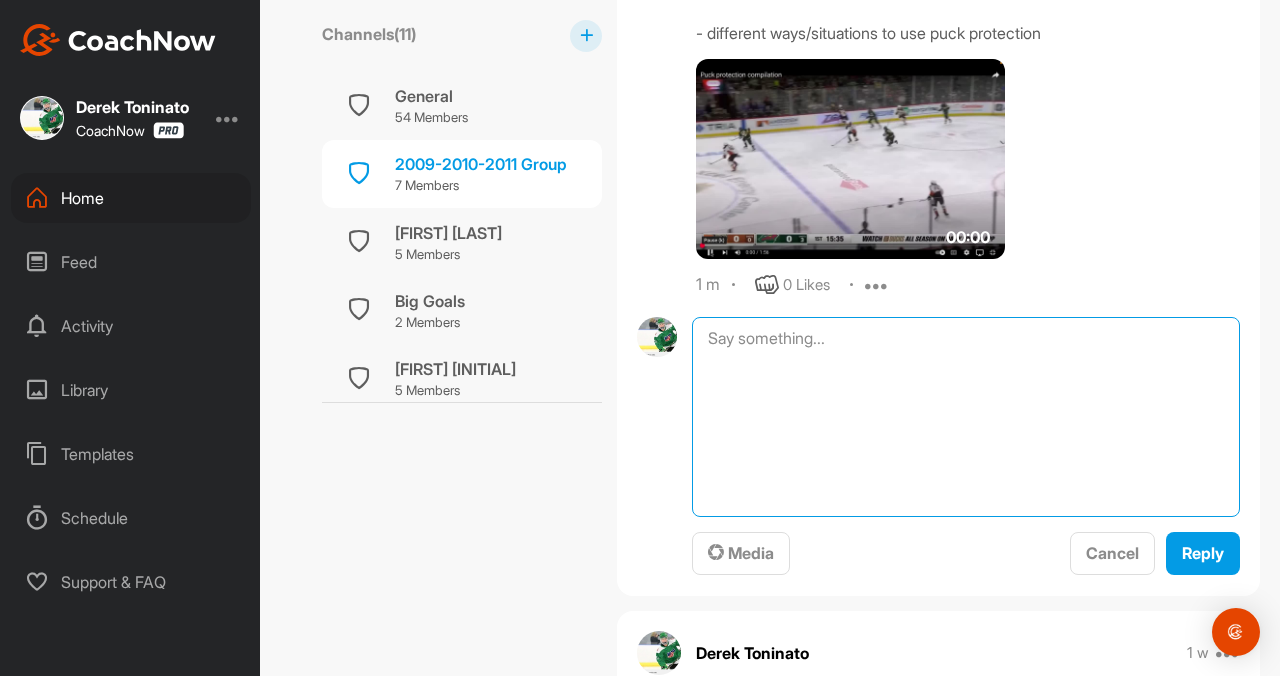 click at bounding box center (966, 417) 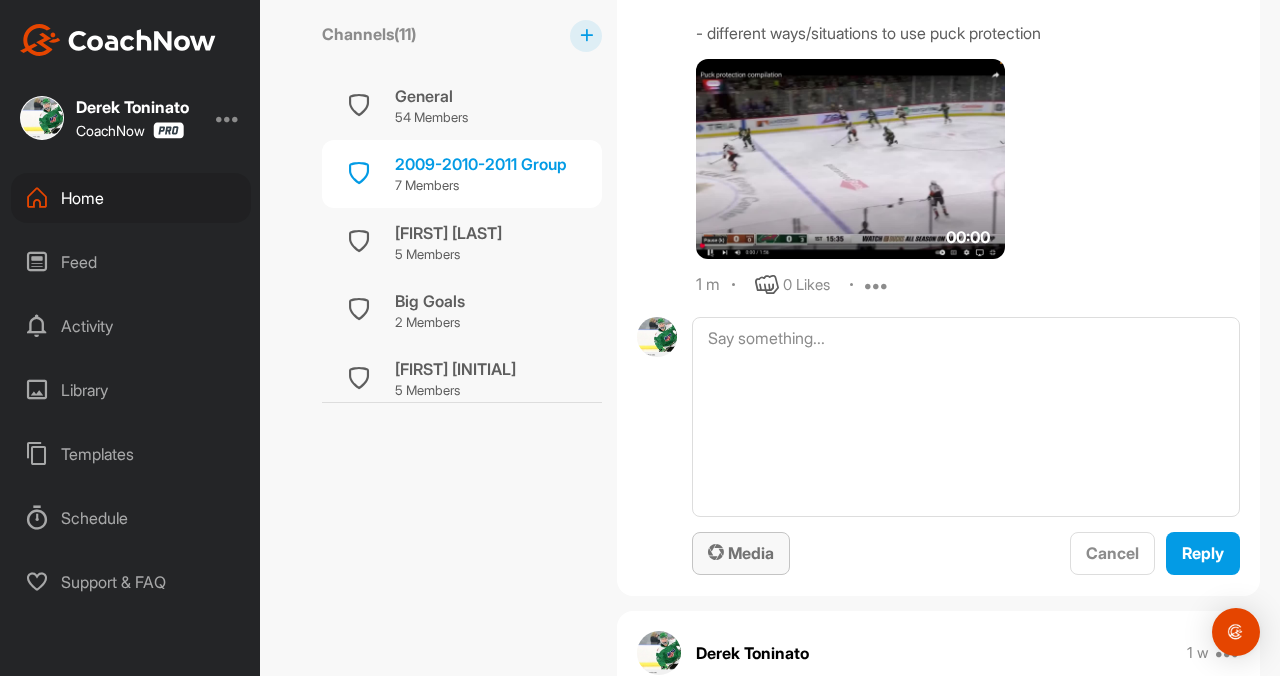 click on "Media" at bounding box center (741, 553) 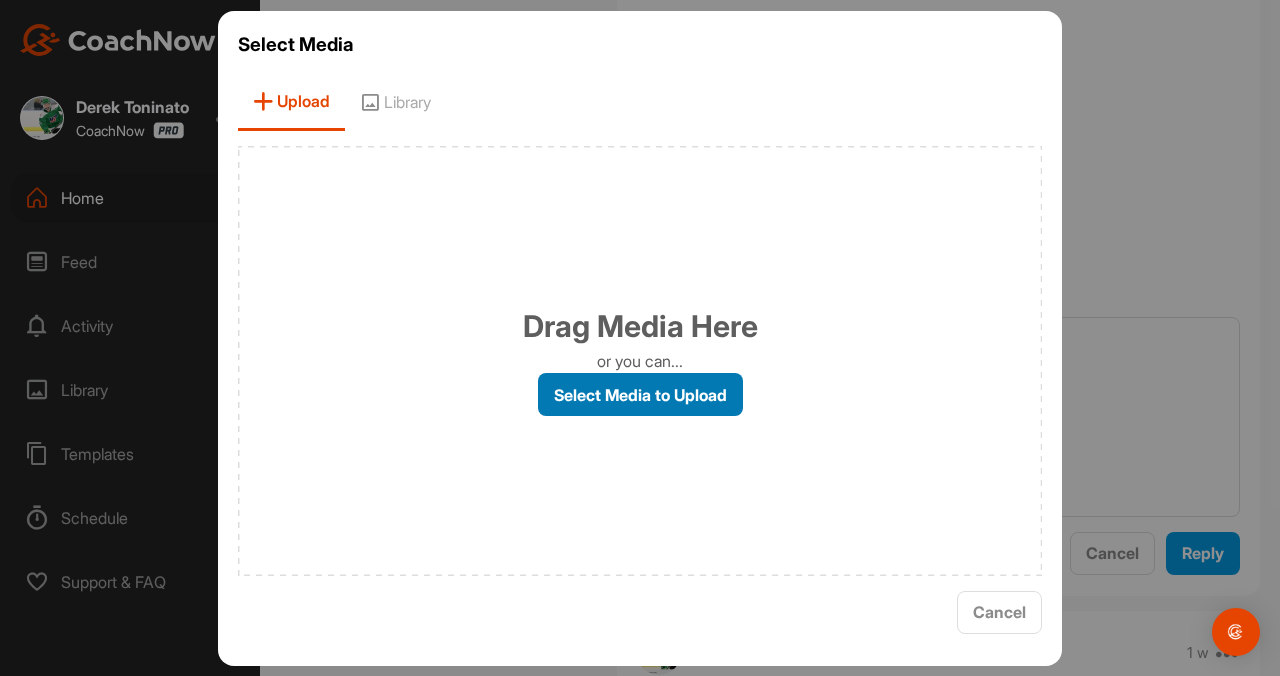 click on "Select Media to Upload" at bounding box center (640, 394) 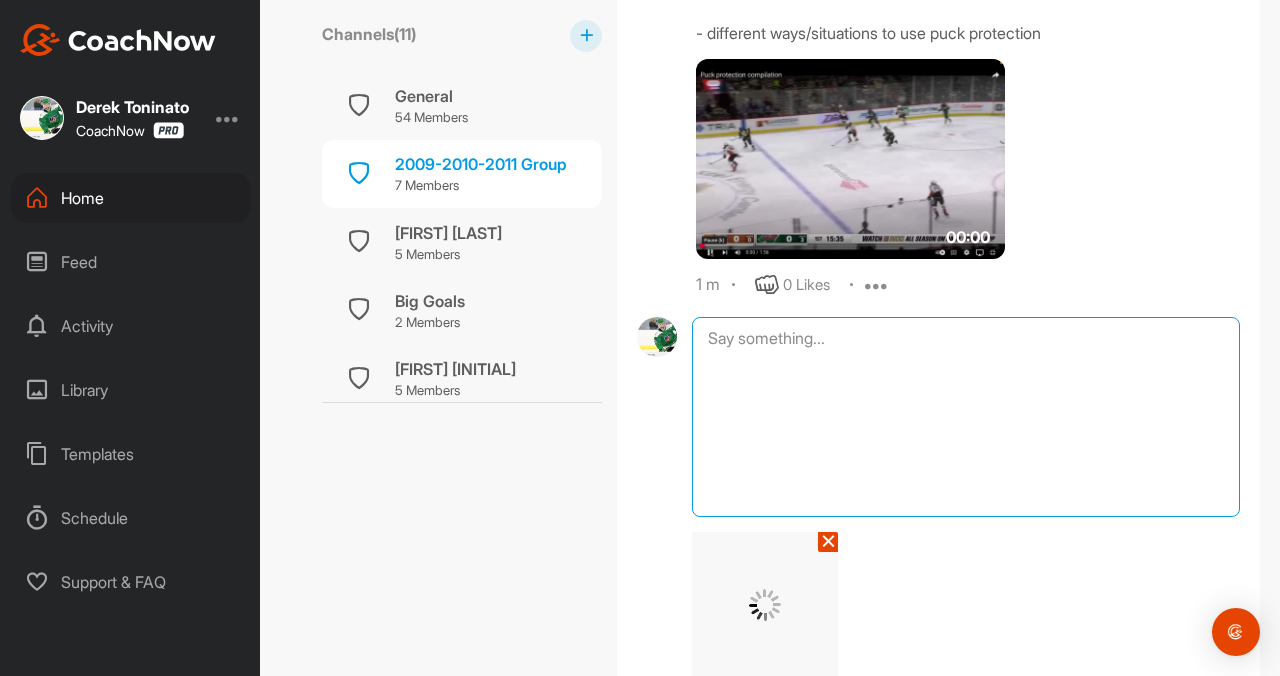 click at bounding box center [966, 417] 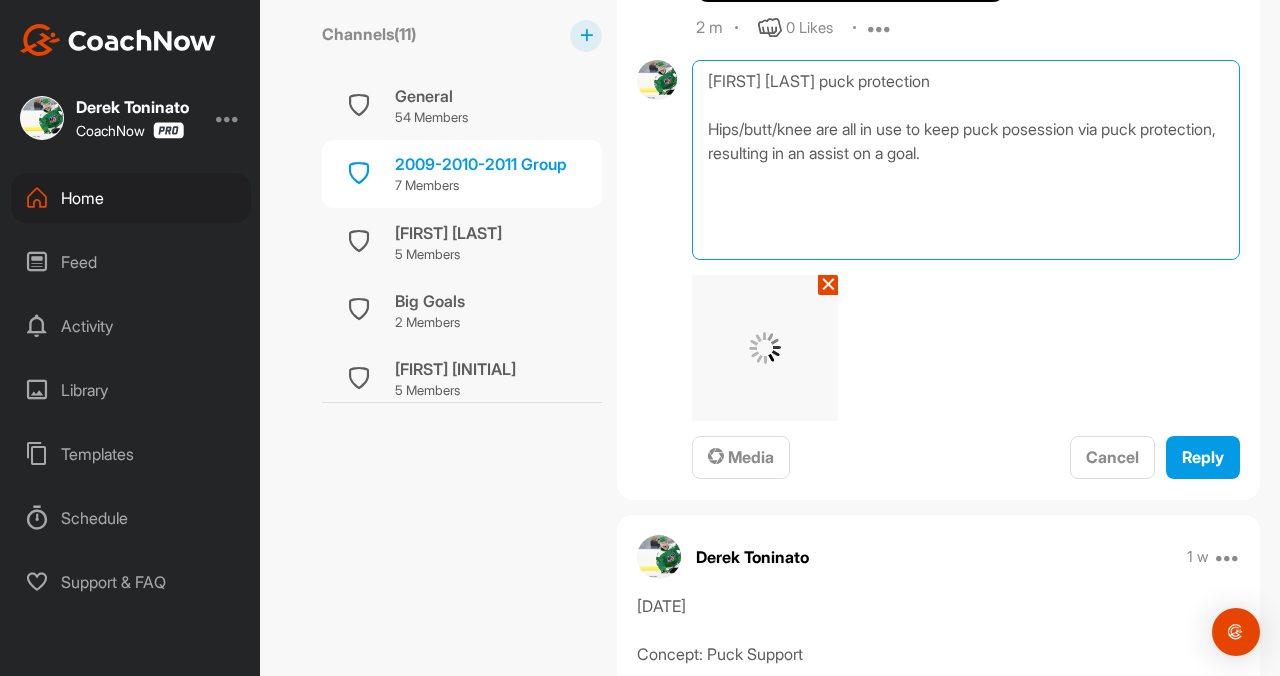 scroll, scrollTop: 2270, scrollLeft: 0, axis: vertical 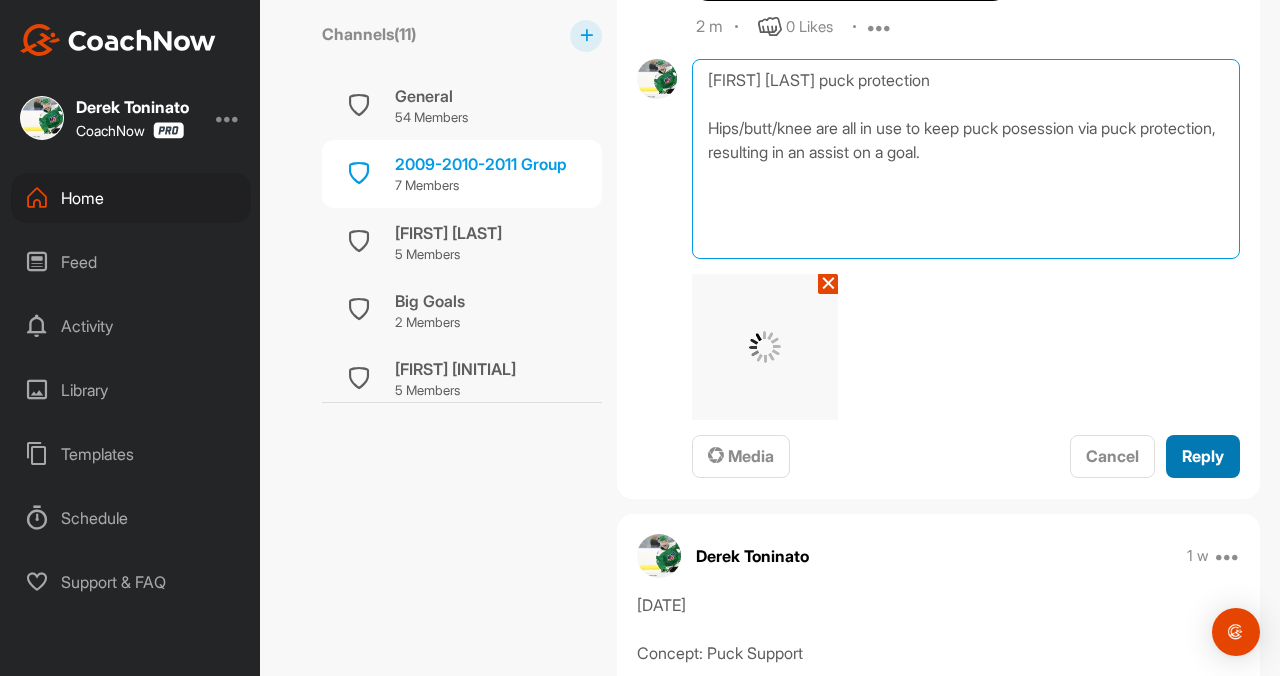 type on "[FIRST] [LAST] puck protection
Hips/butt/knee are all in use to keep puck posession via puck protection, resulting in an assist on a goal." 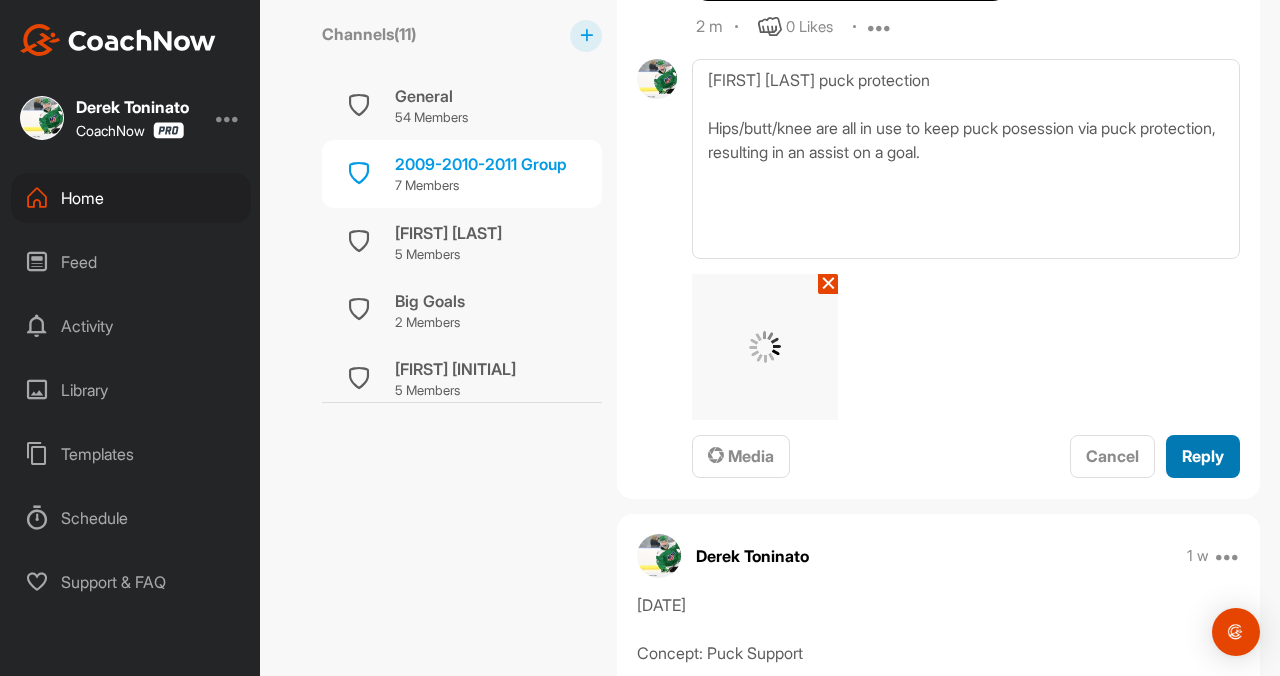 click on "Reply" at bounding box center [1203, 456] 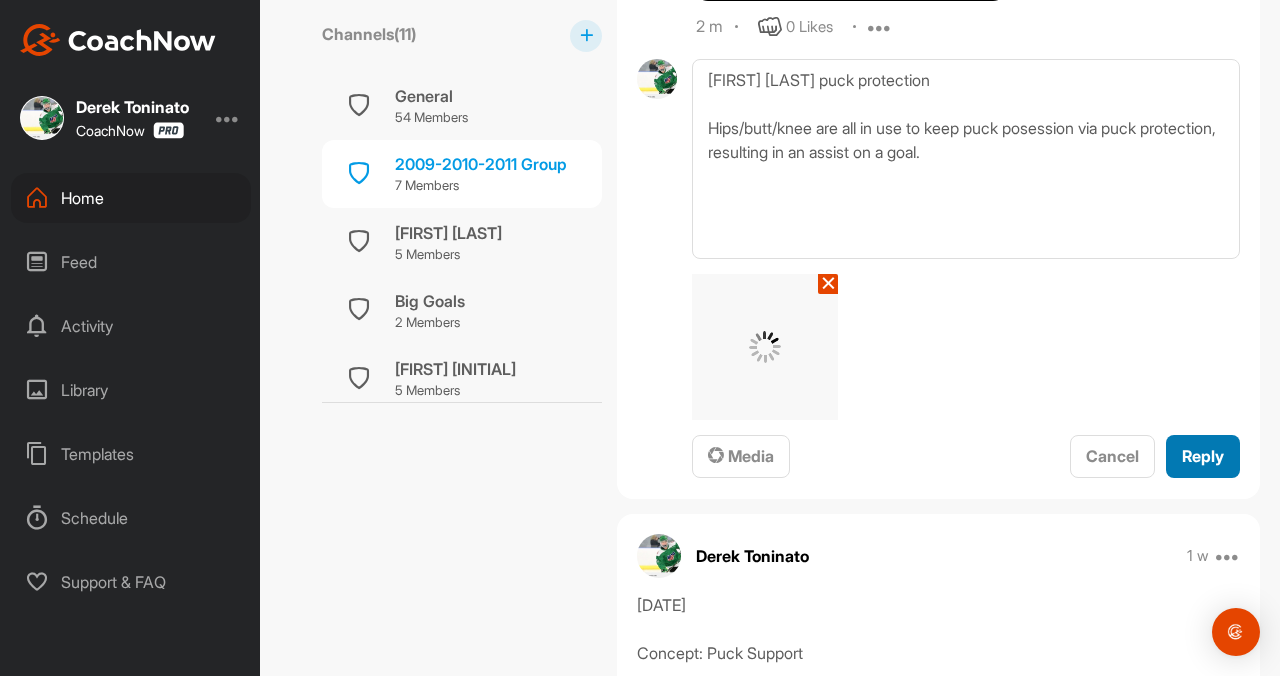 type 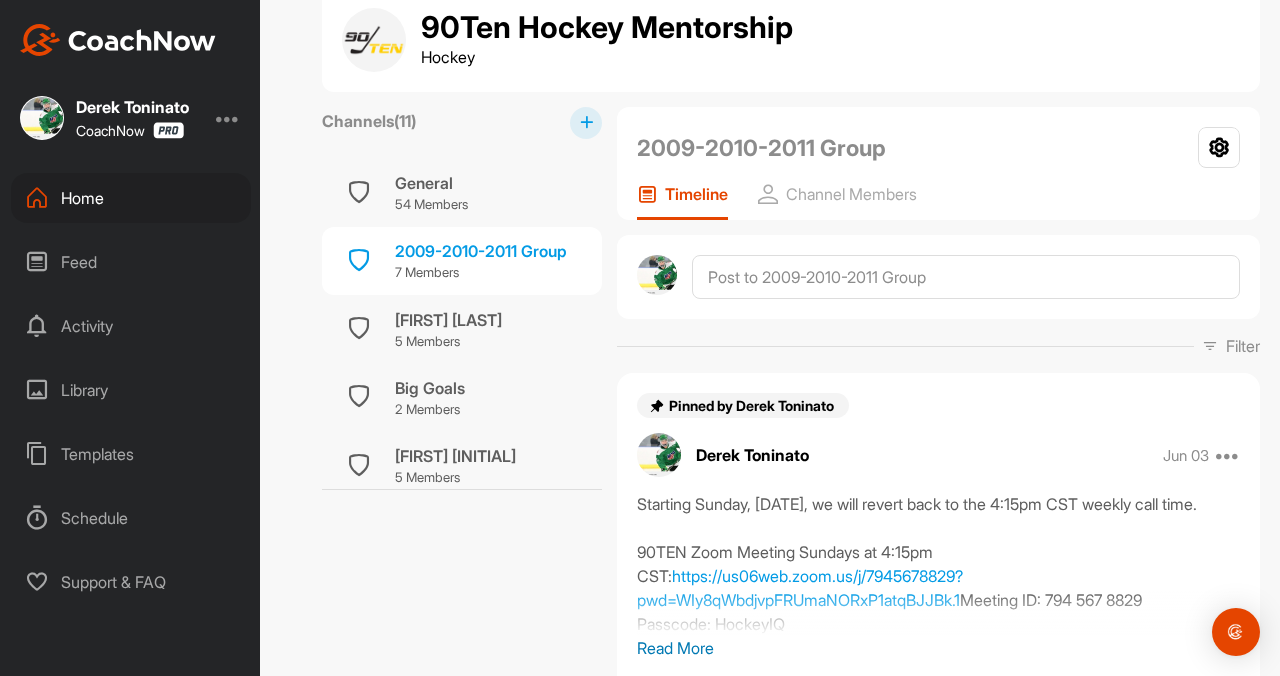 scroll, scrollTop: 0, scrollLeft: 0, axis: both 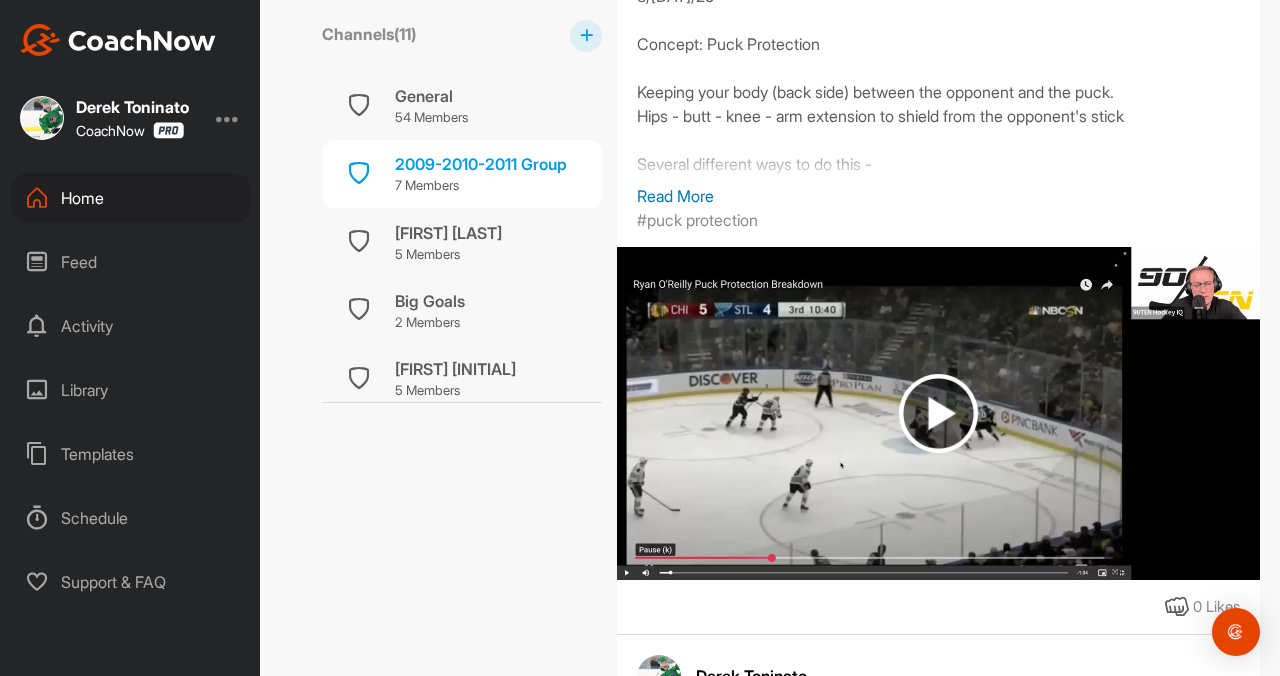 click on "Read More" at bounding box center [938, 196] 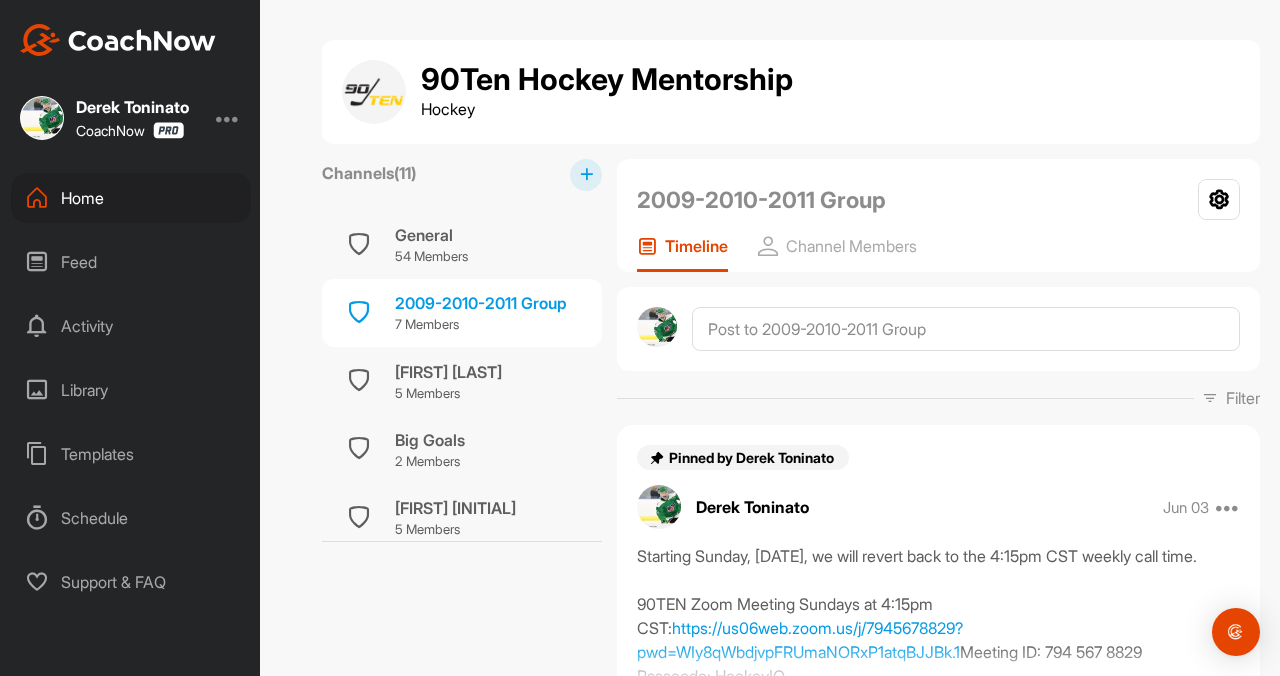 scroll, scrollTop: 0, scrollLeft: 0, axis: both 